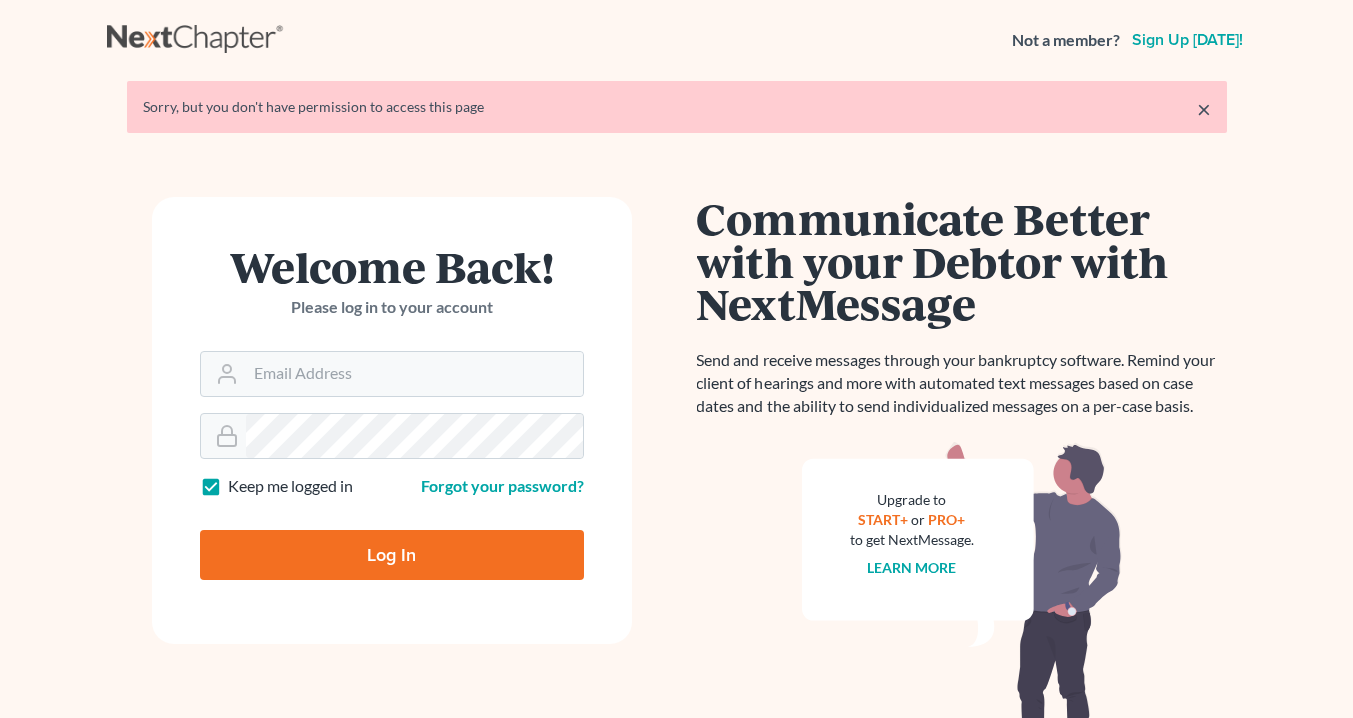 scroll, scrollTop: 0, scrollLeft: 0, axis: both 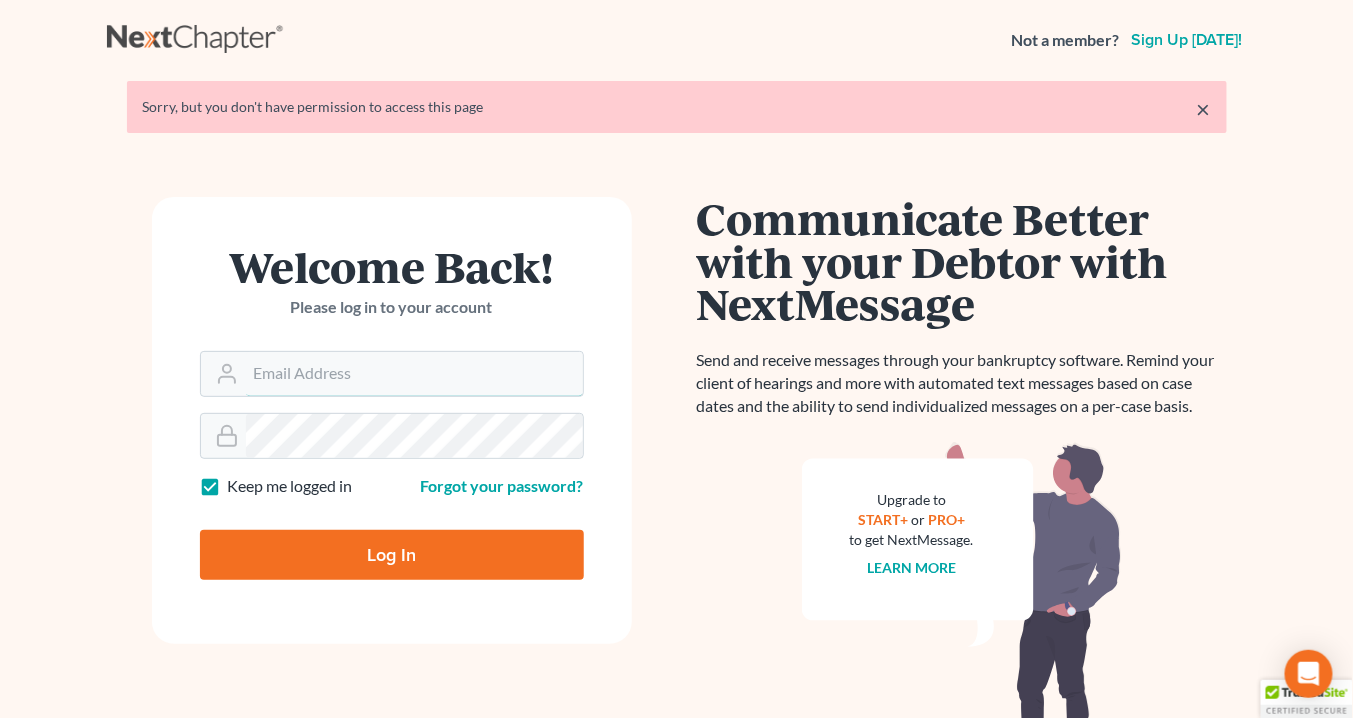 type on "[EMAIL_ADDRESS][DOMAIN_NAME]" 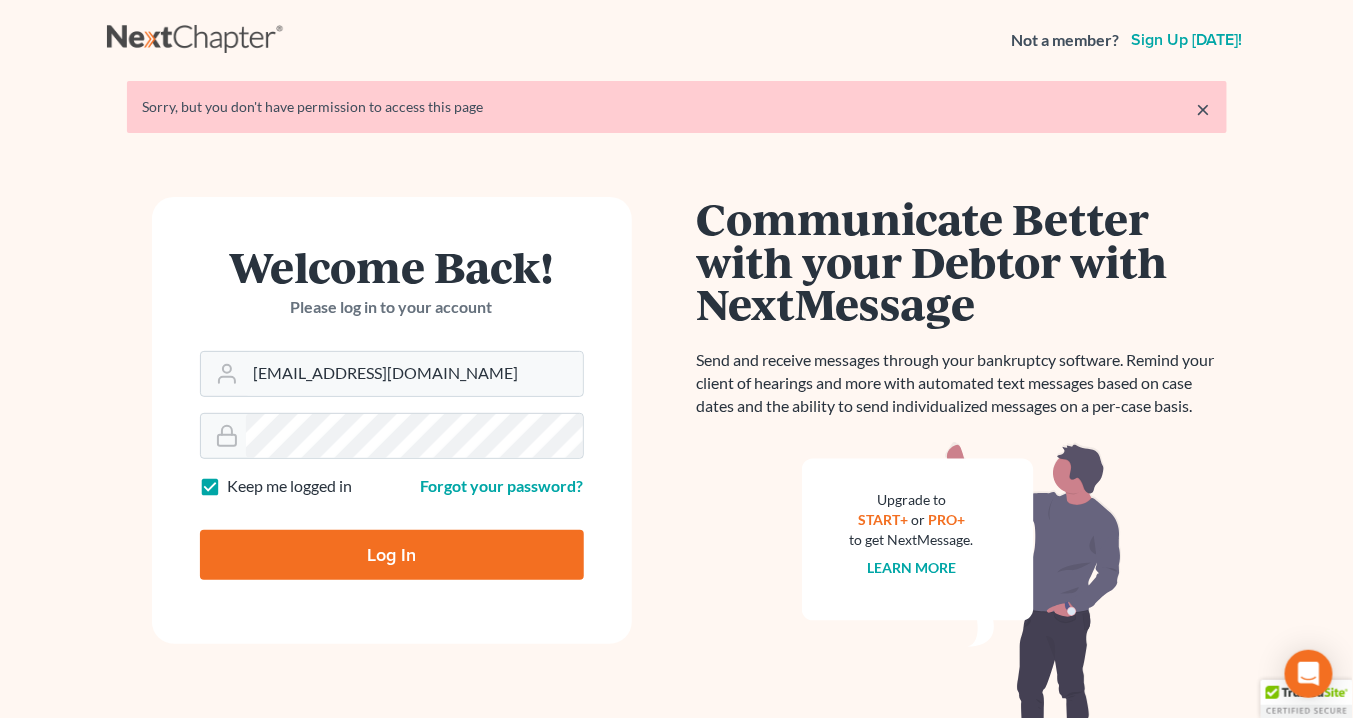 click on "Log In" at bounding box center (392, 555) 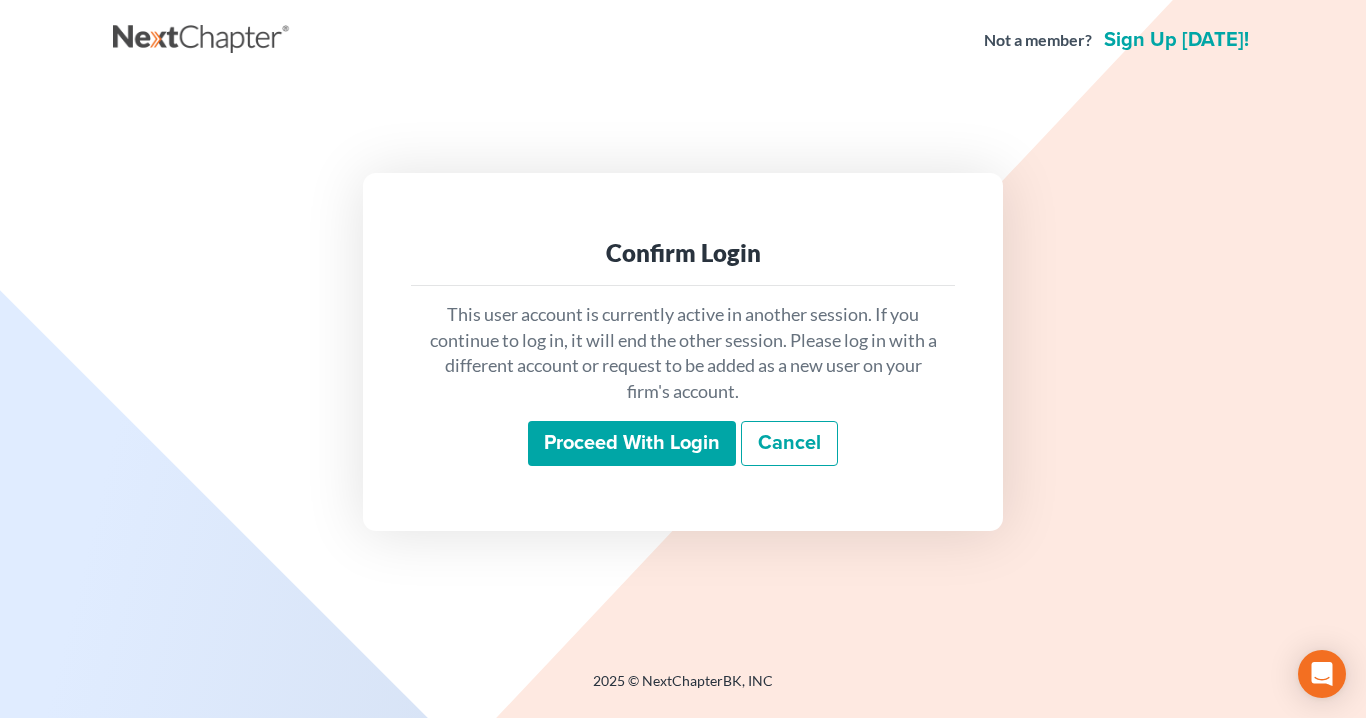 scroll, scrollTop: 0, scrollLeft: 0, axis: both 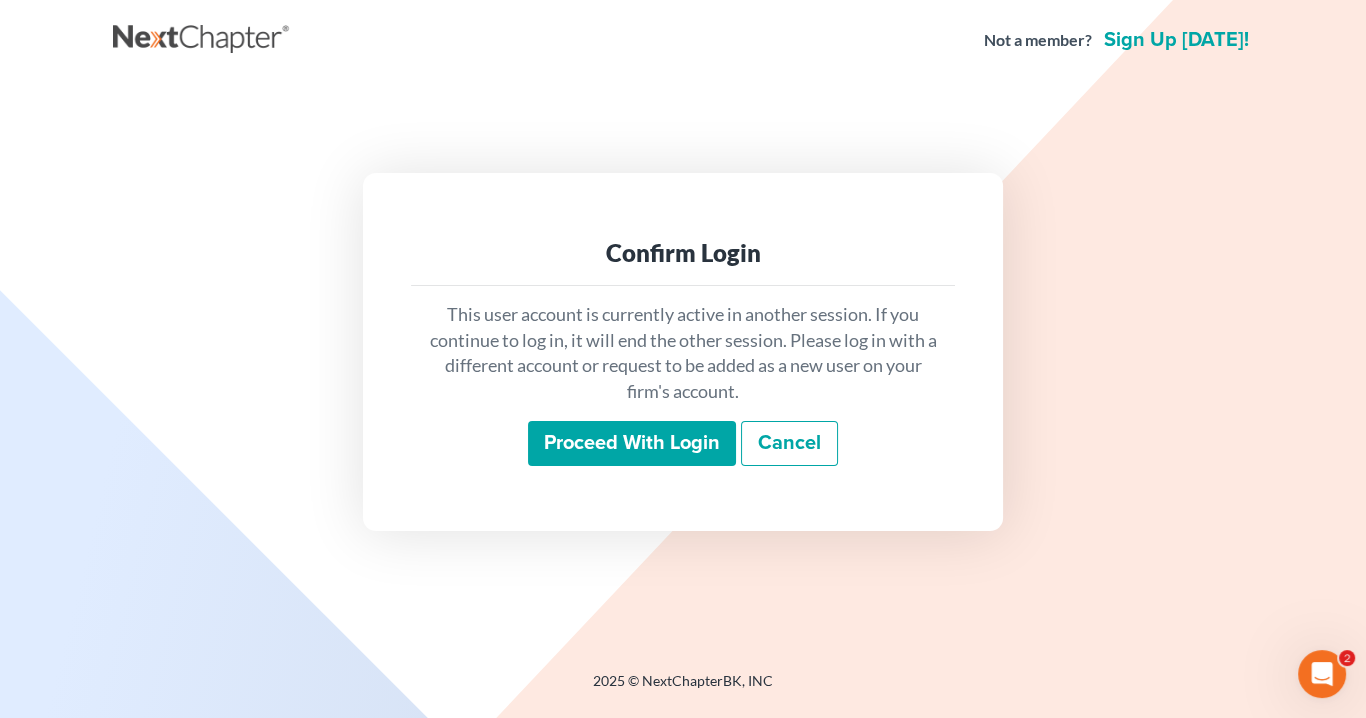 click on "Proceed with login" at bounding box center (632, 444) 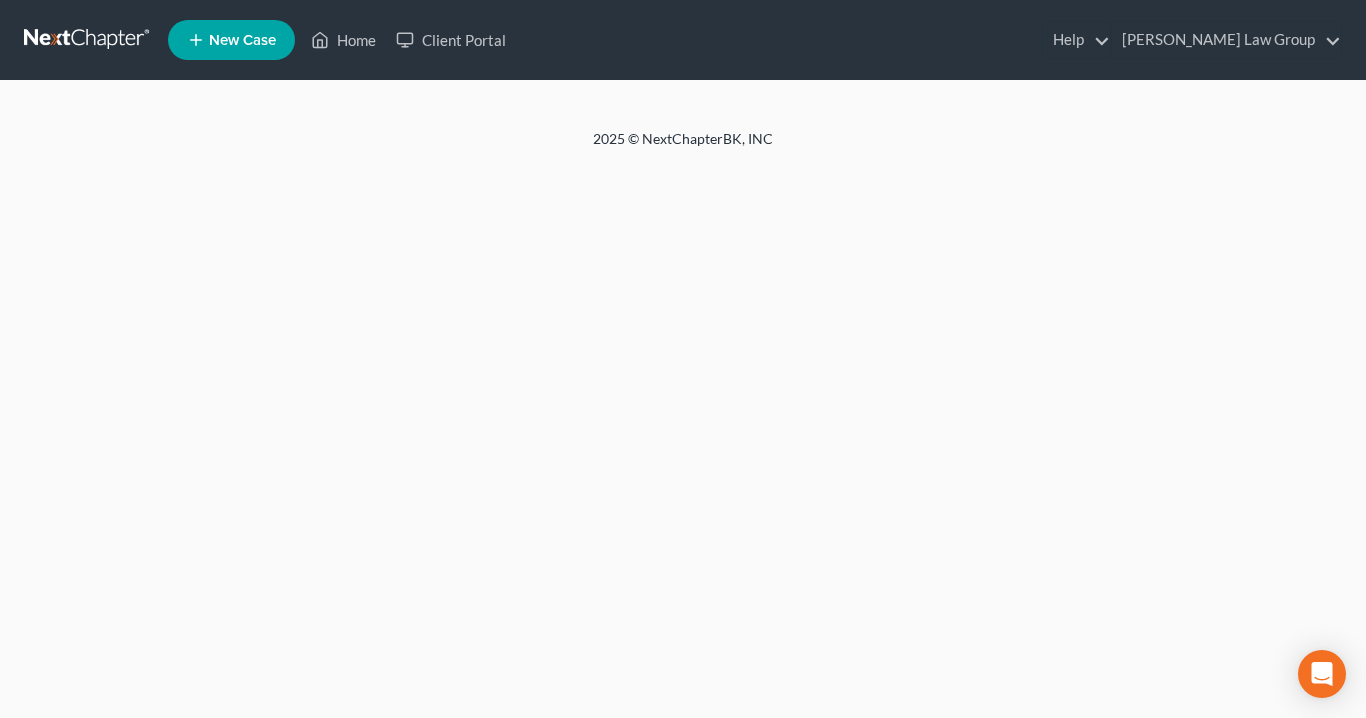 scroll, scrollTop: 0, scrollLeft: 0, axis: both 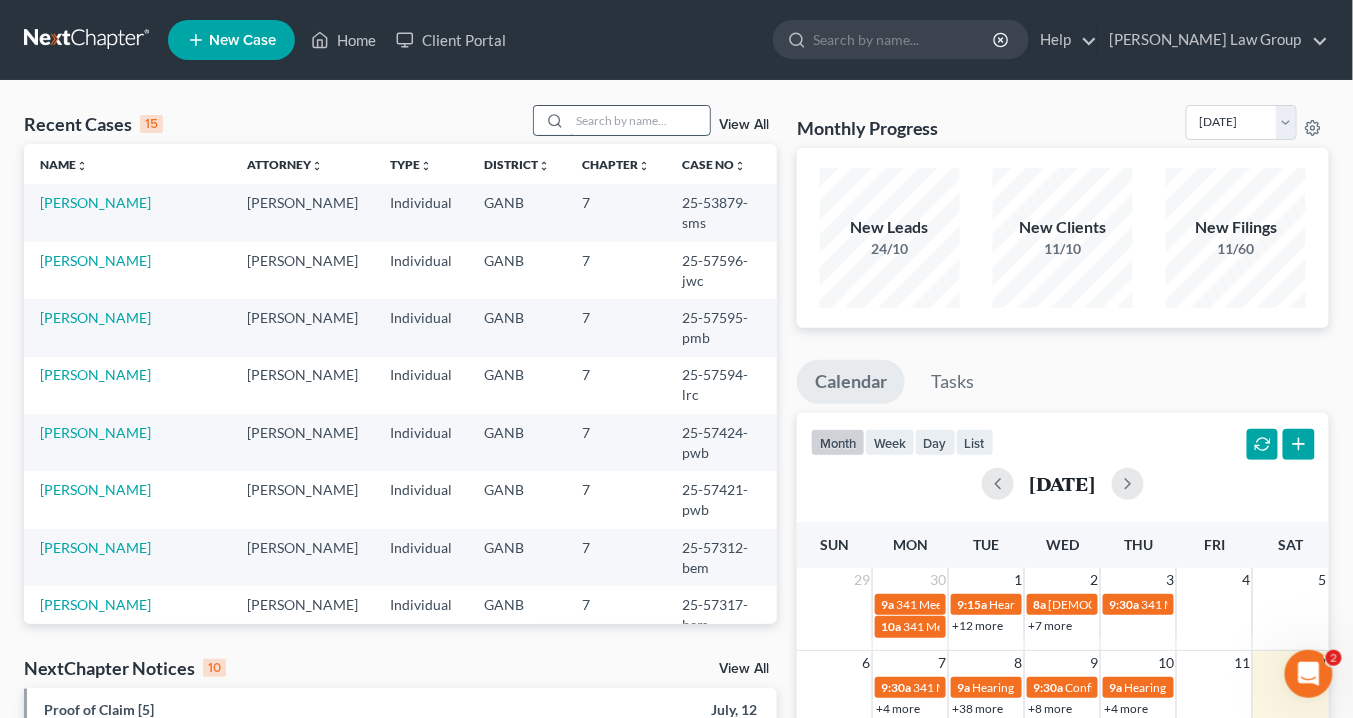 click at bounding box center (640, 120) 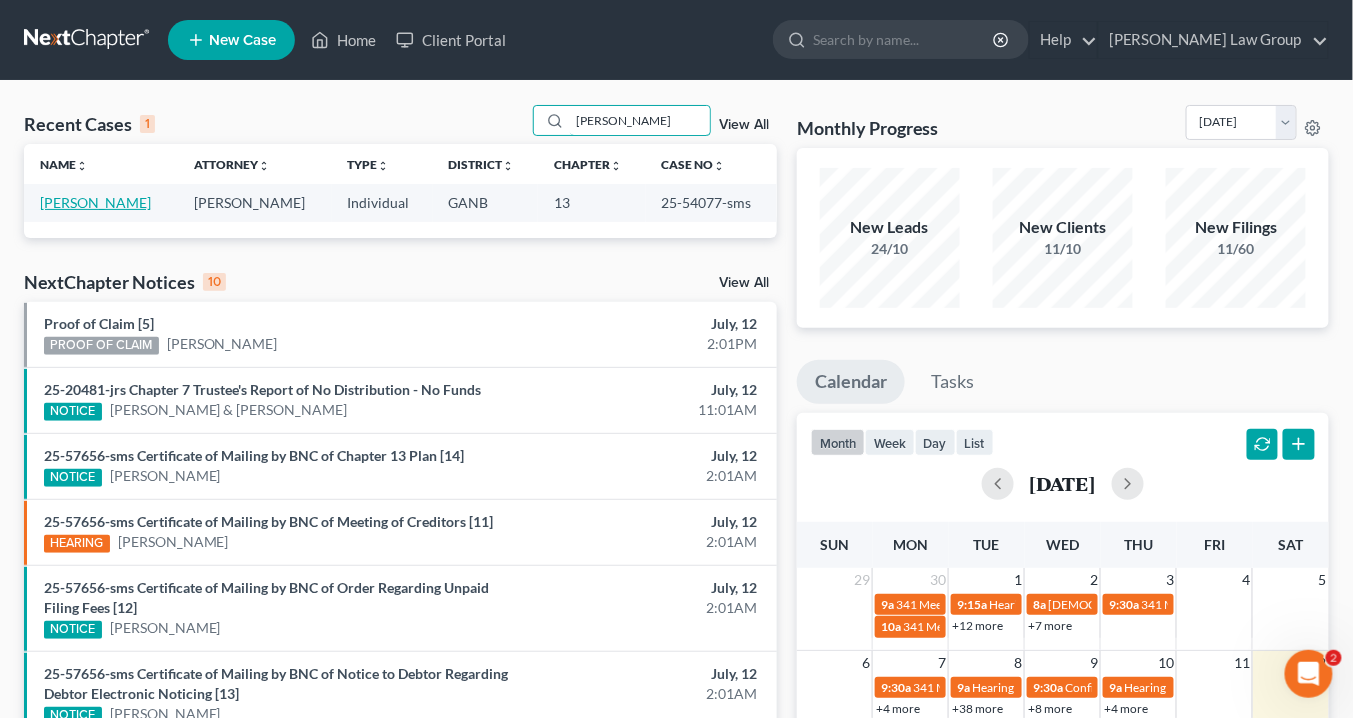 type on "neblett" 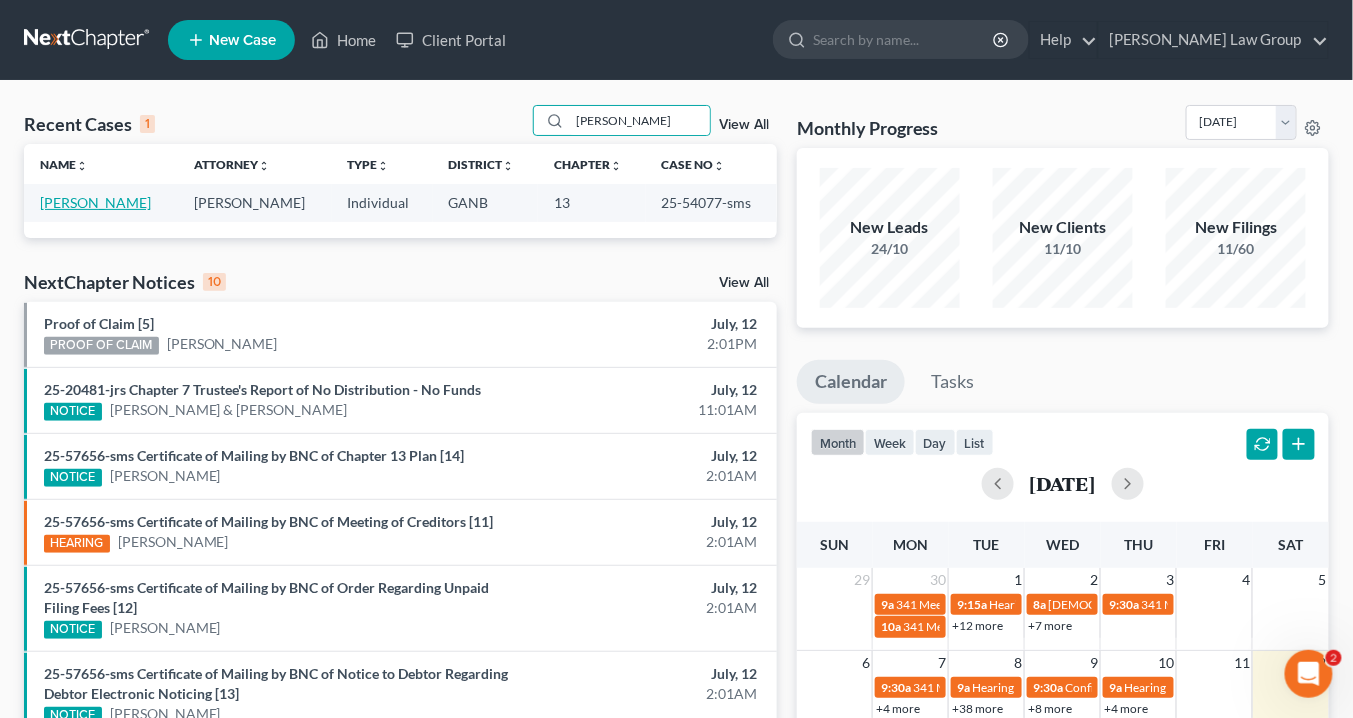click on "[PERSON_NAME]" at bounding box center (95, 202) 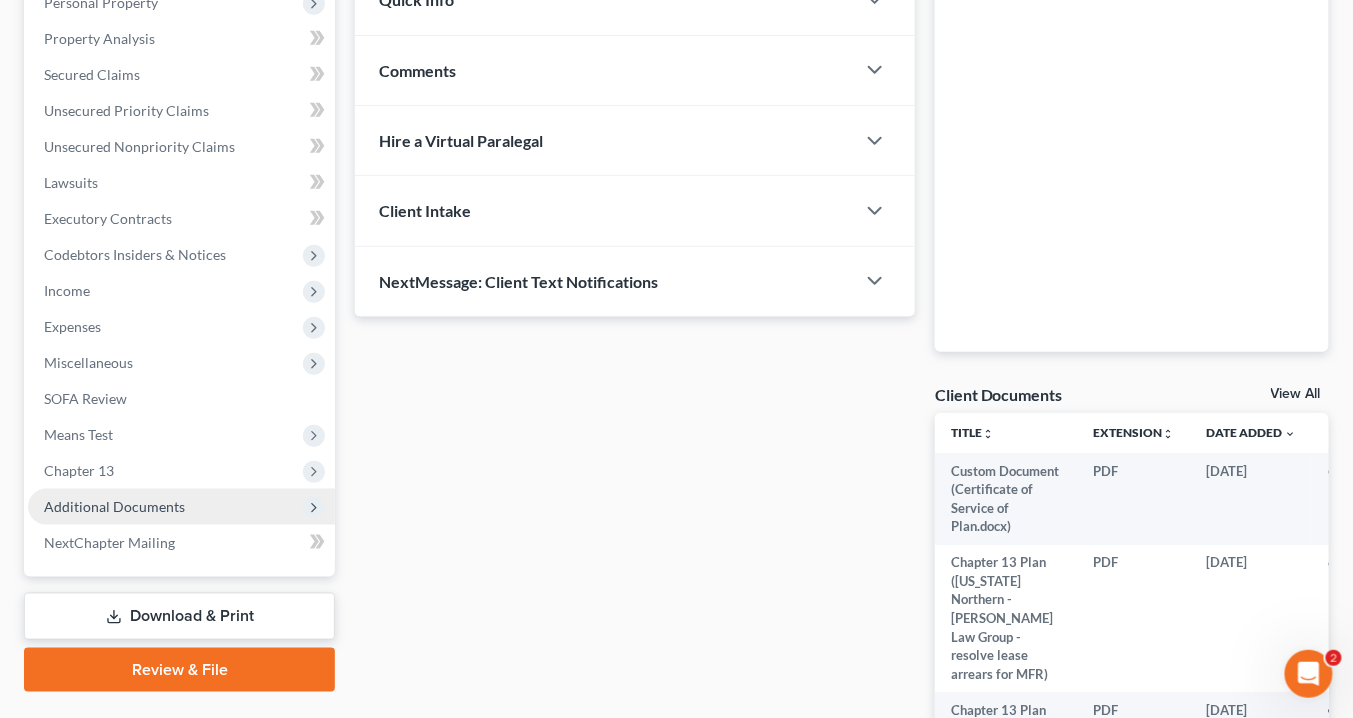 scroll, scrollTop: 480, scrollLeft: 0, axis: vertical 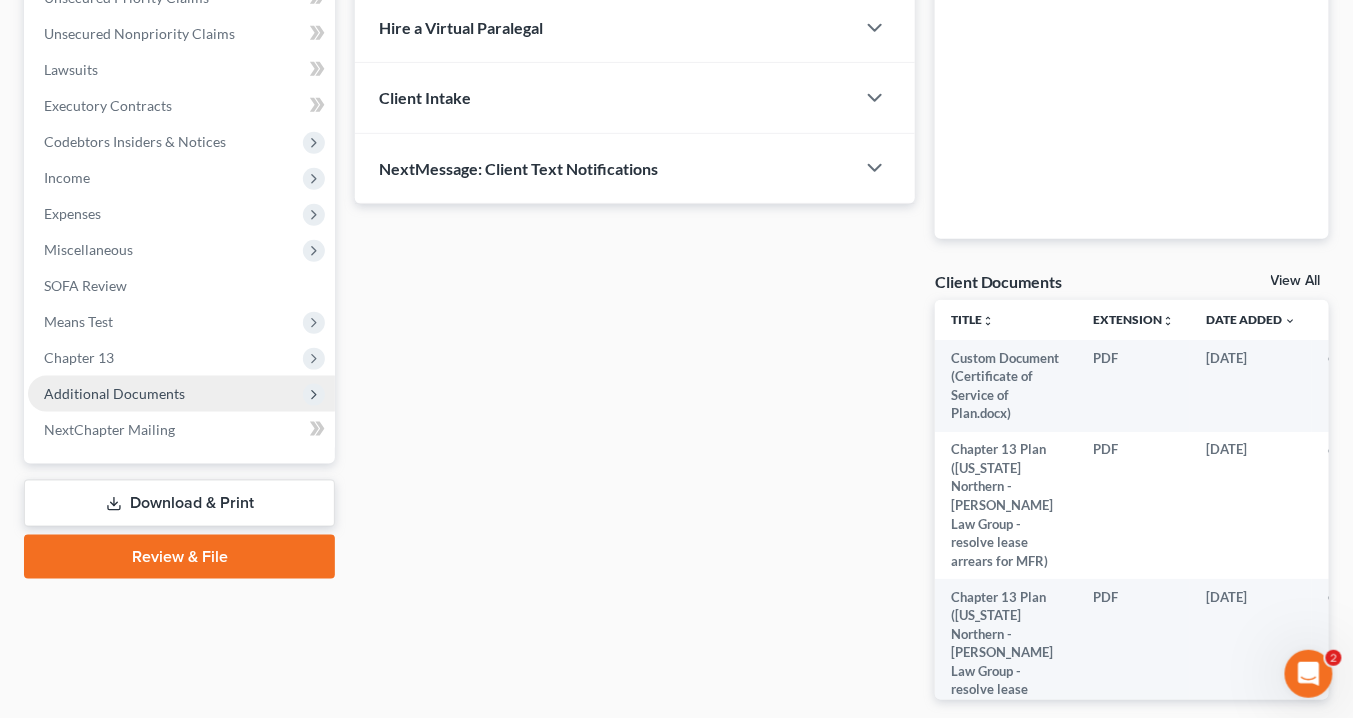 click on "Additional Documents" at bounding box center (114, 393) 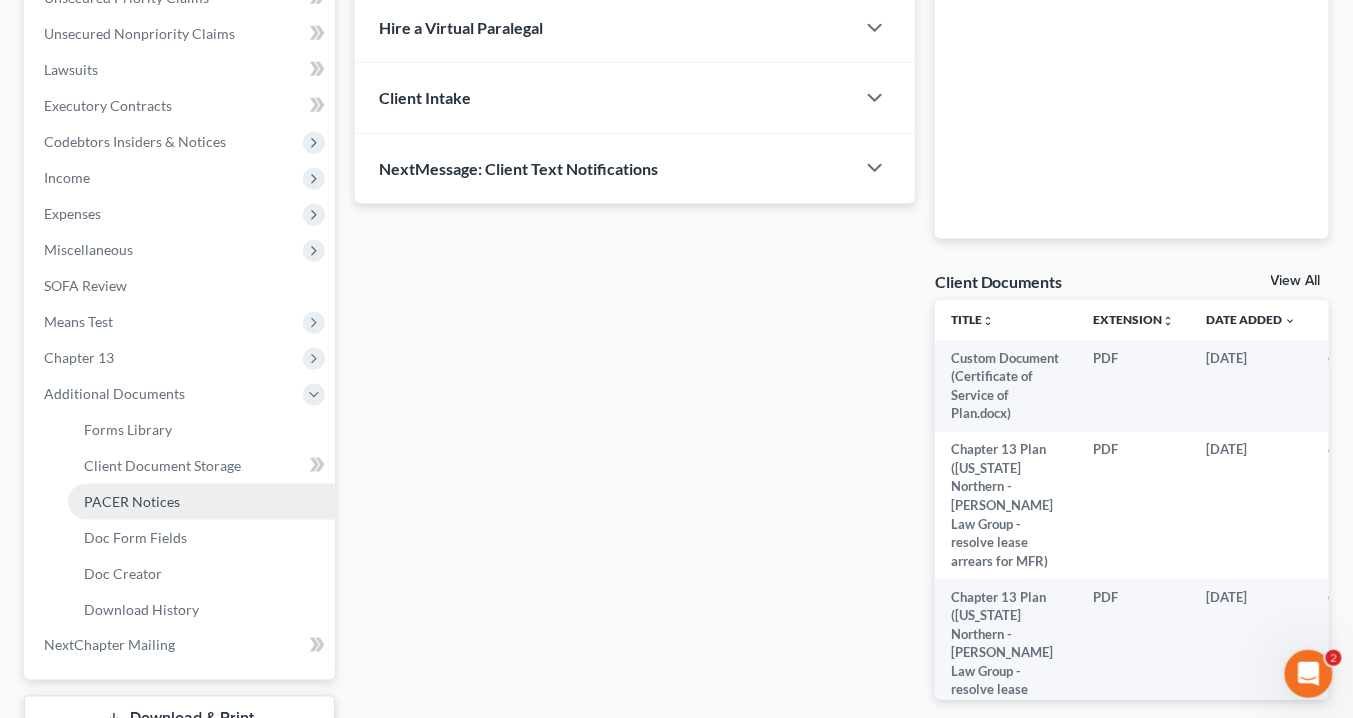 click on "PACER Notices" at bounding box center [132, 501] 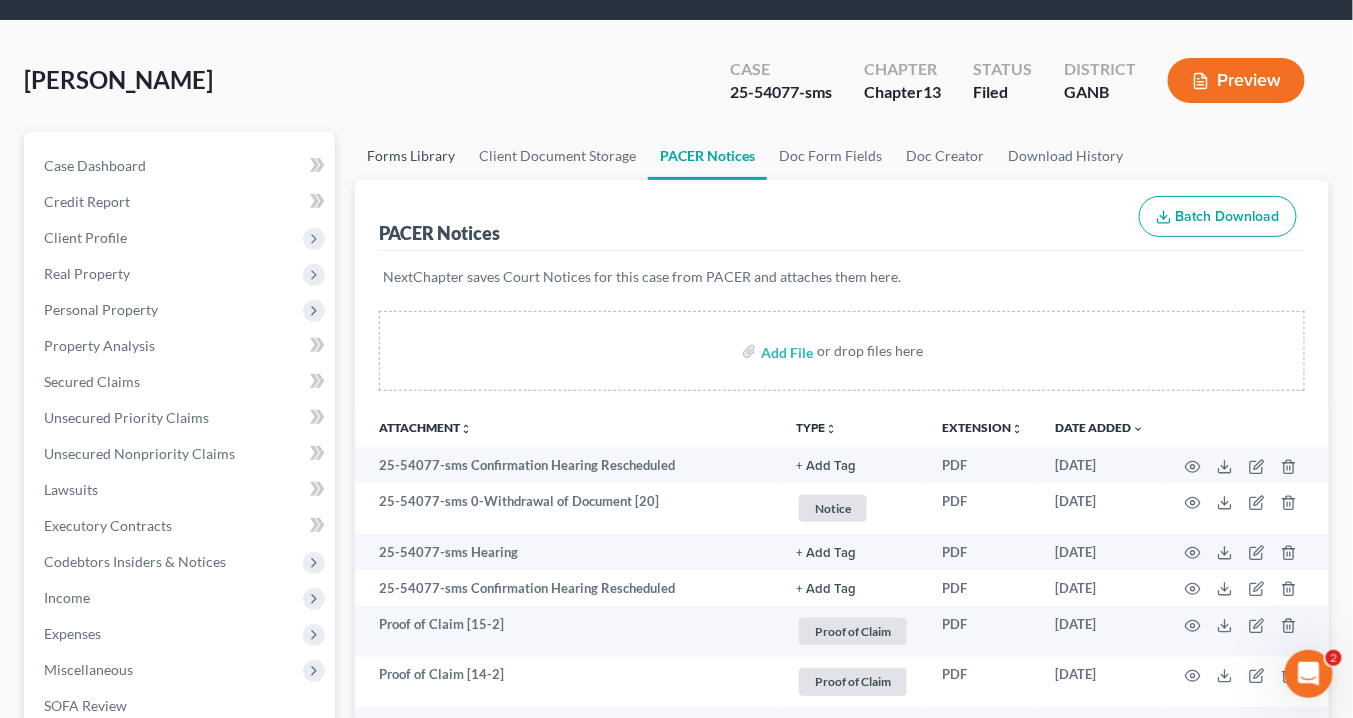 scroll, scrollTop: 0, scrollLeft: 0, axis: both 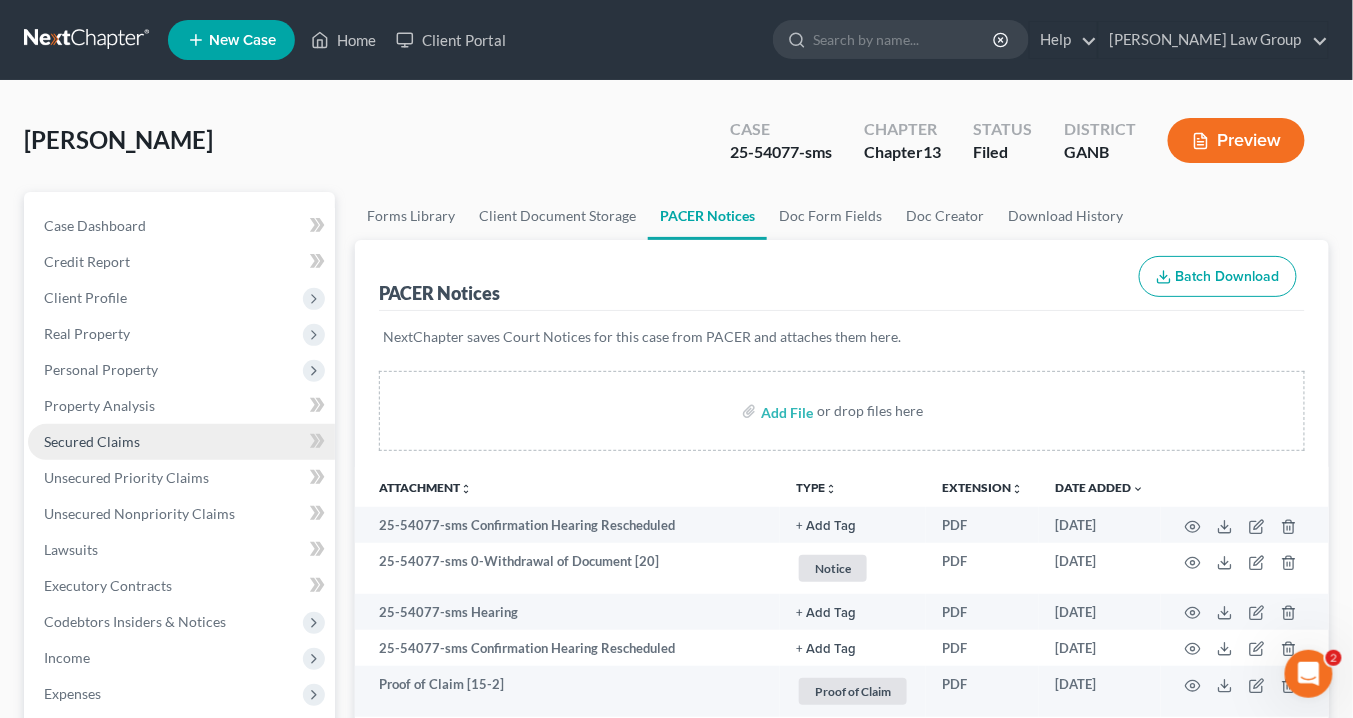 click on "Secured Claims" at bounding box center (92, 441) 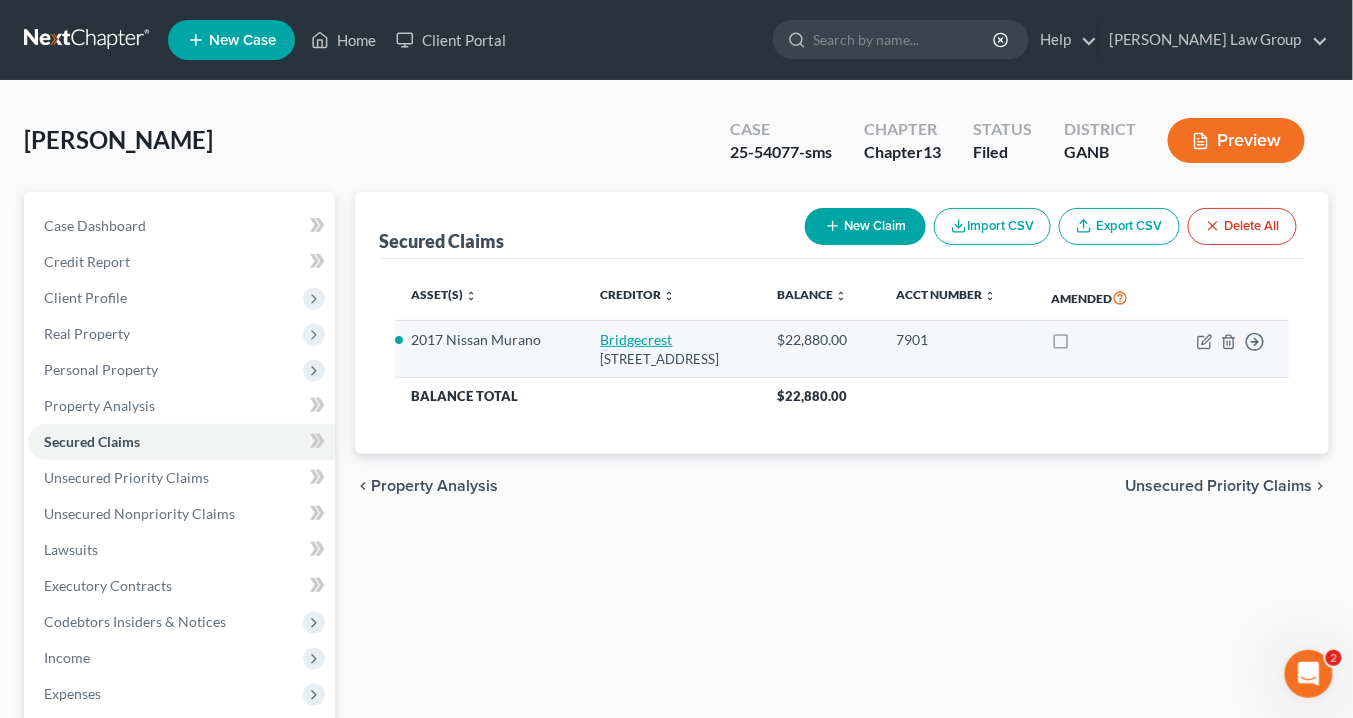 drag, startPoint x: 614, startPoint y: 386, endPoint x: 571, endPoint y: 352, distance: 54.81788 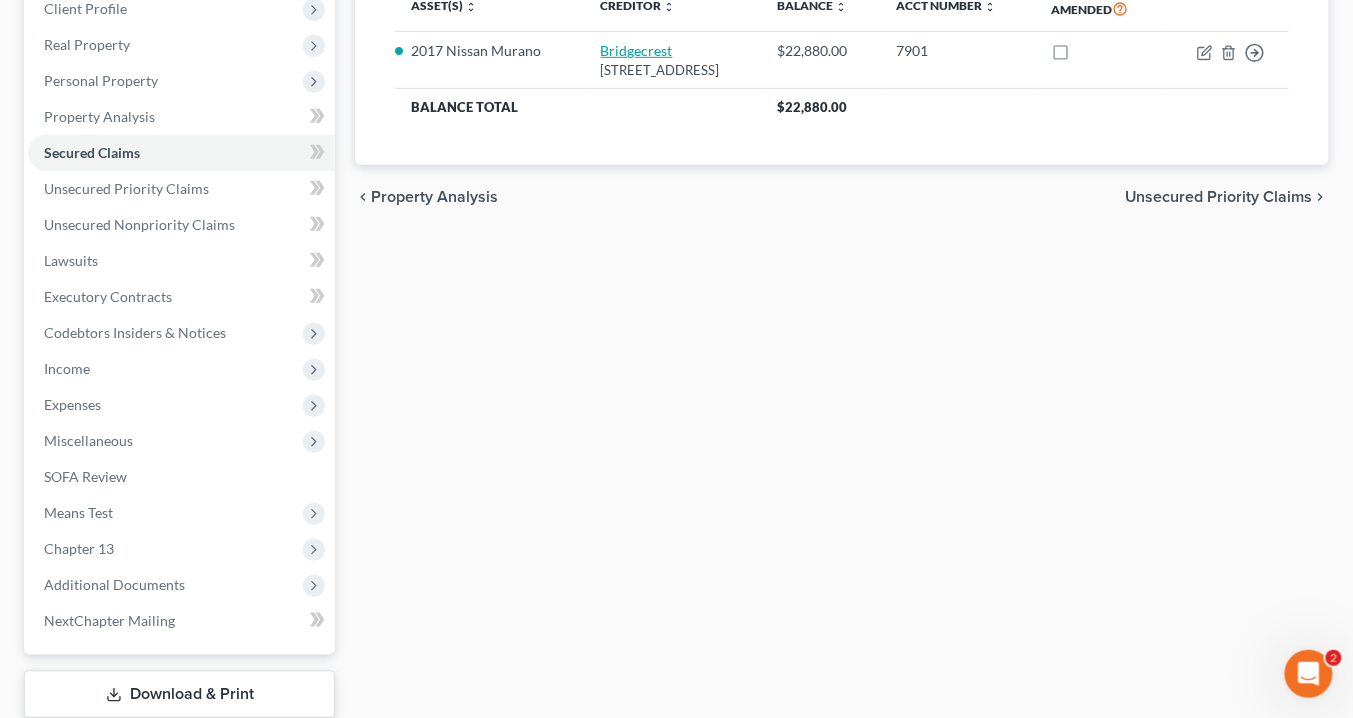 scroll, scrollTop: 320, scrollLeft: 0, axis: vertical 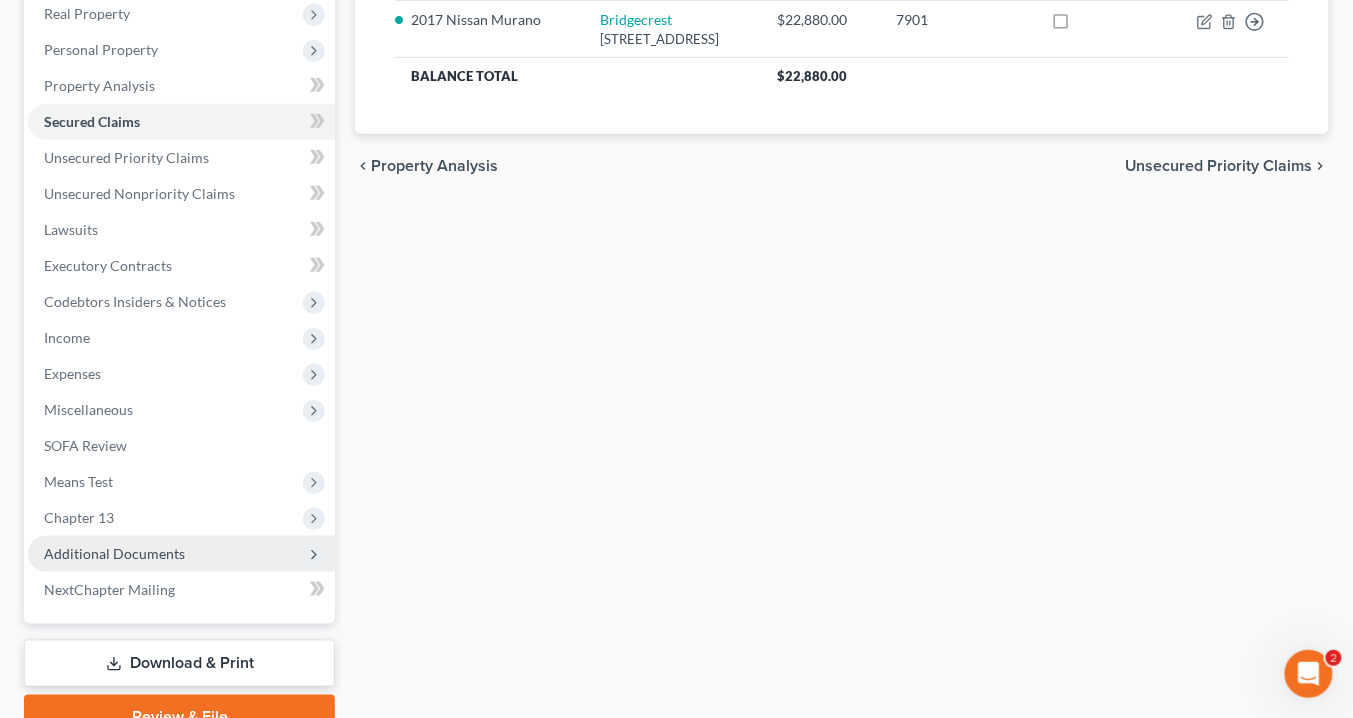 click on "Additional Documents" at bounding box center [114, 553] 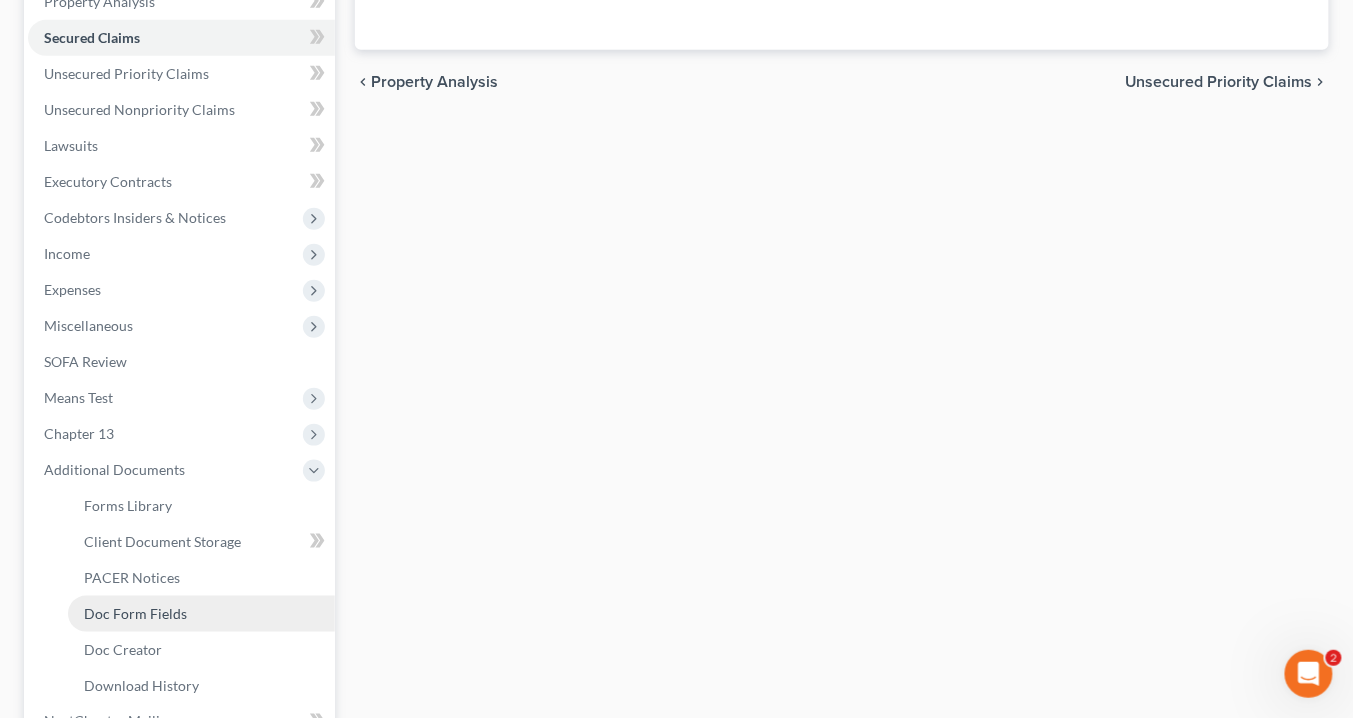 scroll, scrollTop: 480, scrollLeft: 0, axis: vertical 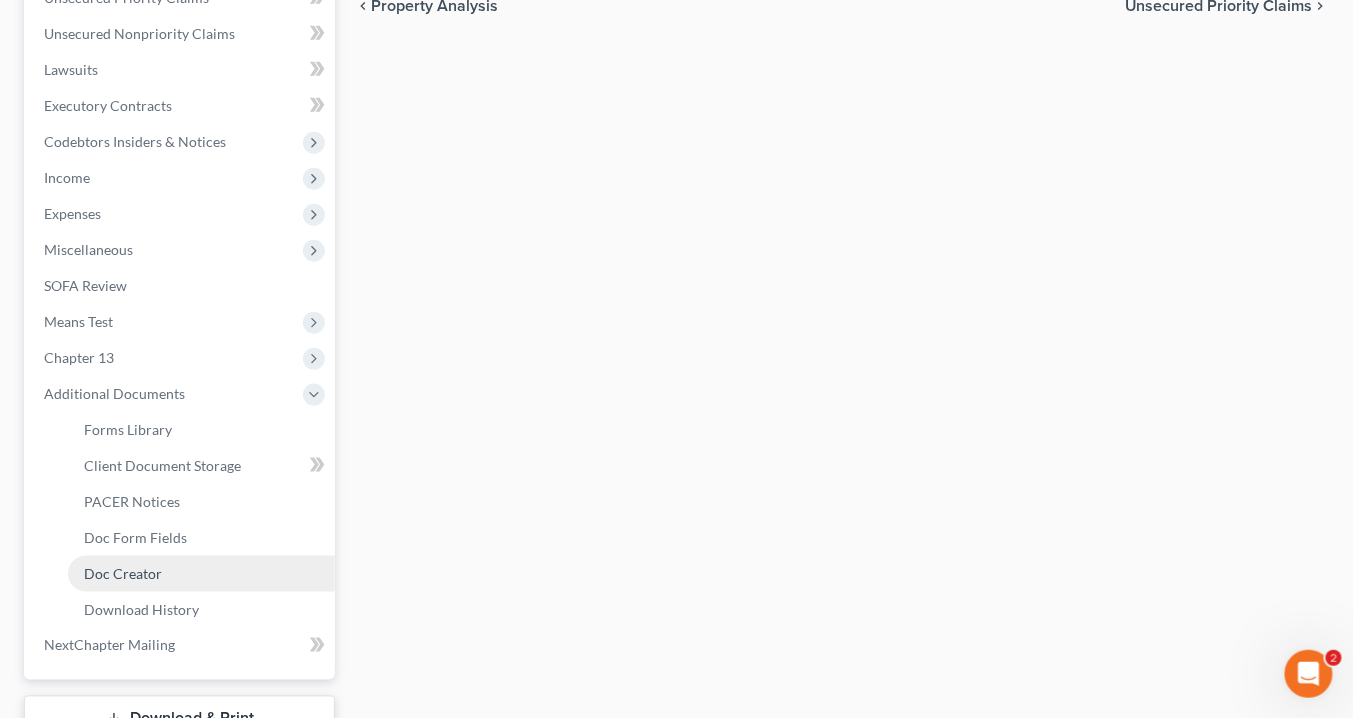 click on "Doc Creator" at bounding box center (123, 573) 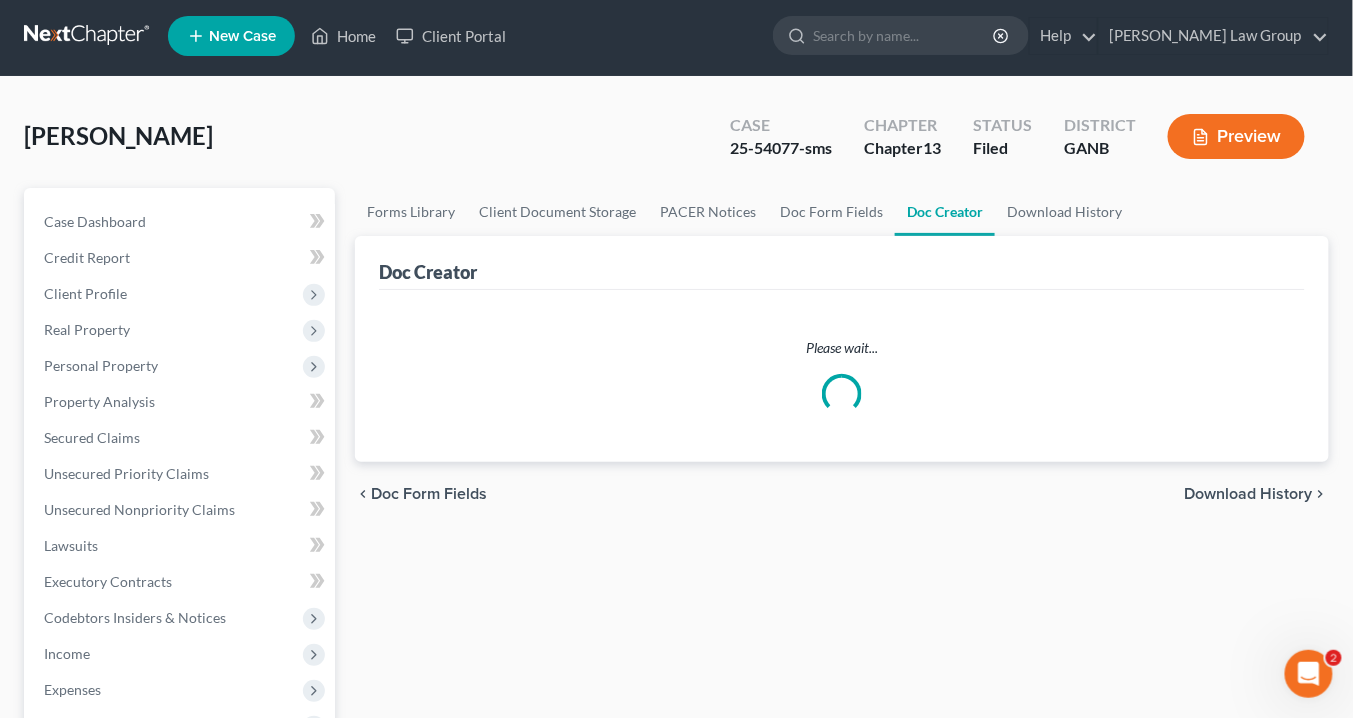 scroll, scrollTop: 0, scrollLeft: 0, axis: both 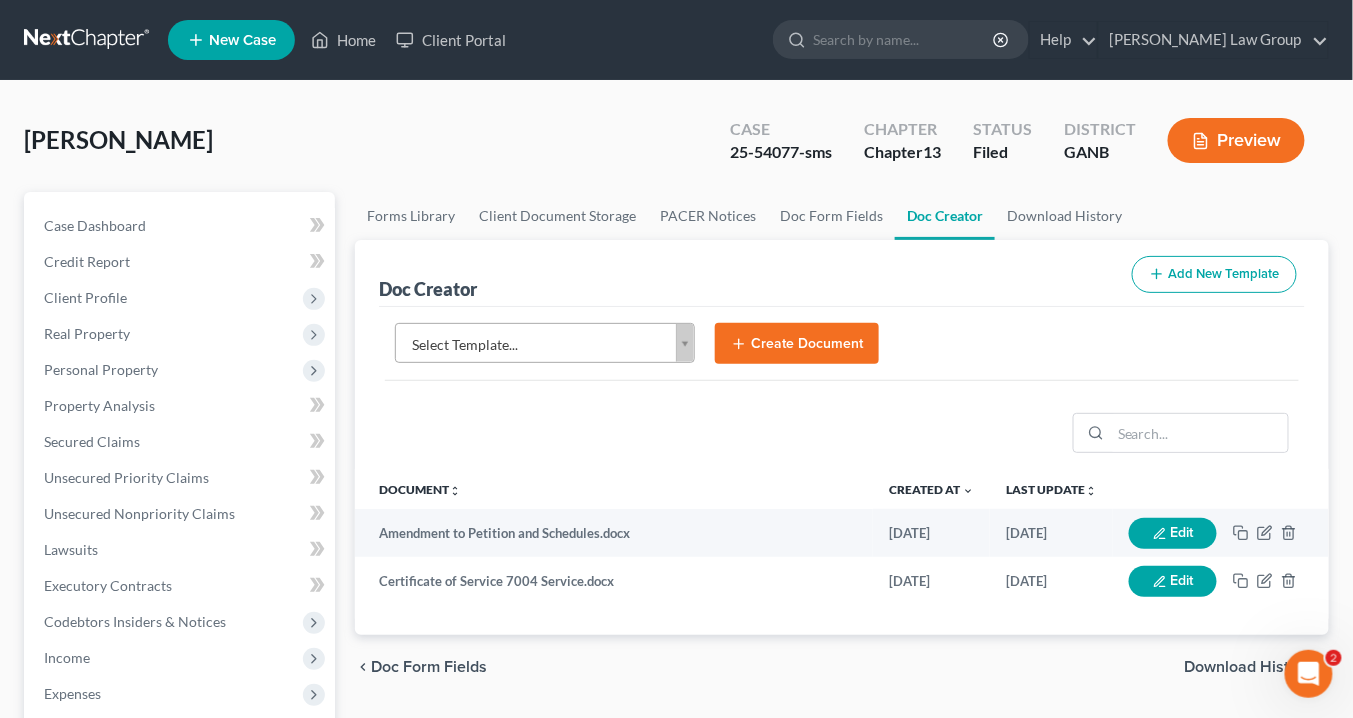 click on "Home New Case Client Portal Saedi Law Group info@saedilawgroup.com My Account Settings Plan + Billing Account Add-Ons Upgrade to Whoa Help Center Webinars Training Videos What's new Log out New Case Home Client Portal         - No Result - See all results Or Press Enter... Help Help Center Webinars Training Videos What's new Saedi Law Group Saedi Law Group info@saedilawgroup.com My Account Settings Plan + Billing Account Add-Ons Upgrade to Whoa Log out 	 Neblett, Katrina Upgraded Case 25-54077-sms Chapter Chapter  13 Status Filed District GANB Preview Petition Navigation
Case Dashboard
Payments
Invoices
Payments" at bounding box center (676, 675) 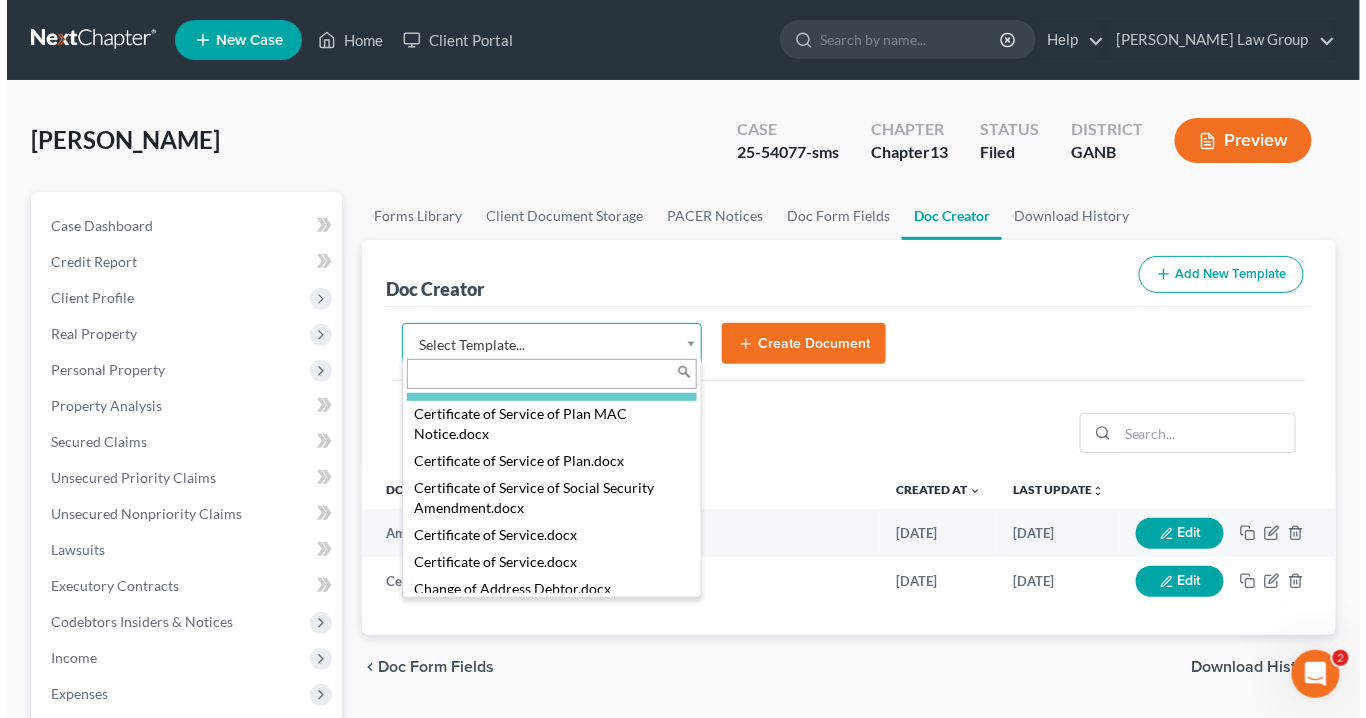 scroll, scrollTop: 853, scrollLeft: 0, axis: vertical 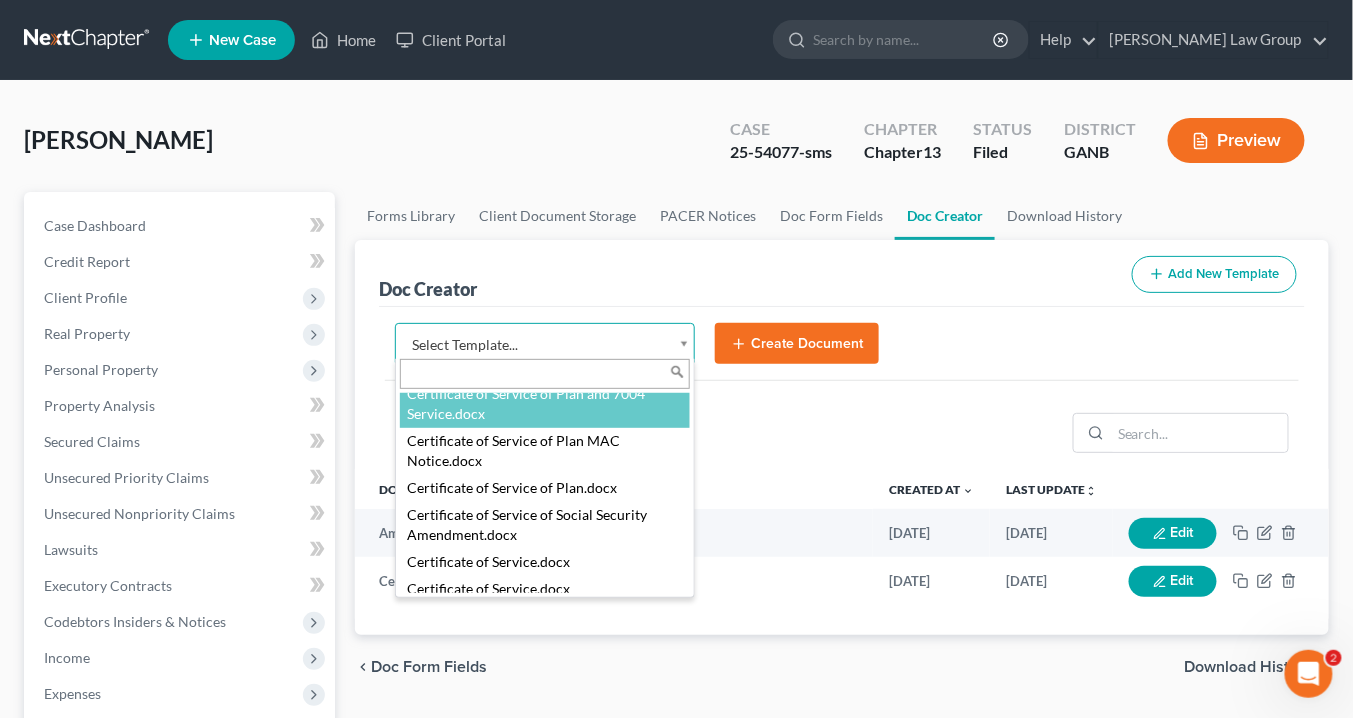 select on "111540" 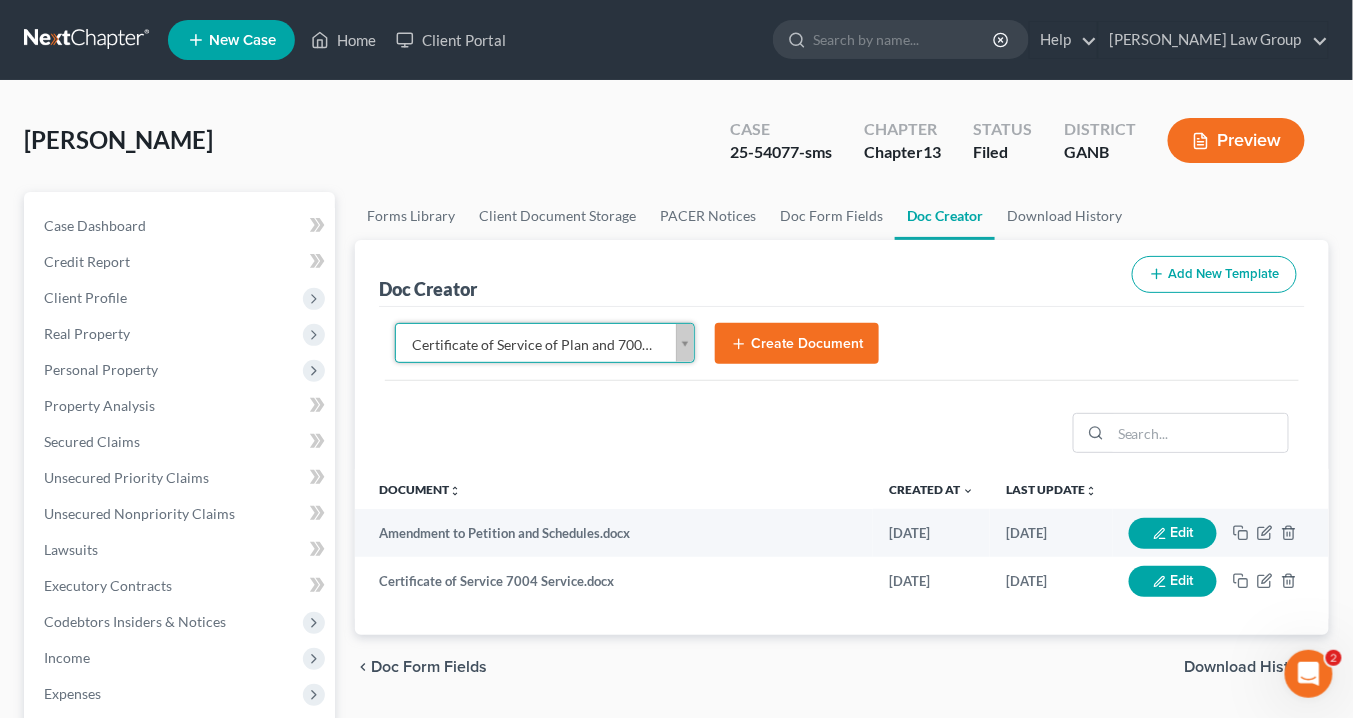 click on "Create Document" at bounding box center (797, 344) 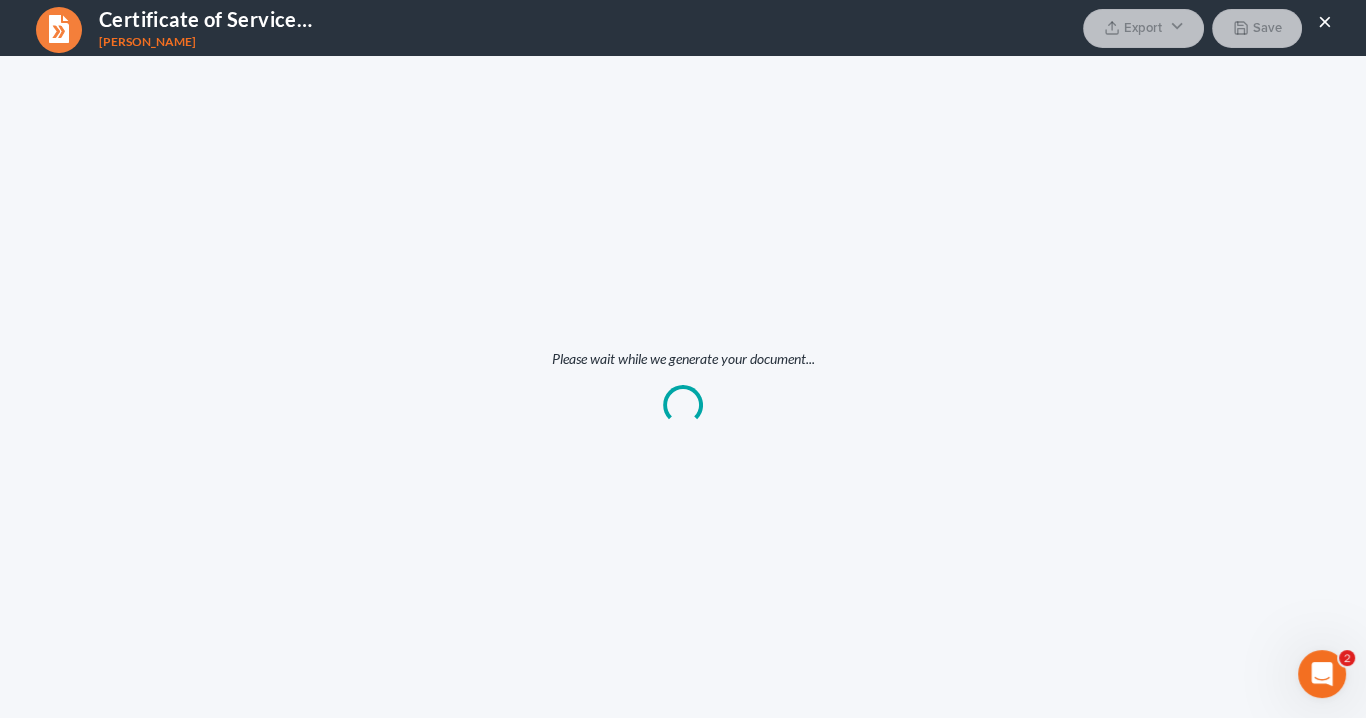 scroll, scrollTop: 0, scrollLeft: 0, axis: both 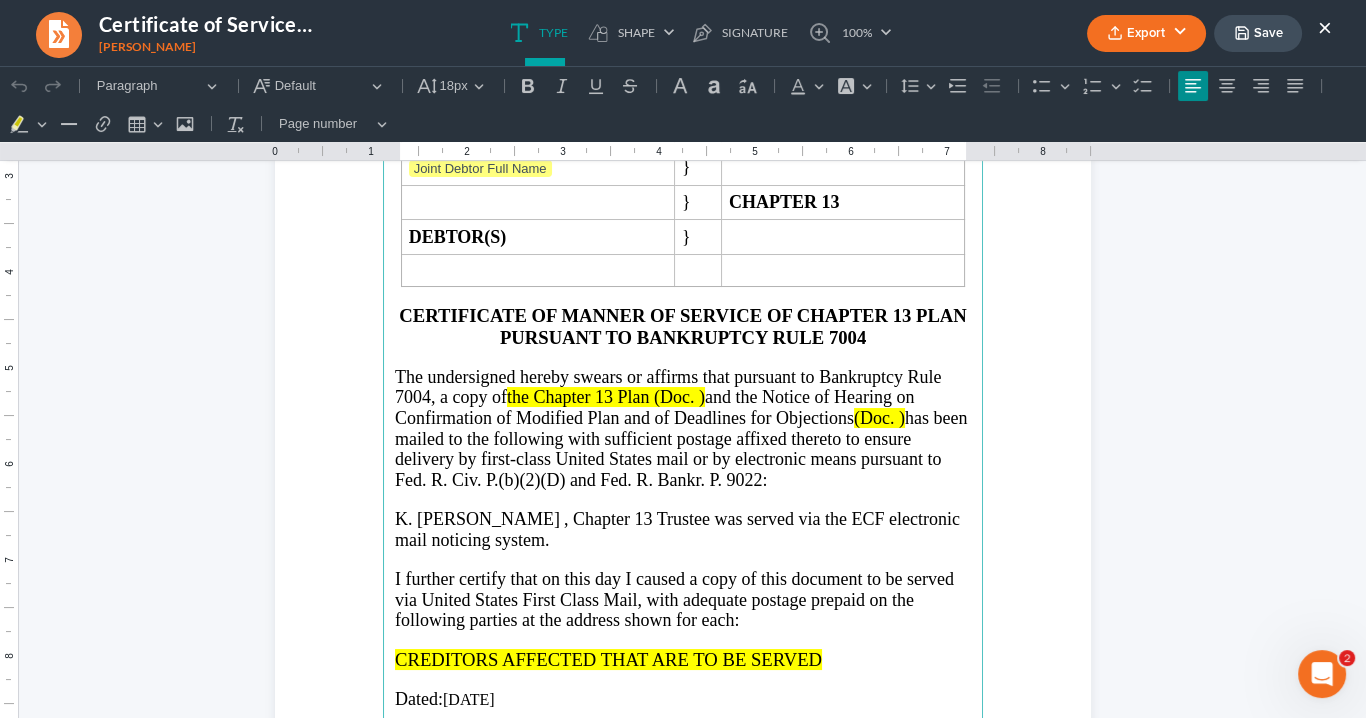 click on "and the Notice of Hearing on Confirmation of Modified Plan and of Deadlines for Objections" at bounding box center (654, 407) 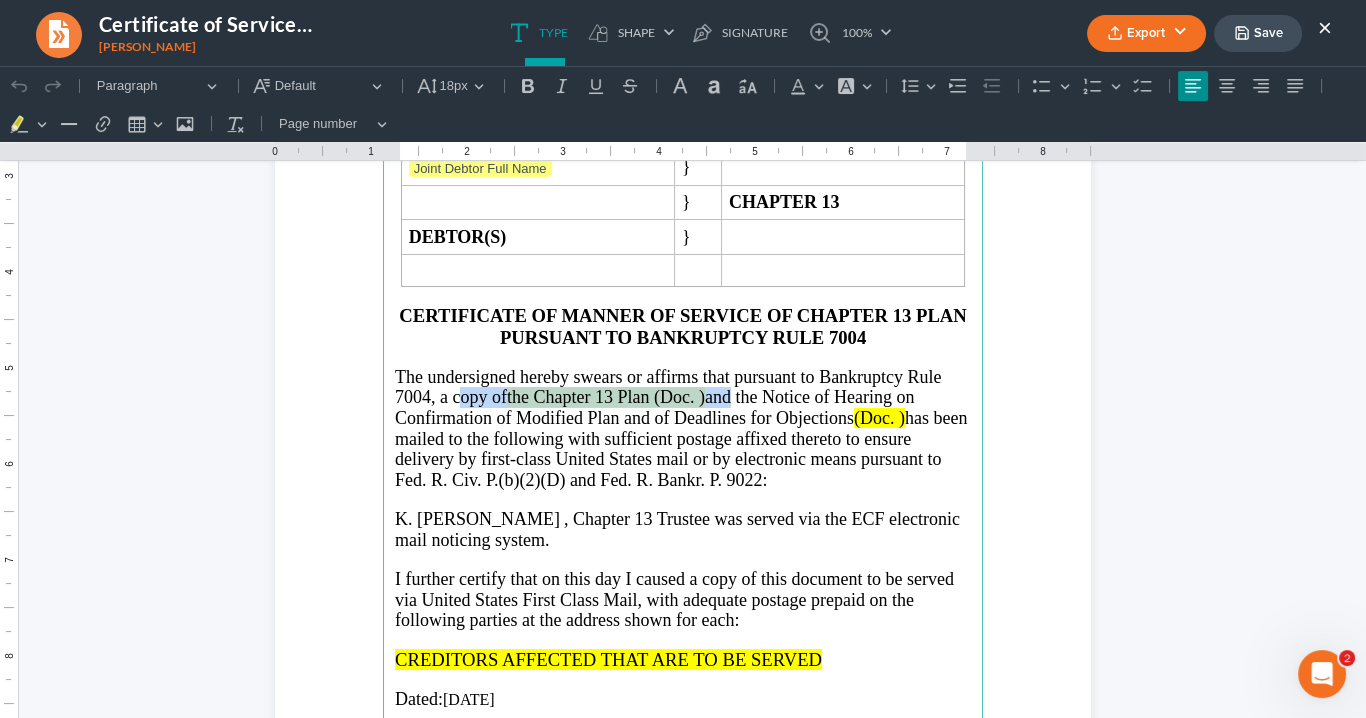 drag, startPoint x: 670, startPoint y: 393, endPoint x: 462, endPoint y: 386, distance: 208.11775 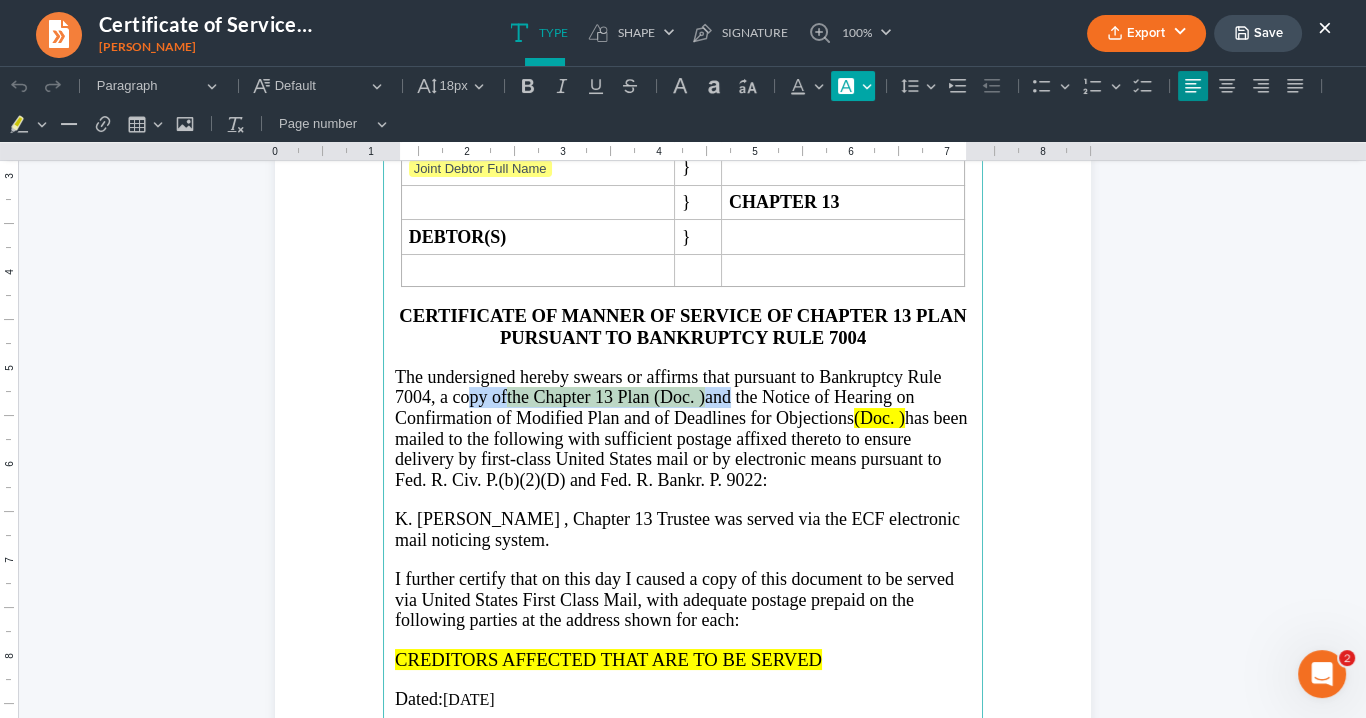 click on "Font Background Color Font Background Color" at bounding box center (853, 86) 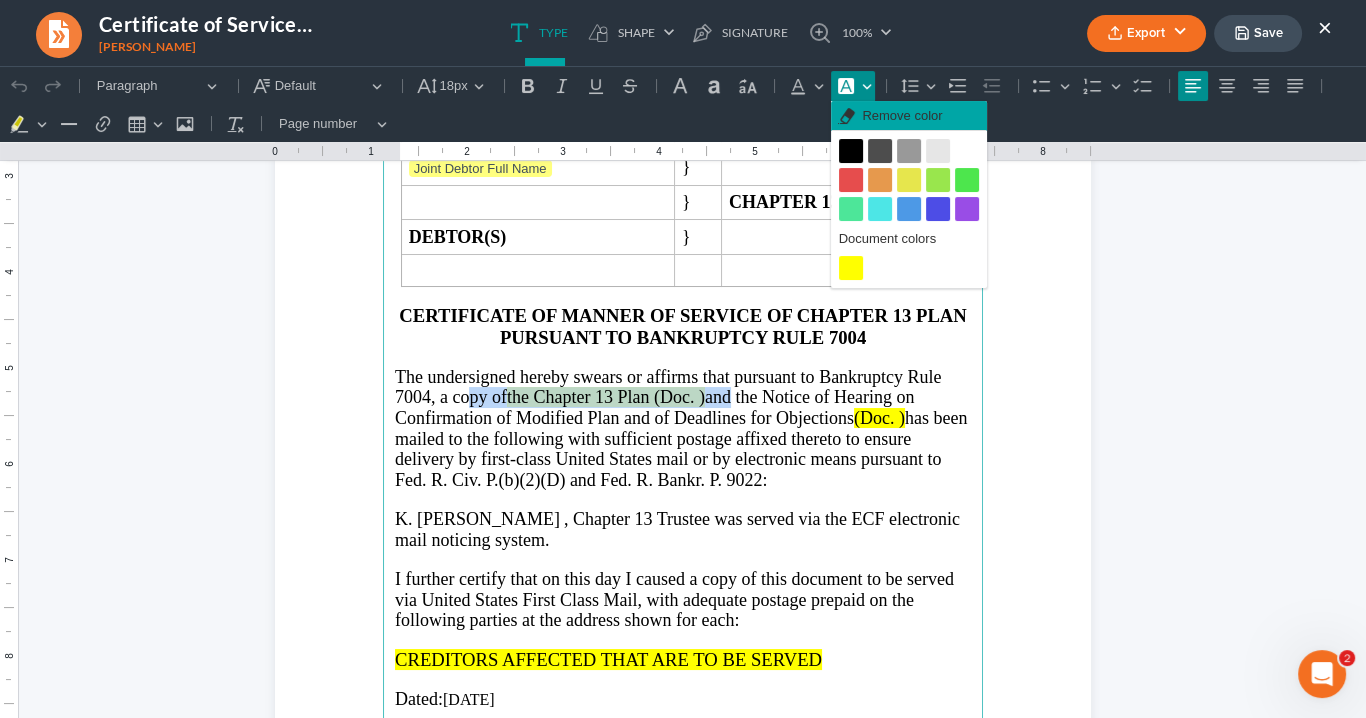 click on "Remove color" at bounding box center [902, 116] 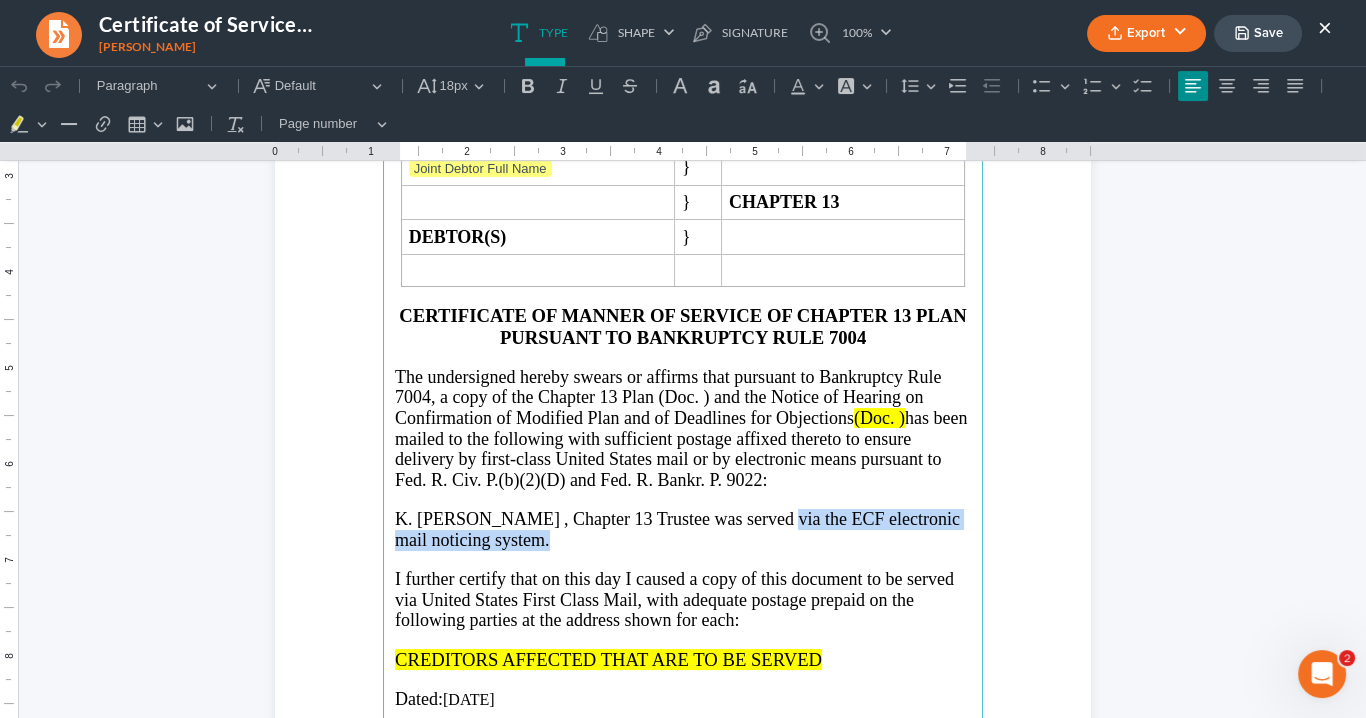 drag, startPoint x: 744, startPoint y: 512, endPoint x: 731, endPoint y: 455, distance: 58.463665 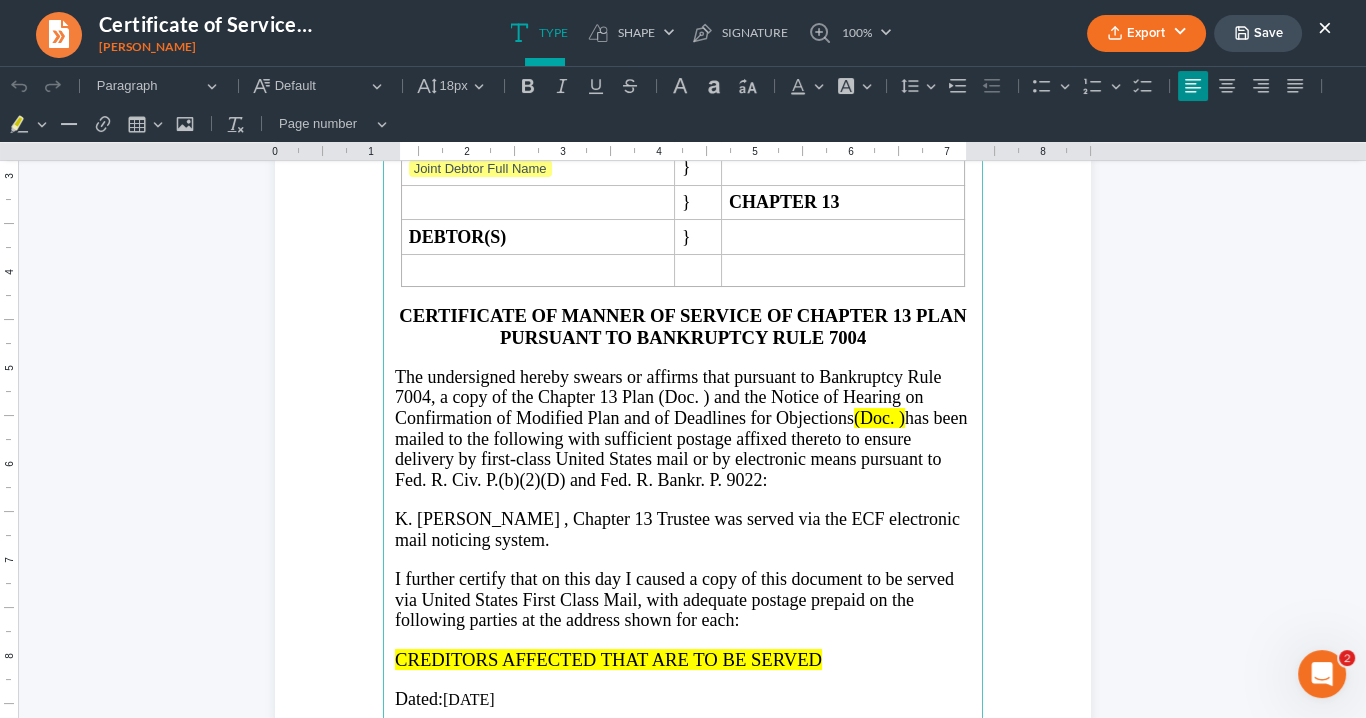 click on "The undersigned hereby swears or affirms that pursuant to Bankruptcy Rule 7004, a copy of the Chapter 13 Plan (Doc. ) and the Notice of Hearing on Confirmation of Modified Plan and of Deadlines for Objections" at bounding box center (668, 397) 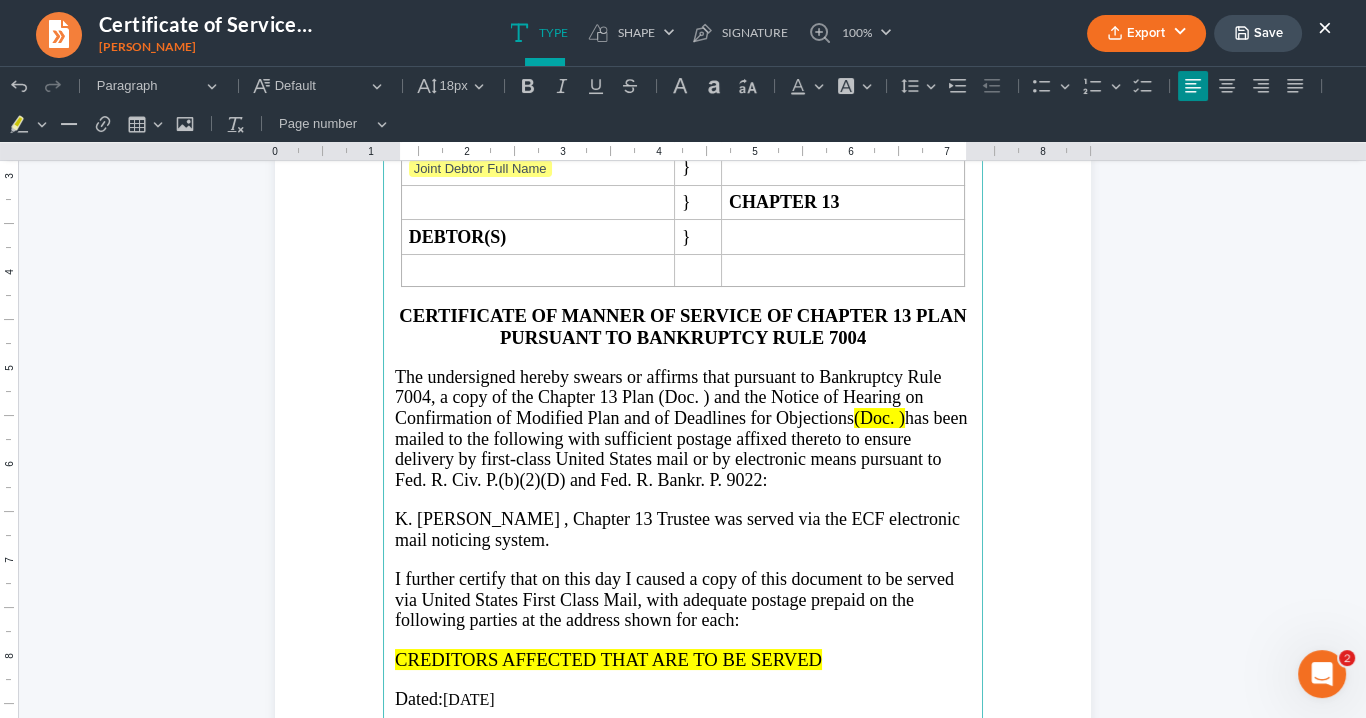 type 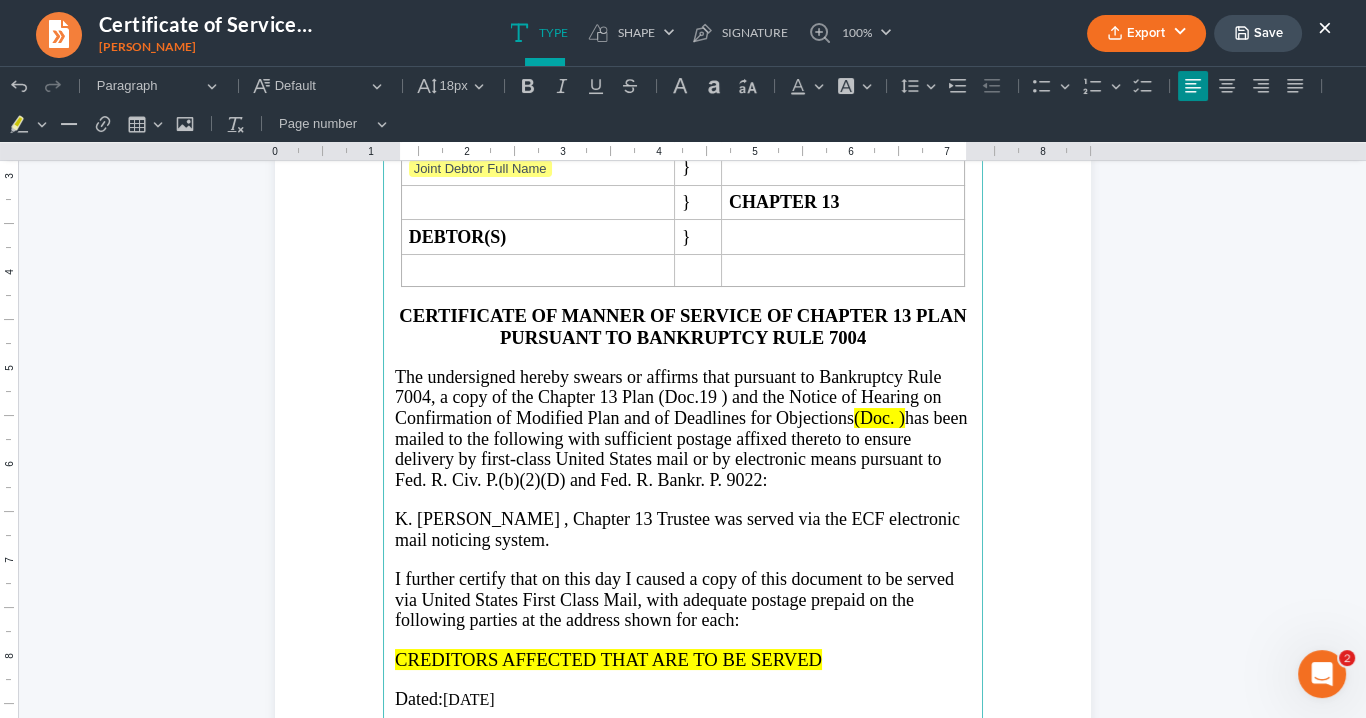 drag, startPoint x: 715, startPoint y: 391, endPoint x: 732, endPoint y: 384, distance: 18.384777 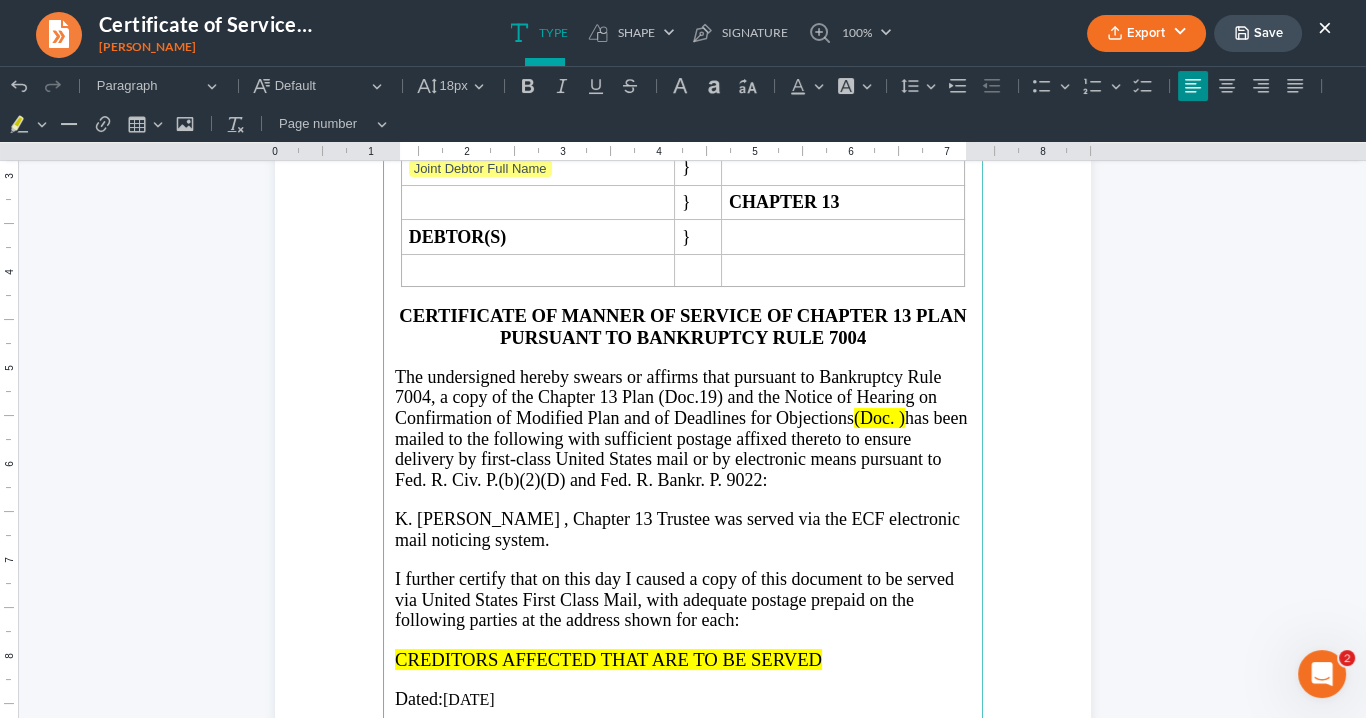 click on "The undersigned hereby swears or affirms that pursuant to Bankruptcy Rule 7004, a copy of the Chapter 13 Plan (Doc.19) and the Notice of Hearing on Confirmation of Modified Plan and of Deadlines for Objections" at bounding box center [668, 397] 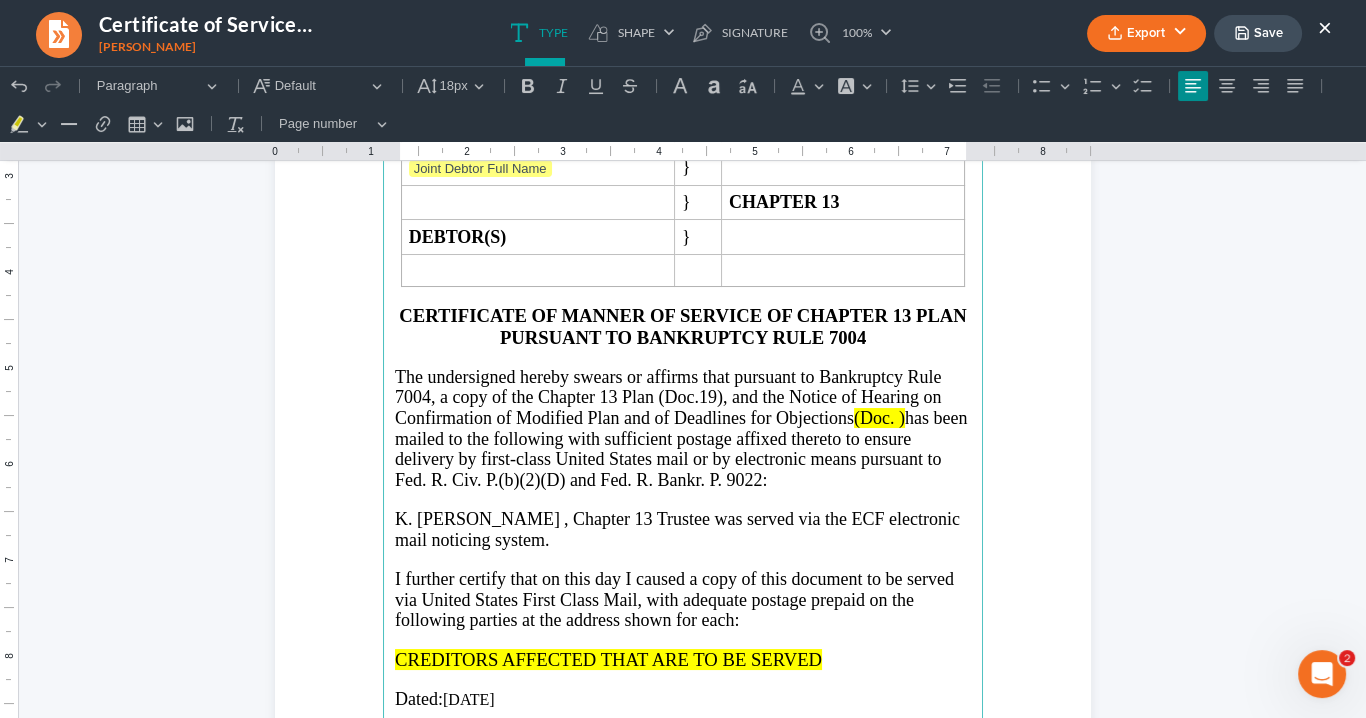 drag, startPoint x: 902, startPoint y: 409, endPoint x: 722, endPoint y: 391, distance: 180.89777 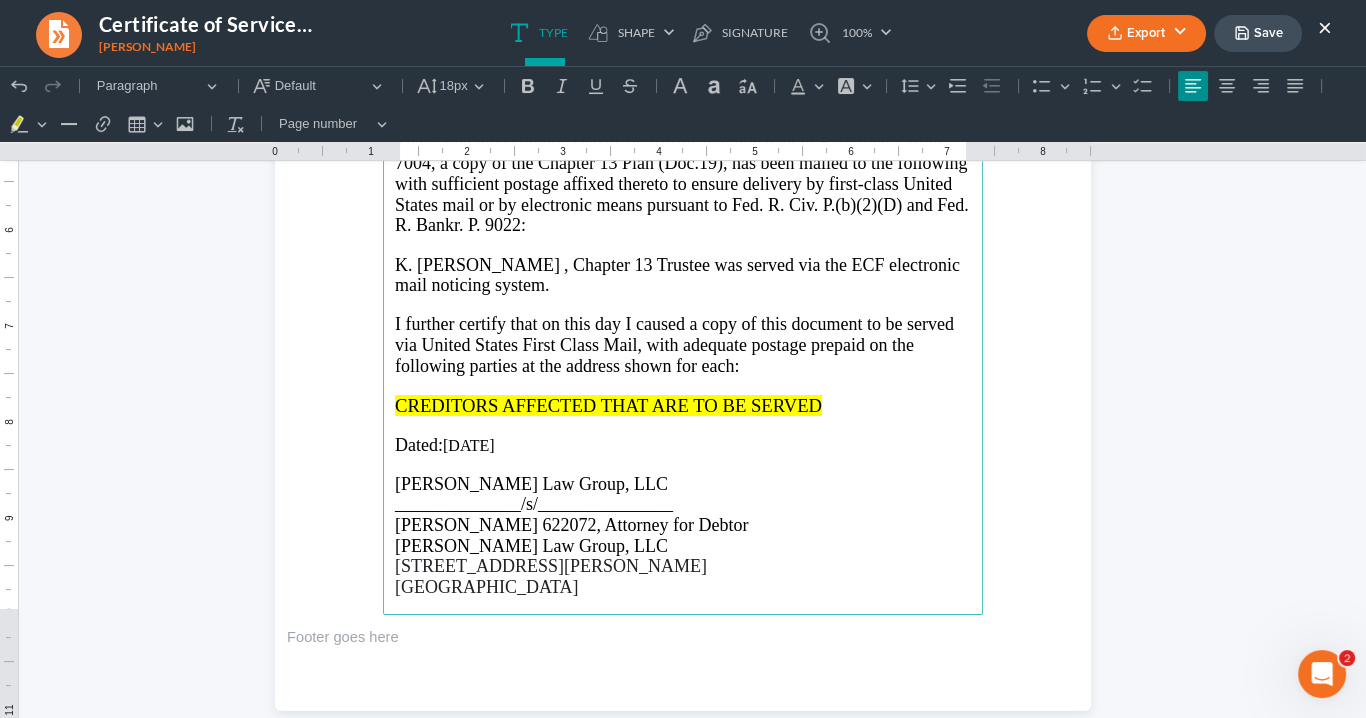 scroll, scrollTop: 560, scrollLeft: 0, axis: vertical 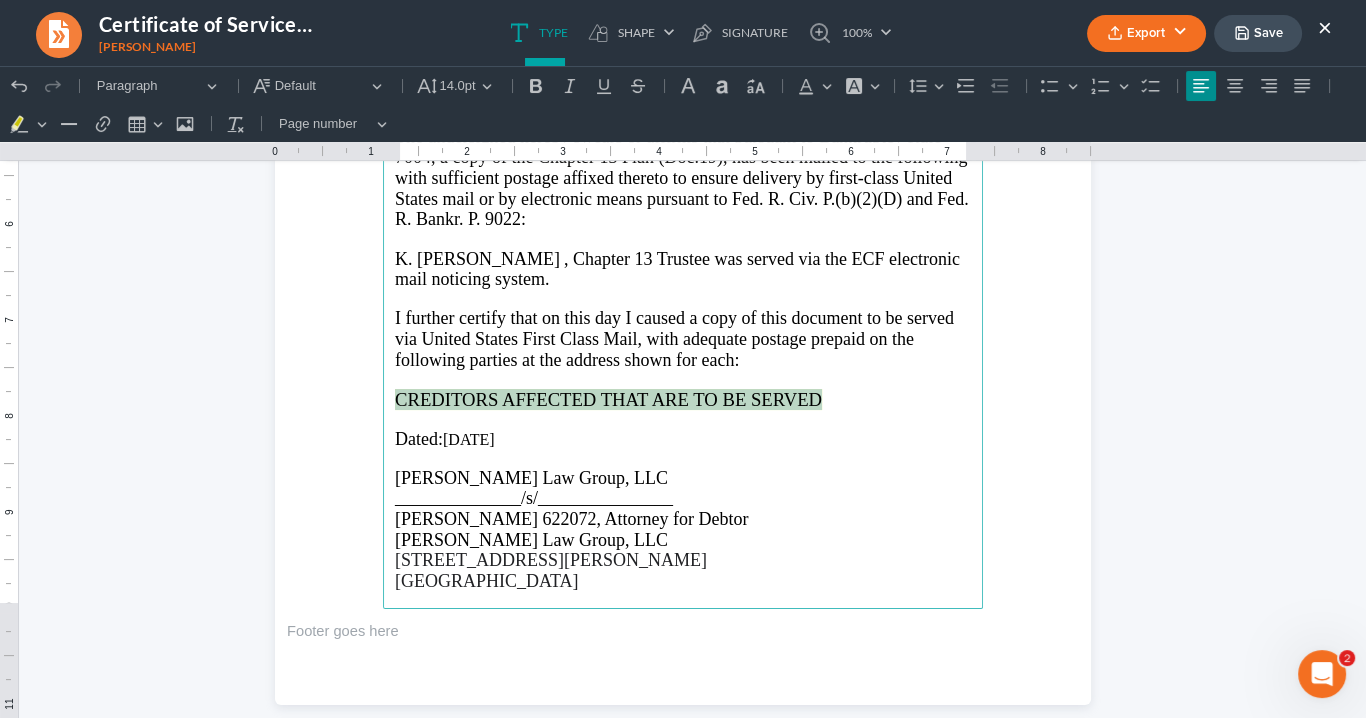 drag, startPoint x: 834, startPoint y: 389, endPoint x: 372, endPoint y: 401, distance: 462.15582 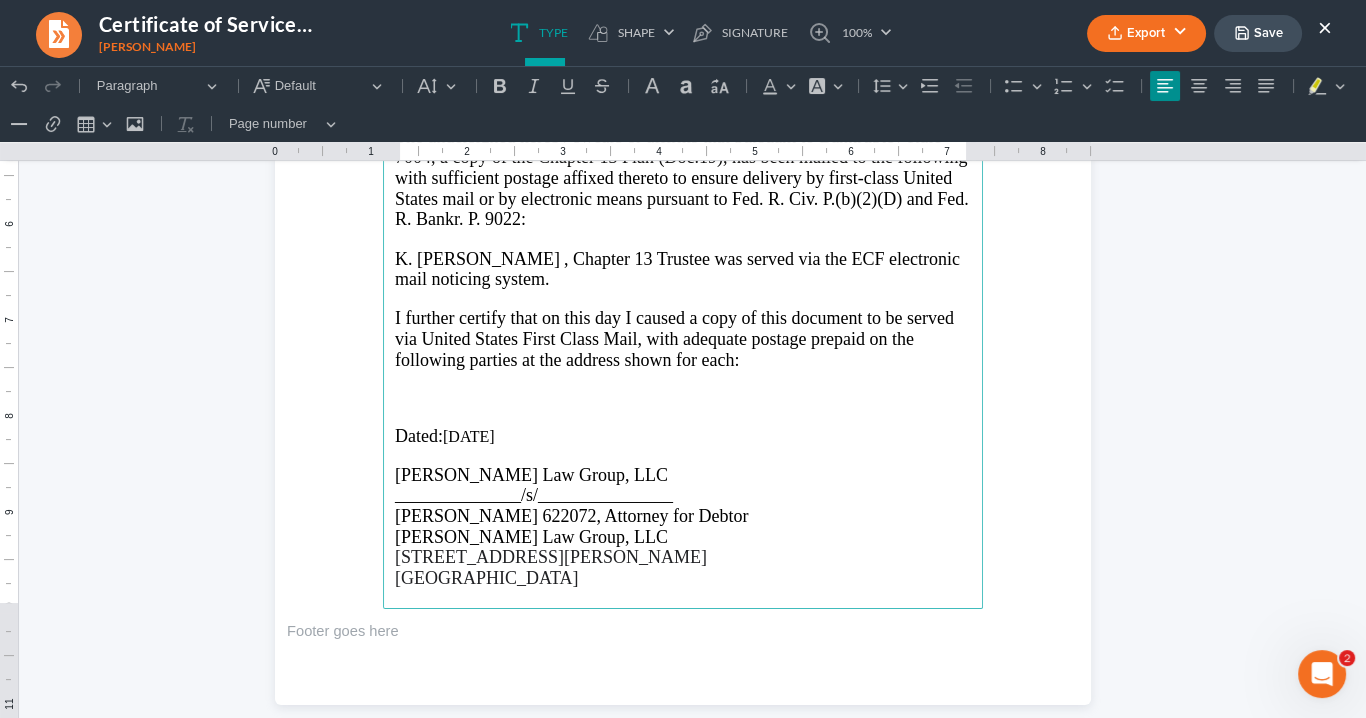 click at bounding box center [683, 398] 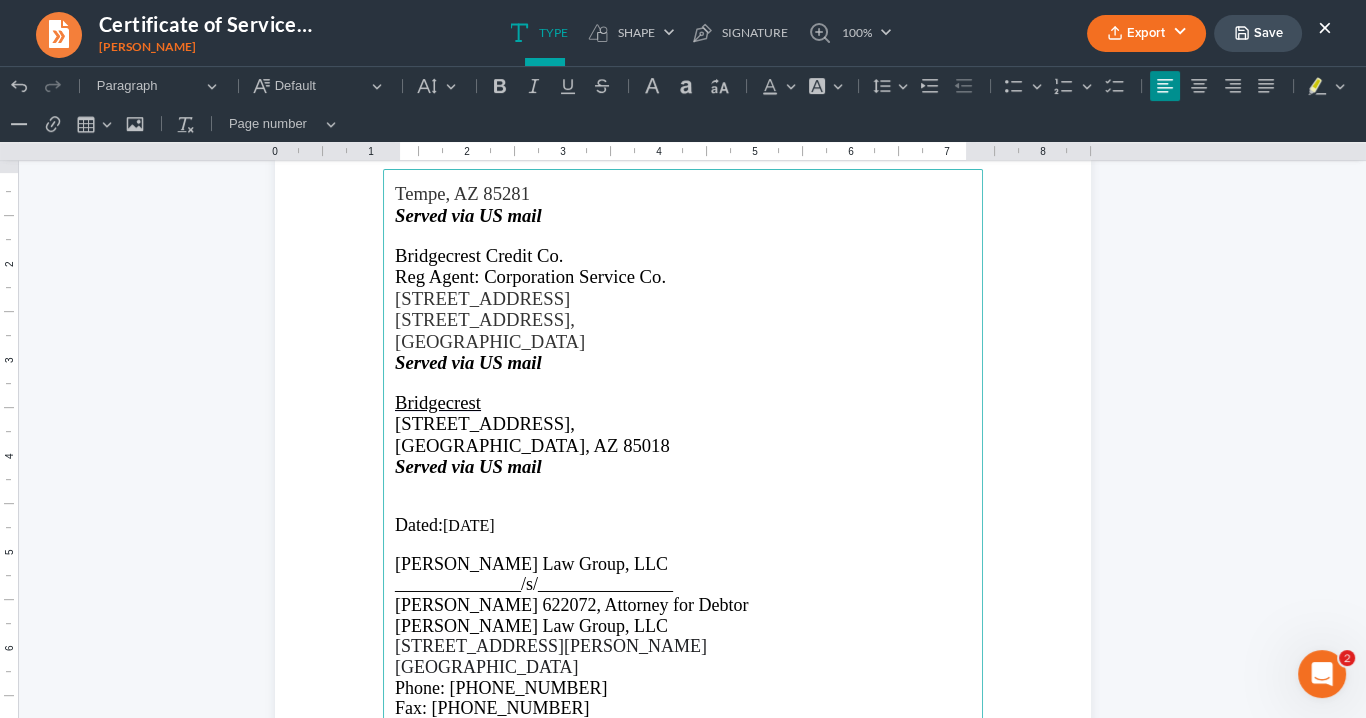 scroll, scrollTop: 1389, scrollLeft: 0, axis: vertical 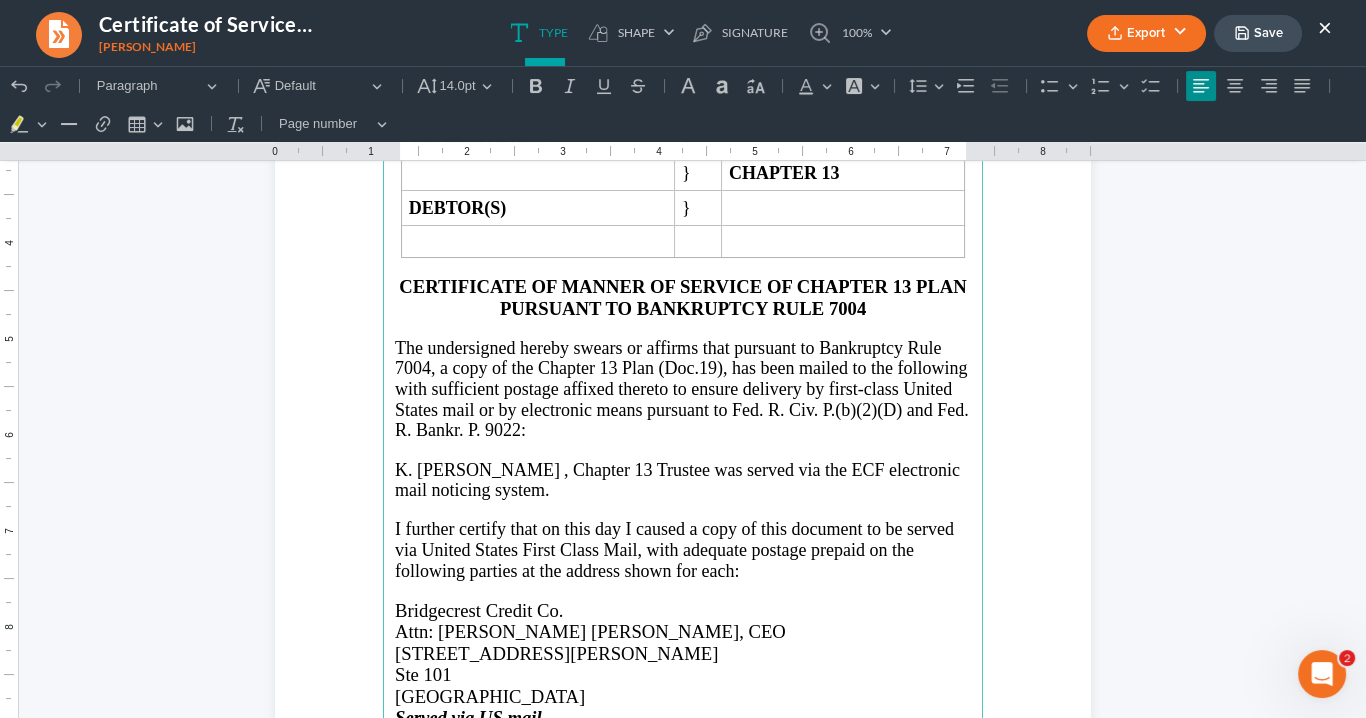 click on ", Chapter 13" at bounding box center [608, 470] 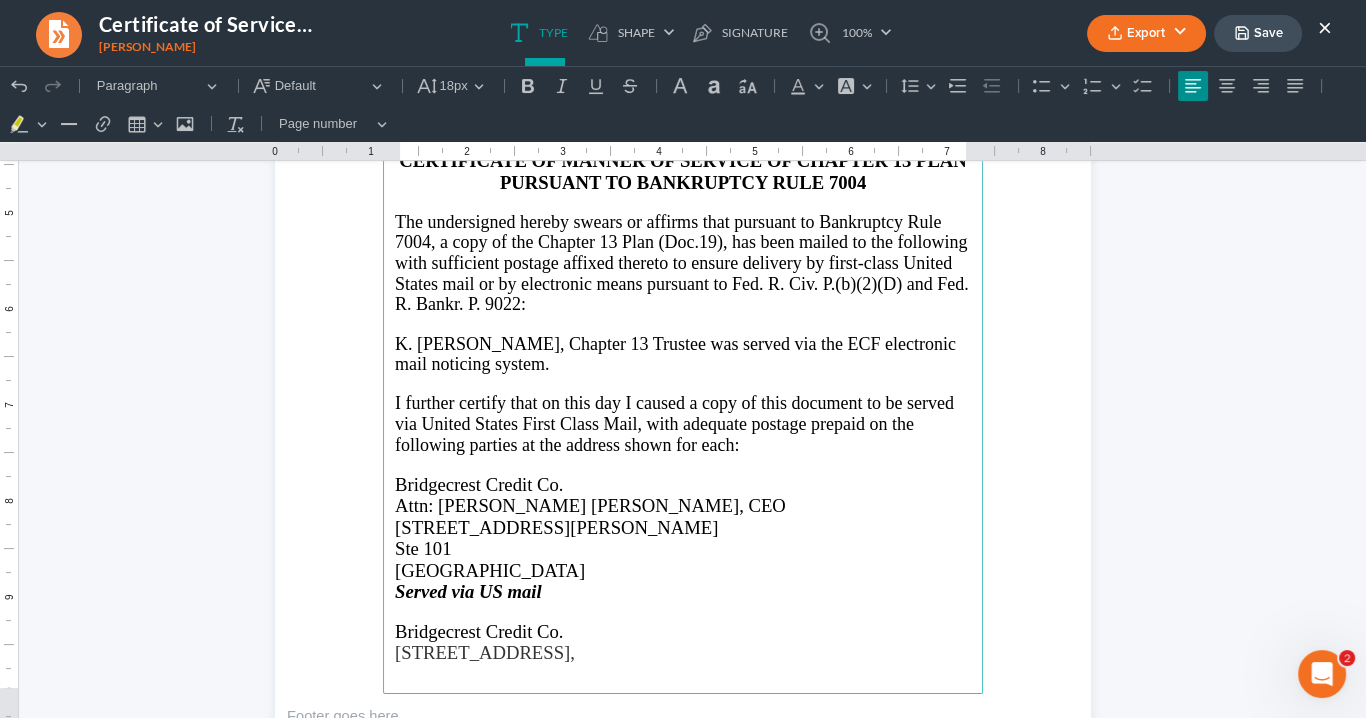 scroll, scrollTop: 509, scrollLeft: 0, axis: vertical 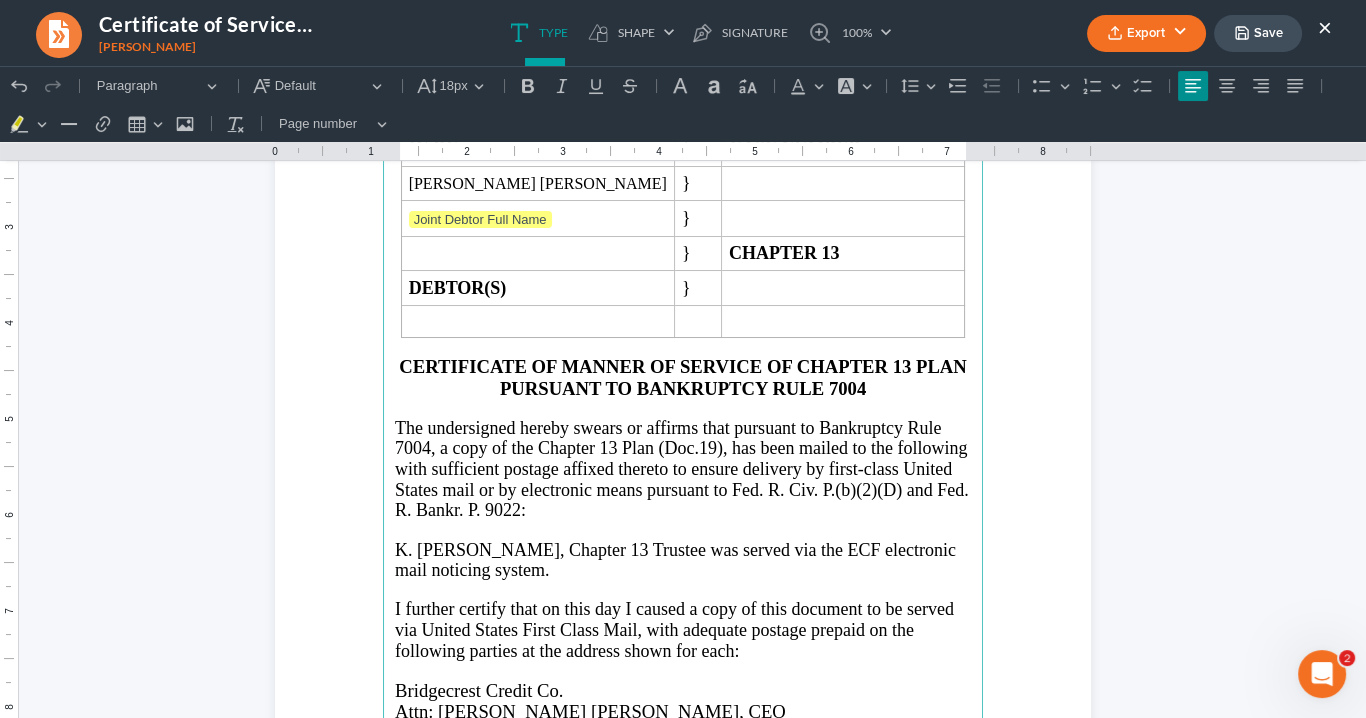 click on "Export" at bounding box center (1146, 33) 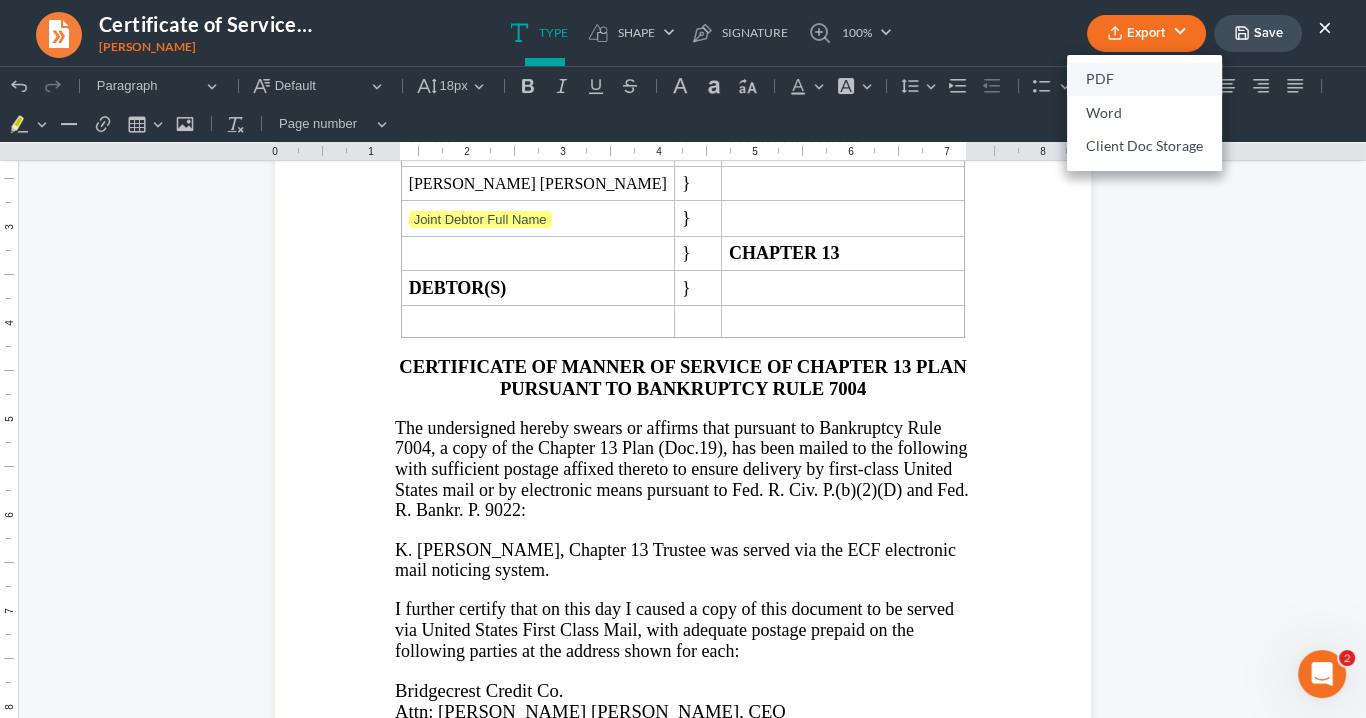 click on "PDF" at bounding box center (1144, 80) 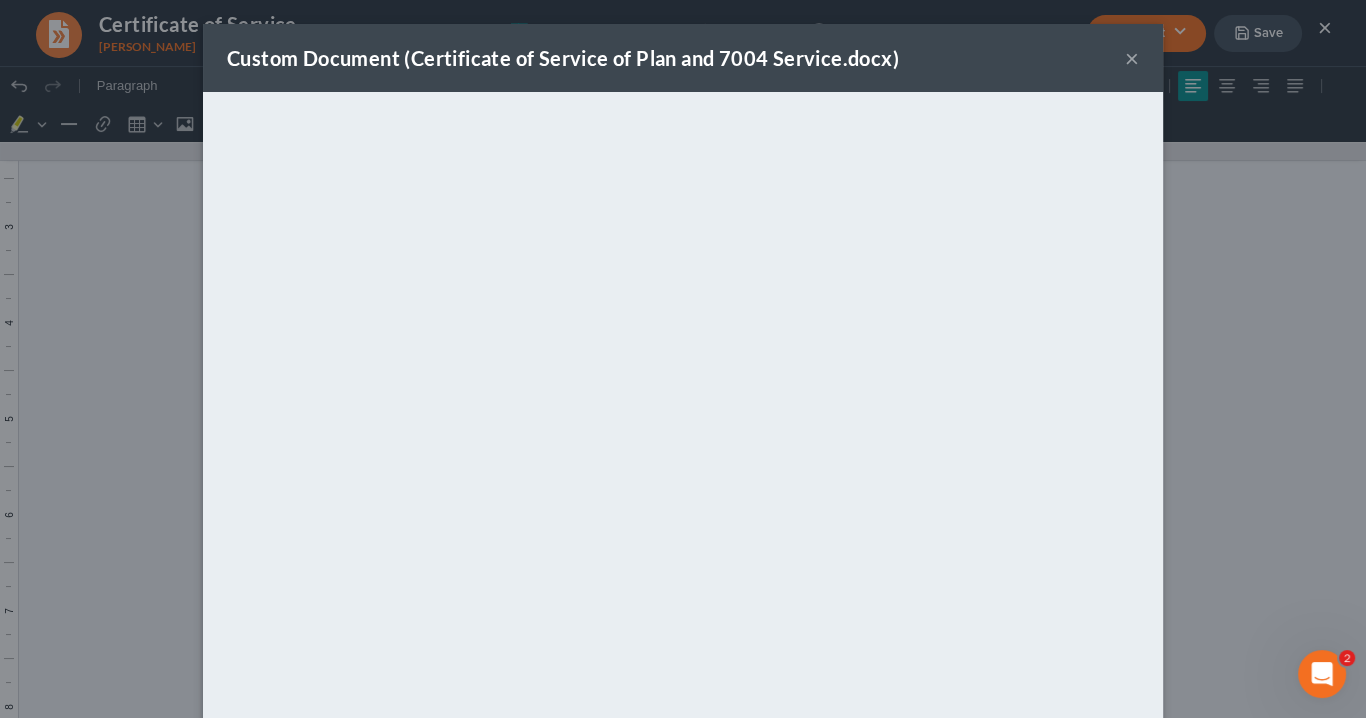 click on "×" at bounding box center [1132, 58] 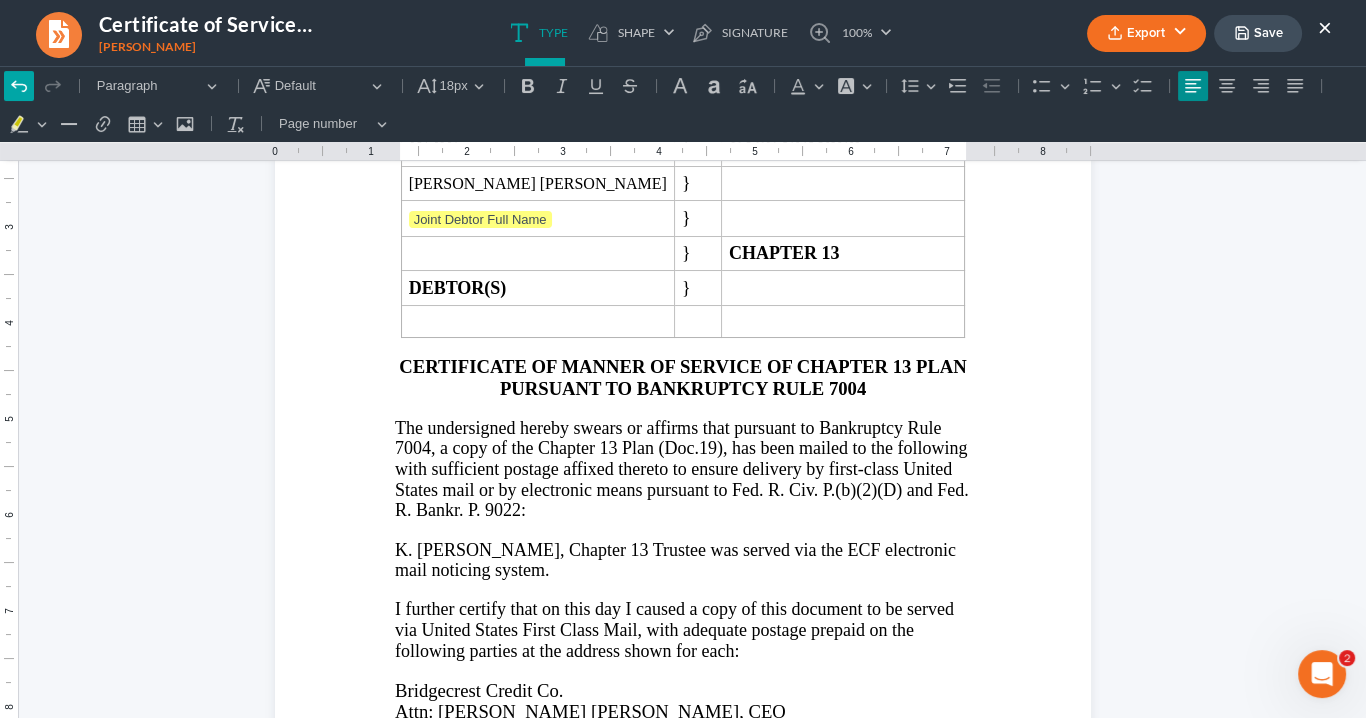 click 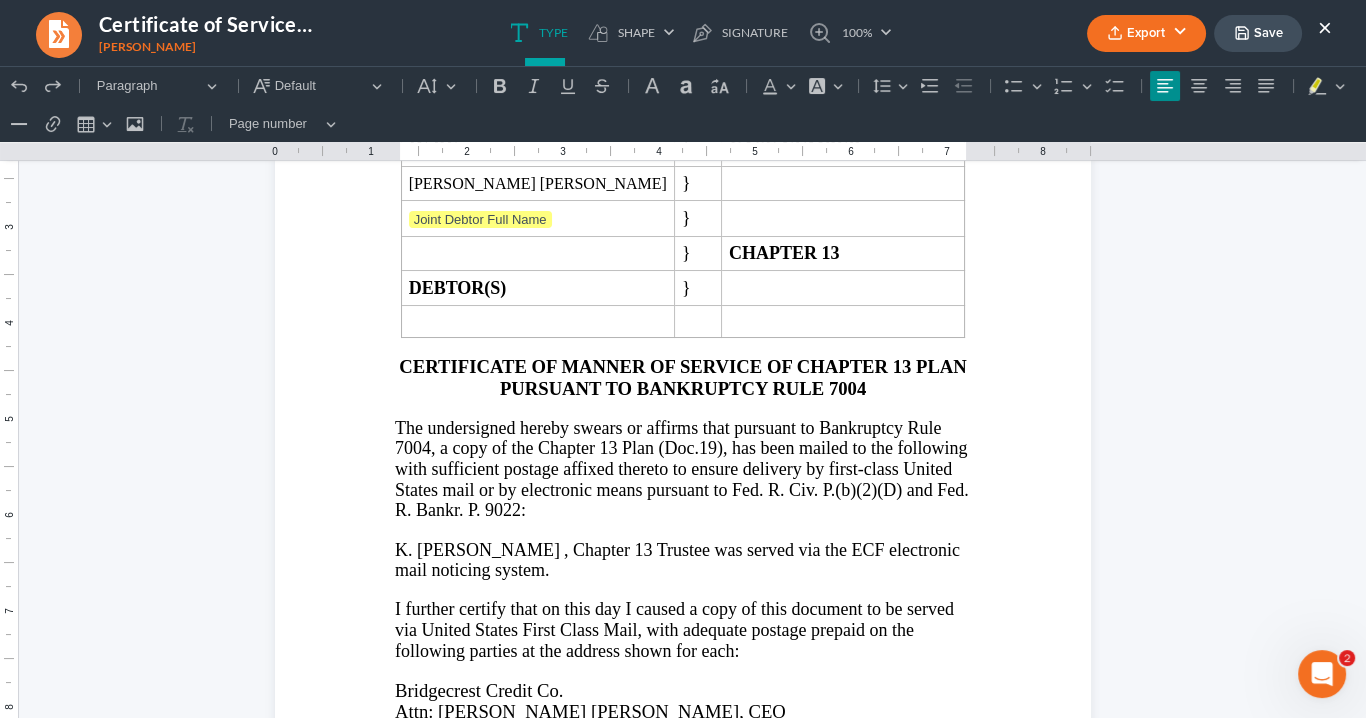 click 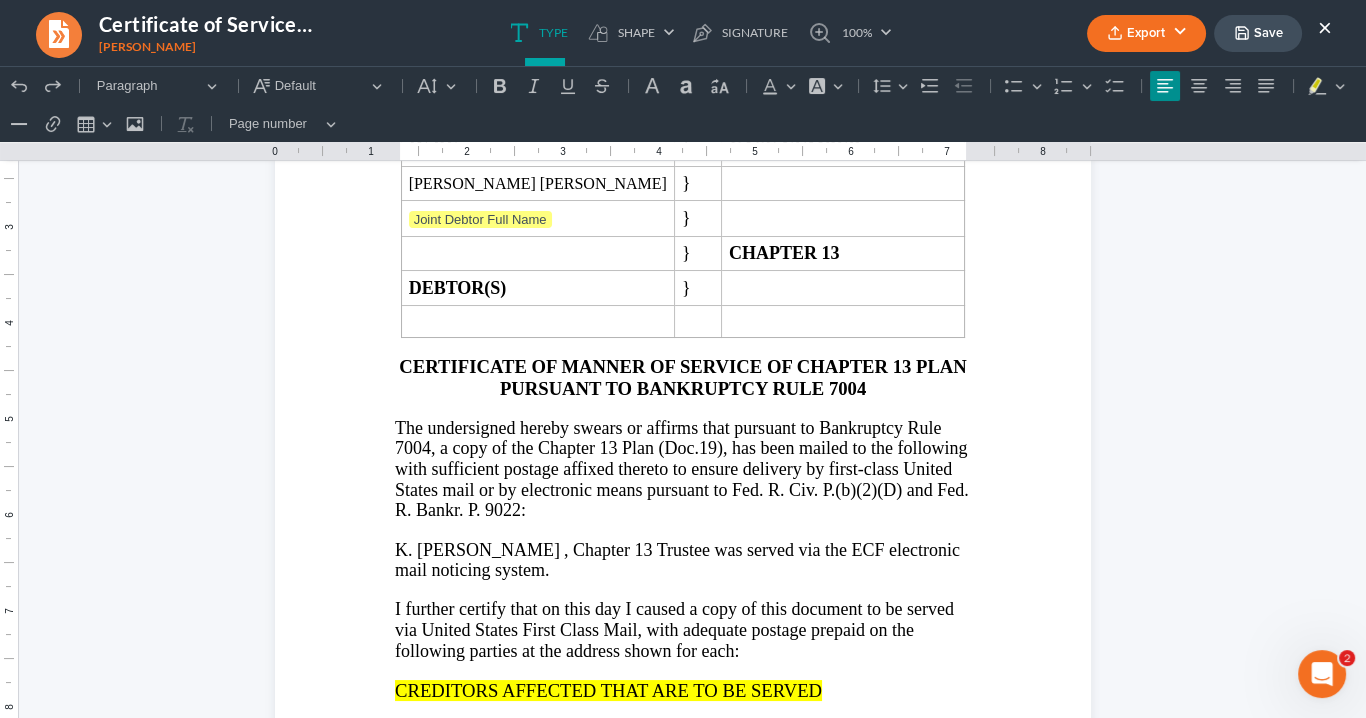 click 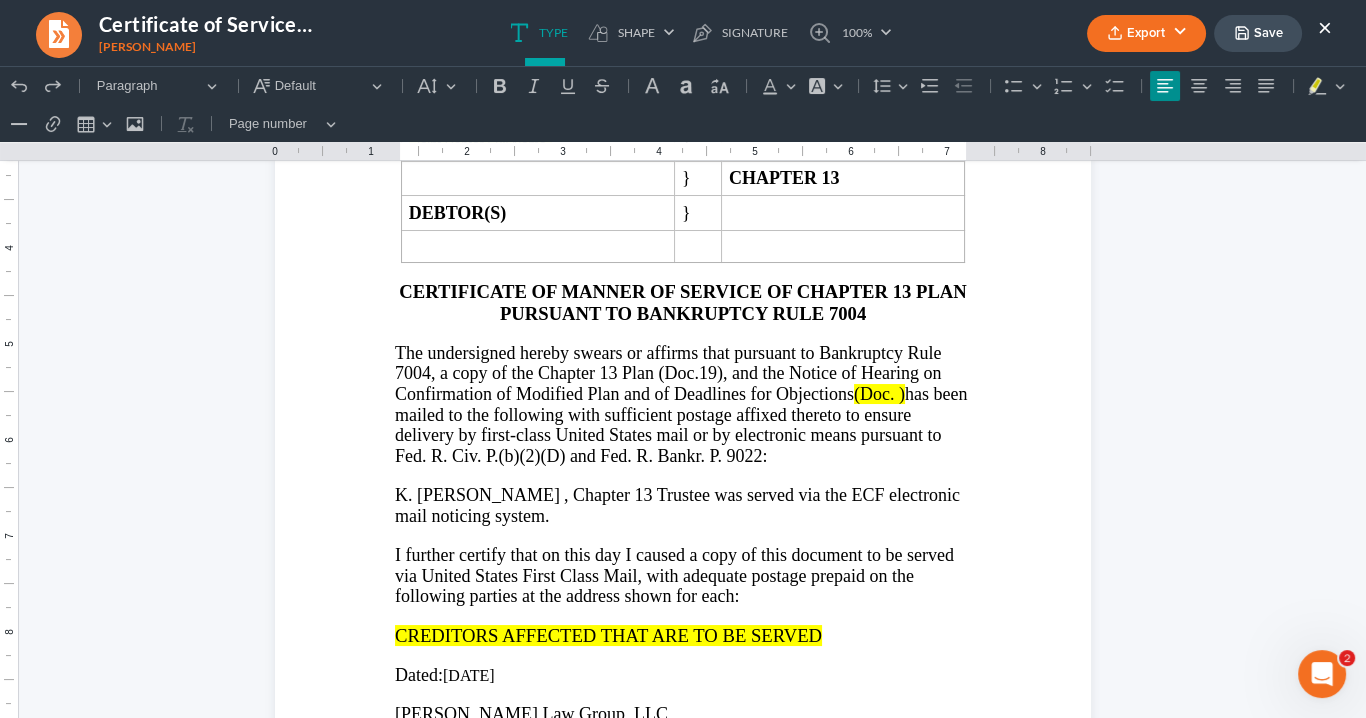scroll, scrollTop: 429, scrollLeft: 0, axis: vertical 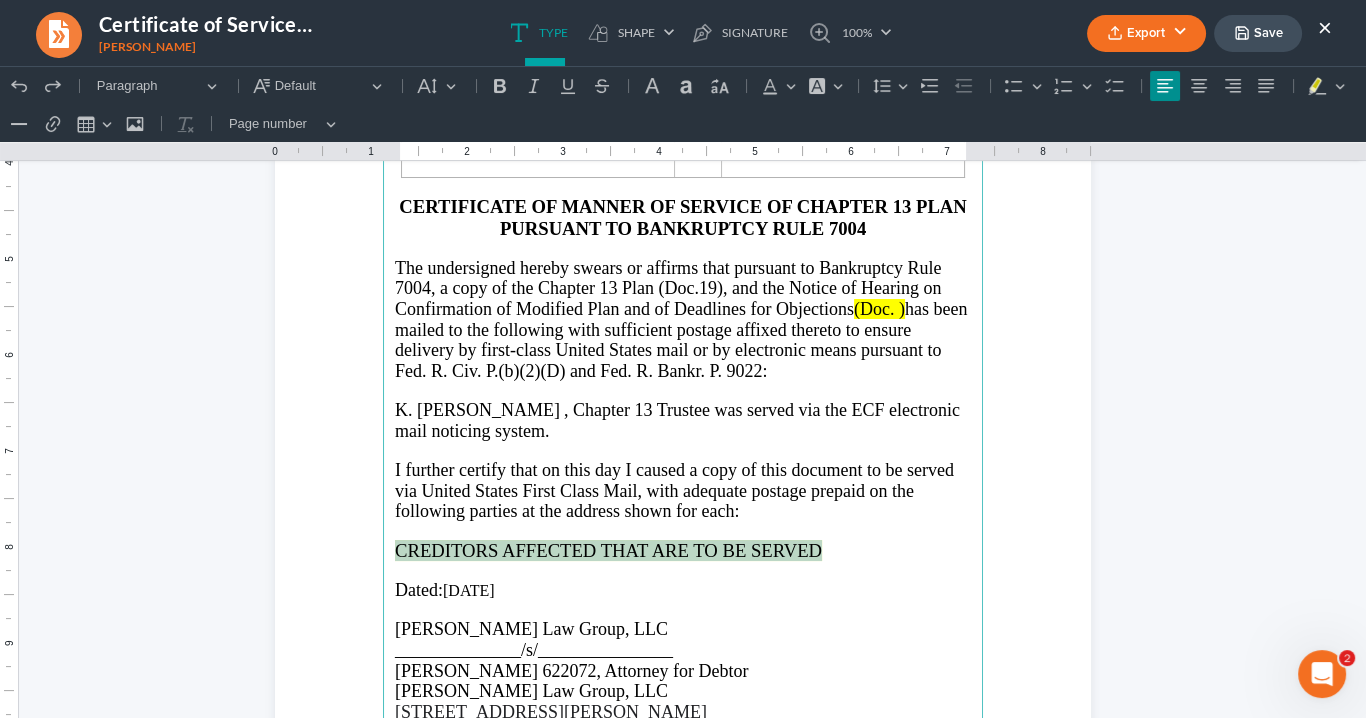 drag, startPoint x: 868, startPoint y: 536, endPoint x: 377, endPoint y: 543, distance: 491.0499 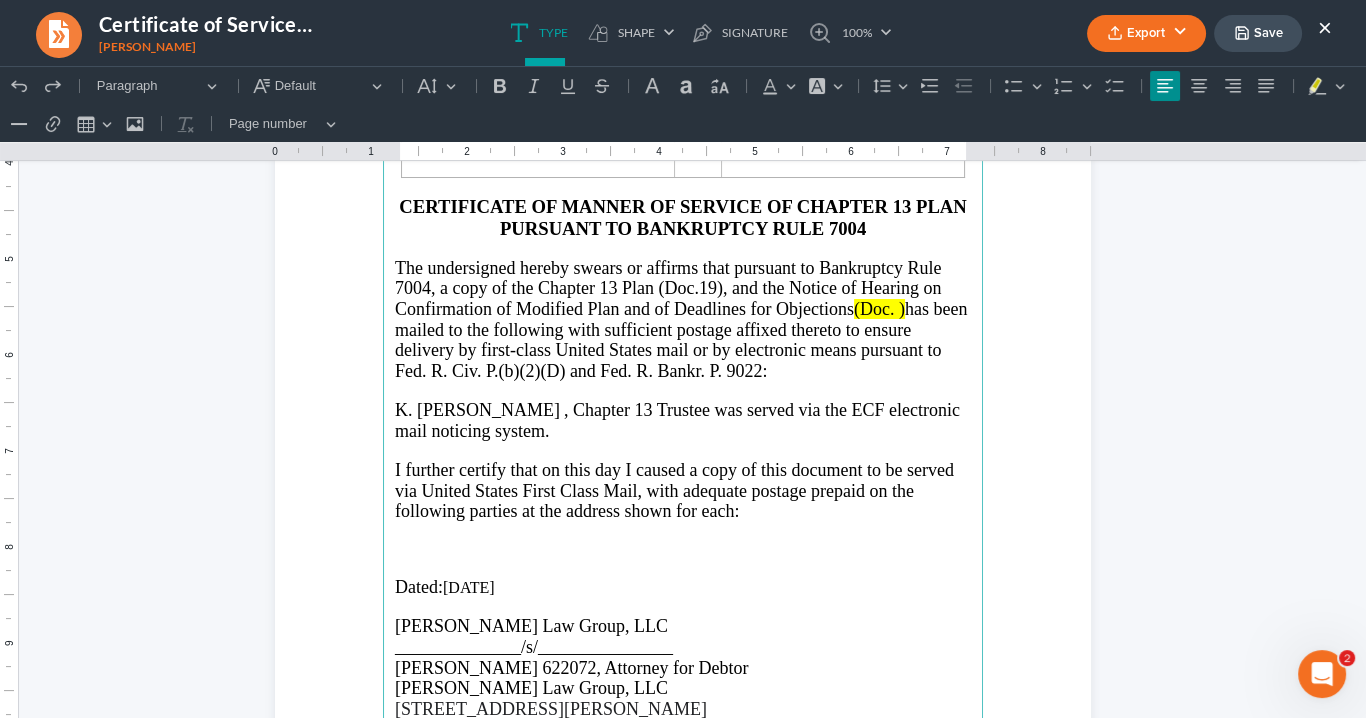 click at bounding box center (683, 549) 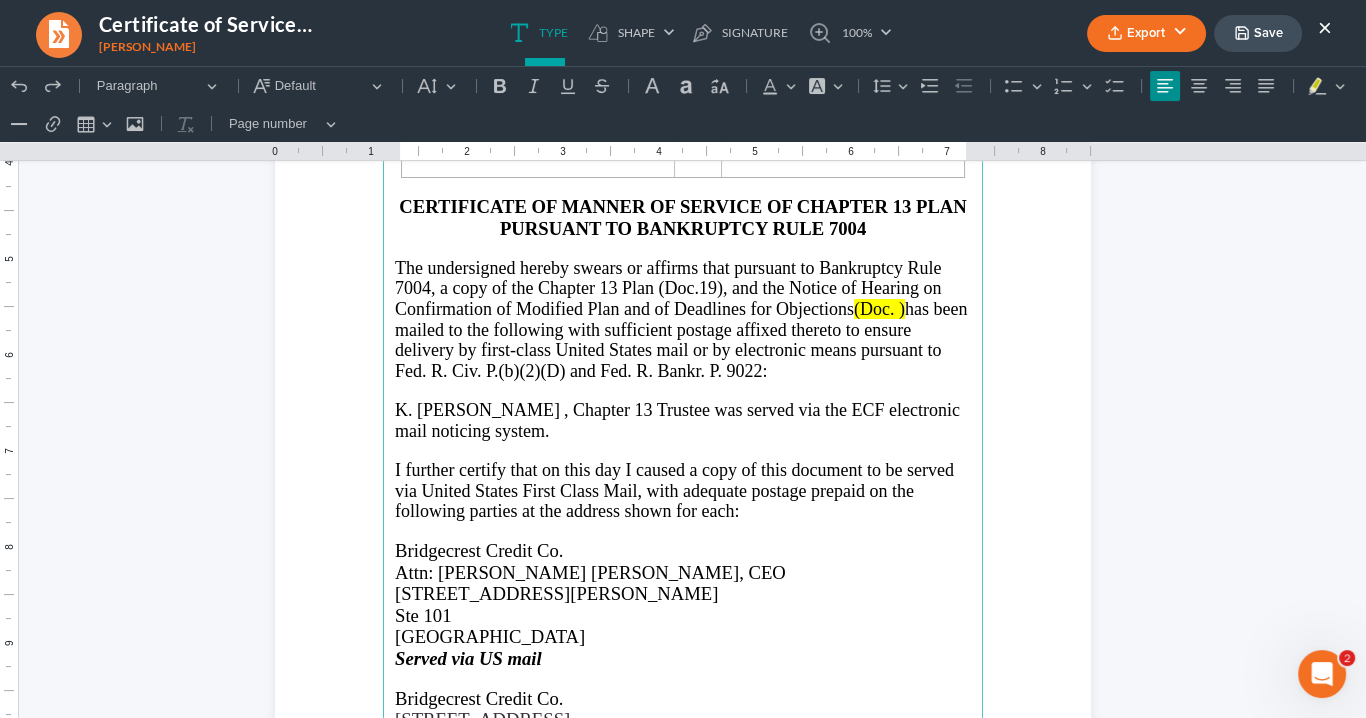 scroll, scrollTop: 41, scrollLeft: 0, axis: vertical 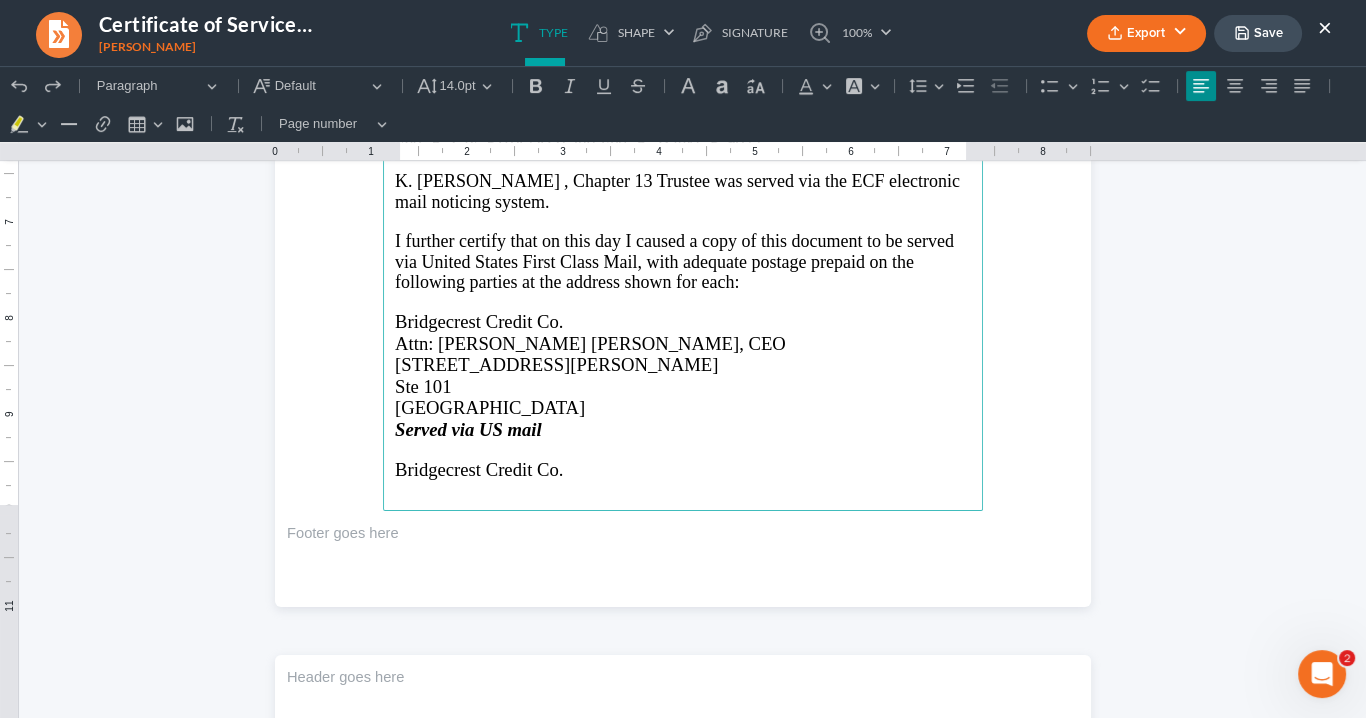 click on "IN THE UNITED STATES BANKRUPTCY COURT NORTHERN DISTRICT OF GEORGIA ATLANTA   DIVISION IN RE : } CASE NUMBER   25-54077-sms Katrina Latish Neblett } Joint Debtor Full Name } } CHAPTER   13                           DEBTOR(S) } CERTIFICATE OF MANNER OF SERVICE OF CHAPTER 13 PLAN PURSUANT TO BANKRUPTCY RULE 7004   The undersigned hereby swears or affirms that pursuant to Bankruptcy Rule 7004, a copy of the Chapter 13 Plan (Doc.19), and the Notice of Hearing on Confirmation of Modified Plan and of Deadlines for Objections  (Doc. )  has been mailed to the following with sufficient postage affixed thereto to ensure delivery by first-class United States mail or by electronic means pursuant to Fed. R. Civ. P.(b)(2)(D) and Fed. R. Bankr. P. 9022:         K. Edward Safir   , Chapter 13   Trustee was served via the ECF electronic mail noticing system.   on the following parties at the   address shown for each: Bridgecrest Credit Co. Attn: Mary Leigh Phillips, CEO Ste 101" at bounding box center (683, 79) 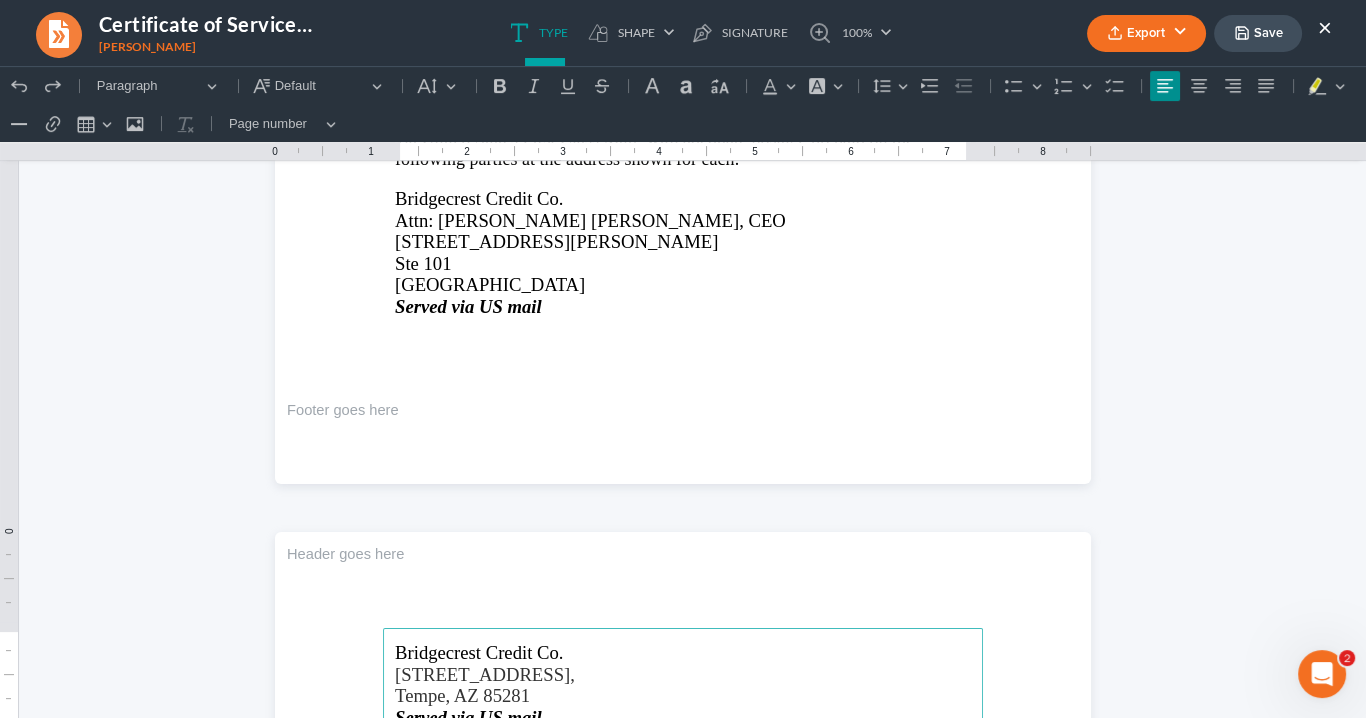 scroll, scrollTop: 589, scrollLeft: 0, axis: vertical 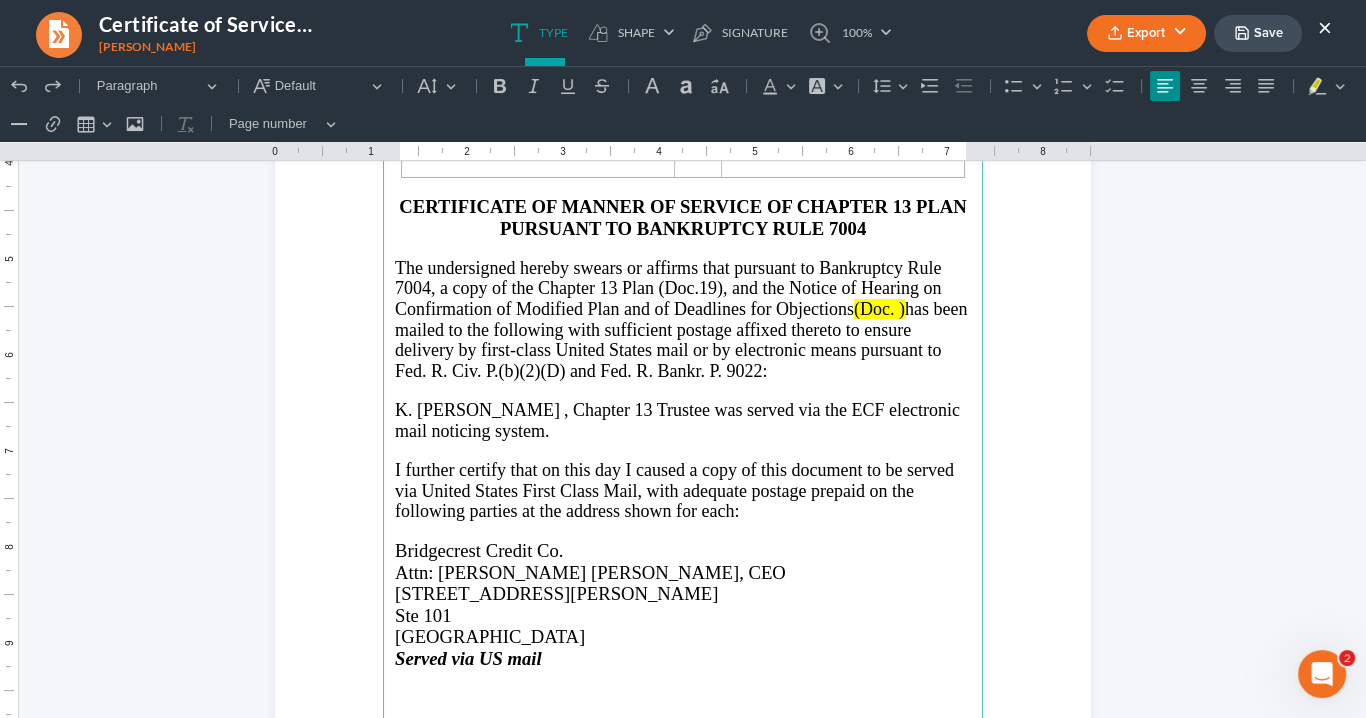 click on ", Chapter 13" at bounding box center [608, 410] 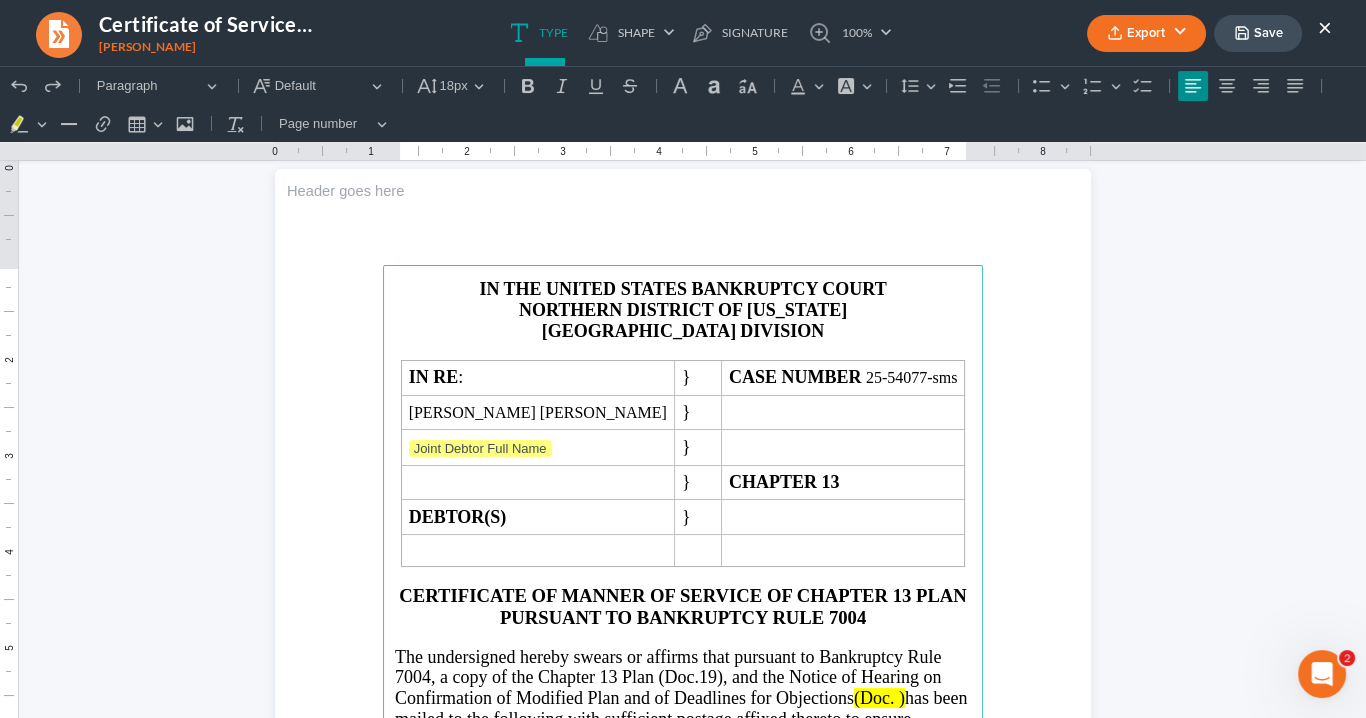 scroll, scrollTop: 0, scrollLeft: 0, axis: both 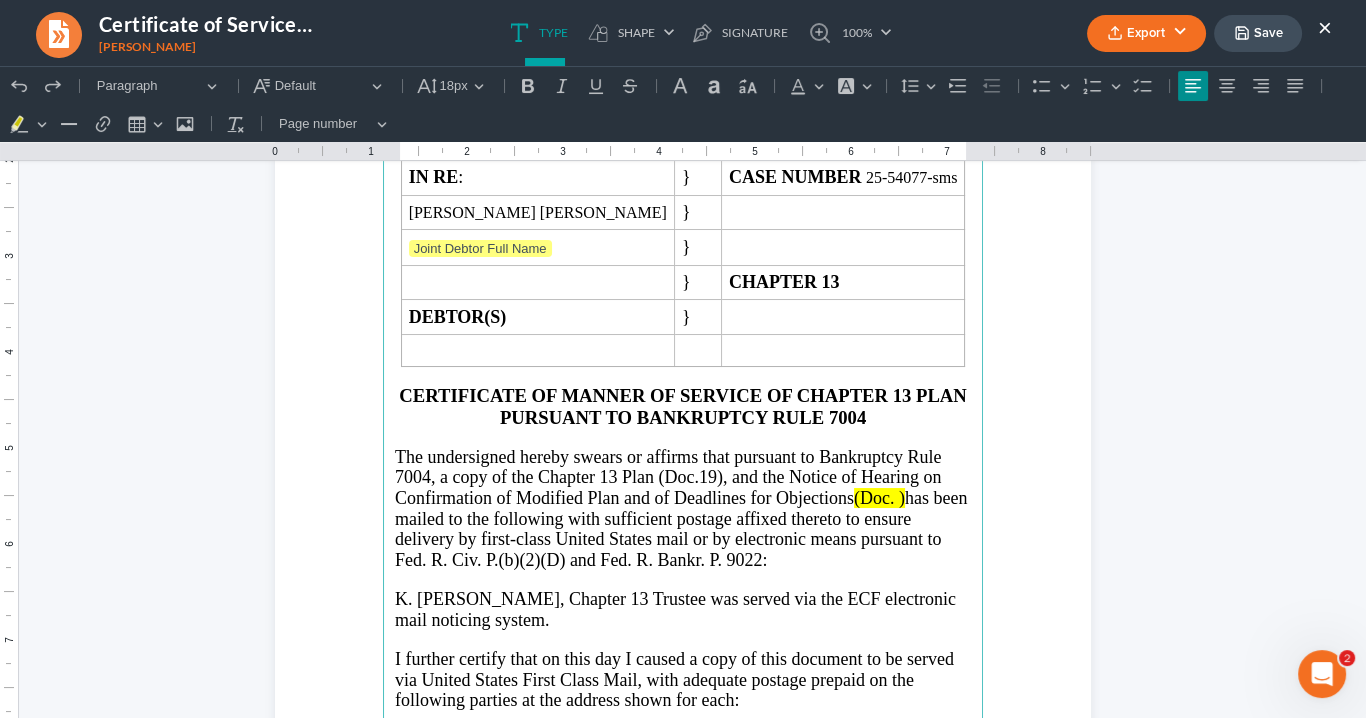 click on "(Doc. )" at bounding box center [879, 498] 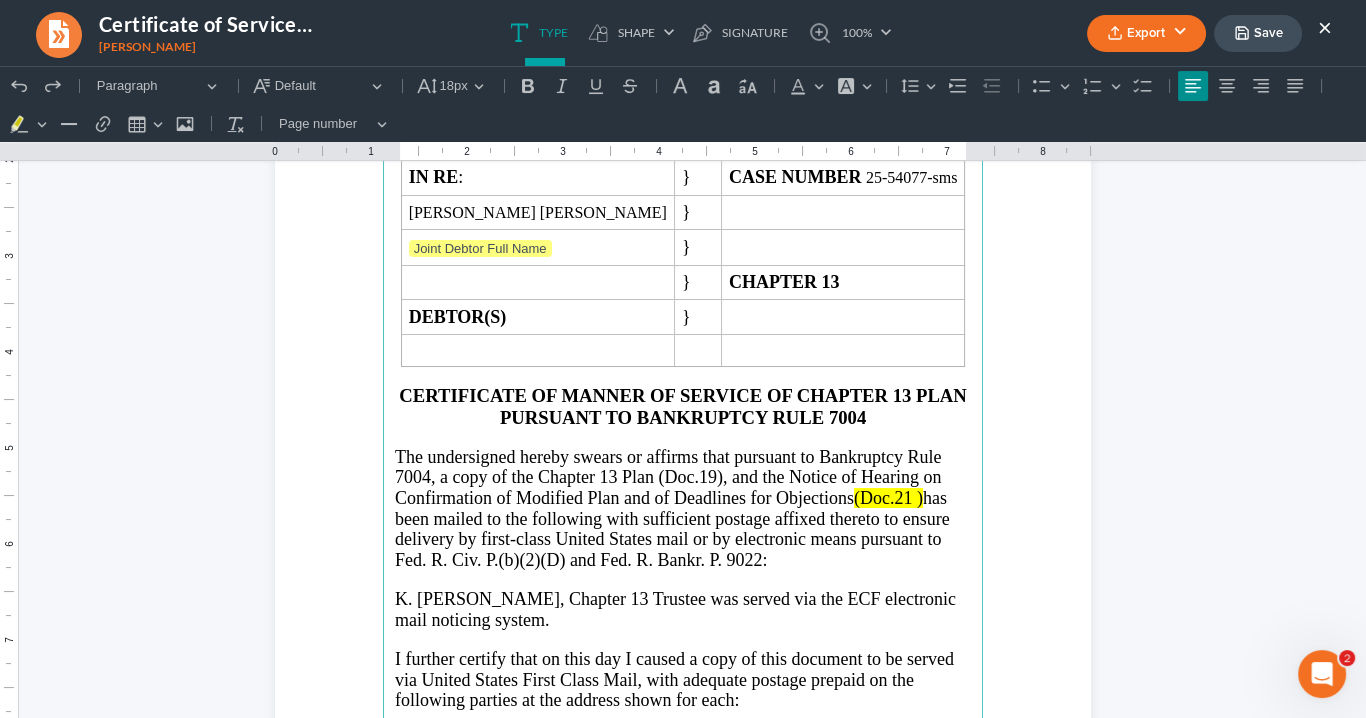 click on "(Doc.21 )" at bounding box center [888, 498] 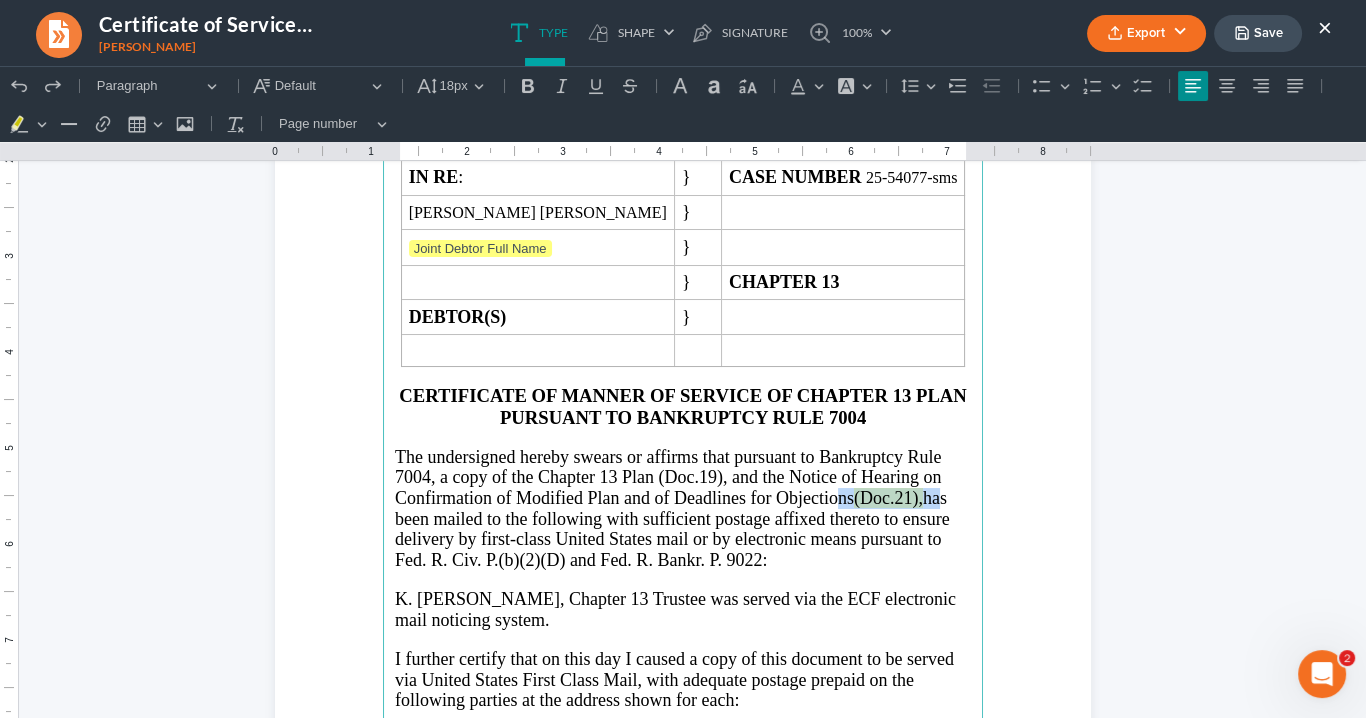 drag, startPoint x: 932, startPoint y: 488, endPoint x: 748, endPoint y: 300, distance: 263.05893 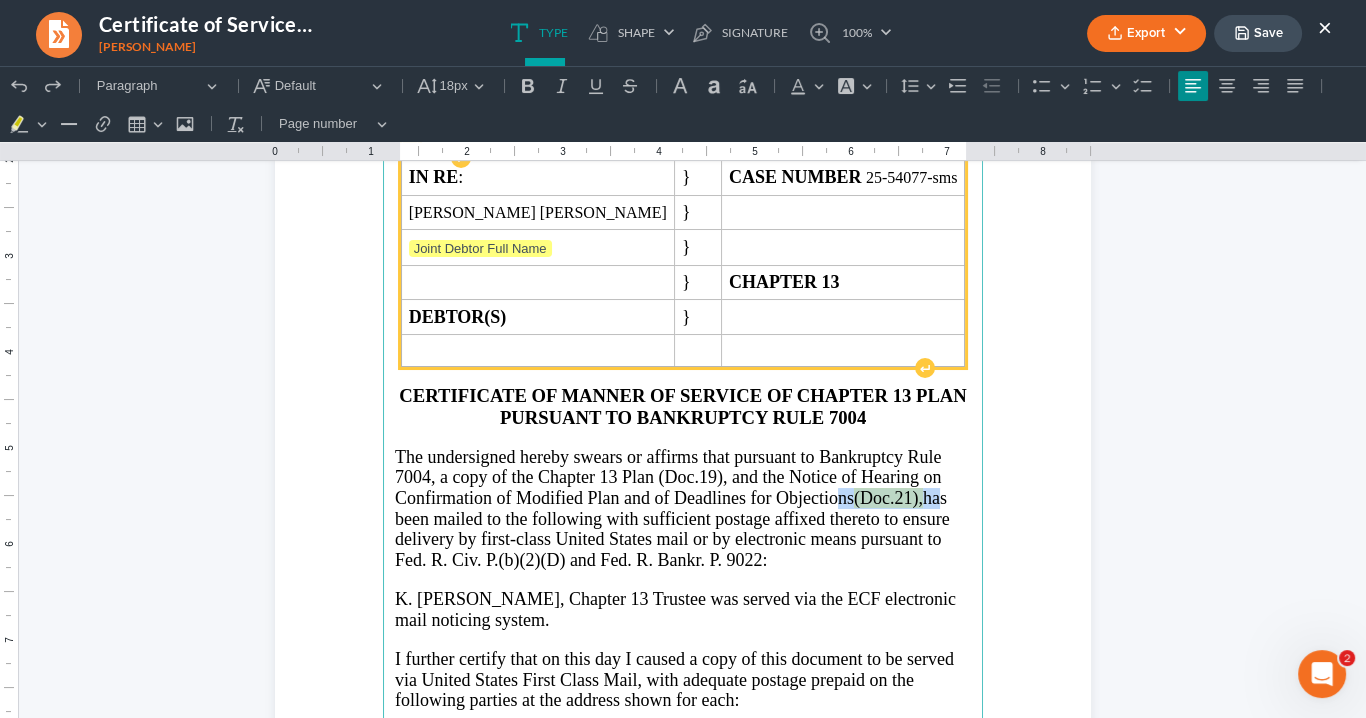 click on "The undersigned hereby swears or affirms that pursuant to Bankruptcy Rule 7004, a copy of the Chapter 13 Plan (Doc.19), and the Notice of Hearing on Confirmation of Modified Plan and of Deadlines for Objections  (Doc.21),  has been mailed to the following with sufficient postage affixed thereto to ensure delivery by first-class United States mail or by electronic means pursuant to Fed. R. Civ. P.(b)(2)(D) and Fed. R. Bankr. P. 9022:" at bounding box center (683, 509) 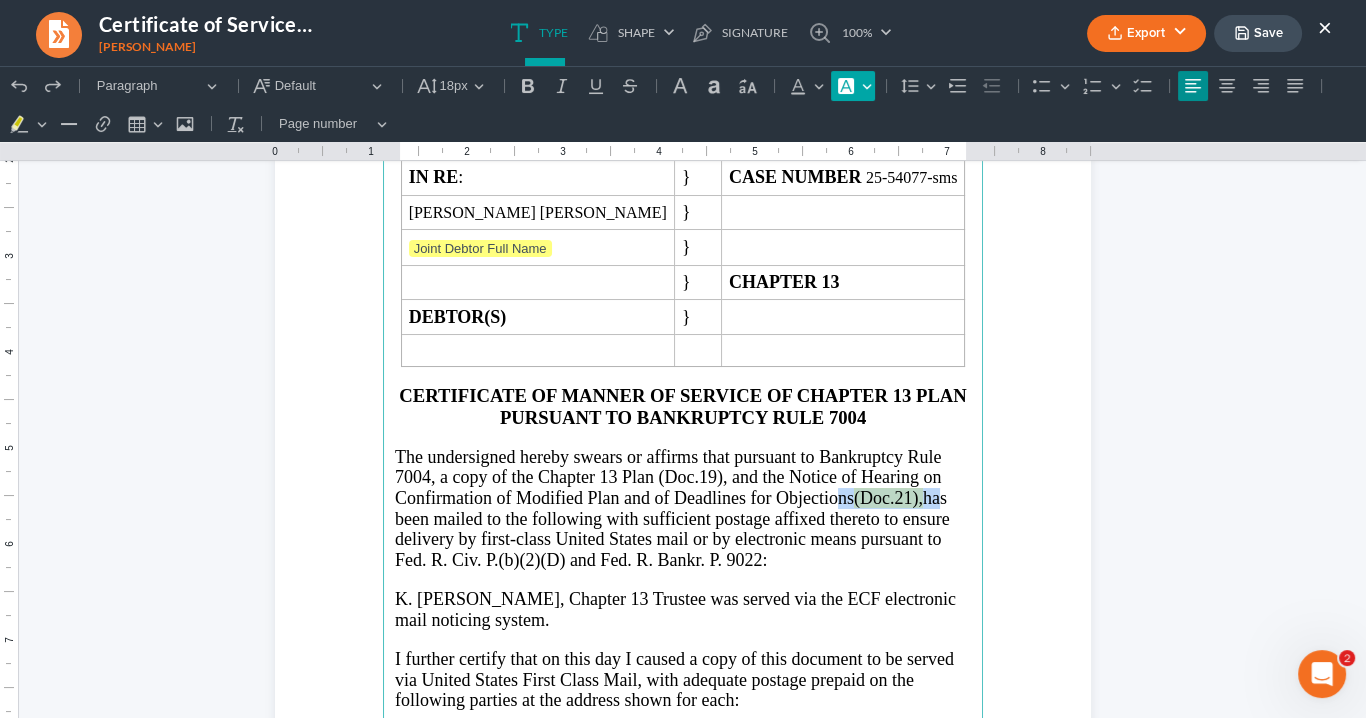 click on "Font Background Color Font Background Color" at bounding box center [853, 86] 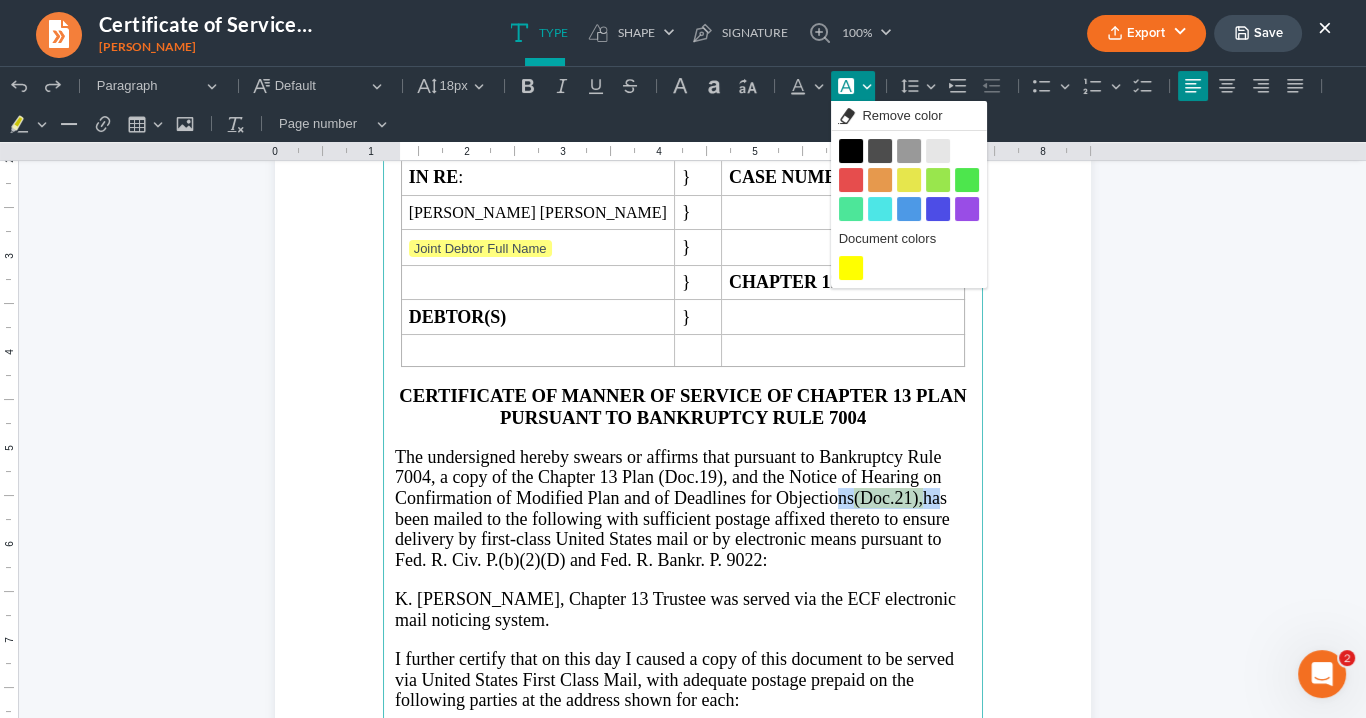 click on "Remove color" at bounding box center [902, 116] 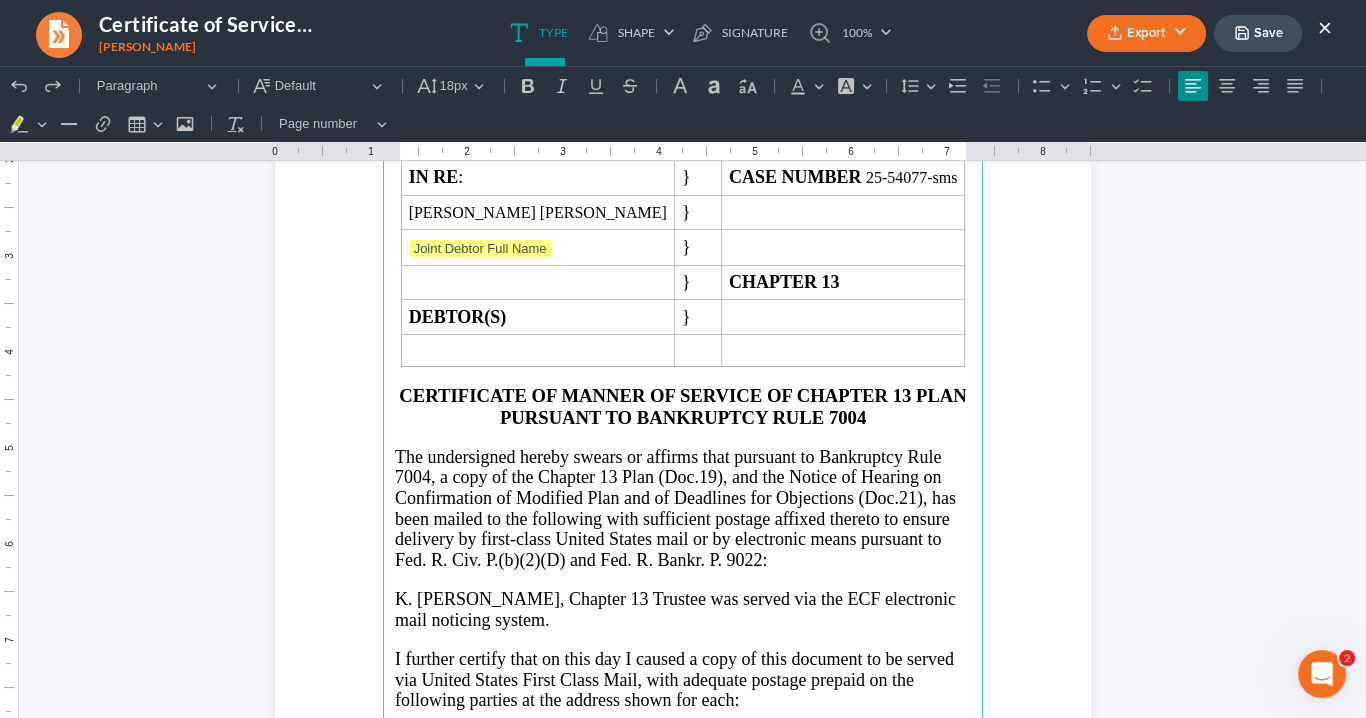 drag, startPoint x: 832, startPoint y: 453, endPoint x: 857, endPoint y: 433, distance: 32.01562 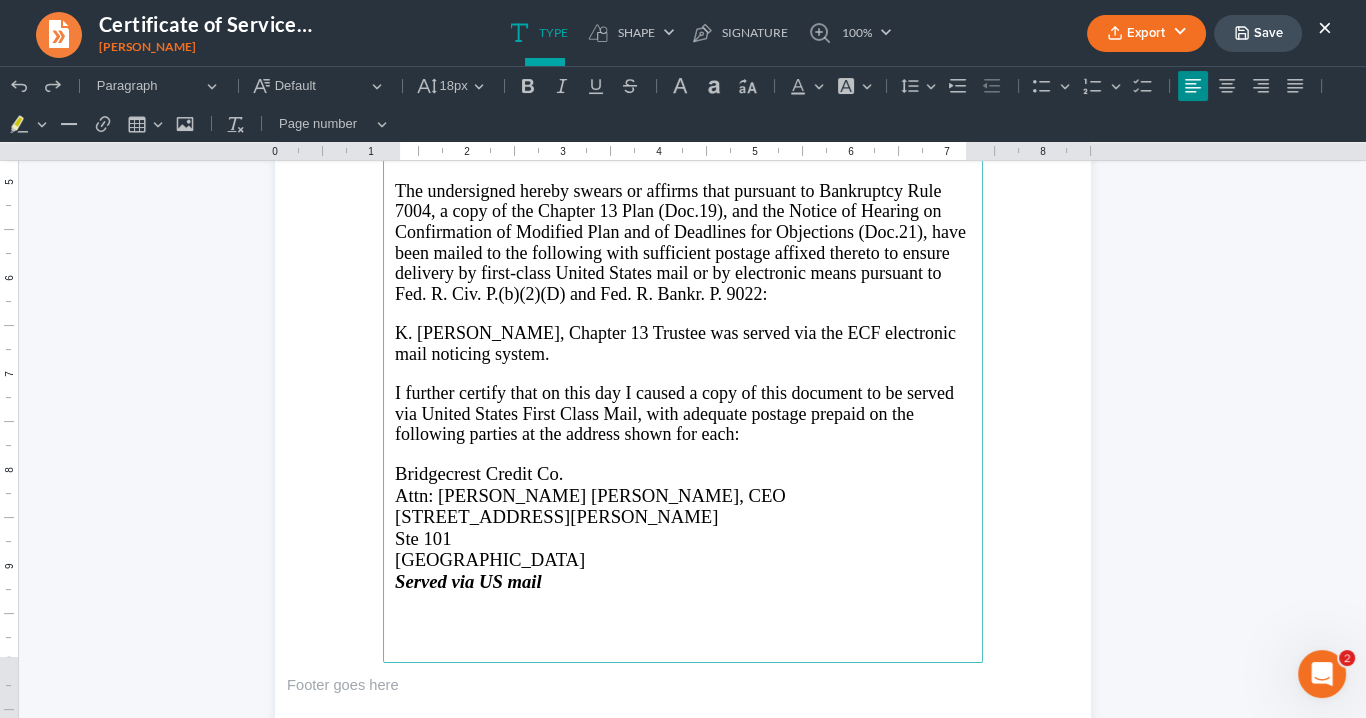 scroll, scrollTop: 640, scrollLeft: 0, axis: vertical 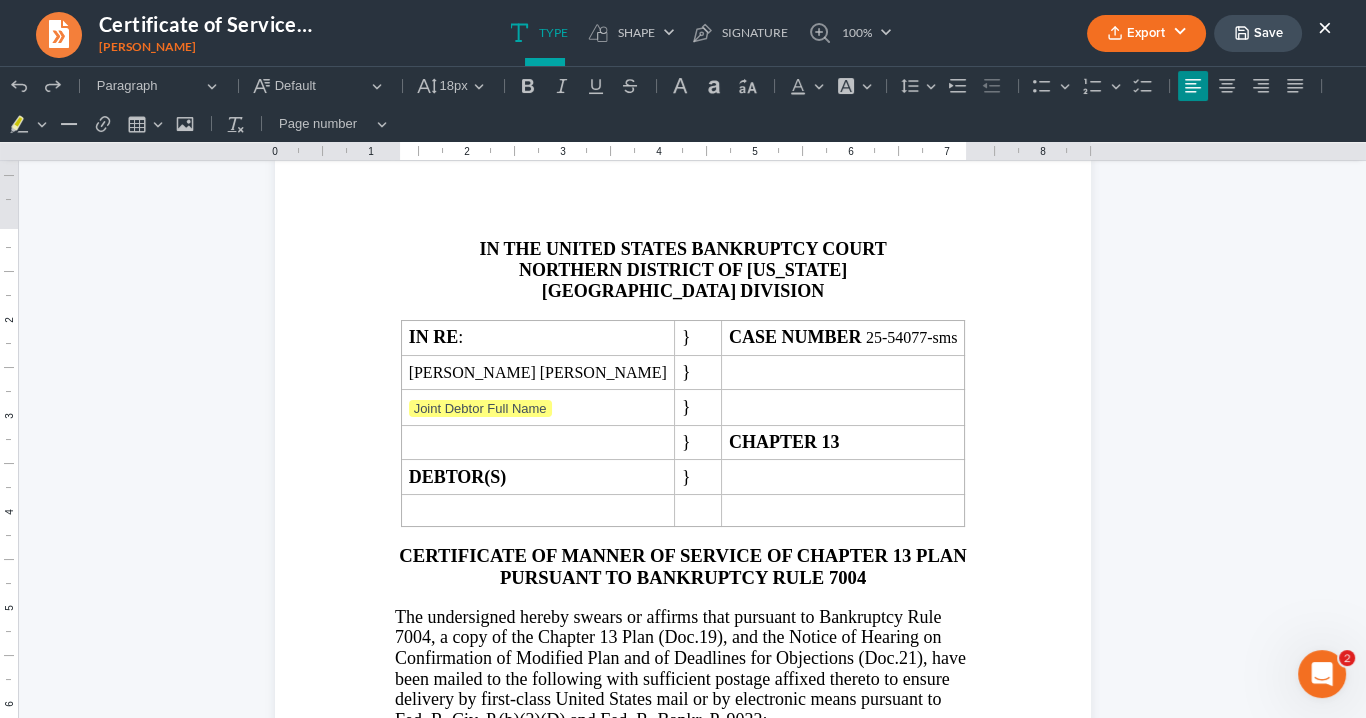 click on "Export" at bounding box center [1146, 33] 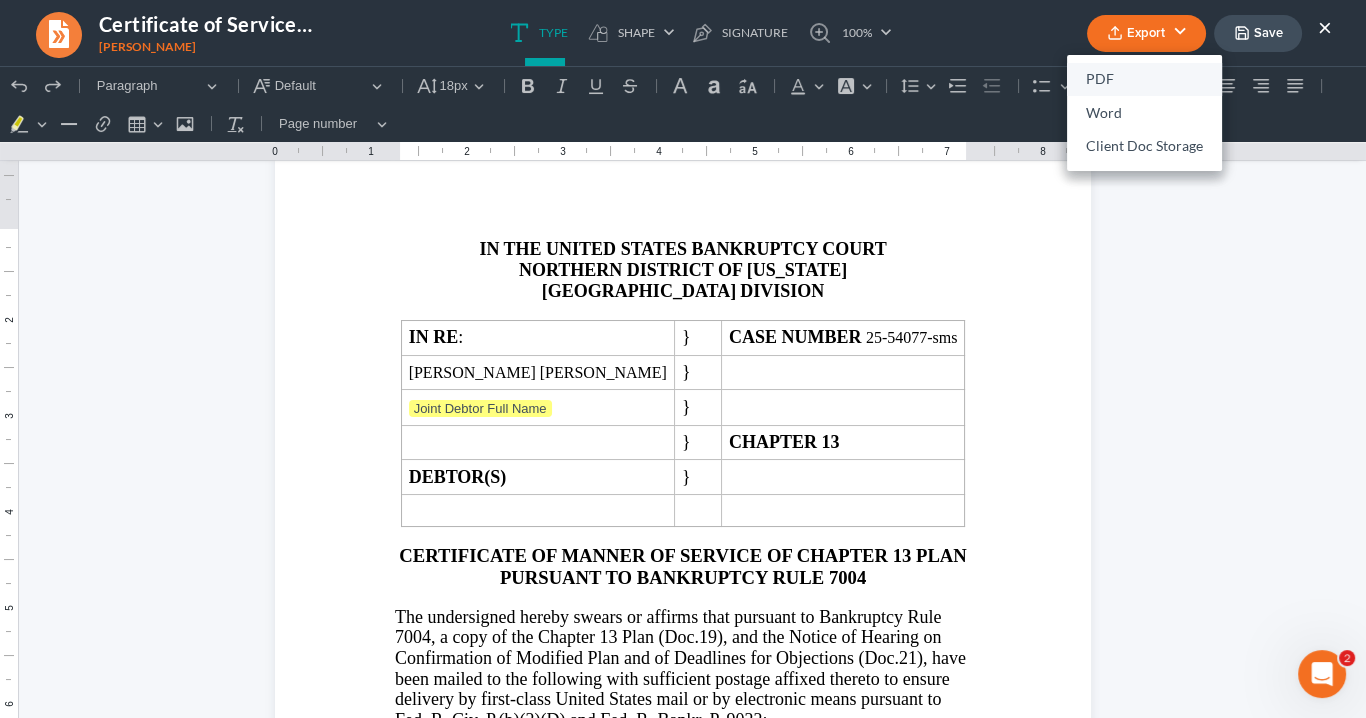 click on "PDF" at bounding box center (1144, 80) 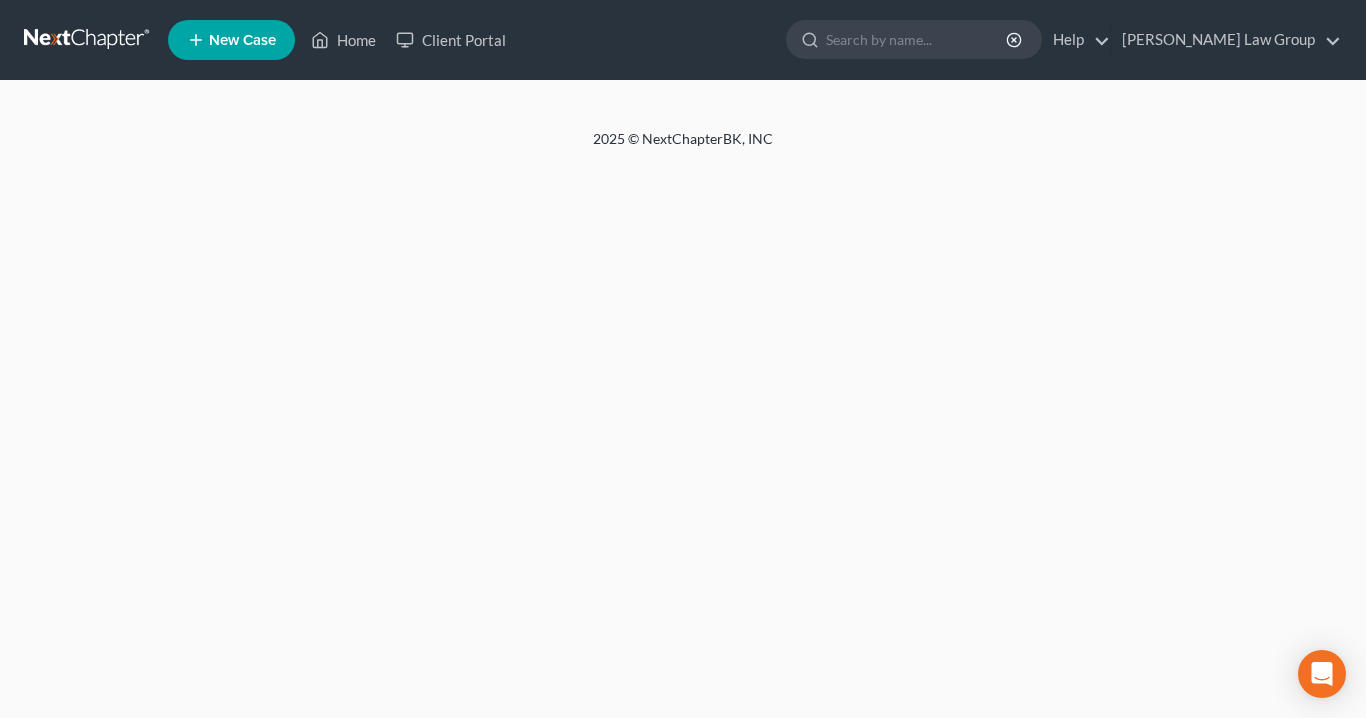 scroll, scrollTop: 0, scrollLeft: 0, axis: both 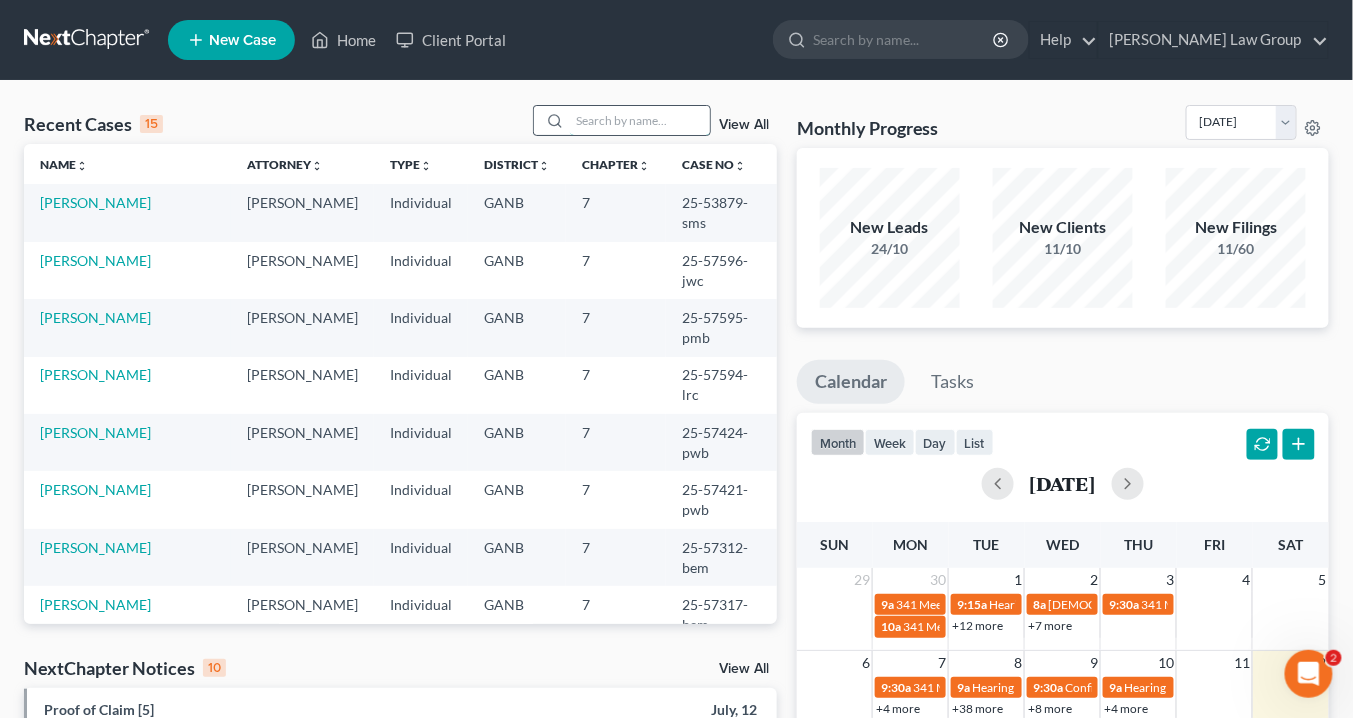 drag, startPoint x: 590, startPoint y: 121, endPoint x: 593, endPoint y: 134, distance: 13.341664 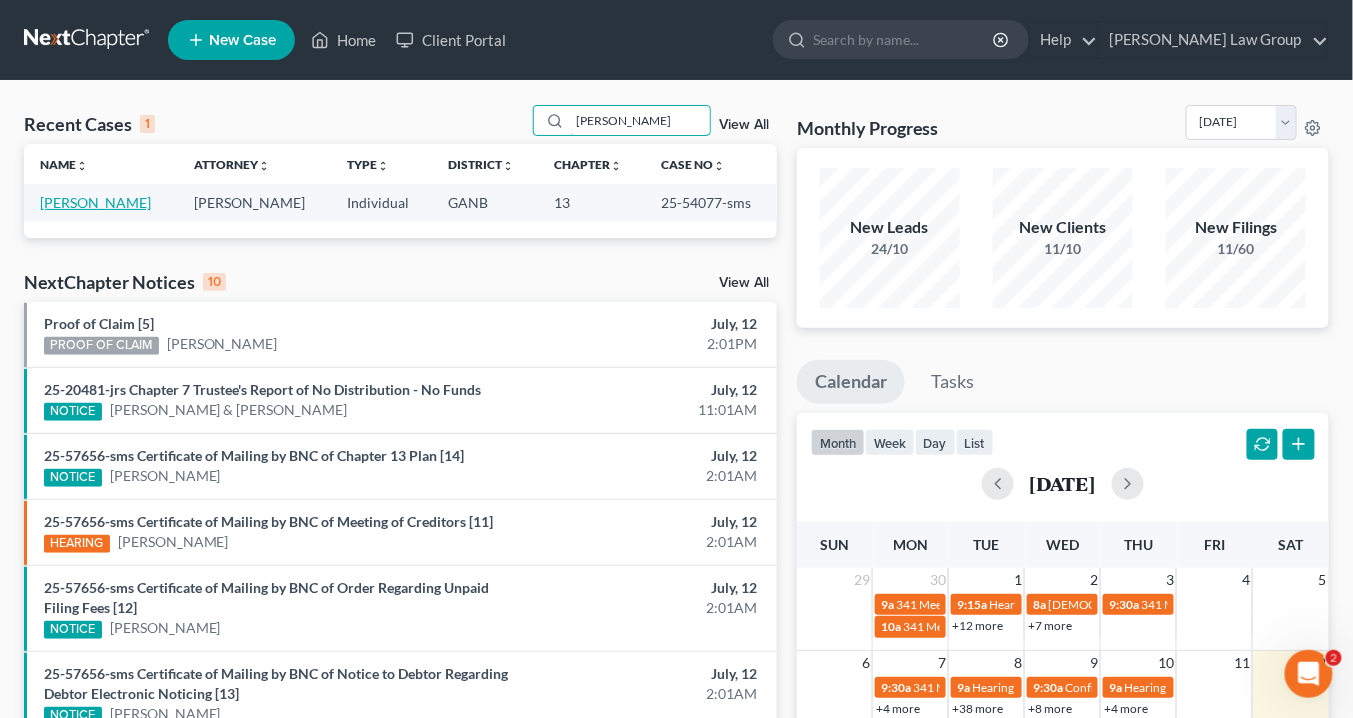 type on "Neblett" 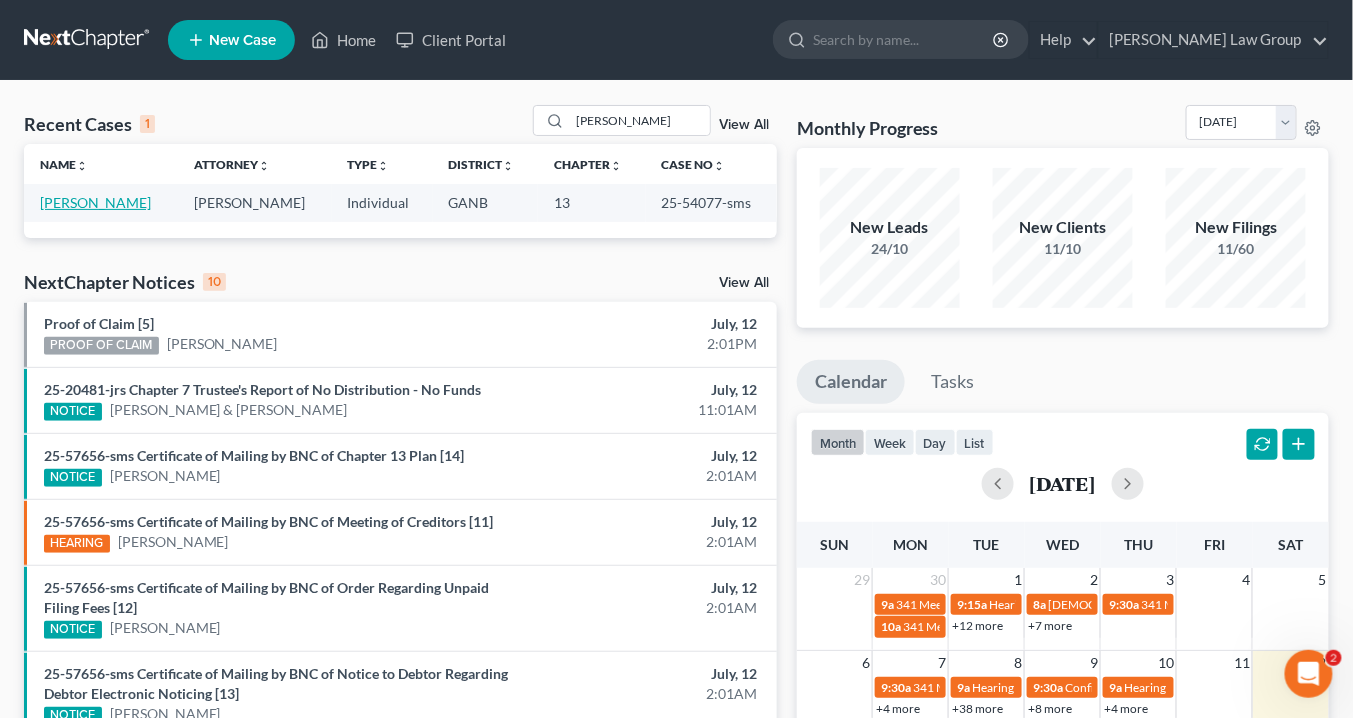 click on "[PERSON_NAME]" at bounding box center [95, 202] 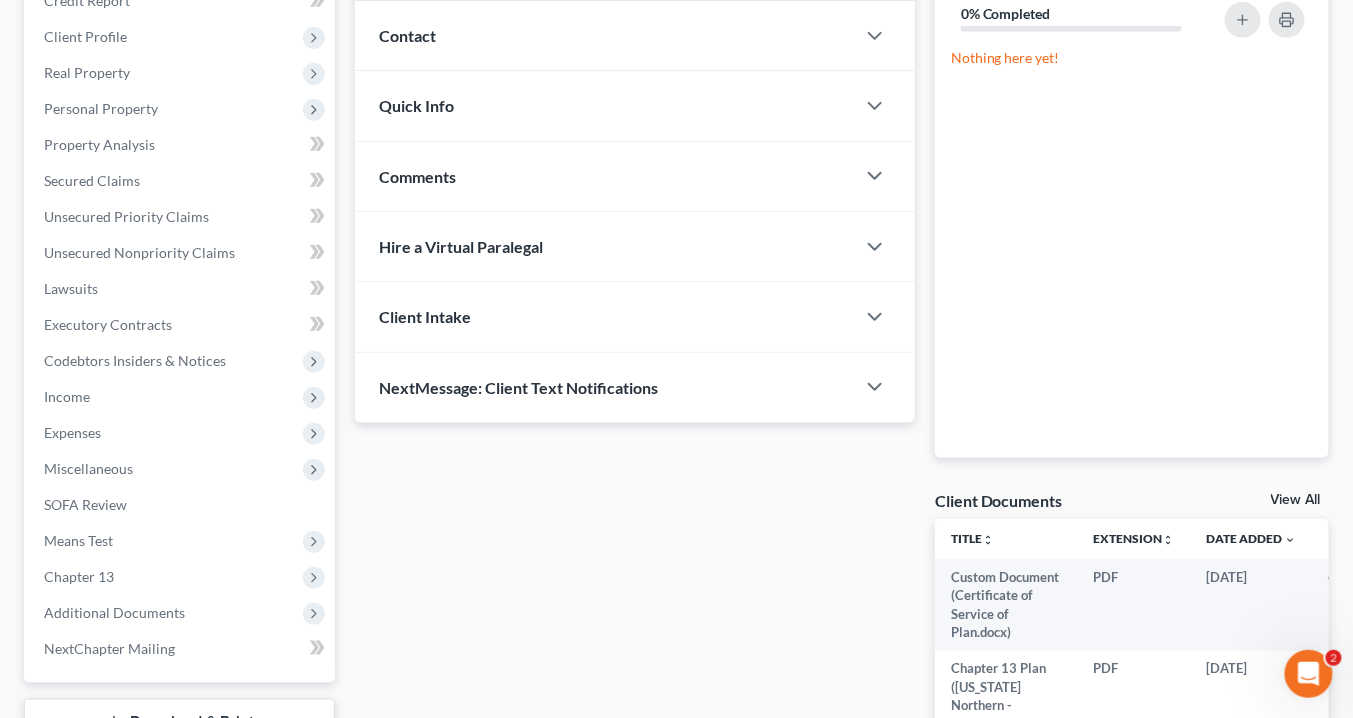 scroll, scrollTop: 480, scrollLeft: 0, axis: vertical 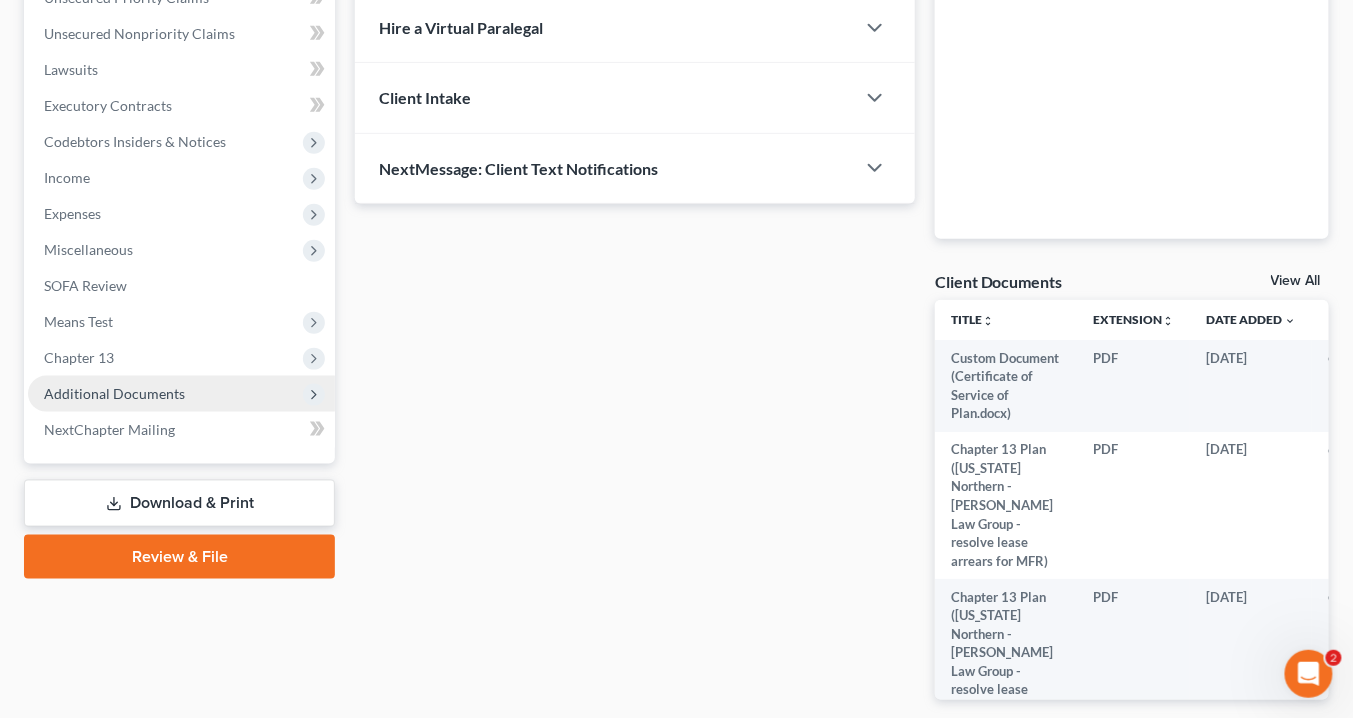 click on "Additional Documents" at bounding box center (114, 393) 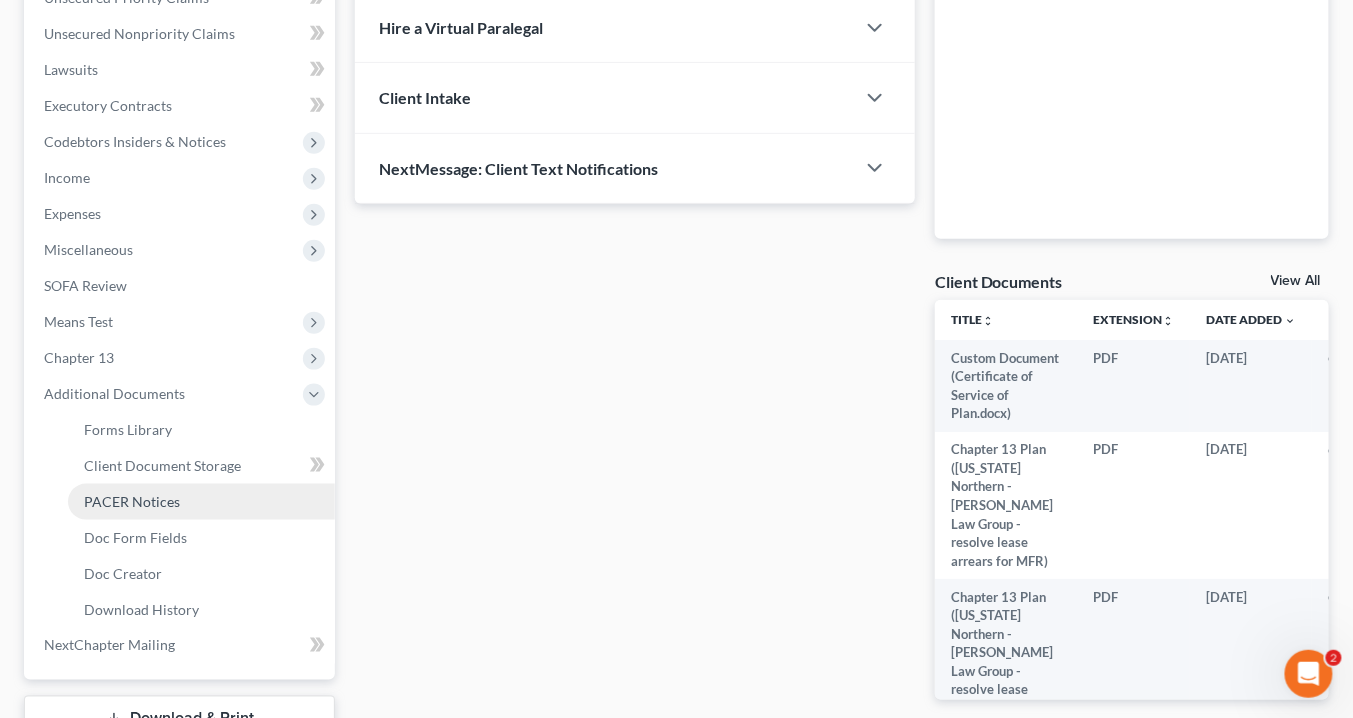 click on "PACER Notices" at bounding box center [132, 501] 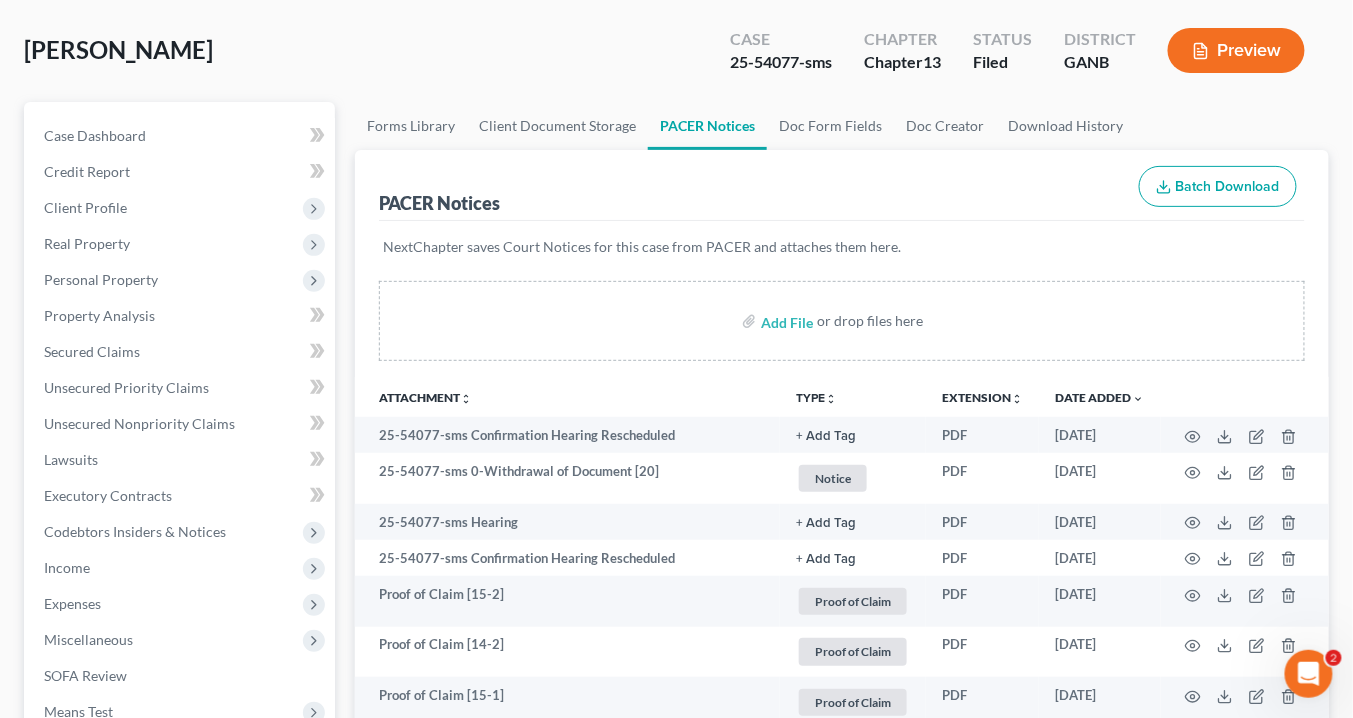 scroll, scrollTop: 0, scrollLeft: 0, axis: both 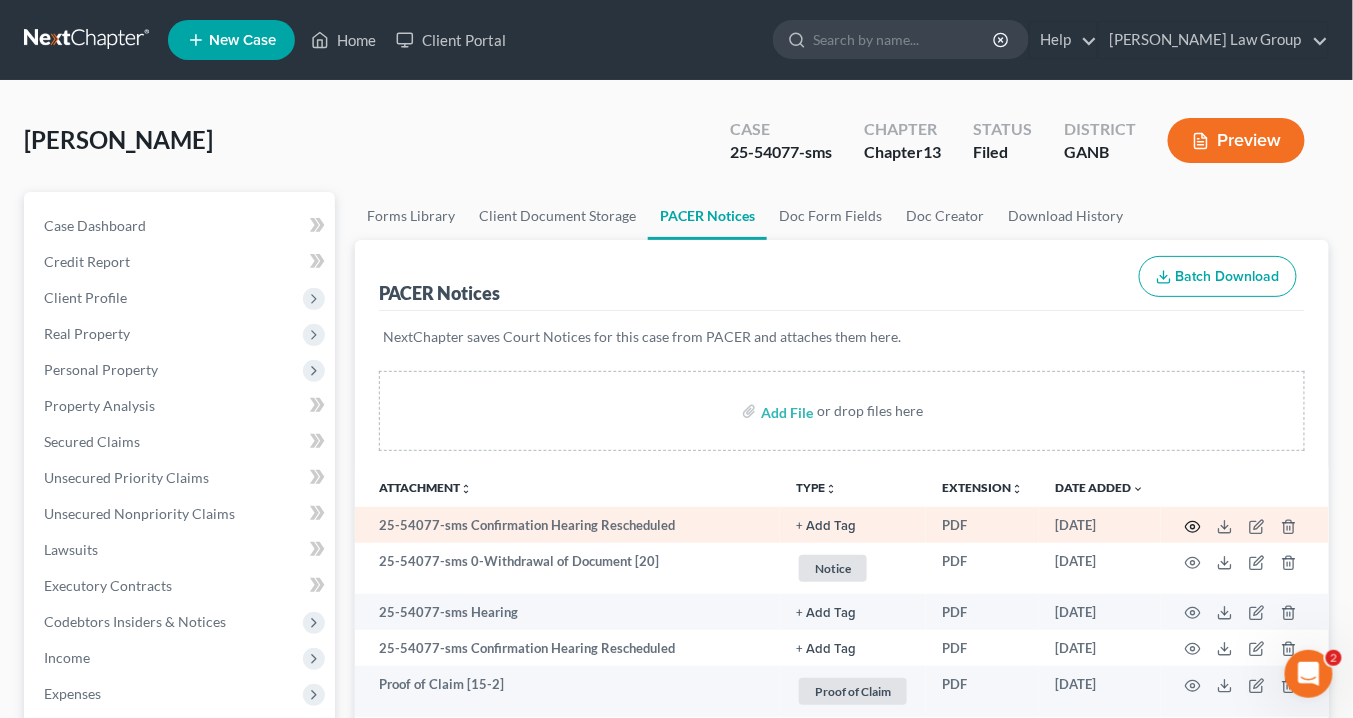 click 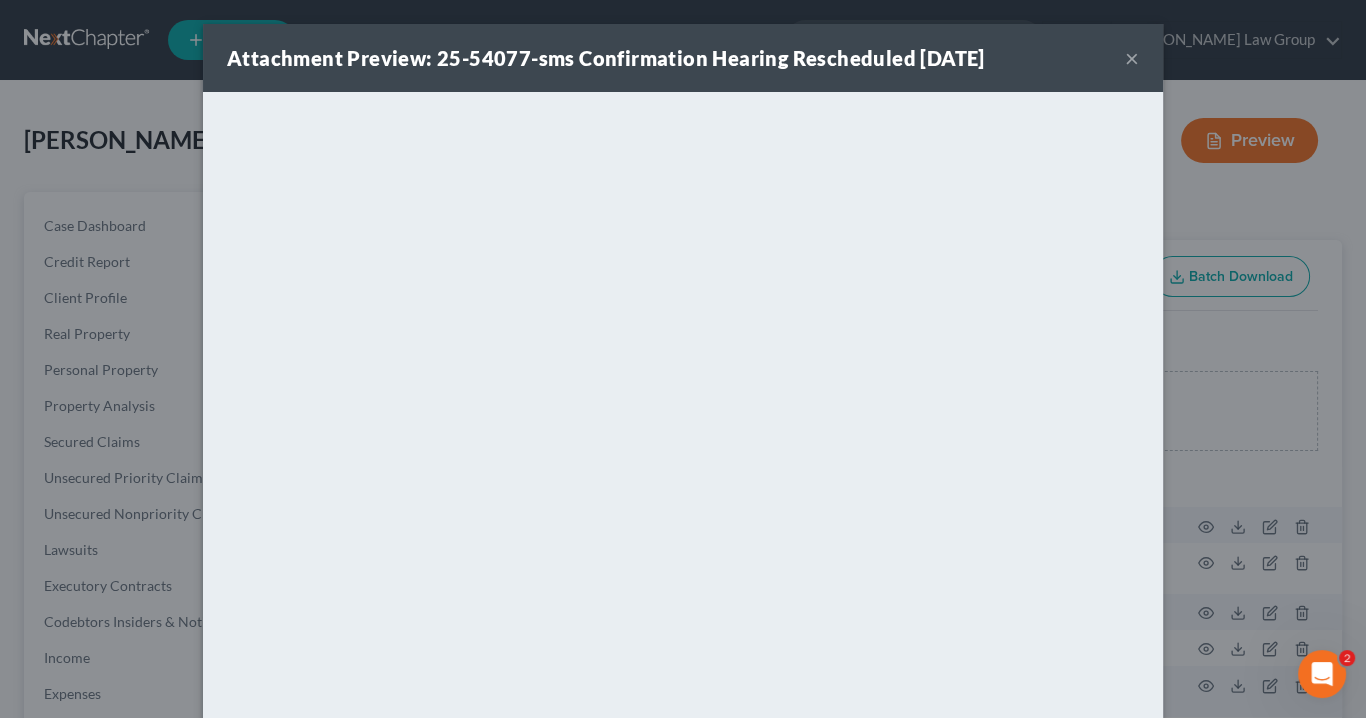 click on "×" at bounding box center (1132, 58) 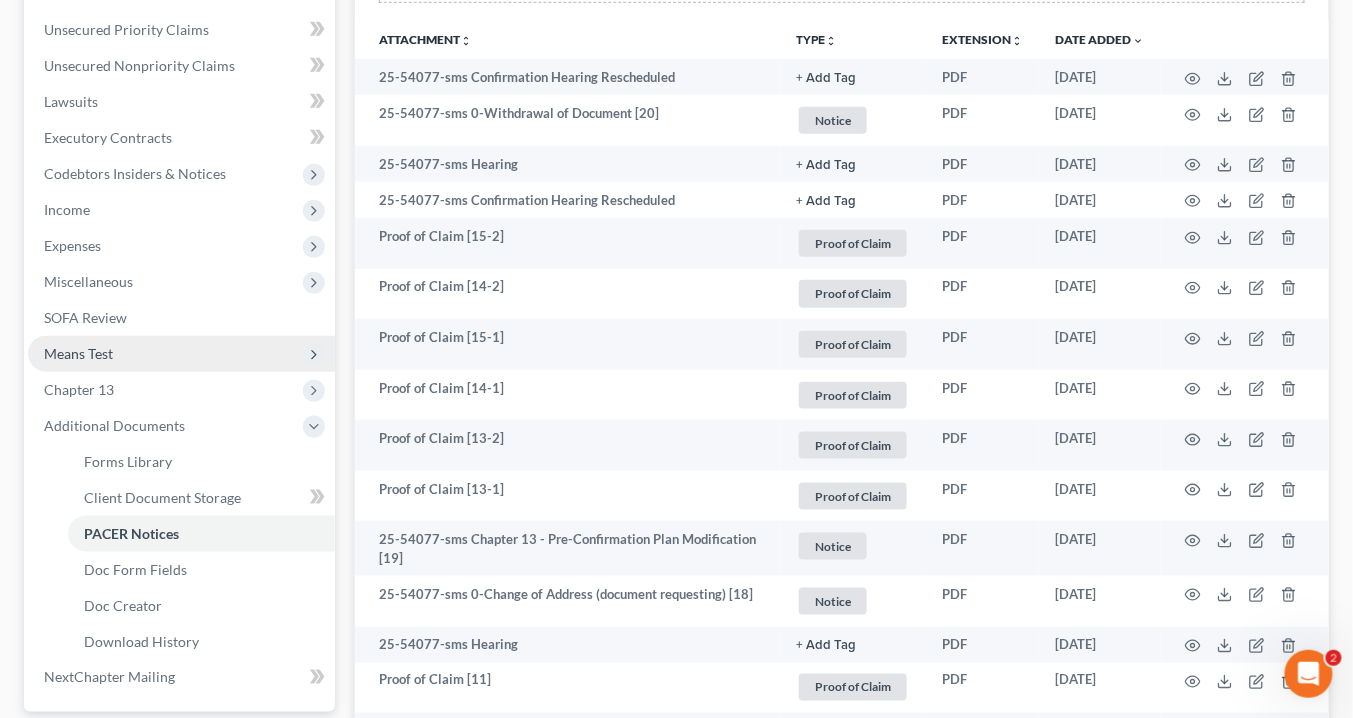 scroll, scrollTop: 480, scrollLeft: 0, axis: vertical 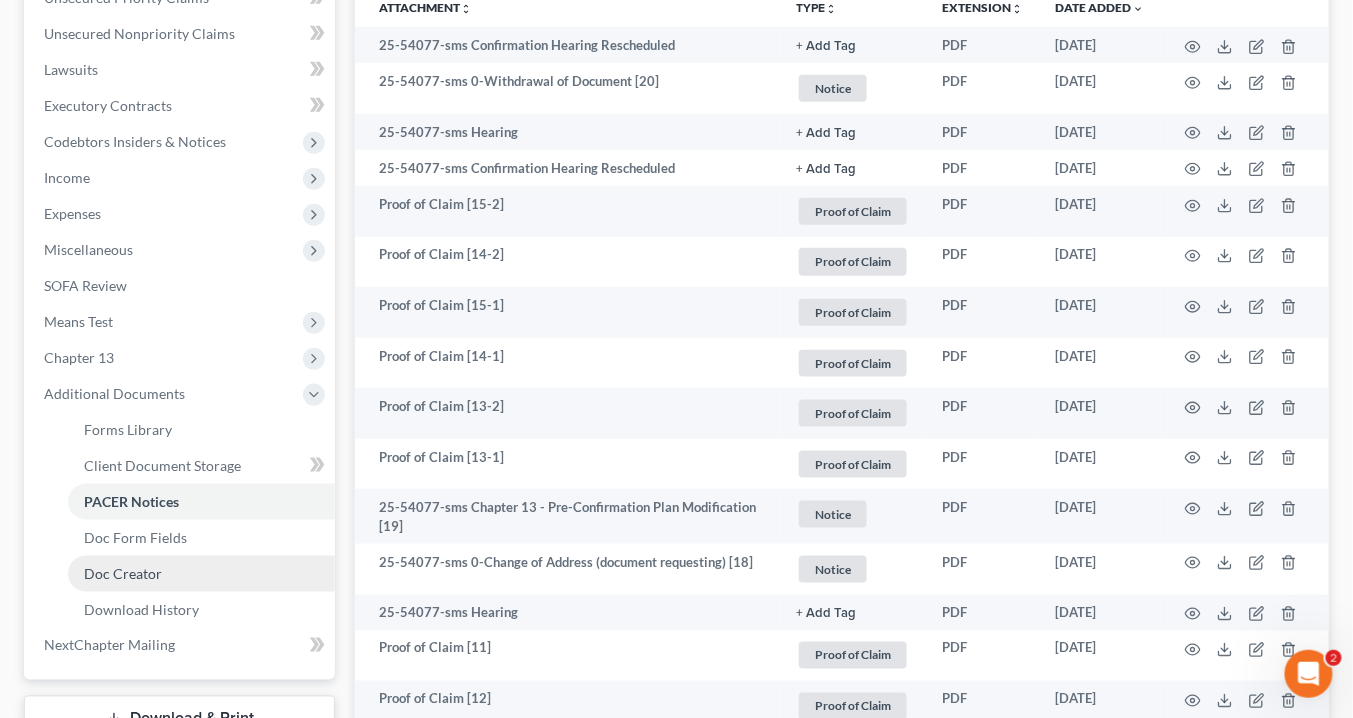 click on "Doc Creator" at bounding box center [123, 573] 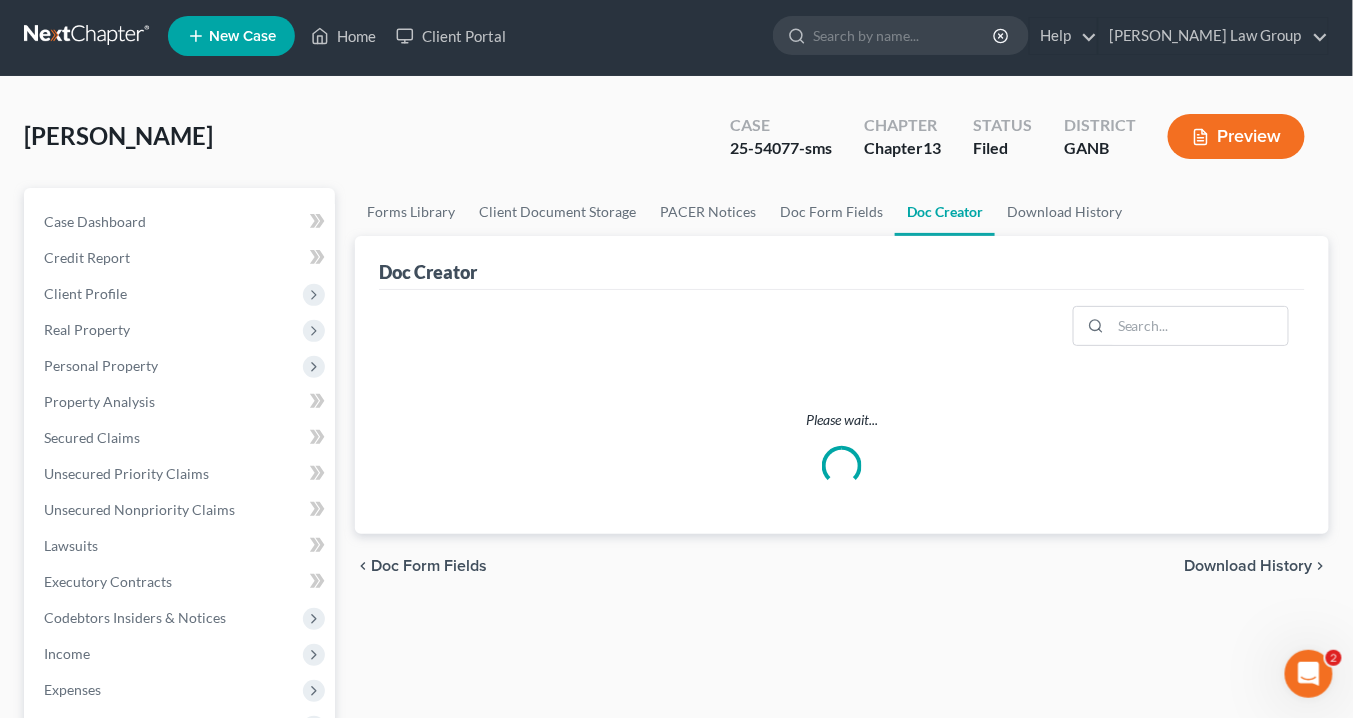 scroll, scrollTop: 0, scrollLeft: 0, axis: both 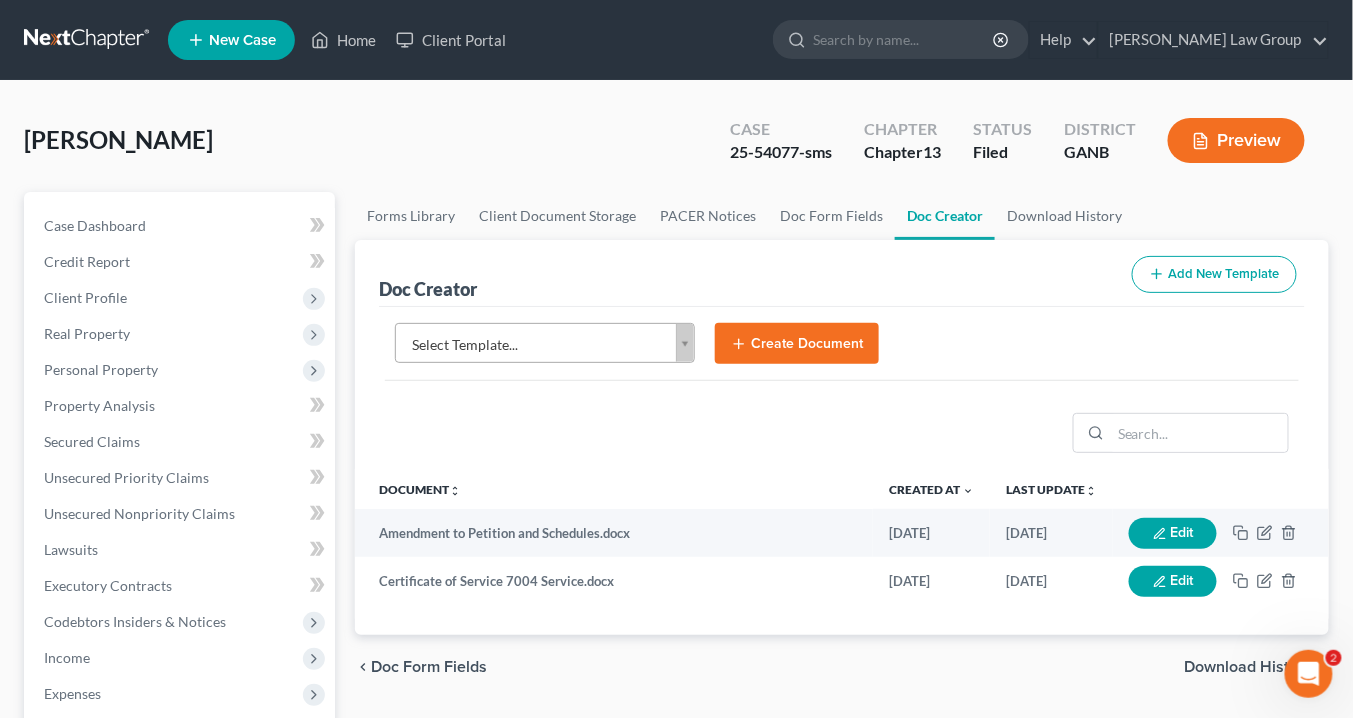 click on "Home New Case Client Portal Saedi Law Group info@saedilawgroup.com My Account Settings Plan + Billing Account Add-Ons Upgrade to Whoa Help Center Webinars Training Videos What's new Log out New Case Home Client Portal         - No Result - See all results Or Press Enter... Help Help Center Webinars Training Videos What's new Saedi Law Group Saedi Law Group info@saedilawgroup.com My Account Settings Plan + Billing Account Add-Ons Upgrade to Whoa Log out 	 Neblett, Katrina Upgraded Case 25-54077-sms Chapter Chapter  13 Status Filed District GANB Preview Petition Navigation
Case Dashboard
Payments
Invoices
Payments" at bounding box center [676, 675] 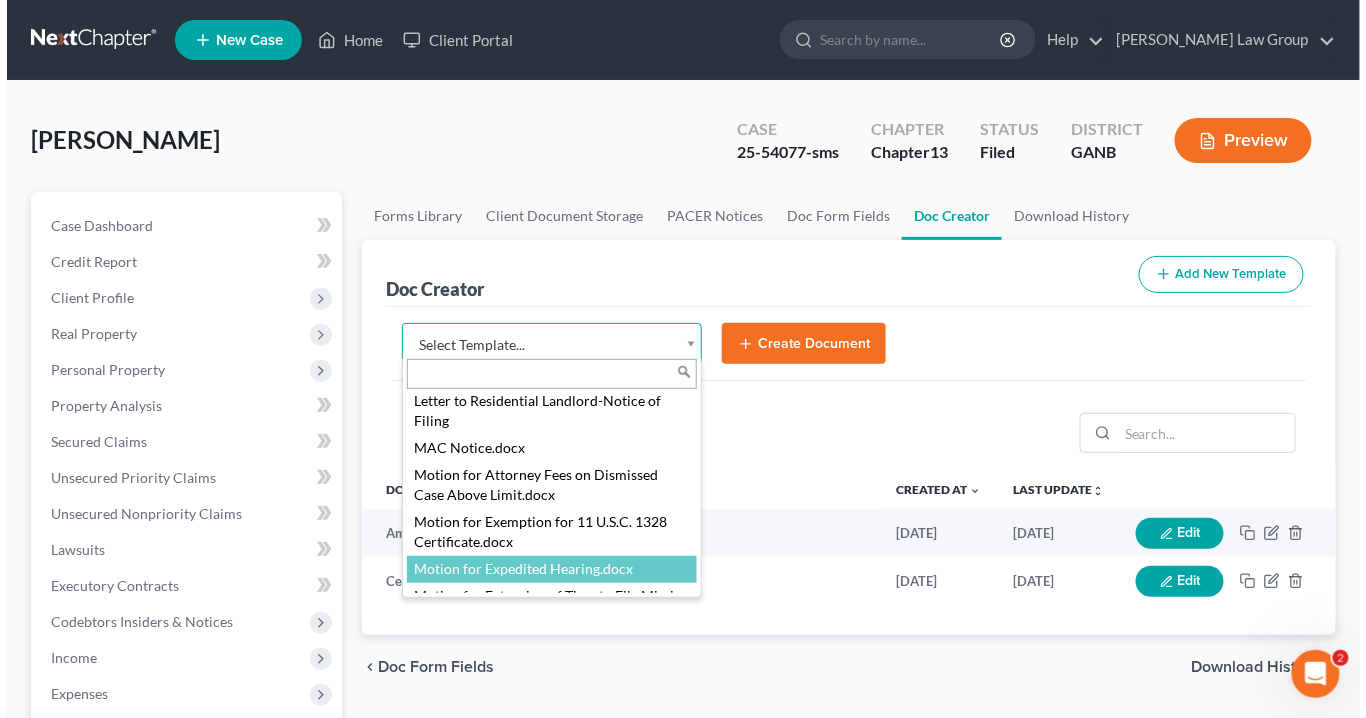 scroll, scrollTop: 1981, scrollLeft: 0, axis: vertical 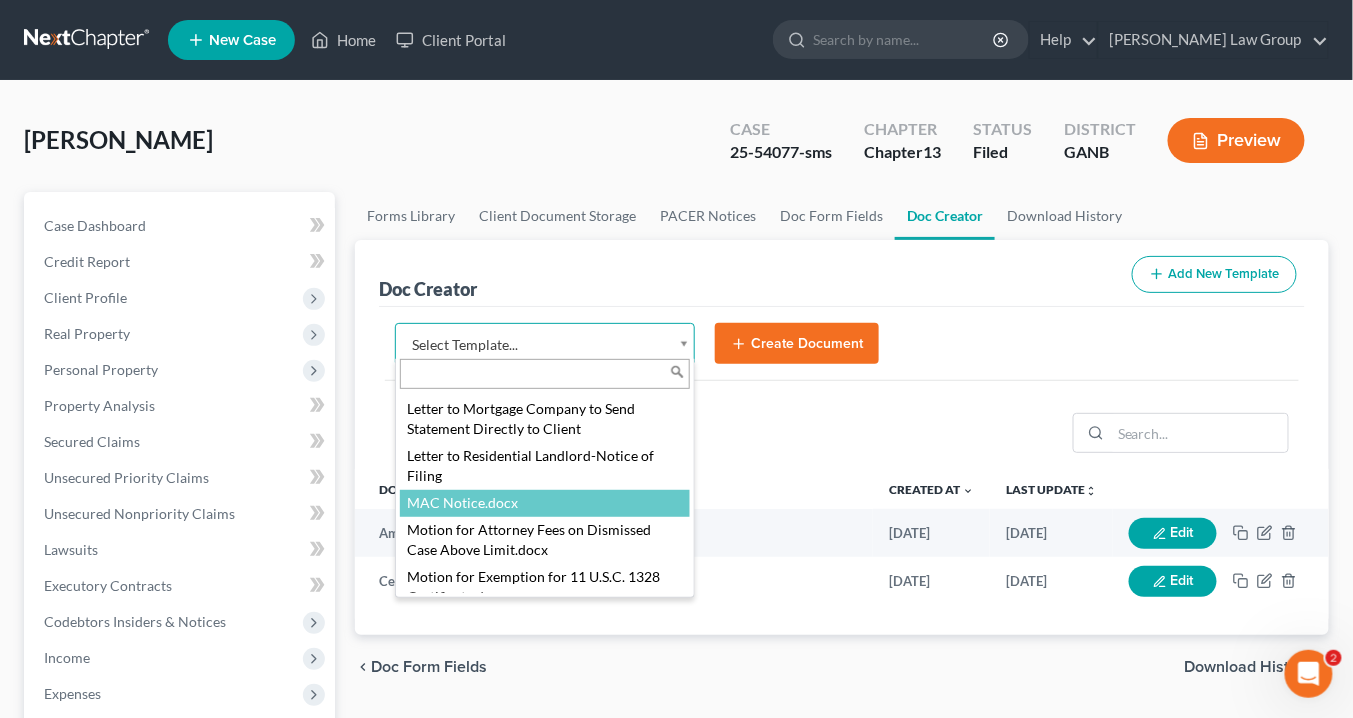 select on "111631" 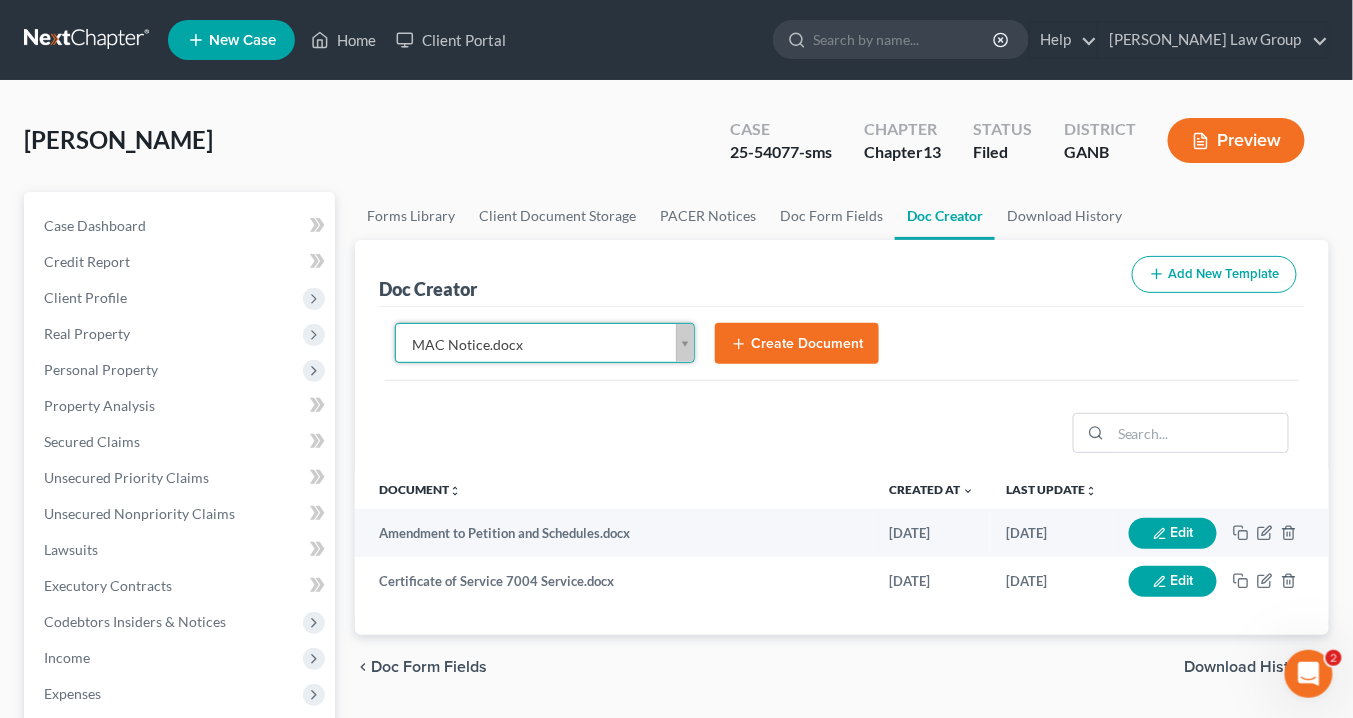 click on "Create Document" at bounding box center (797, 344) 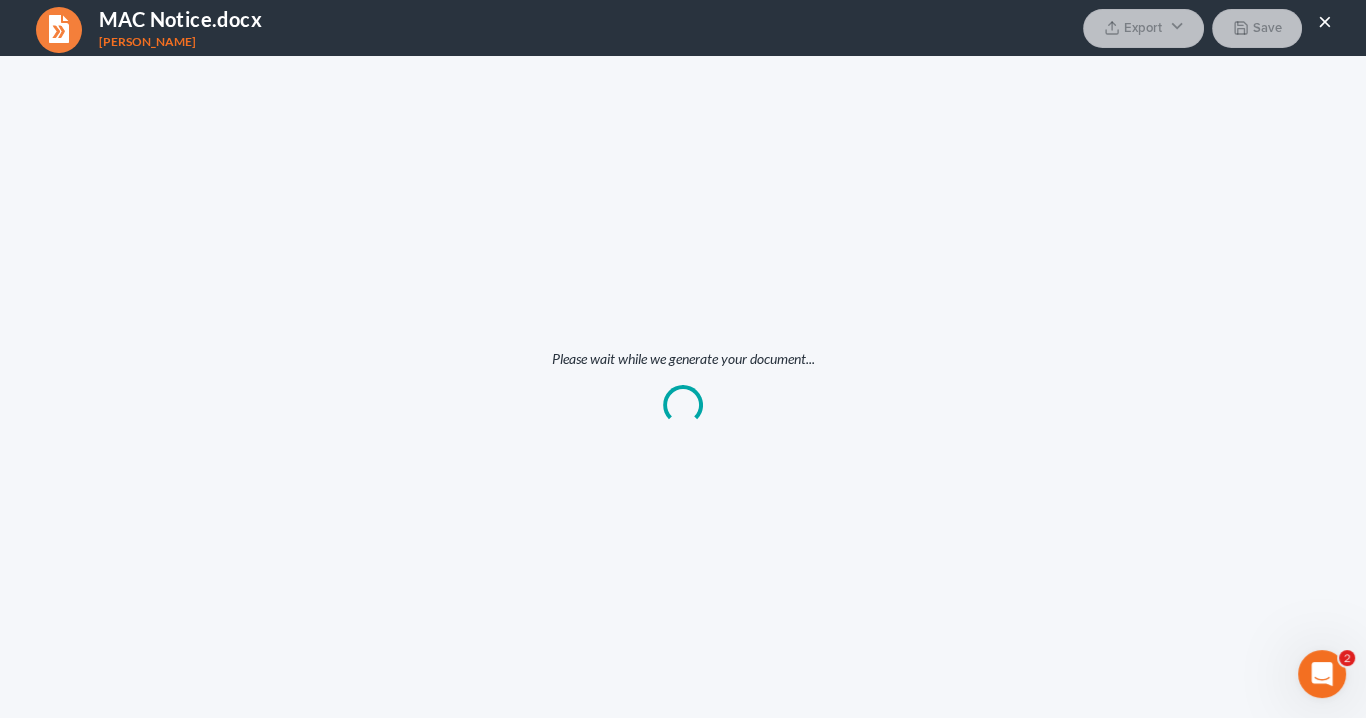 scroll, scrollTop: 0, scrollLeft: 0, axis: both 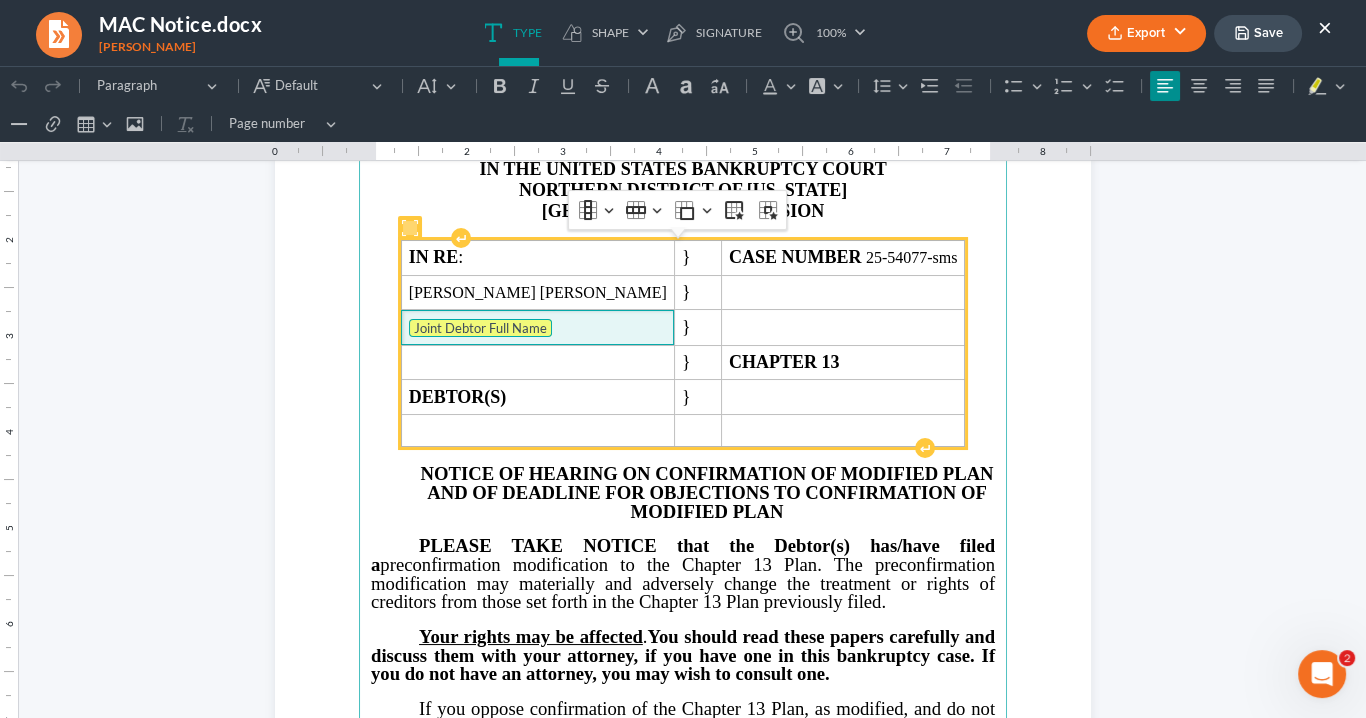 click on "Joint Debtor Full Name" at bounding box center [480, 328] 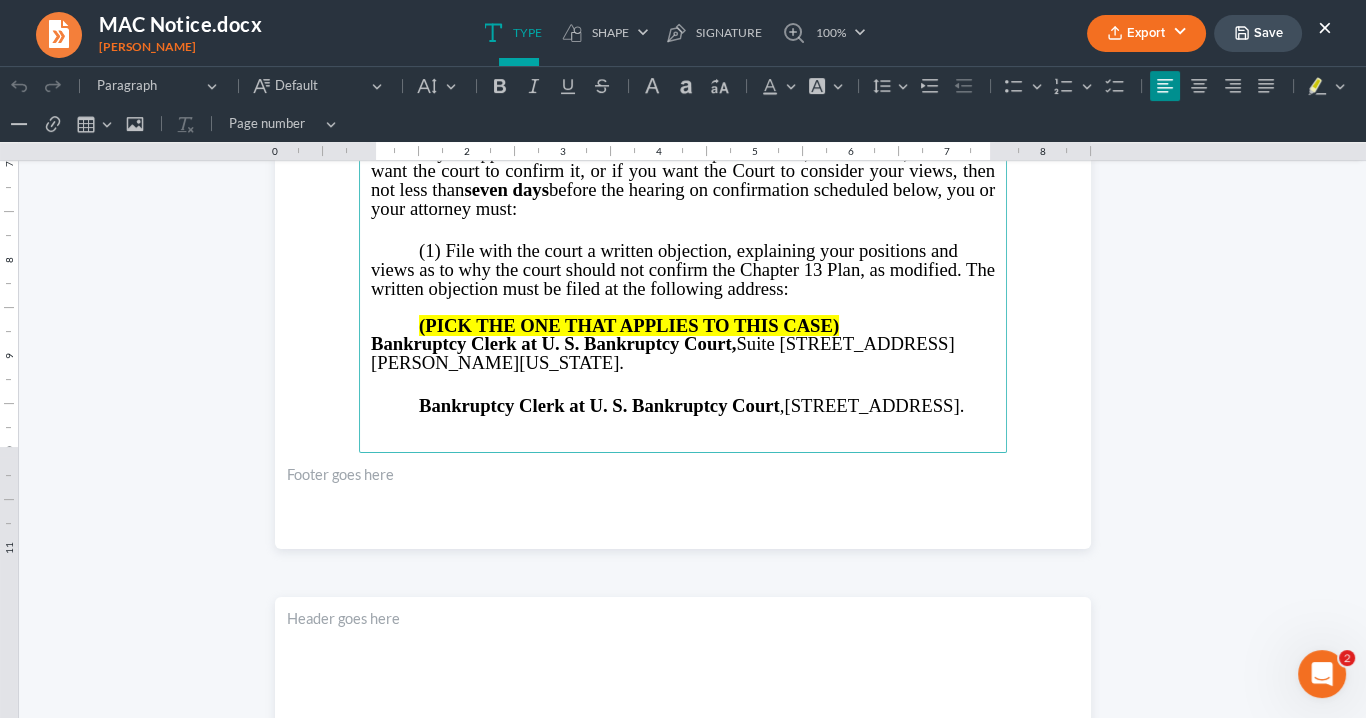 scroll, scrollTop: 720, scrollLeft: 0, axis: vertical 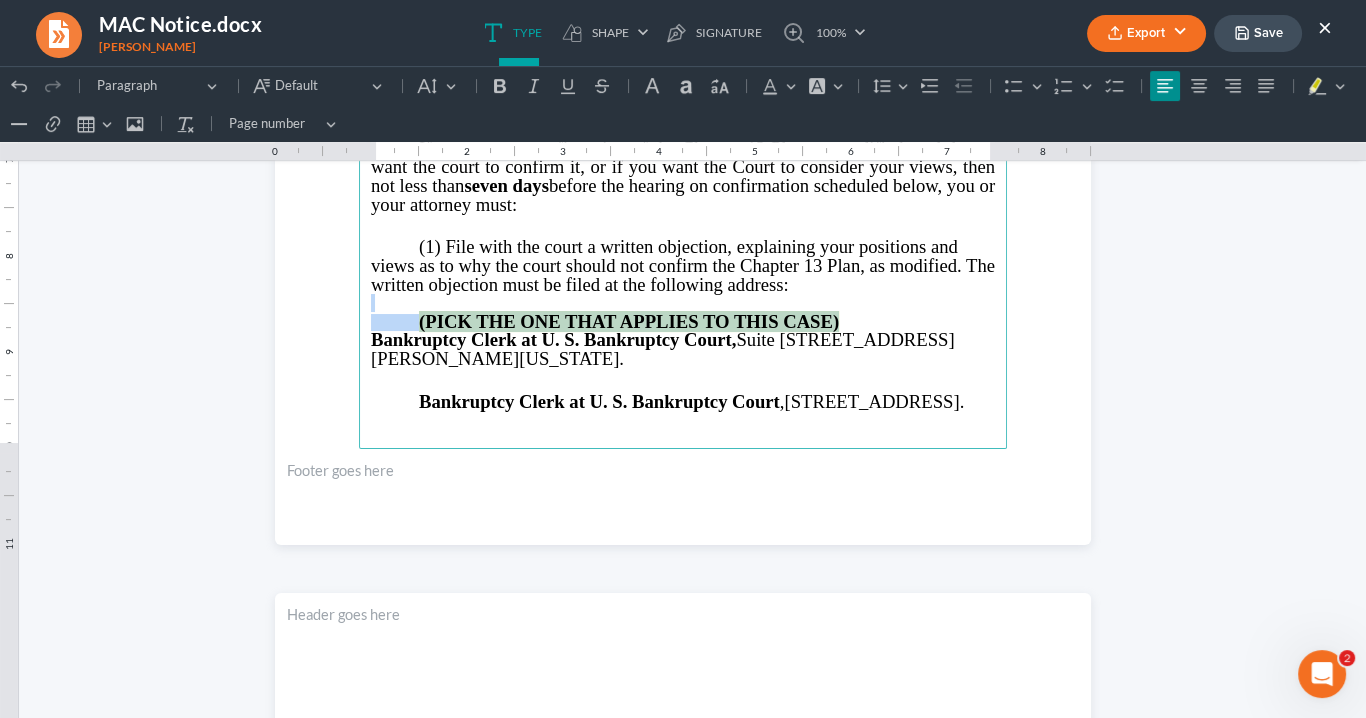 drag, startPoint x: 845, startPoint y: 311, endPoint x: 372, endPoint y: 293, distance: 473.34238 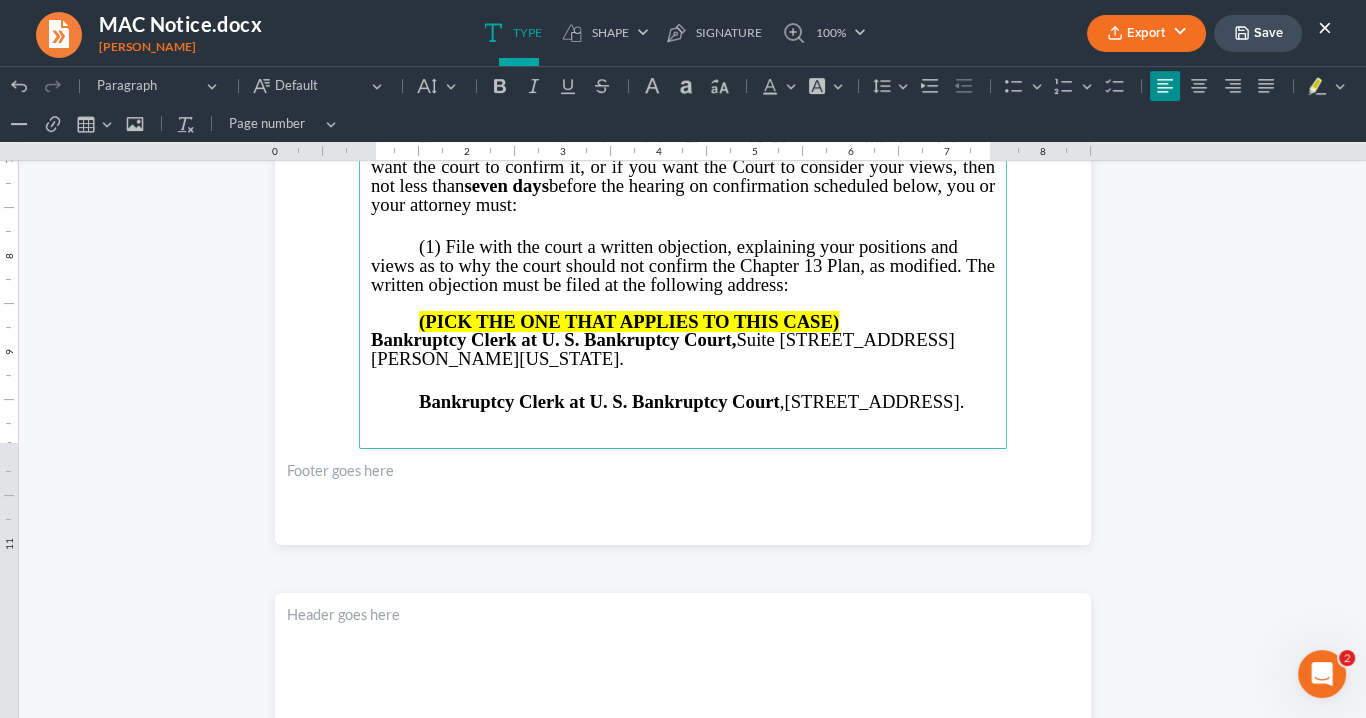 click on "IN THE UNITED STATES BANKRUPTCY COURT NORTHERN DISTRICT OF GEORGIA ATLANTA   DIVISION IN RE : } CASE NUMBER   25-54077-sms Katrina Latish Neblett } } } CHAPTER   13                           DEBTOR(S) } NOTICE OF HEARING ON CONFIRMATION OF MODIFIED PLAN AND OF DEADLINE FOR OBJECTIONS TO CONFIRMATION OF MODIFIED PLAN              PLEASE TAKE NOTICE that the Debtor(s) has/have filed a  preconfirmation modification to the Chapter 13 Plan. The preconfirmation modification may materially and adversely change the treatment or rights of creditors from those set forth in the Chapter 13 Plan previously filed.              Your rights may be affected .  You should read these papers carefully and discuss them with your attorney, if you have one in this bankruptcy case. If you do not have an attorney, you may wish to consult one.              seven days  before the hearing on confirmation scheduled below, you or your attorney must:" at bounding box center [683, 17] 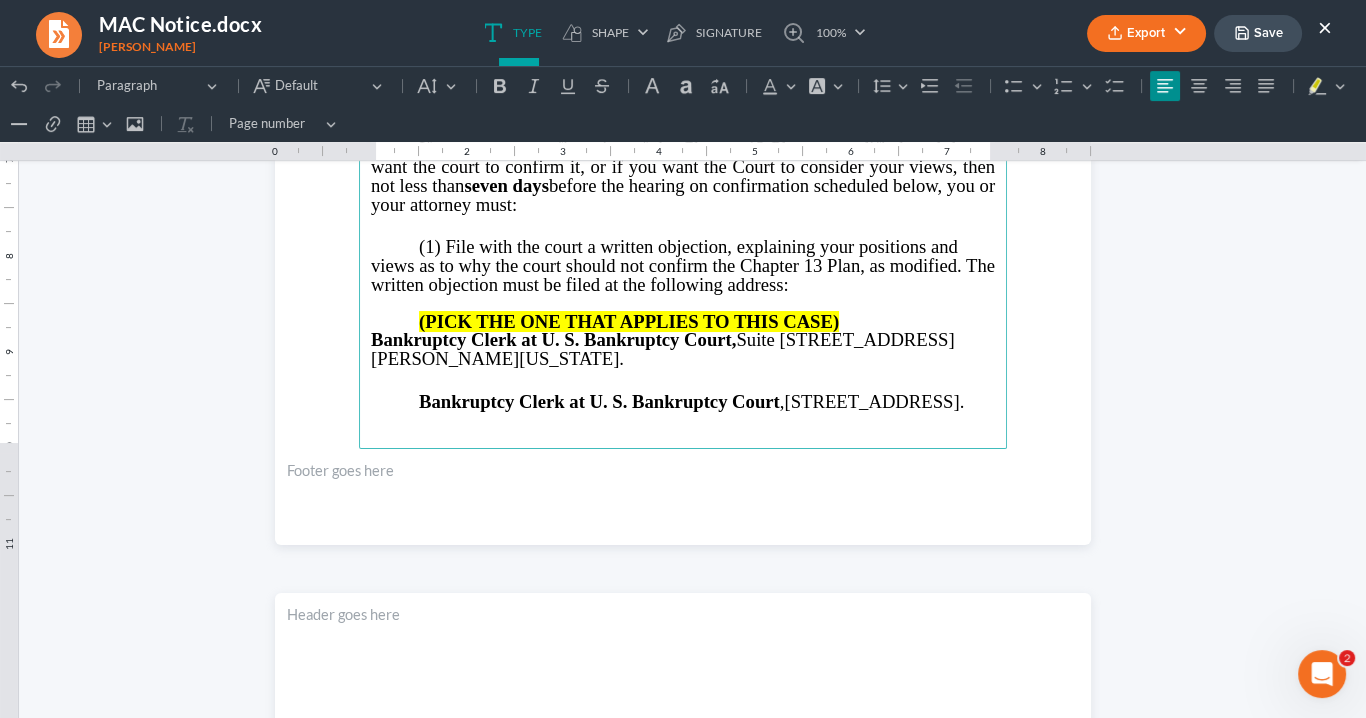 click at bounding box center [683, 303] 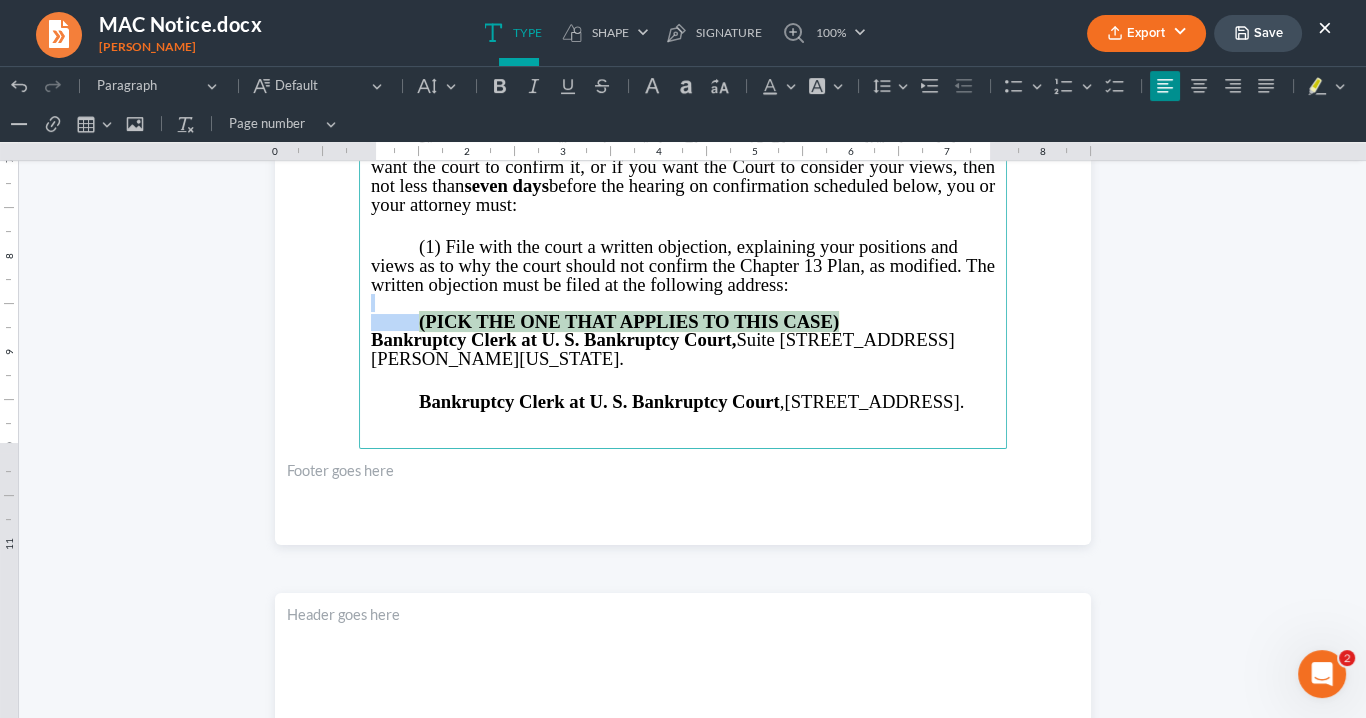 drag, startPoint x: 836, startPoint y: 314, endPoint x: 403, endPoint y: 299, distance: 433.25974 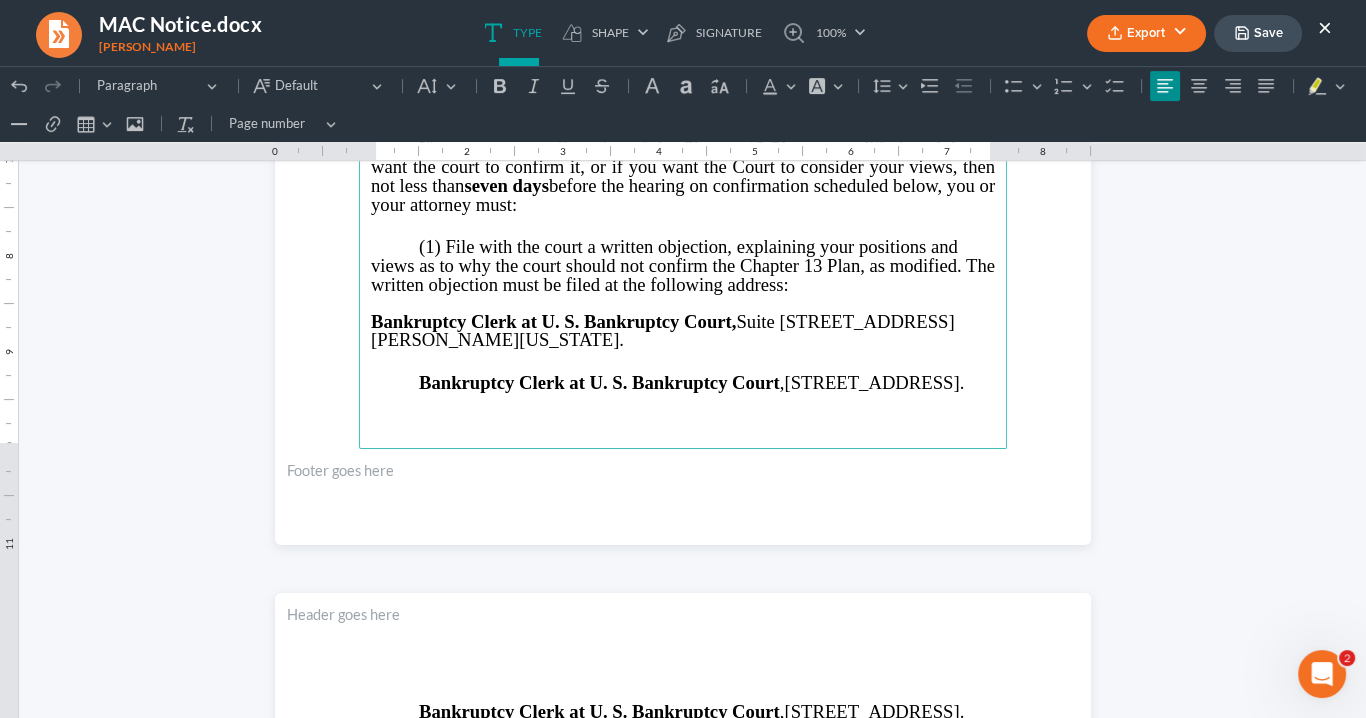 drag, startPoint x: 501, startPoint y: 396, endPoint x: 382, endPoint y: 370, distance: 121.80723 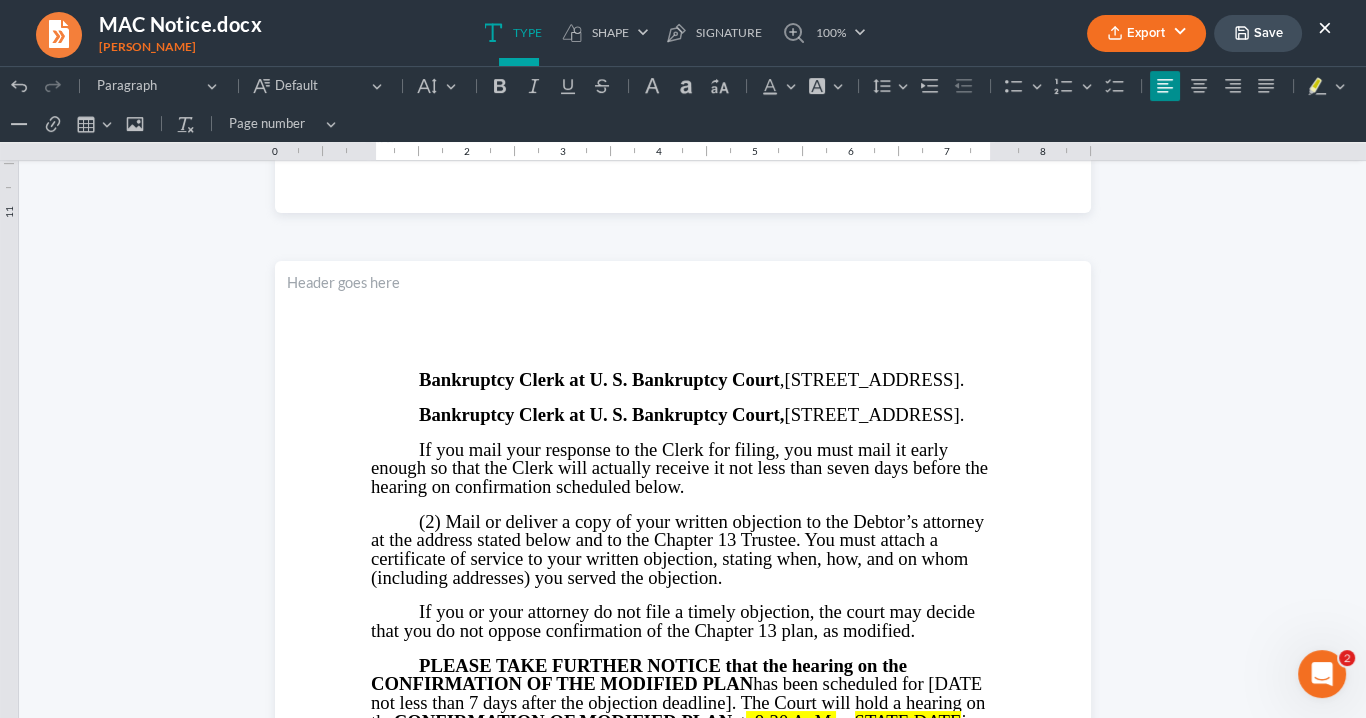 scroll, scrollTop: 1120, scrollLeft: 0, axis: vertical 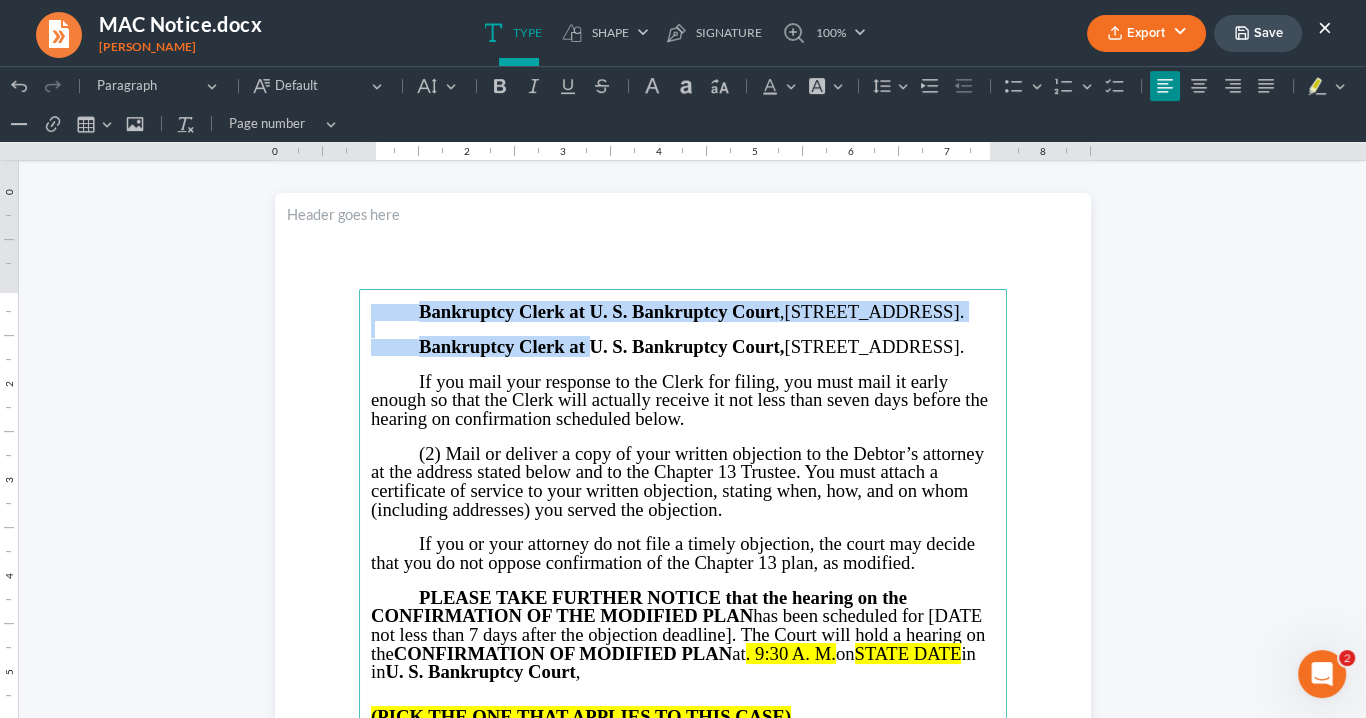 drag, startPoint x: 587, startPoint y: 375, endPoint x: 394, endPoint y: 290, distance: 210.8886 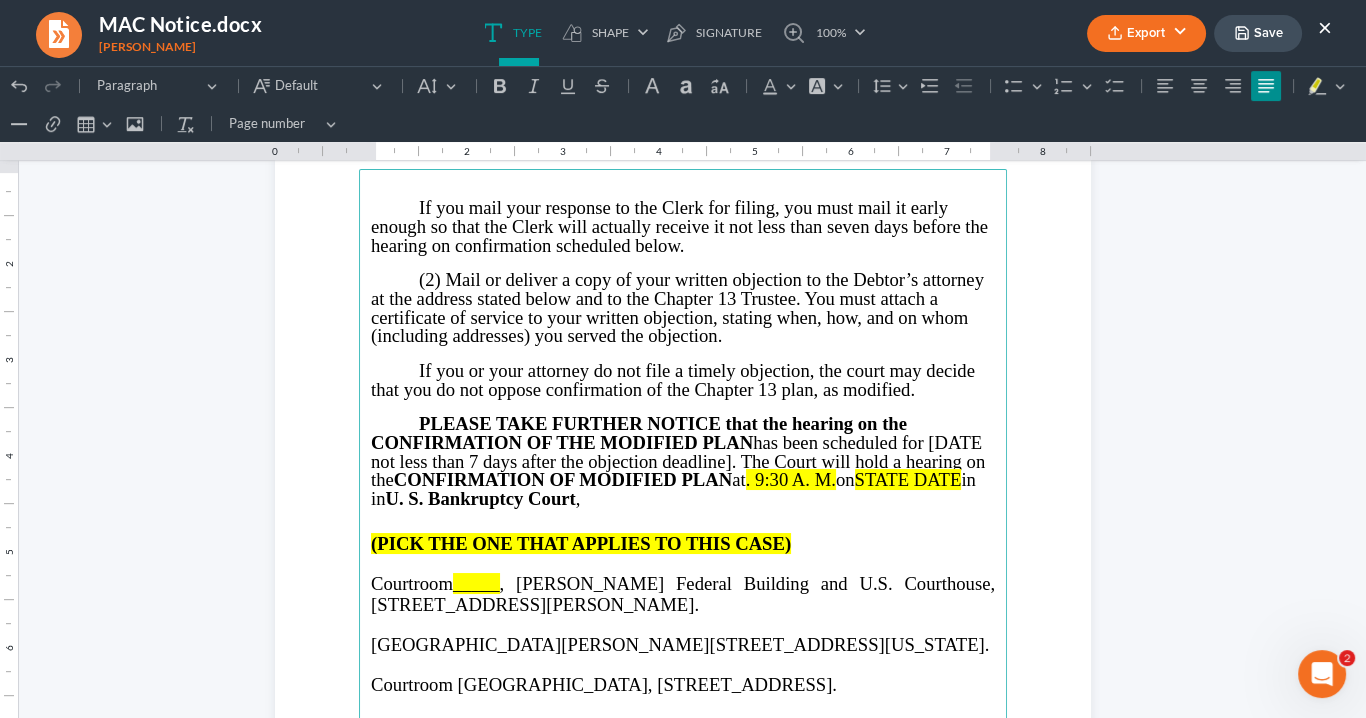 scroll, scrollTop: 1360, scrollLeft: 0, axis: vertical 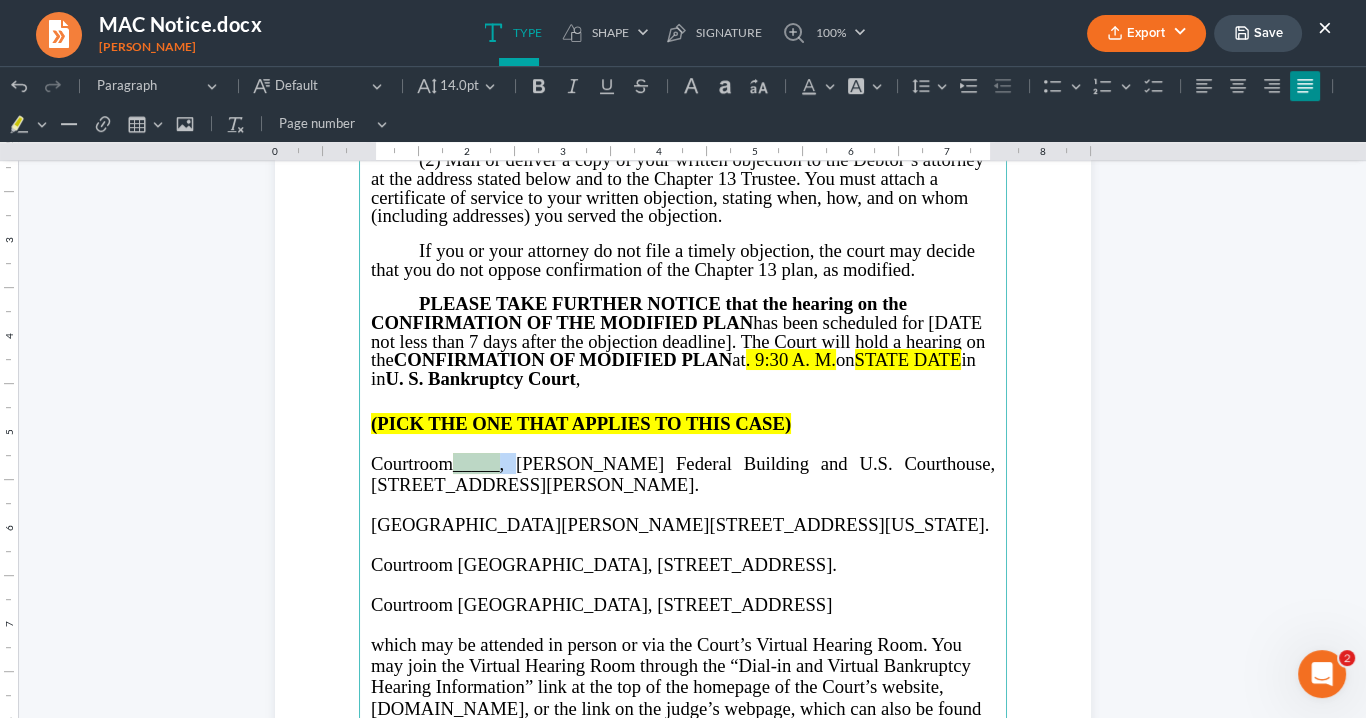 drag, startPoint x: 510, startPoint y: 458, endPoint x: 454, endPoint y: 461, distance: 56.0803 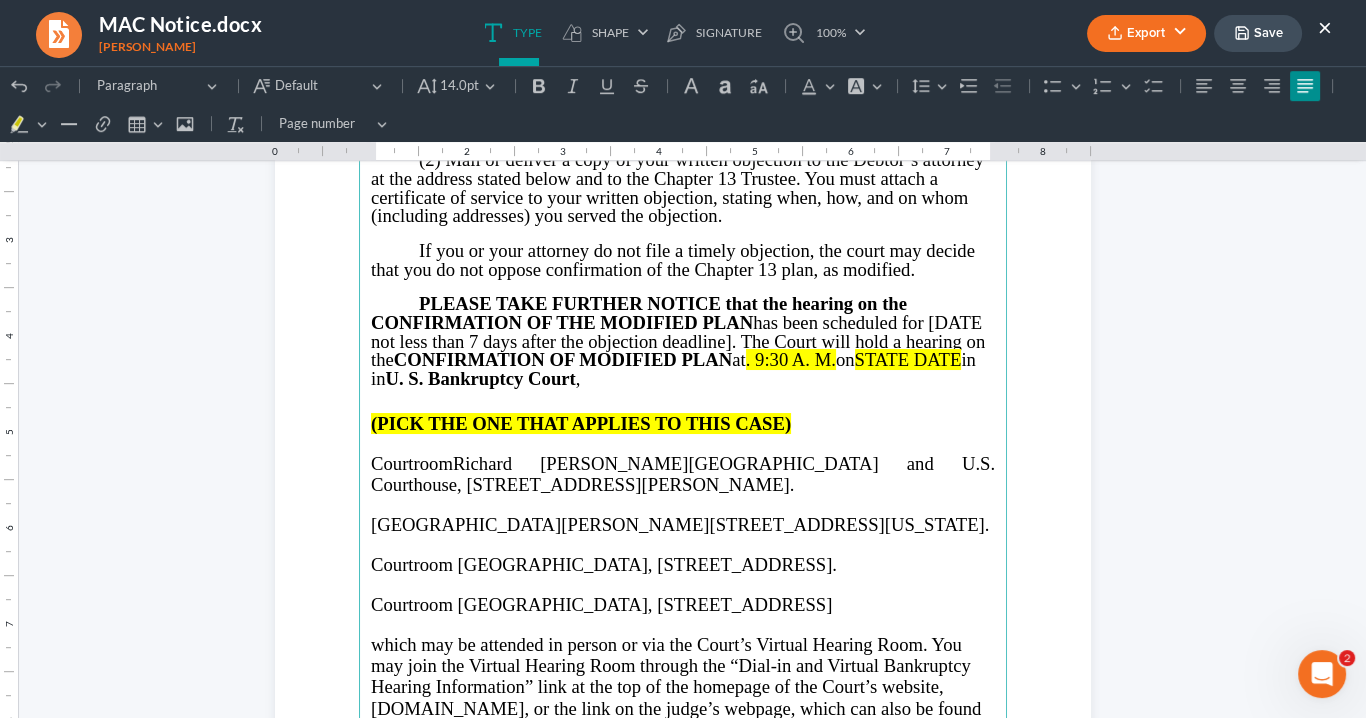 type 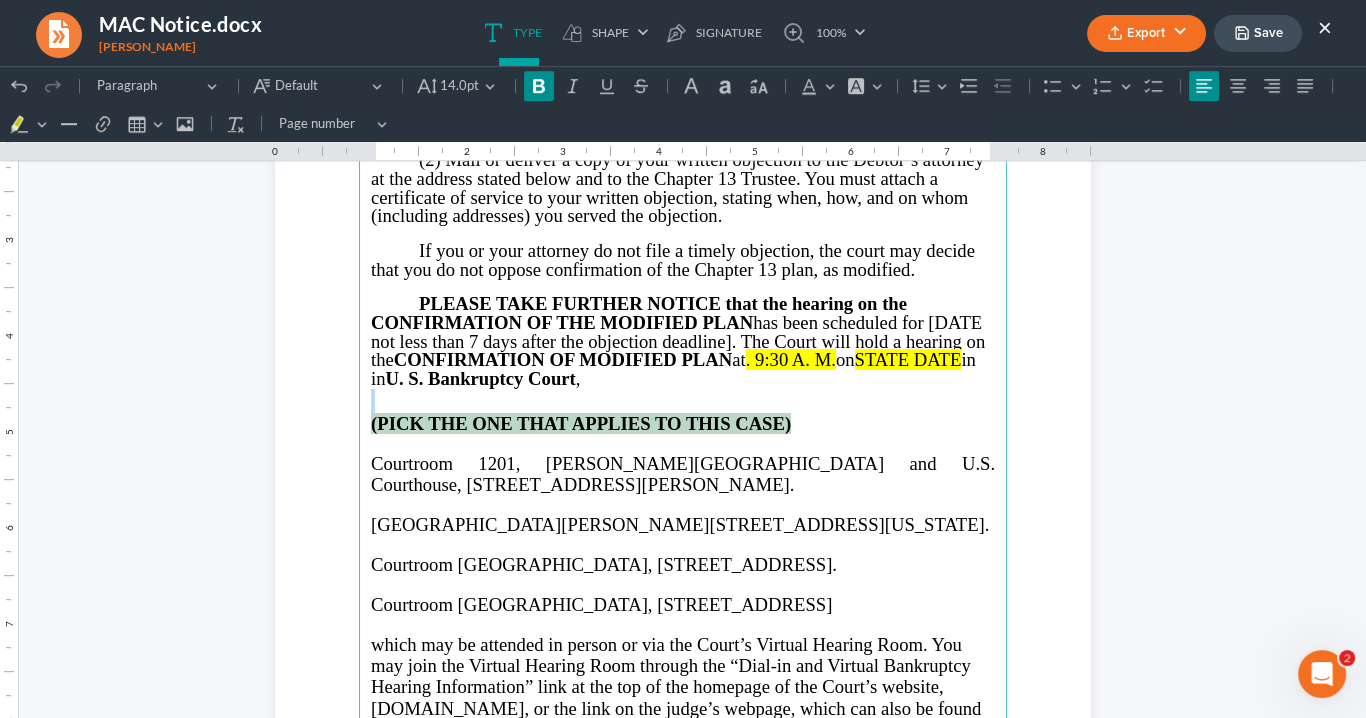drag, startPoint x: 802, startPoint y: 420, endPoint x: 373, endPoint y: 402, distance: 429.37744 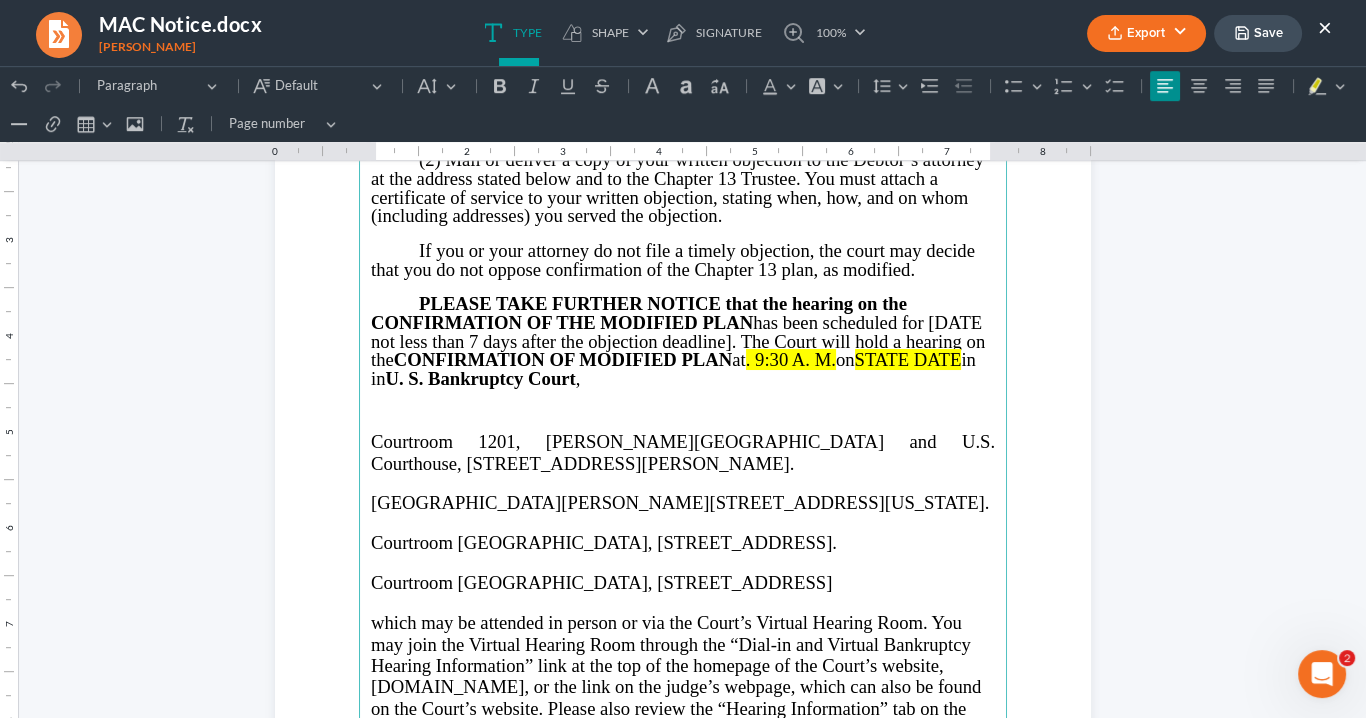 click on "If you mail your response to the Clerk for filing, you must mail it early enough so that the Clerk will actually receive it not less than seven days before the hearing on confirmation scheduled below.               (2) Mail or deliver a copy of your written objection to the Debtor’s attorney at the address stated below and to the Chapter 13 Trustee. You must attach a certificate of service to your written objection, stating when, how, and on whom (including addresses) you served the objection.               If you or your attorney do not file a timely objection, the court may decide that you do not oppose confirmation of the Chapter 13 plan, as modified.              PLEASE TAKE FURTHER NOTICE that the hearing on the CONFIRMATION OF THE MODIFIED PLAN  has been scheduled for [DATE not less than 7 days after the objection deadline]. The Court will hold a hearing on the  CONFIRMATION OF MODIFIED PLAN  at  . 9:30 A. M.  on  STATE DATE  in in  ," at bounding box center (683, 481) 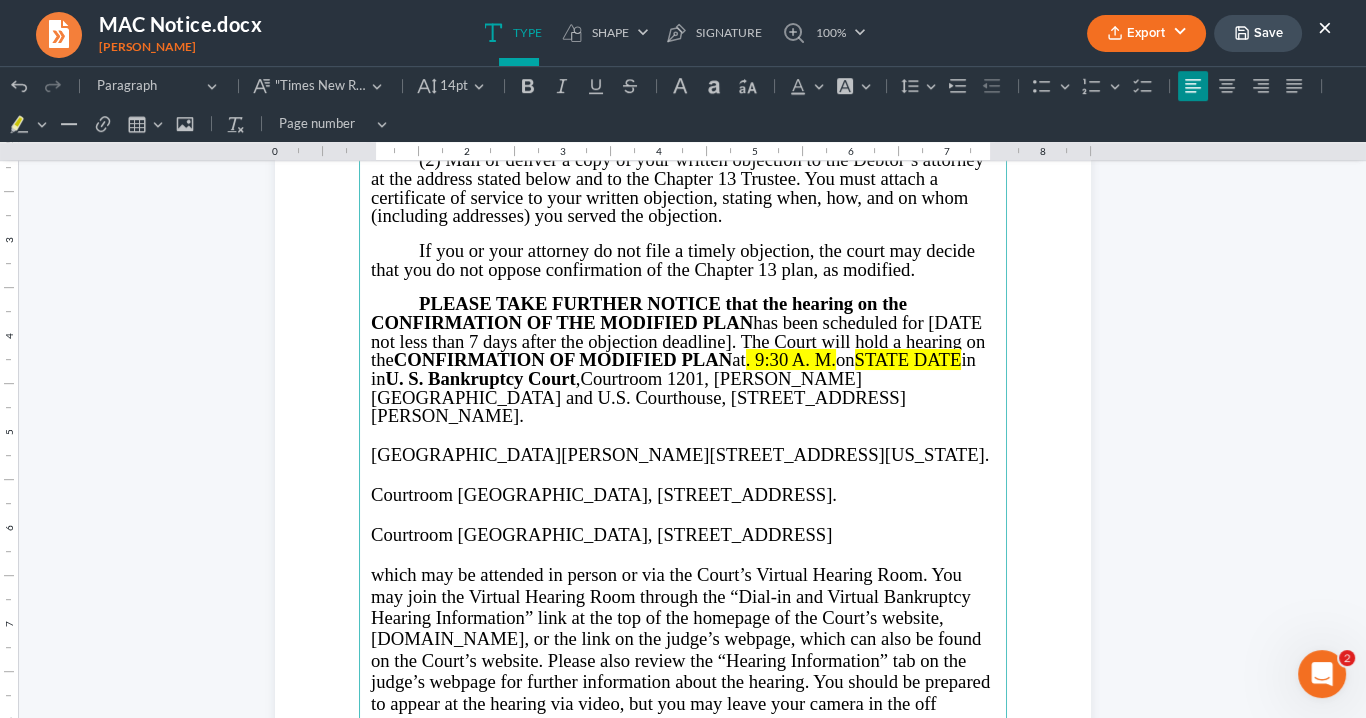 click on "on" at bounding box center (845, 359) 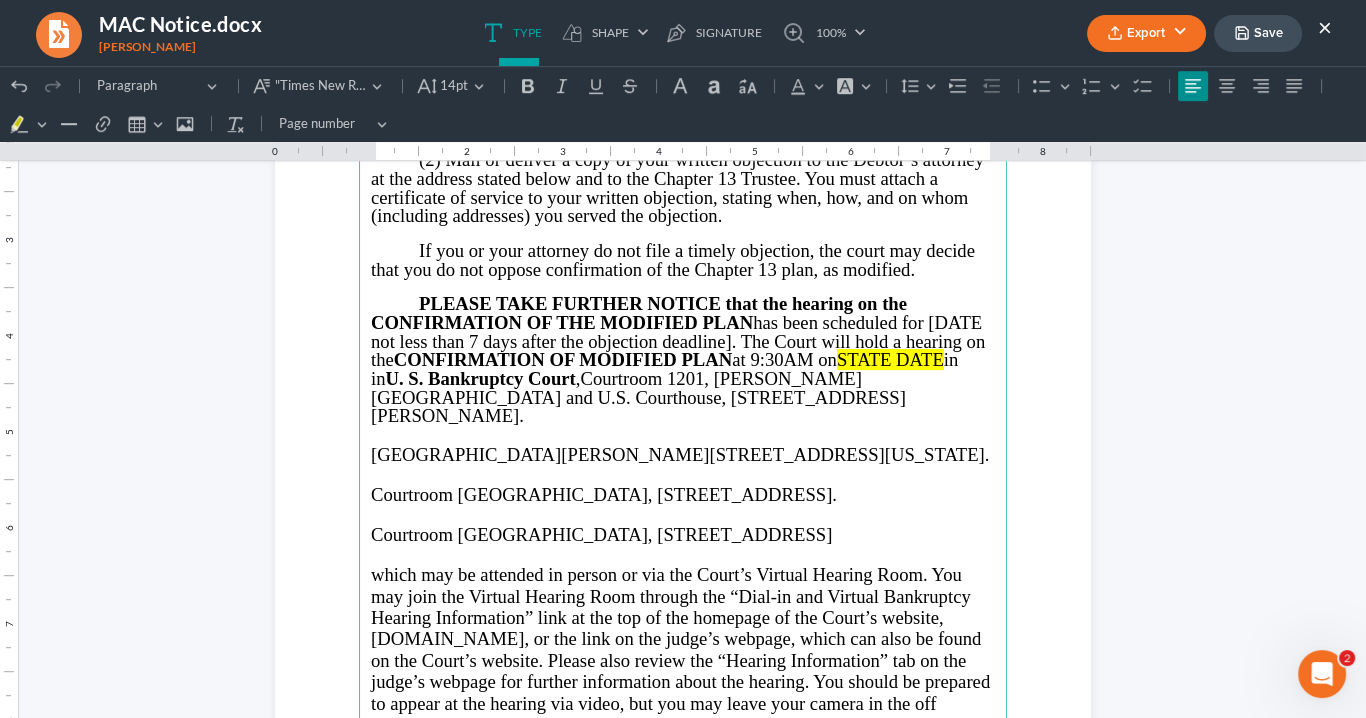 click on "in in  U. S. Bankruptcy Court ," at bounding box center (664, 369) 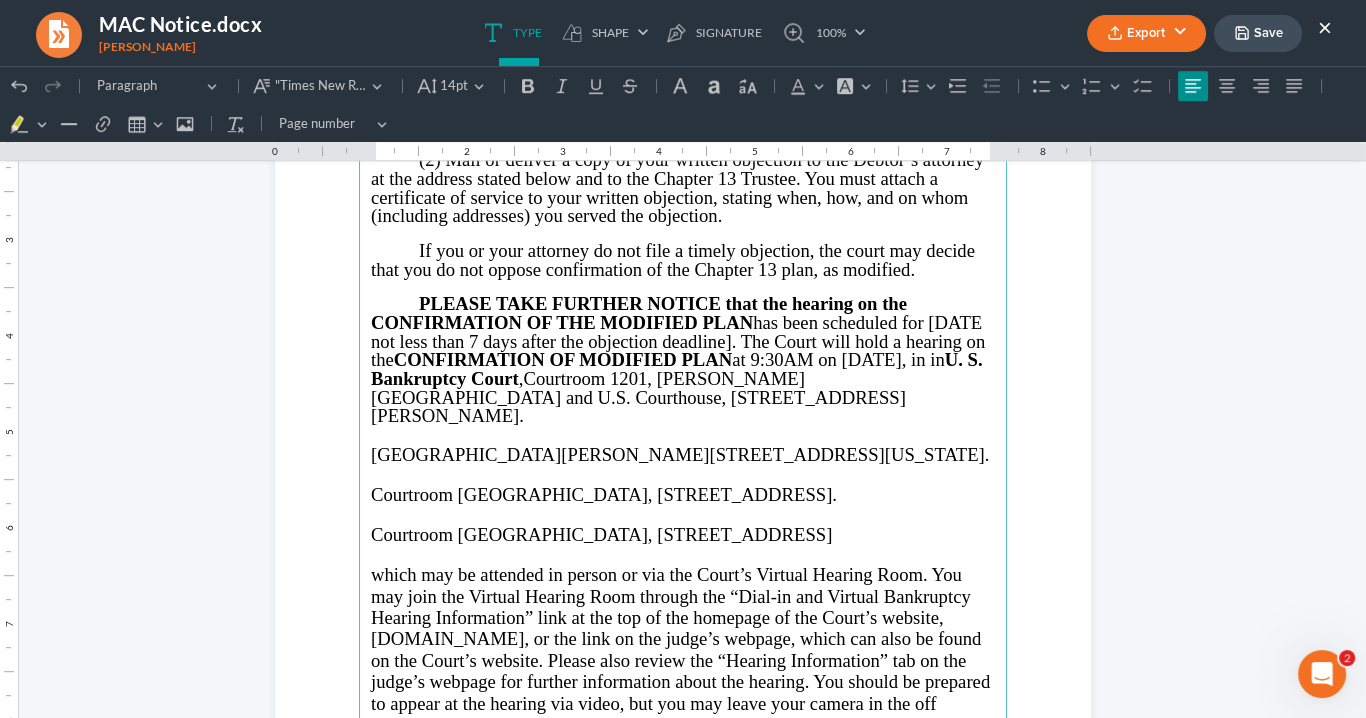 click on "PLEASE TAKE FURTHER NOTICE that the hearing on the CONFIRMATION OF THE MODIFIED PLAN  has been scheduled for [DATE not less than 7 days after the objection deadline]. The Court will hold a hearing on the  CONFIRMATION OF MODIFIED PLAN  at 9:30AM on August 12, 2025, in in  U. S. Bankruptcy Court ," at bounding box center (678, 341) 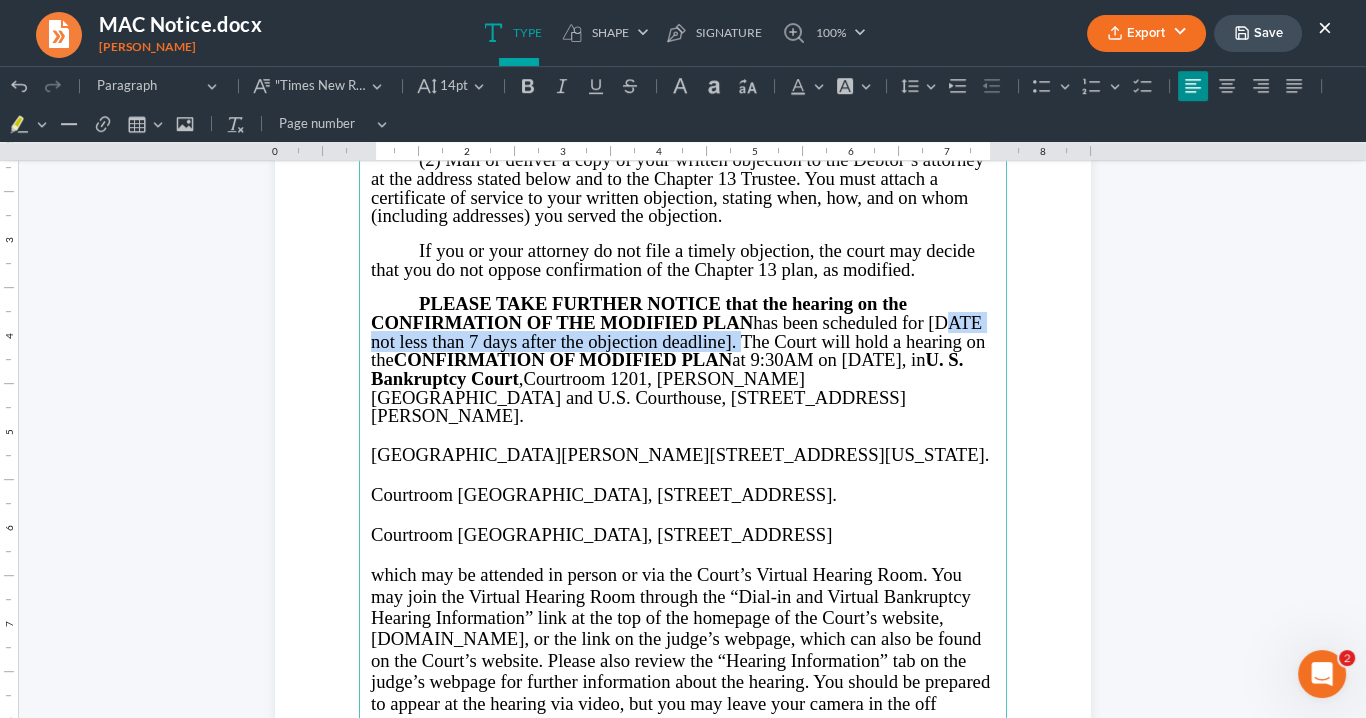 drag, startPoint x: 728, startPoint y: 339, endPoint x: 932, endPoint y: 318, distance: 205.07803 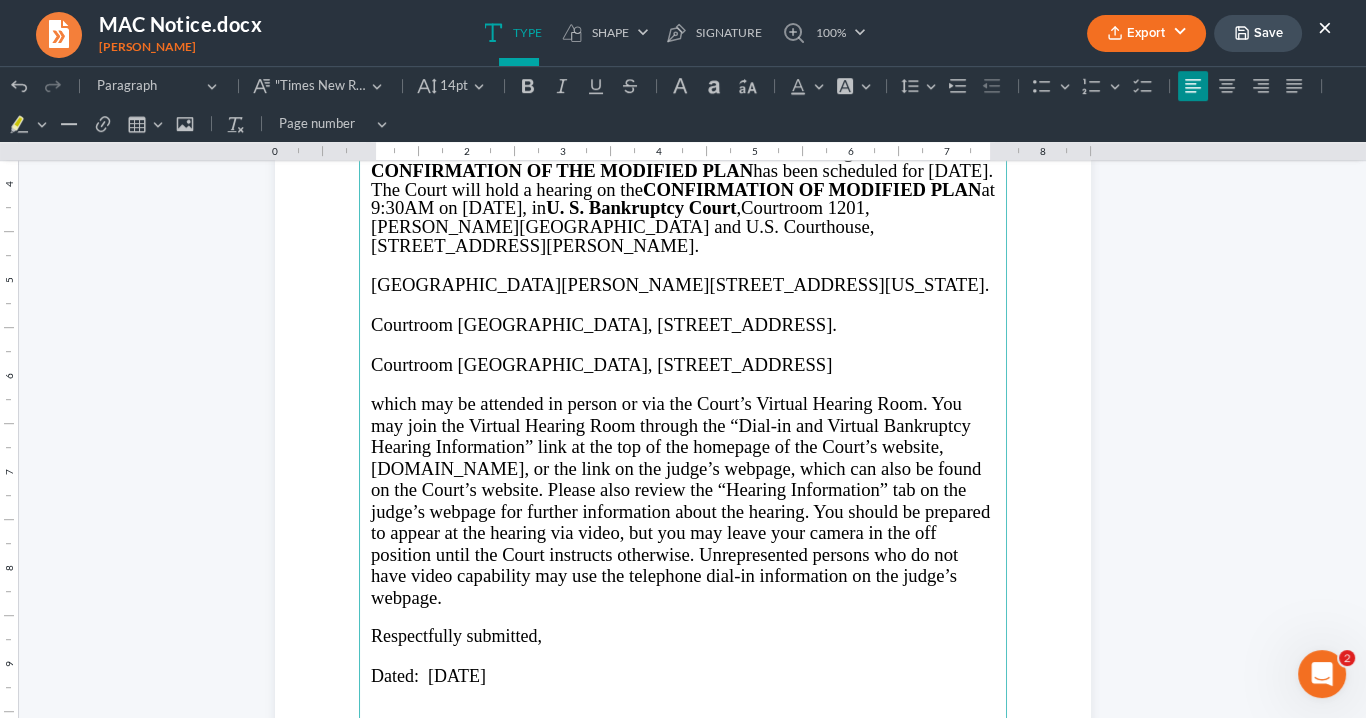 scroll, scrollTop: 1440, scrollLeft: 0, axis: vertical 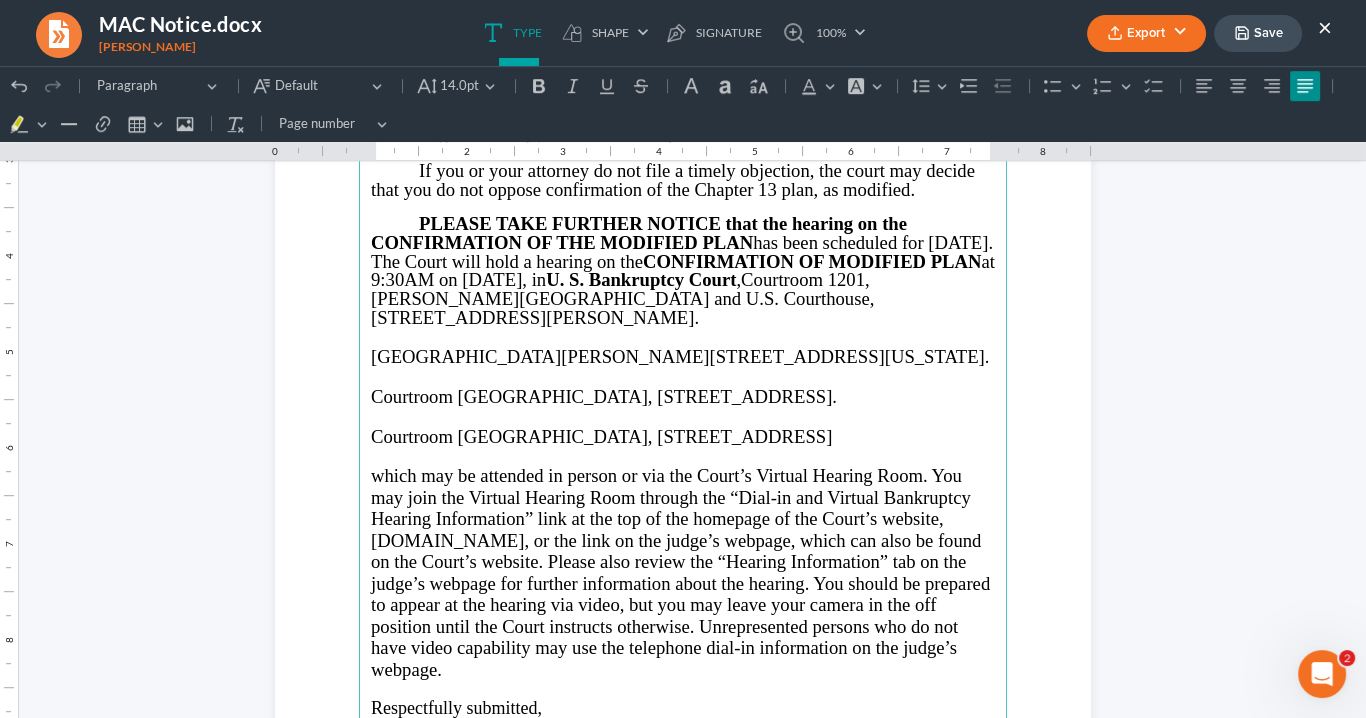 drag, startPoint x: 915, startPoint y: 462, endPoint x: 358, endPoint y: 350, distance: 568.14874 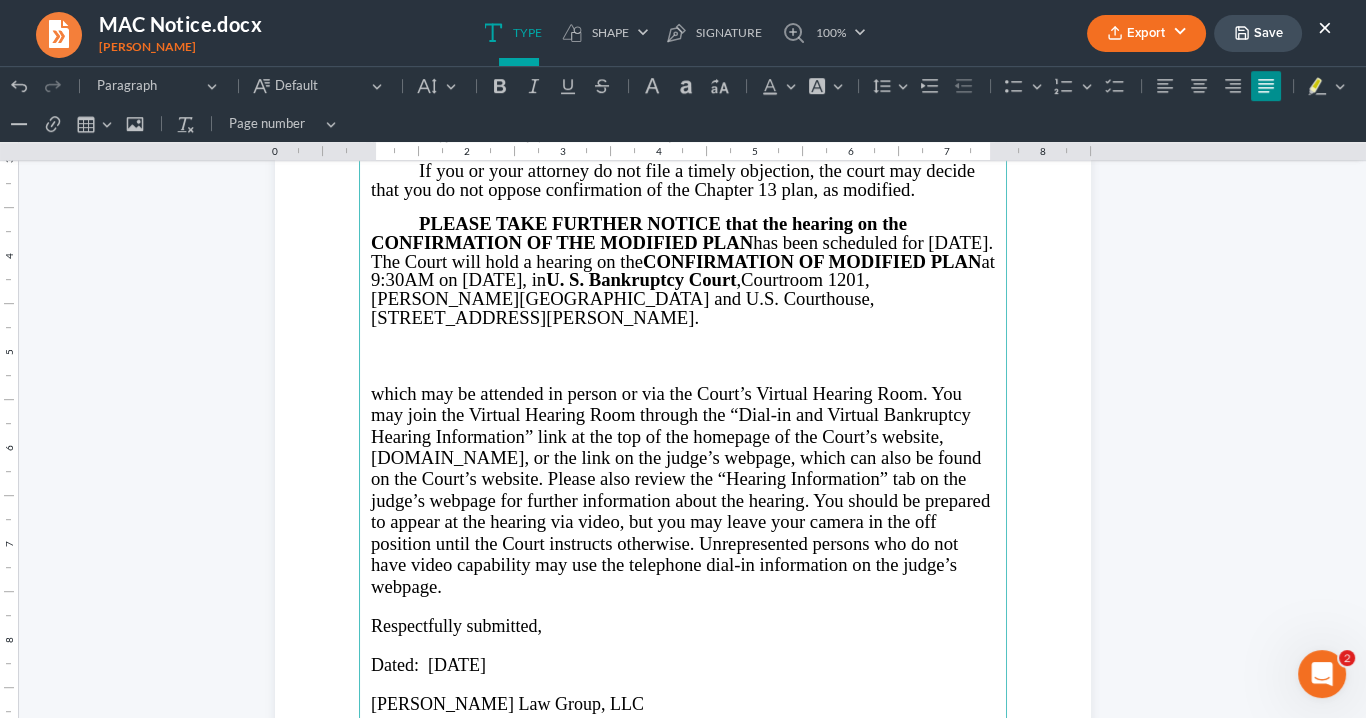 click on "If you mail your response to the Clerk for filing, you must mail it early enough so that the Clerk will actually receive it not less than seven days before the hearing on confirmation scheduled below.               (2) Mail or deliver a copy of your written objection to the Debtor’s attorney at the address stated below and to the Chapter 13 Trustee. You must attach a certificate of service to your written objection, stating when, how, and on whom (including addresses) you served the objection.               If you or your attorney do not file a timely objection, the court may decide that you do not oppose confirmation of the Chapter 13 plan, as modified.              PLEASE TAKE FURTHER NOTICE that the hearing on the CONFIRMATION OF THE MODIFIED PLAN  has been scheduled for August 12, 2025. The Court will hold a hearing on the  CONFIRMATION OF MODIFIED PLAN  at 9:30AM on August 12, 2025, in  U. S. Bankruptcy Court ,  Respectfully submitted," at bounding box center [683, 401] 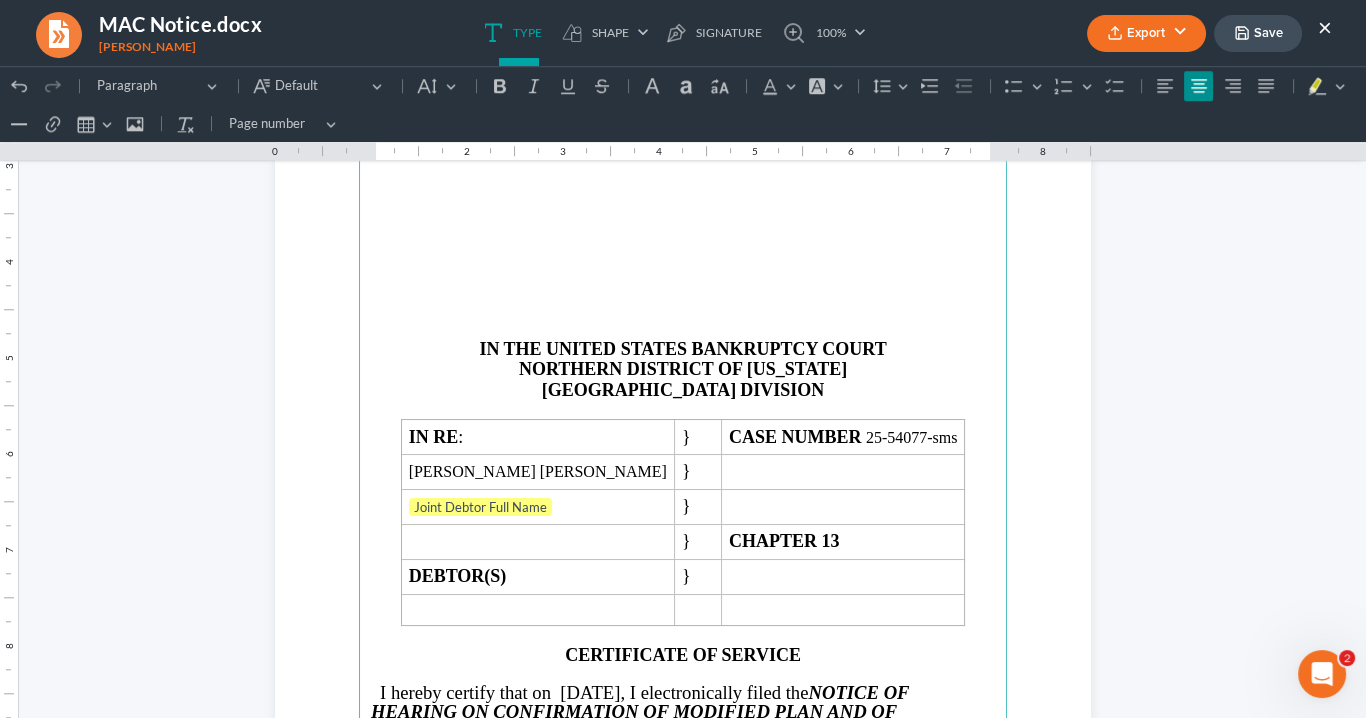 scroll, scrollTop: 2480, scrollLeft: 0, axis: vertical 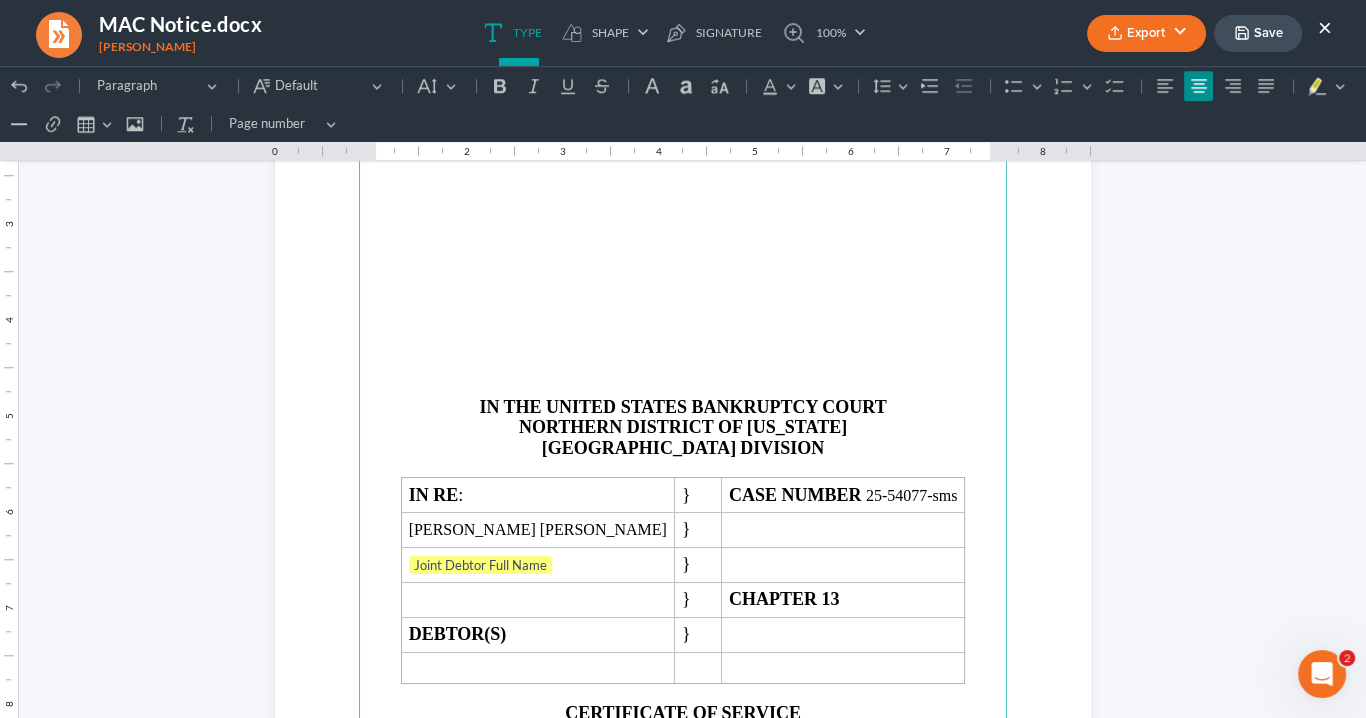 click at bounding box center [683, 351] 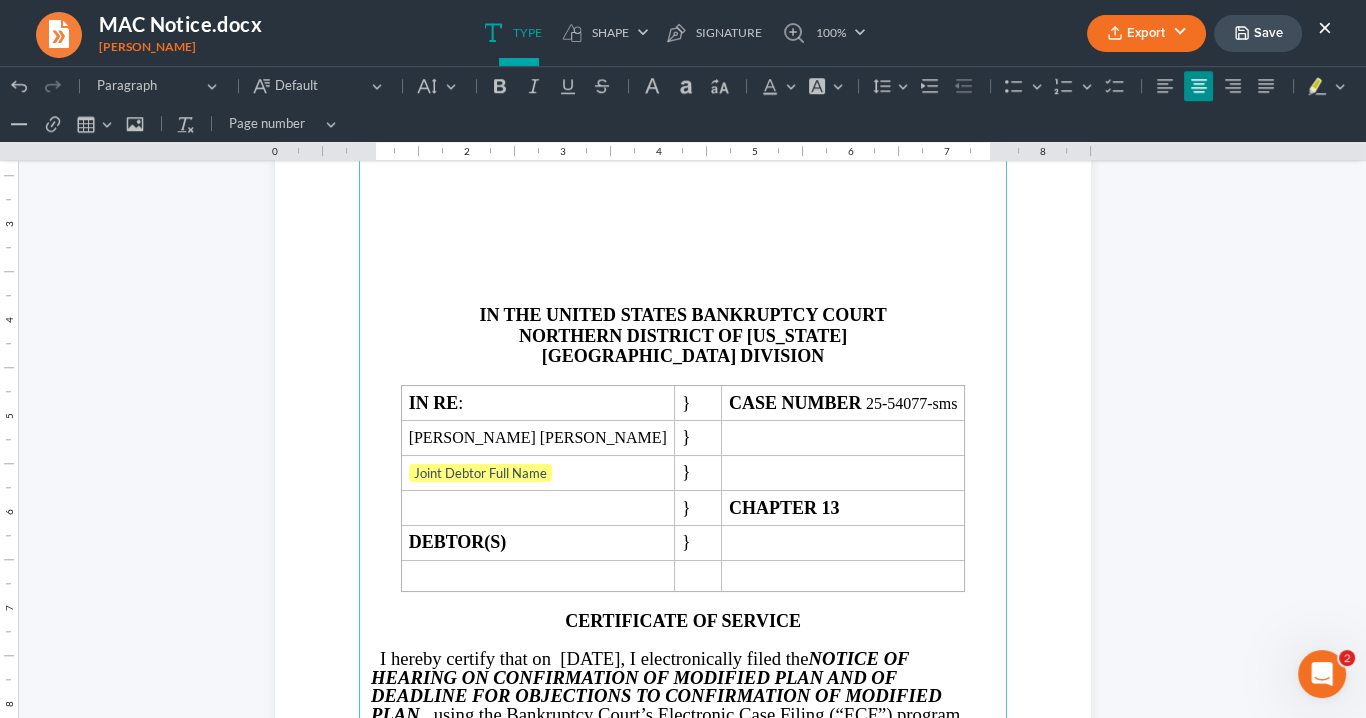 scroll, scrollTop: 2160, scrollLeft: 0, axis: vertical 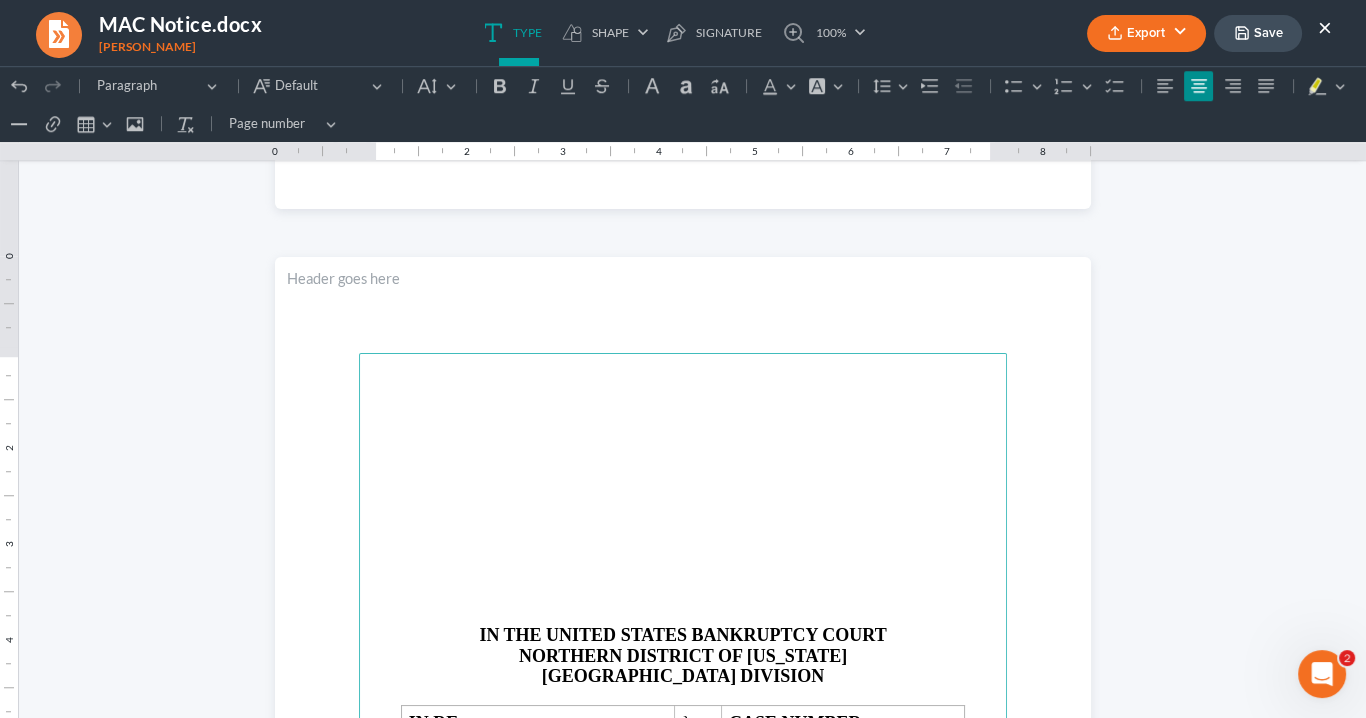 click on "IN THE UNITED STATES BANKRUPTCY COURT NORTHERN DISTRICT OF GEORGIA ATLANTA   DIVISION IN RE : } CASE NUMBER   25-54077-sms Katrina Latish Neblett } Joint Debtor Full Name } } CHAPTER   13                           DEBTOR(S) } CERTIFICATE OF SERVICE          I hereby certify that on  07/12/2025, I electronically filed the  NOTICE OF HEARING ON CONFIRMATION OF MODIFIED PLAN AND OF DEADLINE FOR OBJECTIONS TO CONFIRMATION OF MODIFIED PLAN        using the Bankruptcy Court’s Electronic Case Filing (“ECF”) program, which sends a notice of this document and an accompanying link to this document to the following parties who have appeared in this case under the Bankruptcy Court’s Electronic Case Filing program: K. Edward Safir   , Chapter 13   Trustee was served via the ECF electronic mail noticing system." at bounding box center (683, 785) 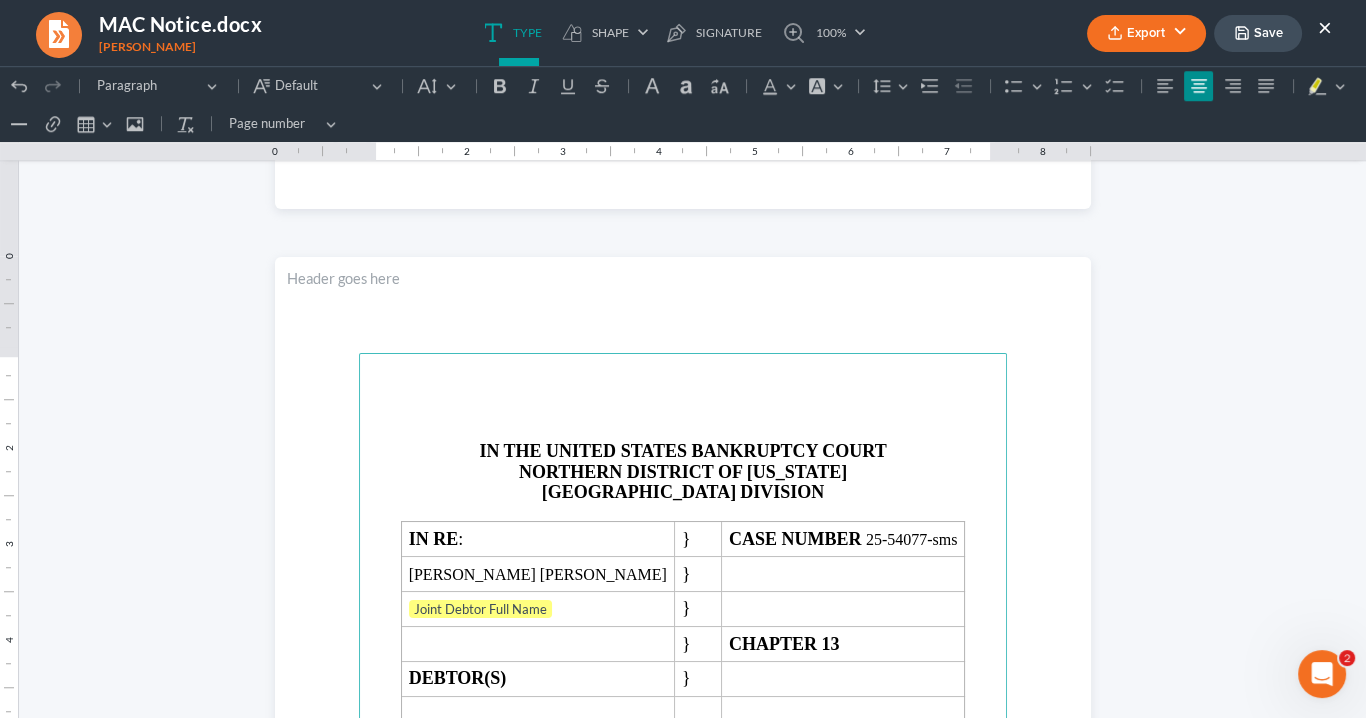 click at bounding box center (683, 413) 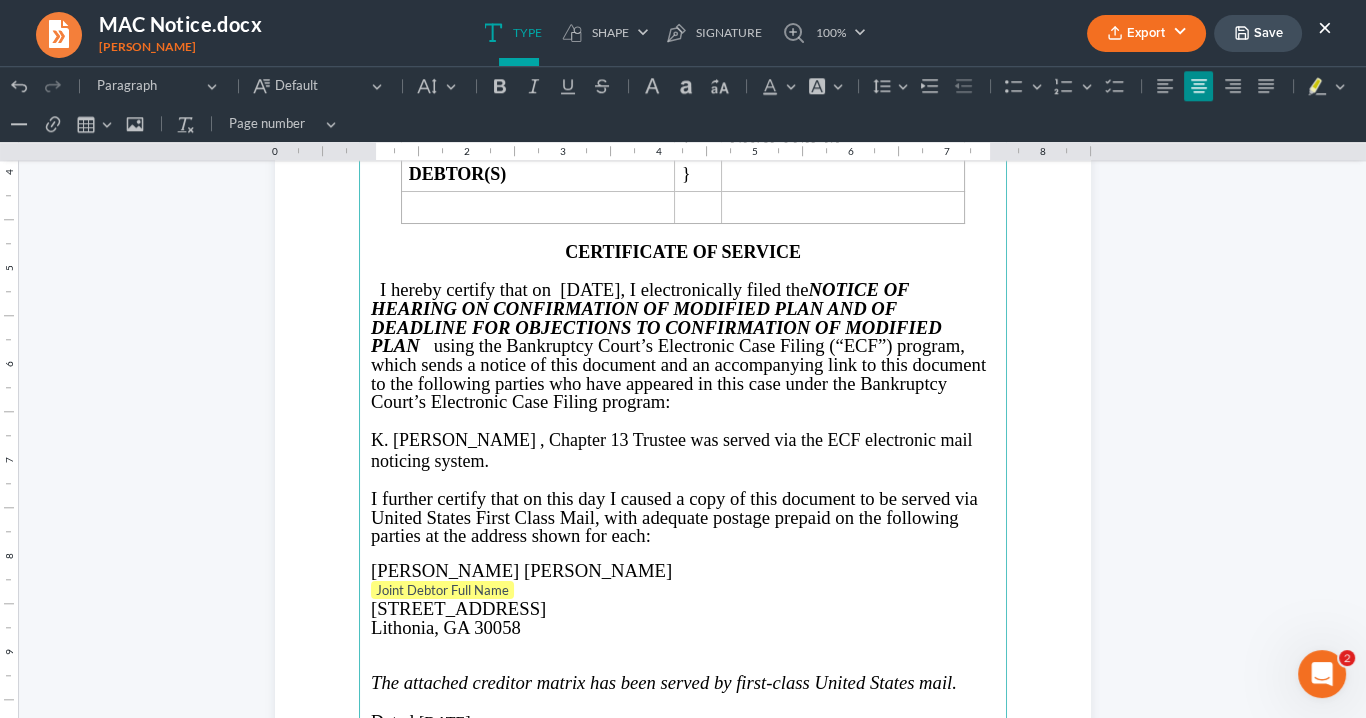 scroll, scrollTop: 2720, scrollLeft: 0, axis: vertical 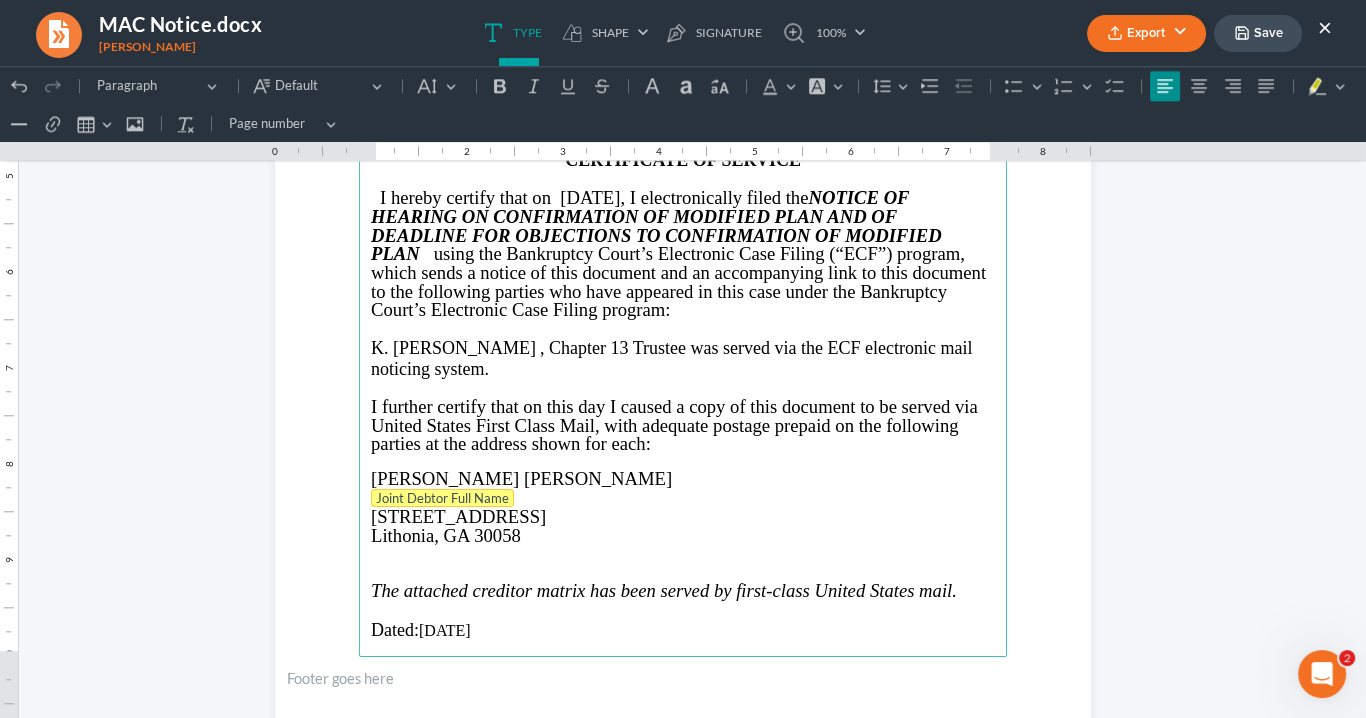 drag, startPoint x: 514, startPoint y: 486, endPoint x: 395, endPoint y: 488, distance: 119.01681 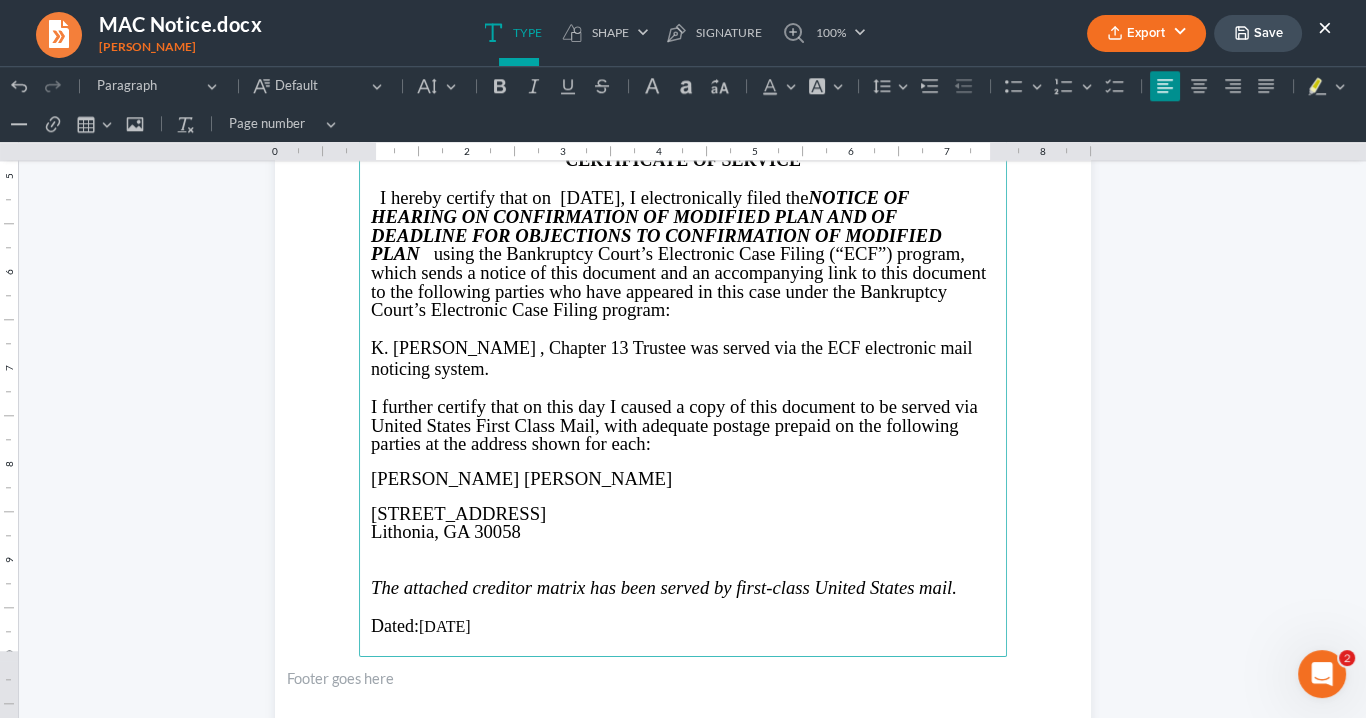 click on "6075 Cherokee Valley LN" at bounding box center (458, 513) 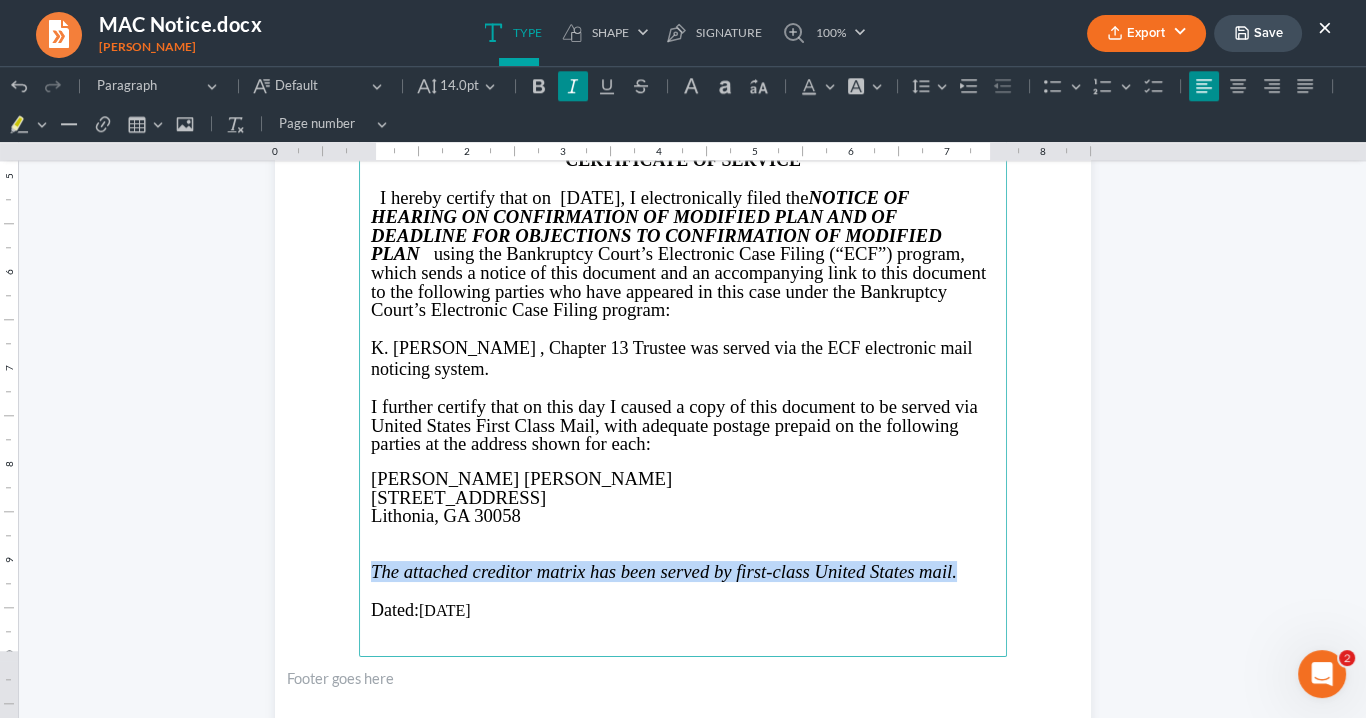 drag, startPoint x: 765, startPoint y: 564, endPoint x: 360, endPoint y: 554, distance: 405.12344 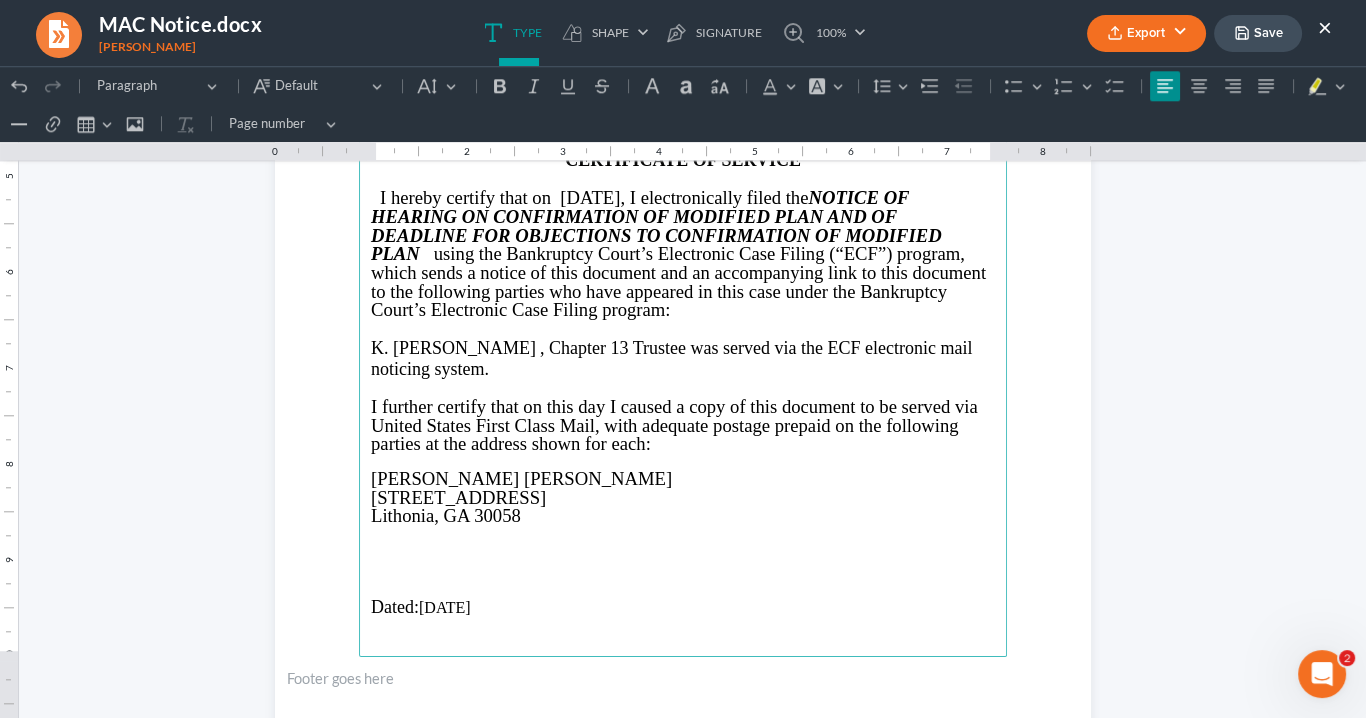 click at bounding box center [683, 534] 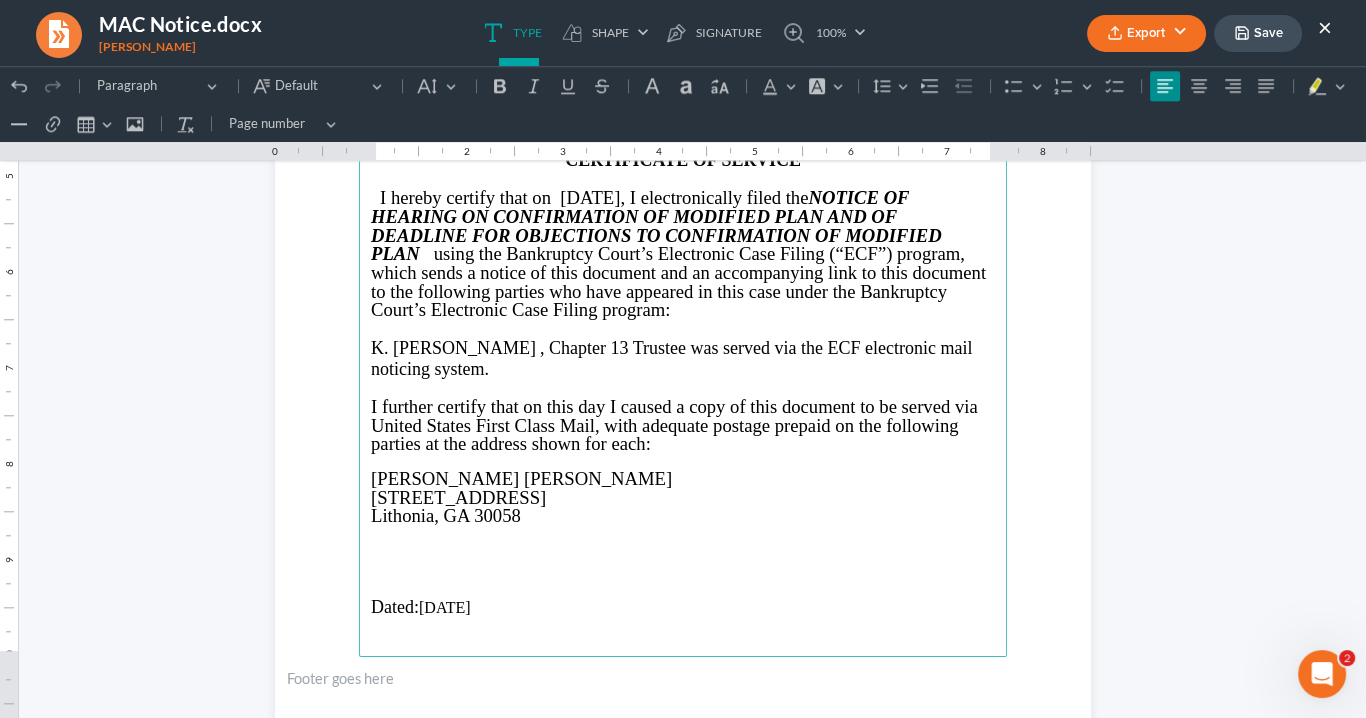 type 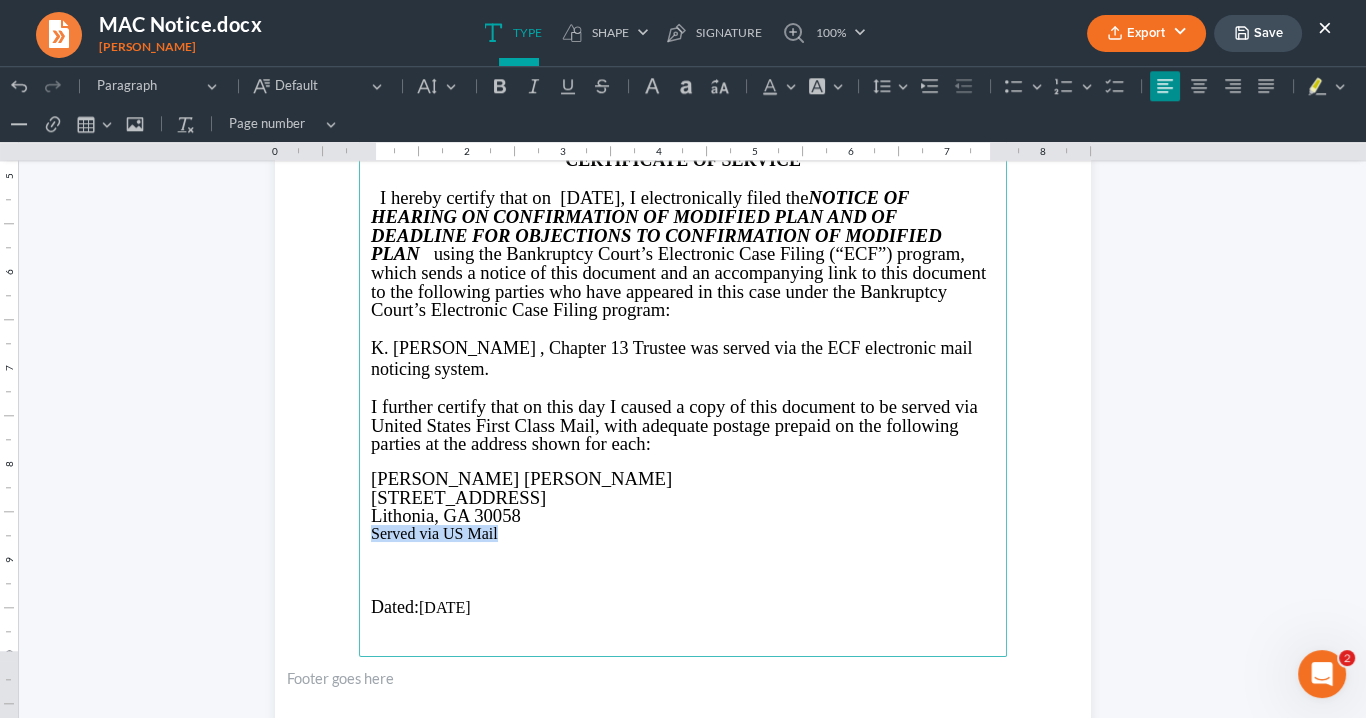 drag, startPoint x: 497, startPoint y: 526, endPoint x: 366, endPoint y: 494, distance: 134.85178 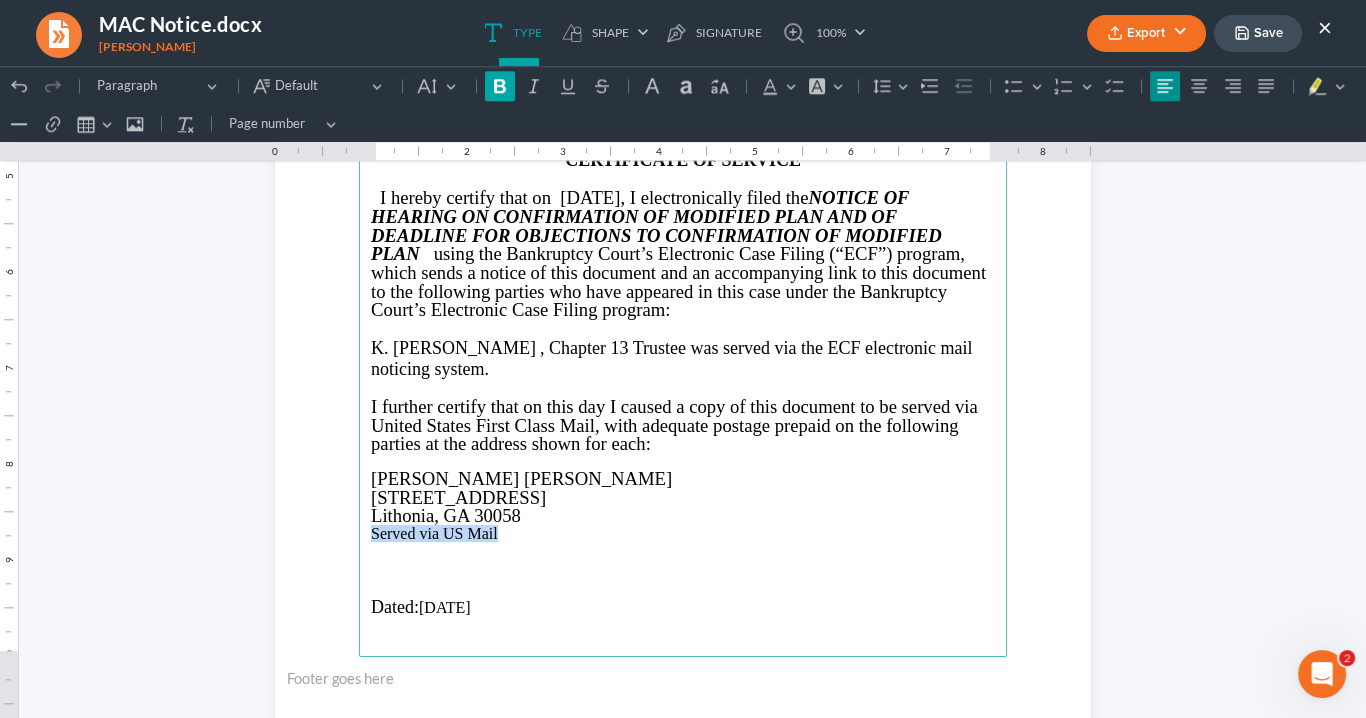 click 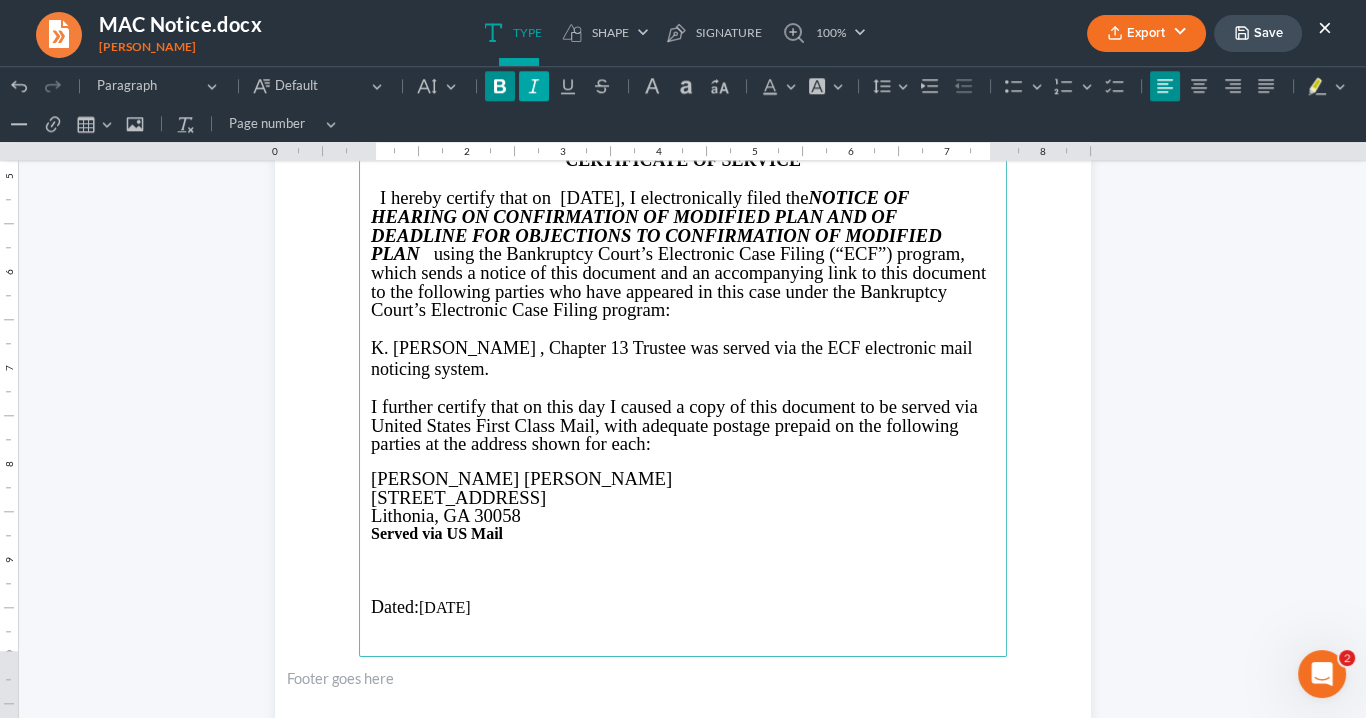 click 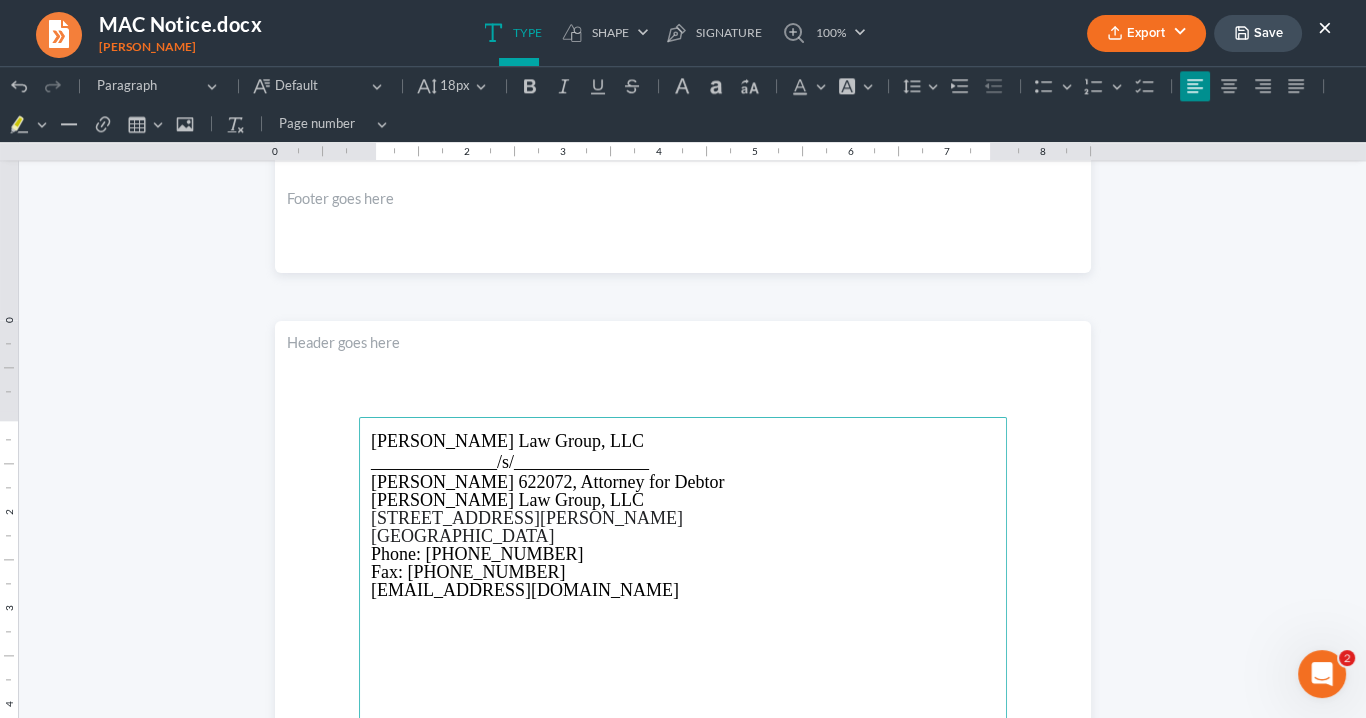 scroll, scrollTop: 2880, scrollLeft: 0, axis: vertical 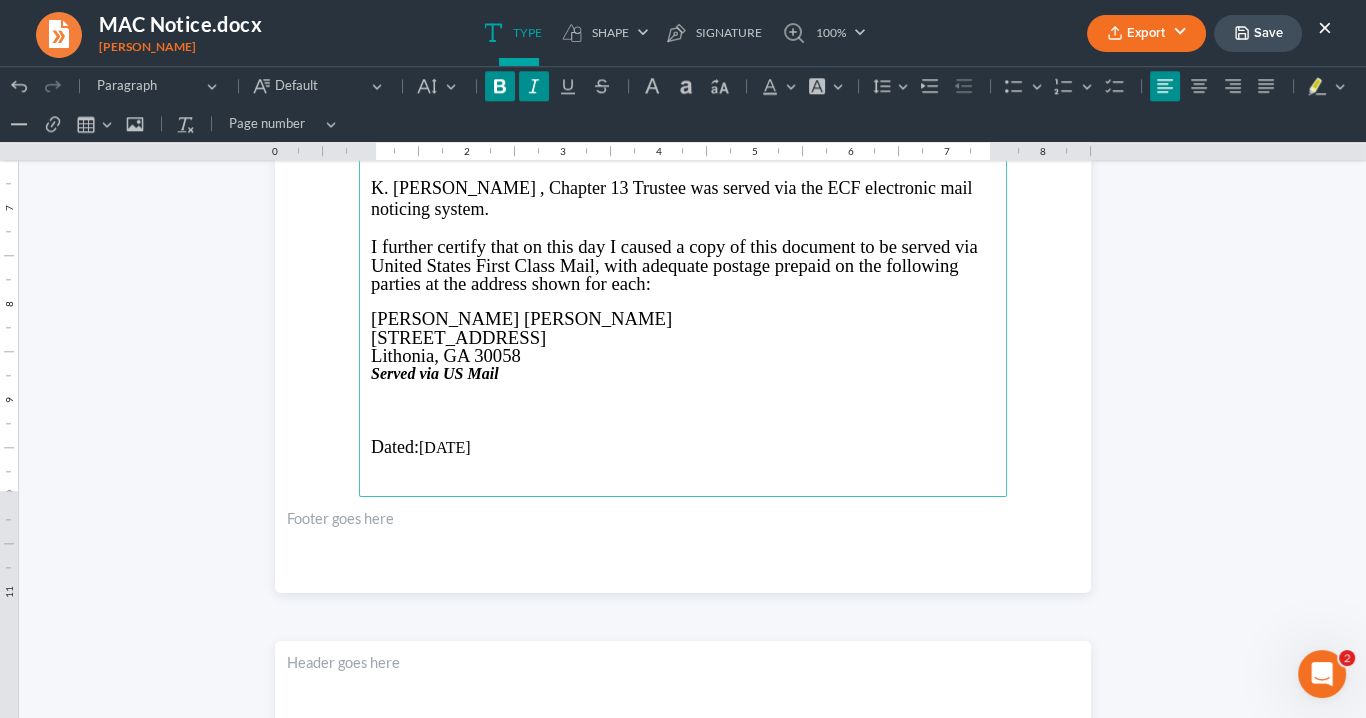 click at bounding box center (683, 391) 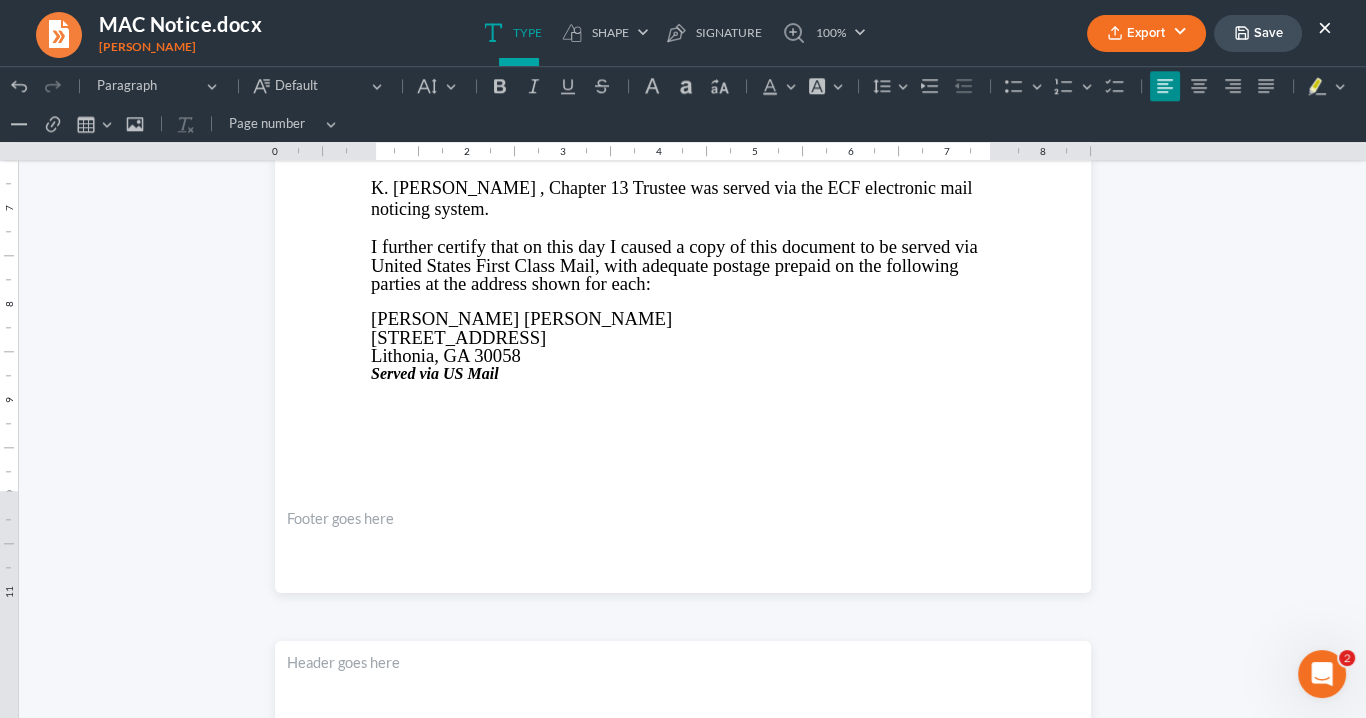 scroll, scrollTop: 3046, scrollLeft: 0, axis: vertical 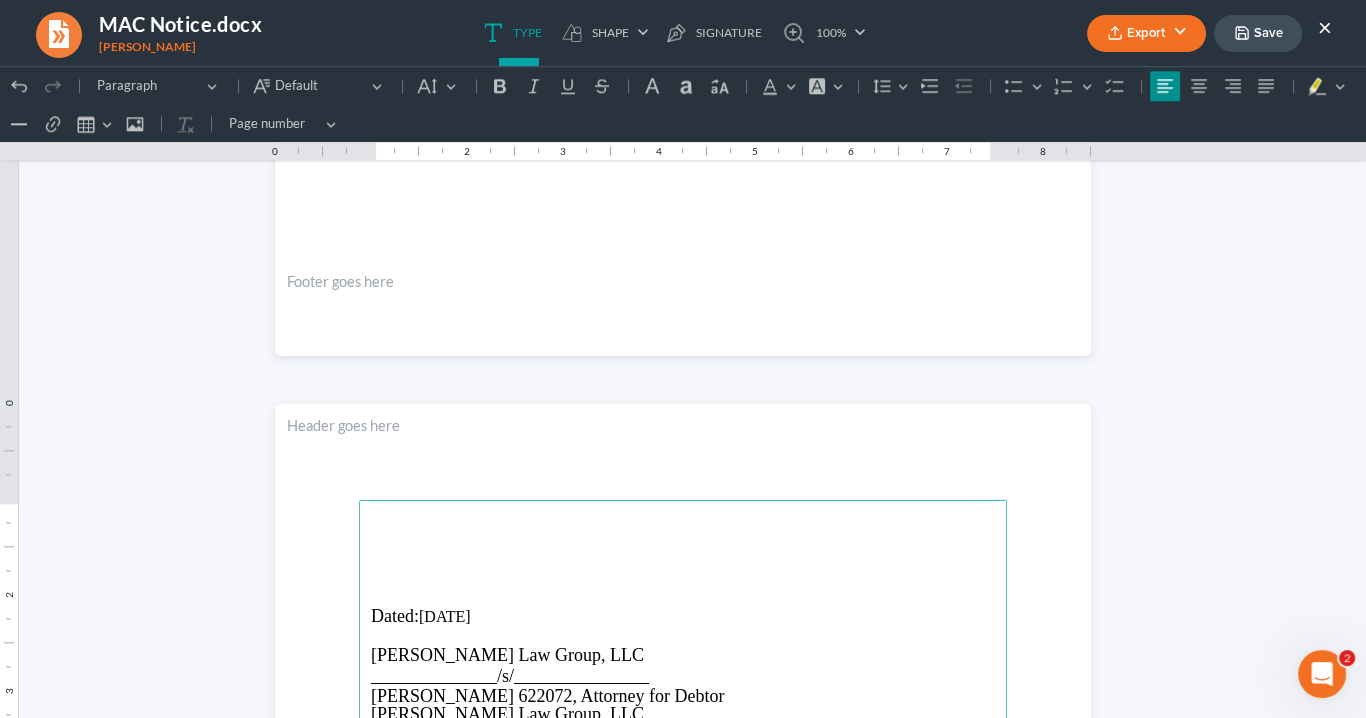 click at bounding box center (683, 542) 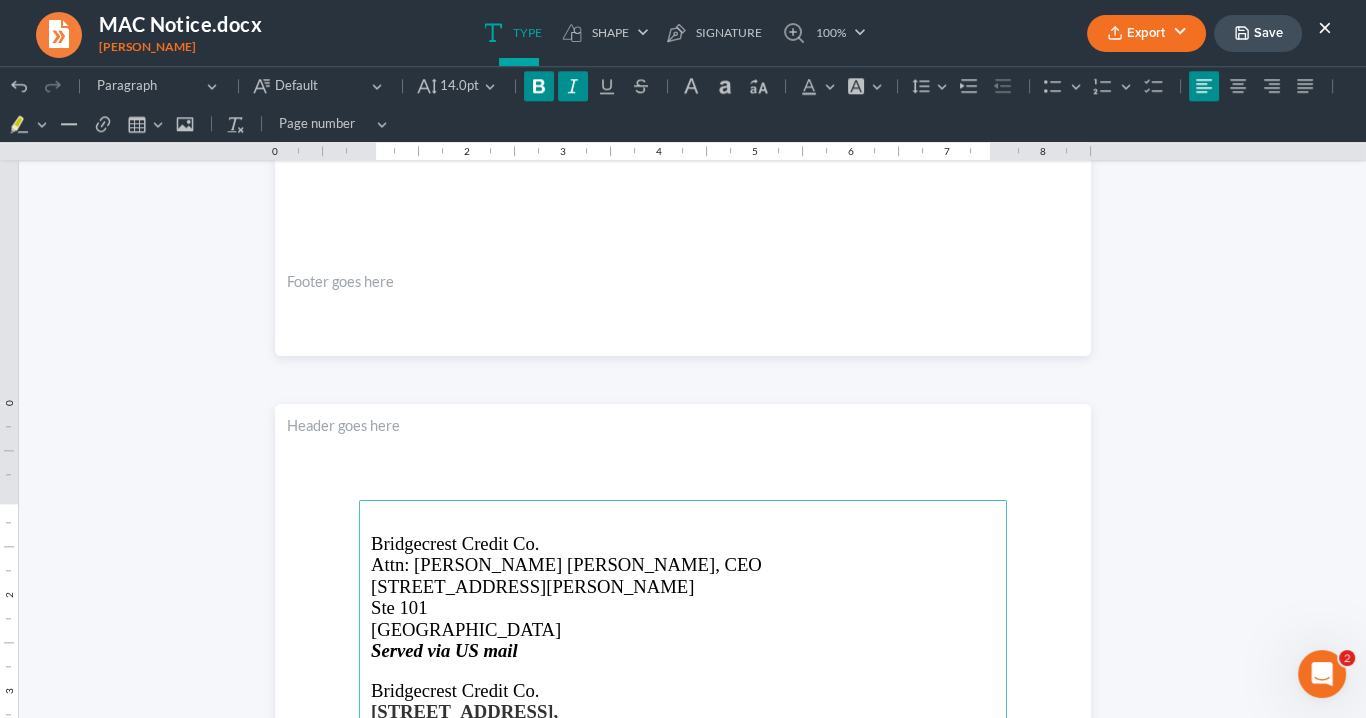 scroll, scrollTop: 254, scrollLeft: 0, axis: vertical 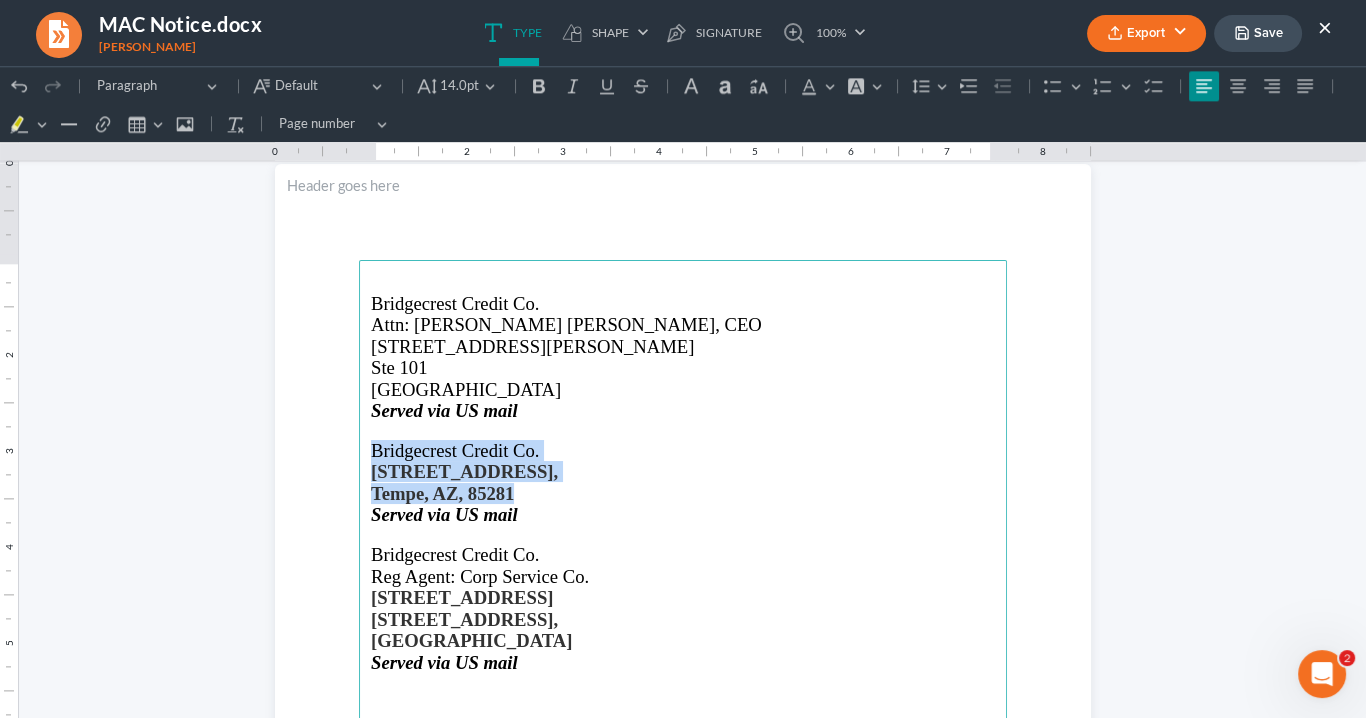 drag, startPoint x: 510, startPoint y: 497, endPoint x: 366, endPoint y: 452, distance: 150.8675 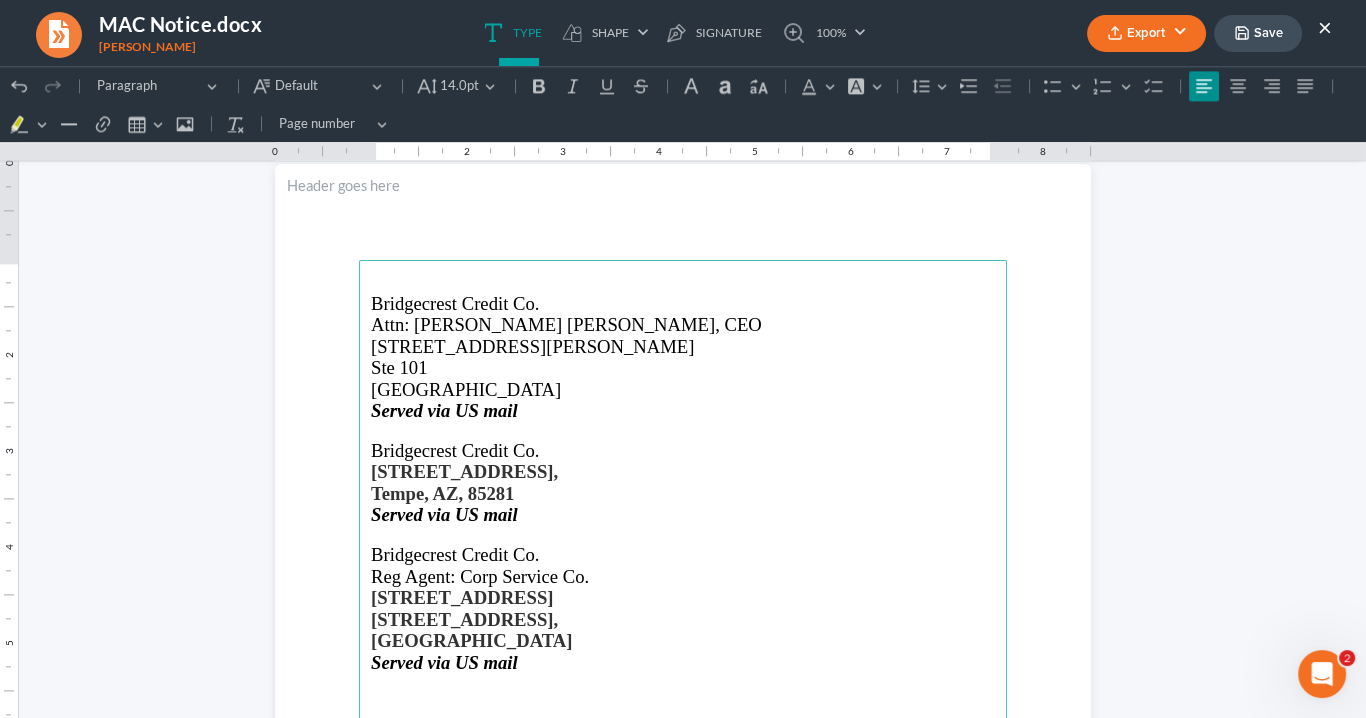 drag, startPoint x: 726, startPoint y: 571, endPoint x: 483, endPoint y: 509, distance: 250.78477 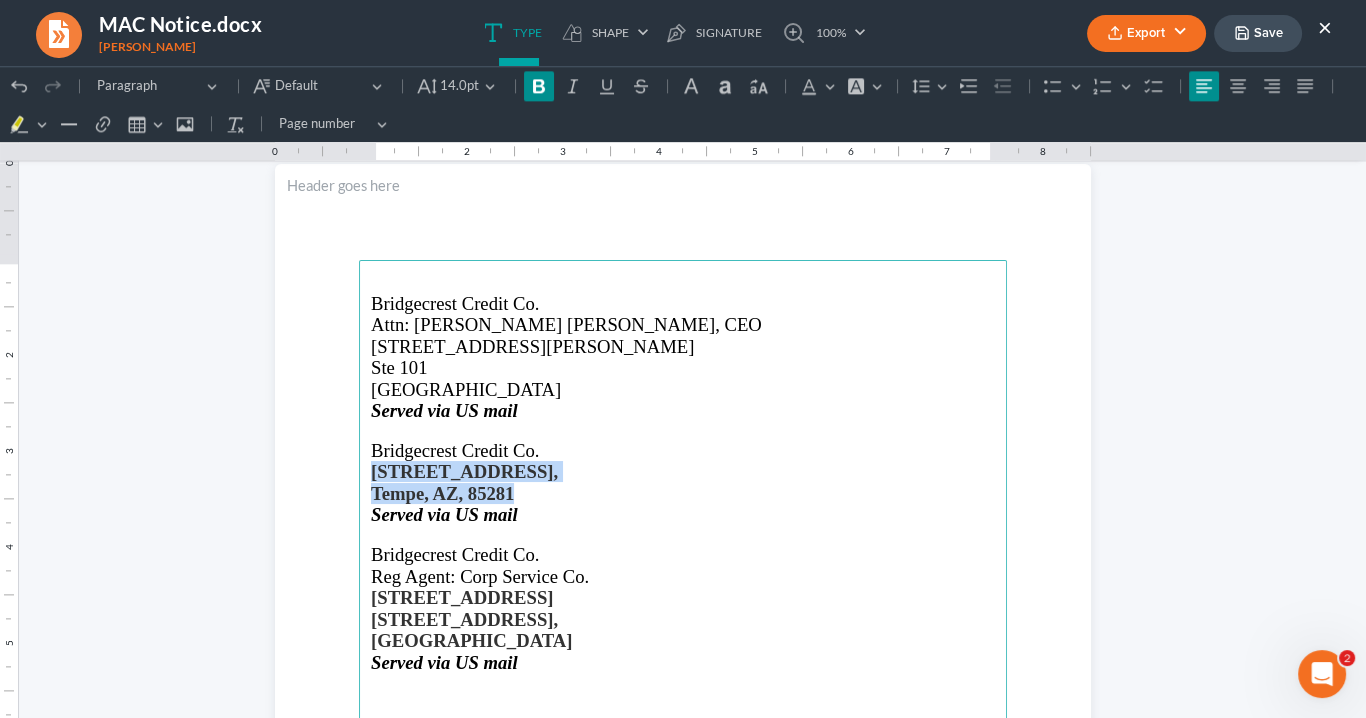 drag, startPoint x: 508, startPoint y: 490, endPoint x: 395, endPoint y: 434, distance: 126.11503 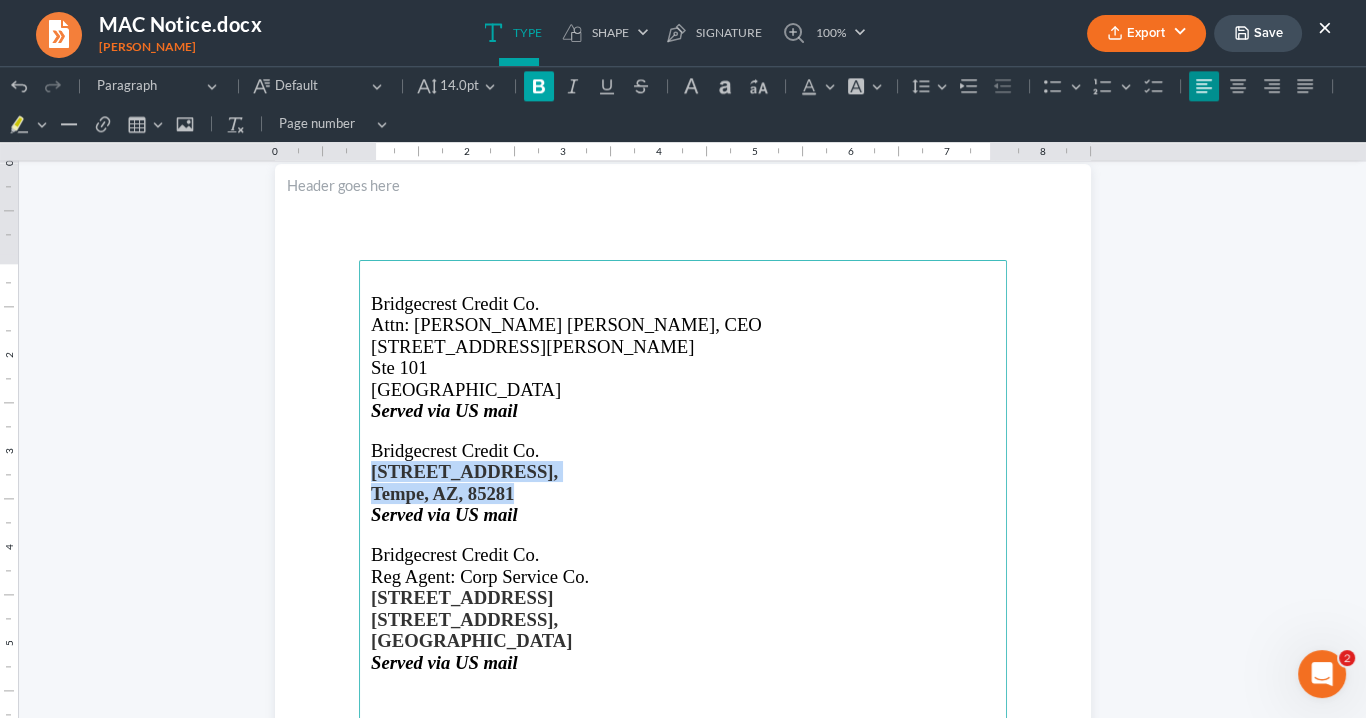 click 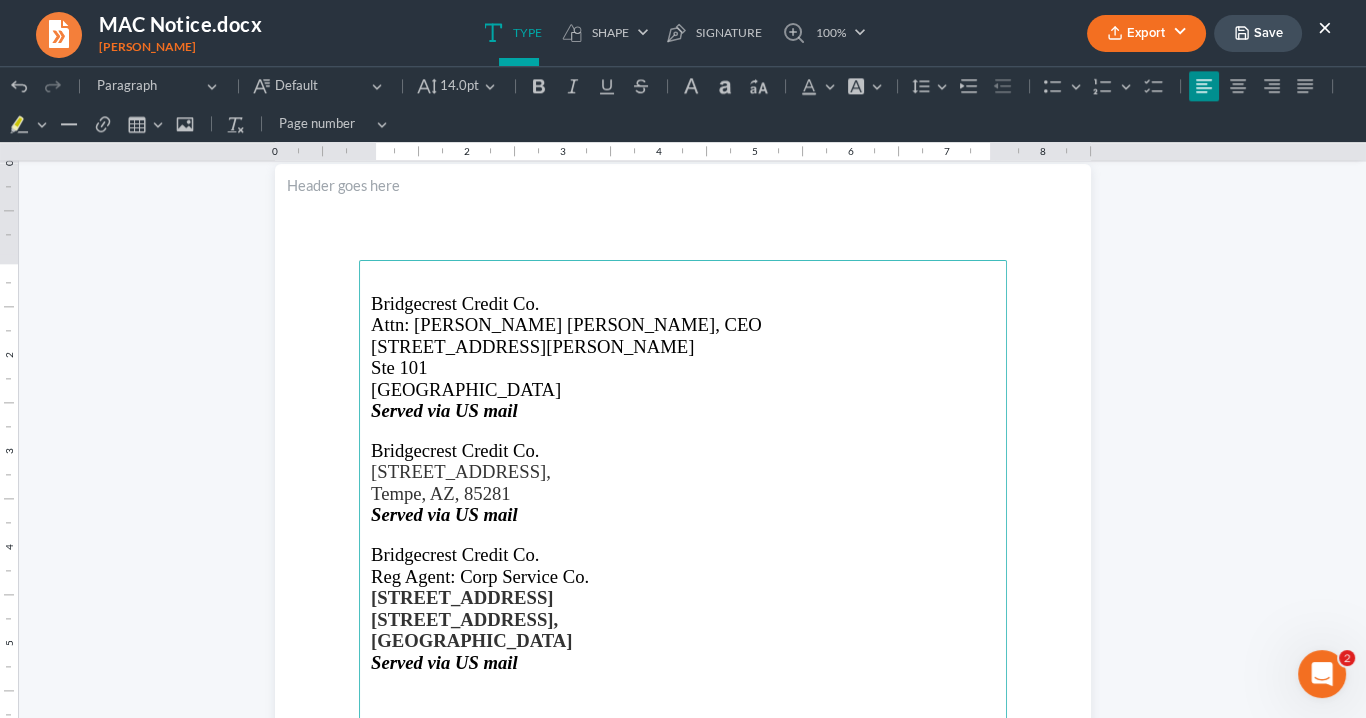 drag, startPoint x: 689, startPoint y: 344, endPoint x: 732, endPoint y: 325, distance: 47.010635 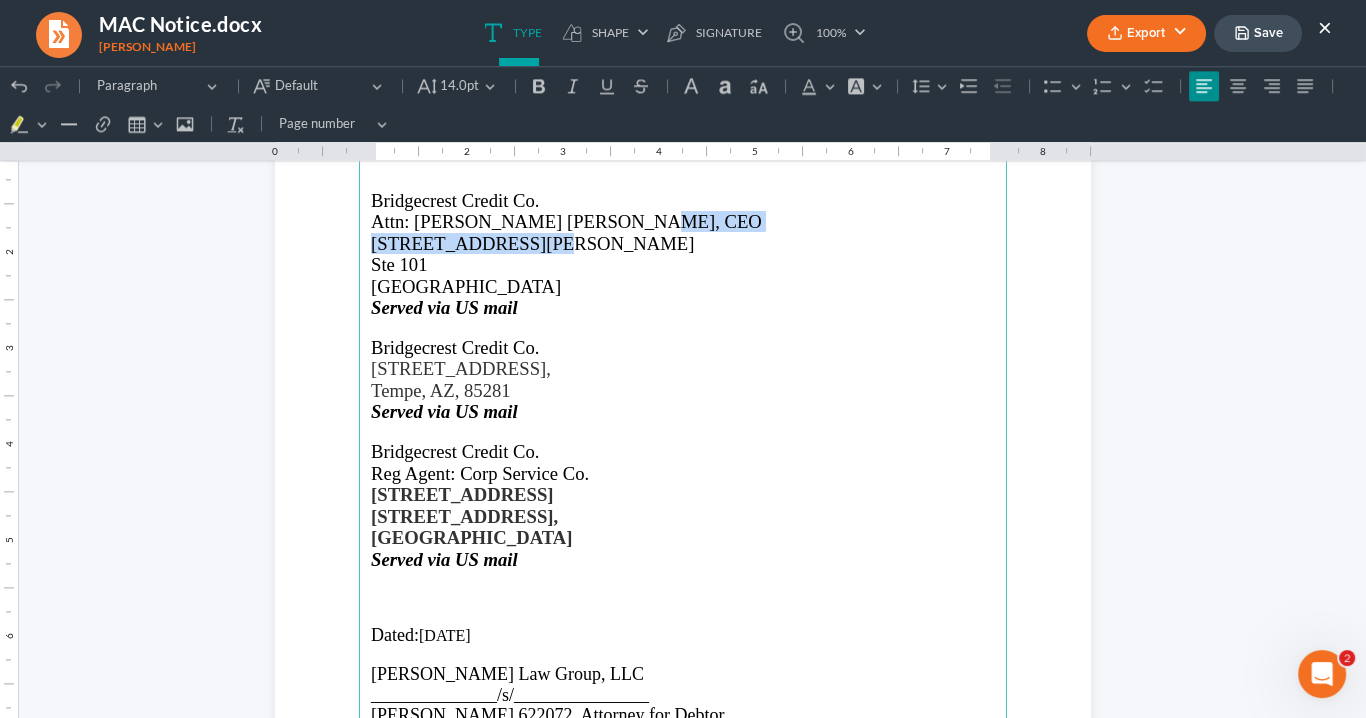 scroll, scrollTop: 3597, scrollLeft: 0, axis: vertical 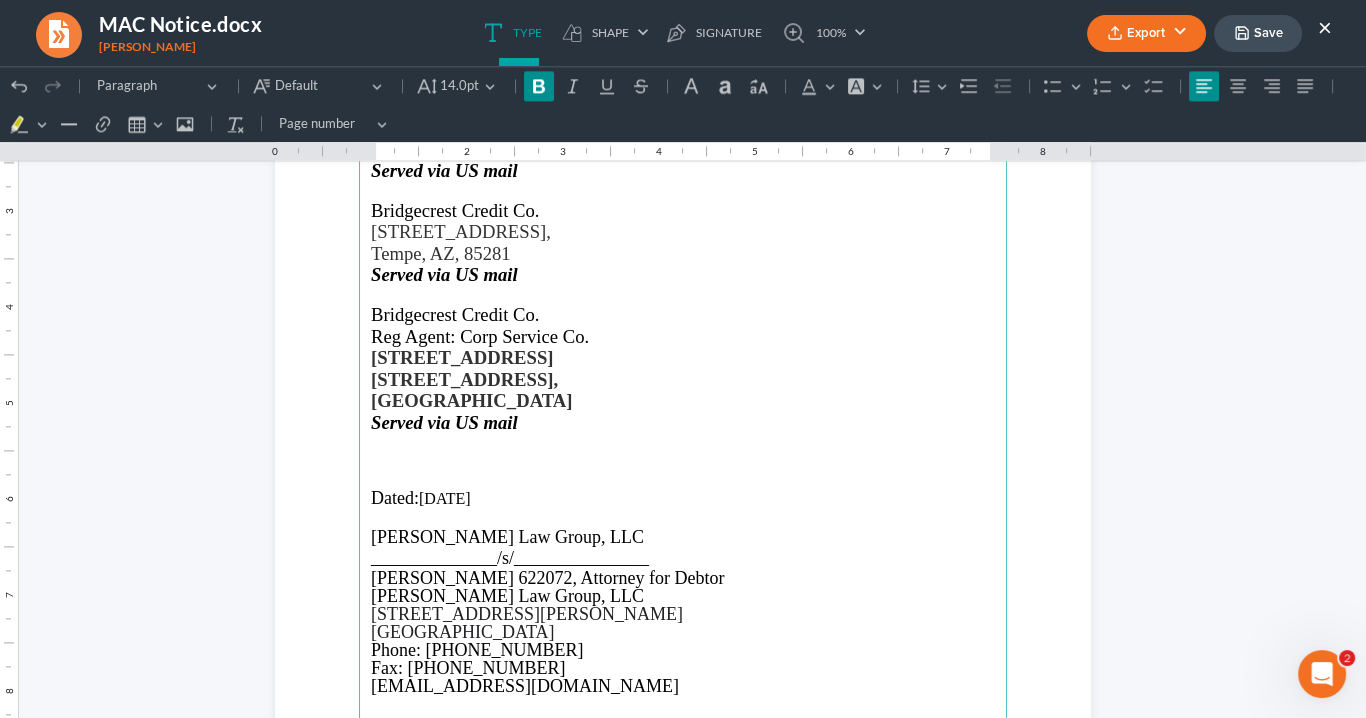 drag, startPoint x: 607, startPoint y: 399, endPoint x: 363, endPoint y: 352, distance: 248.48541 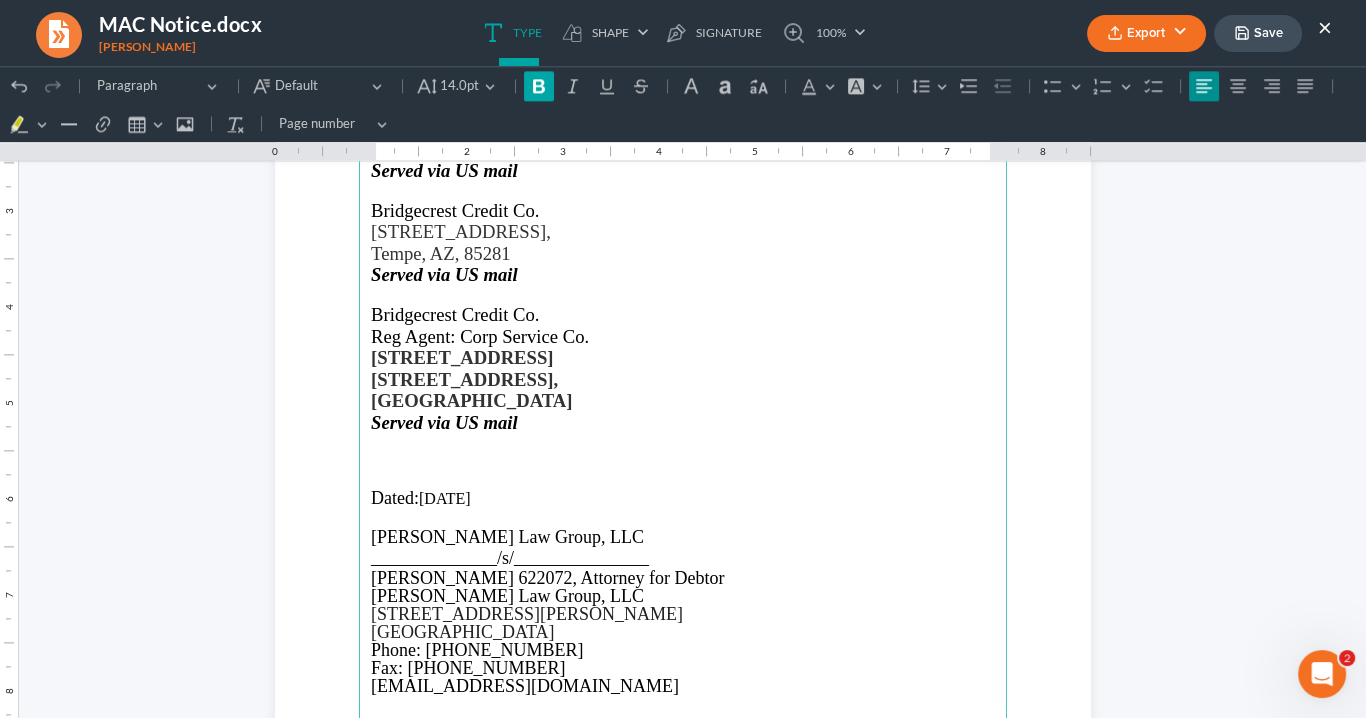 click 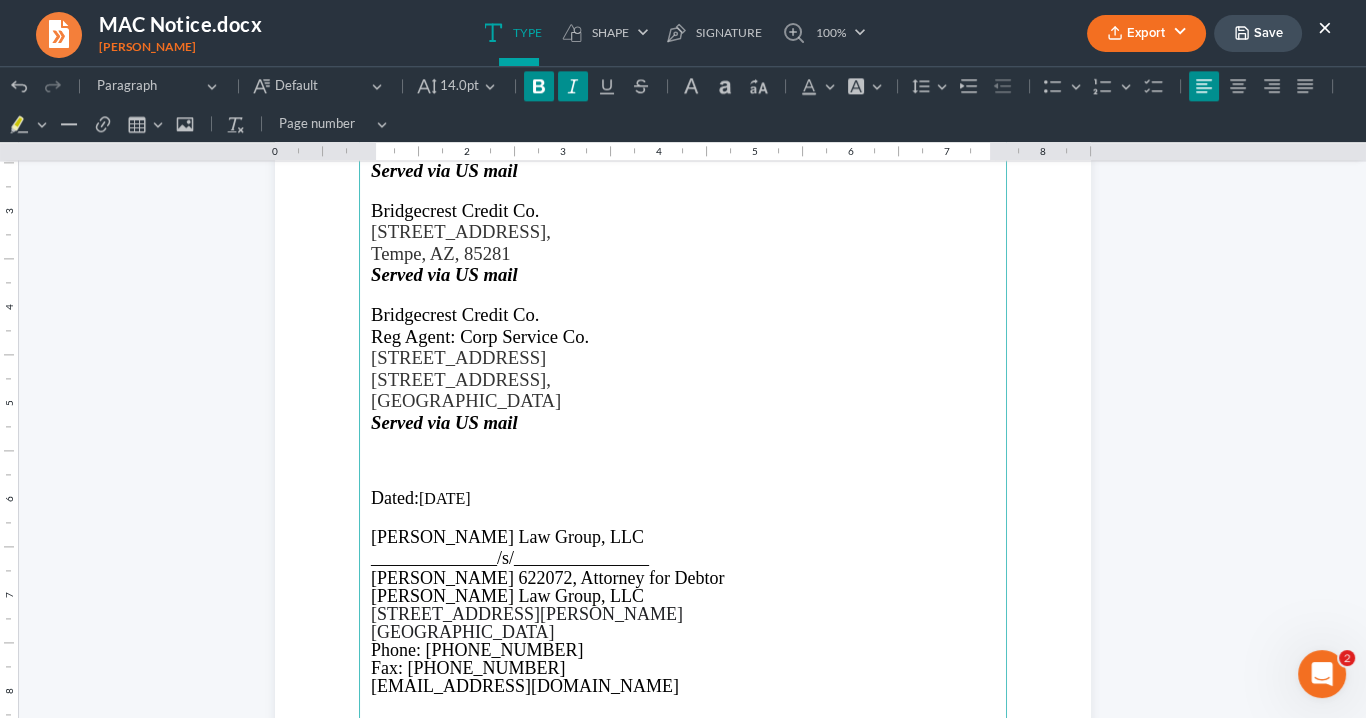 click on "Served via US mail" at bounding box center (683, 422) 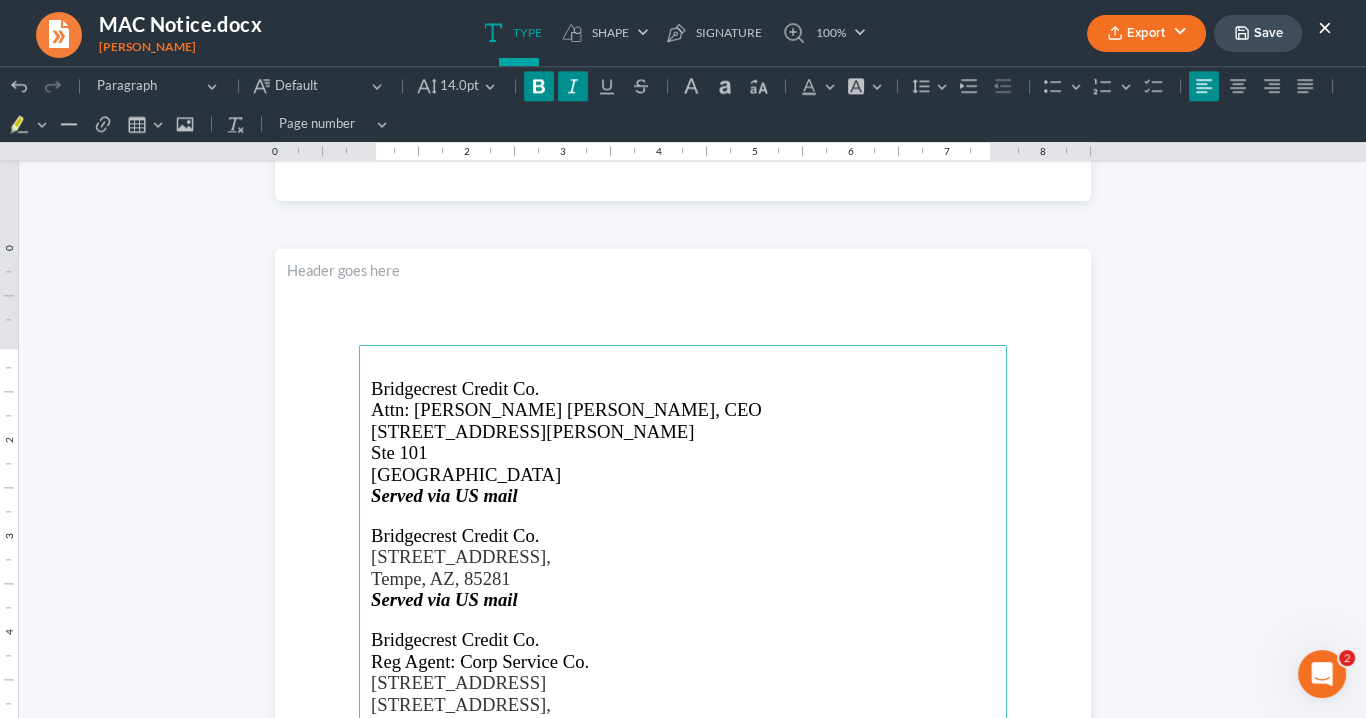 scroll, scrollTop: 3106, scrollLeft: 0, axis: vertical 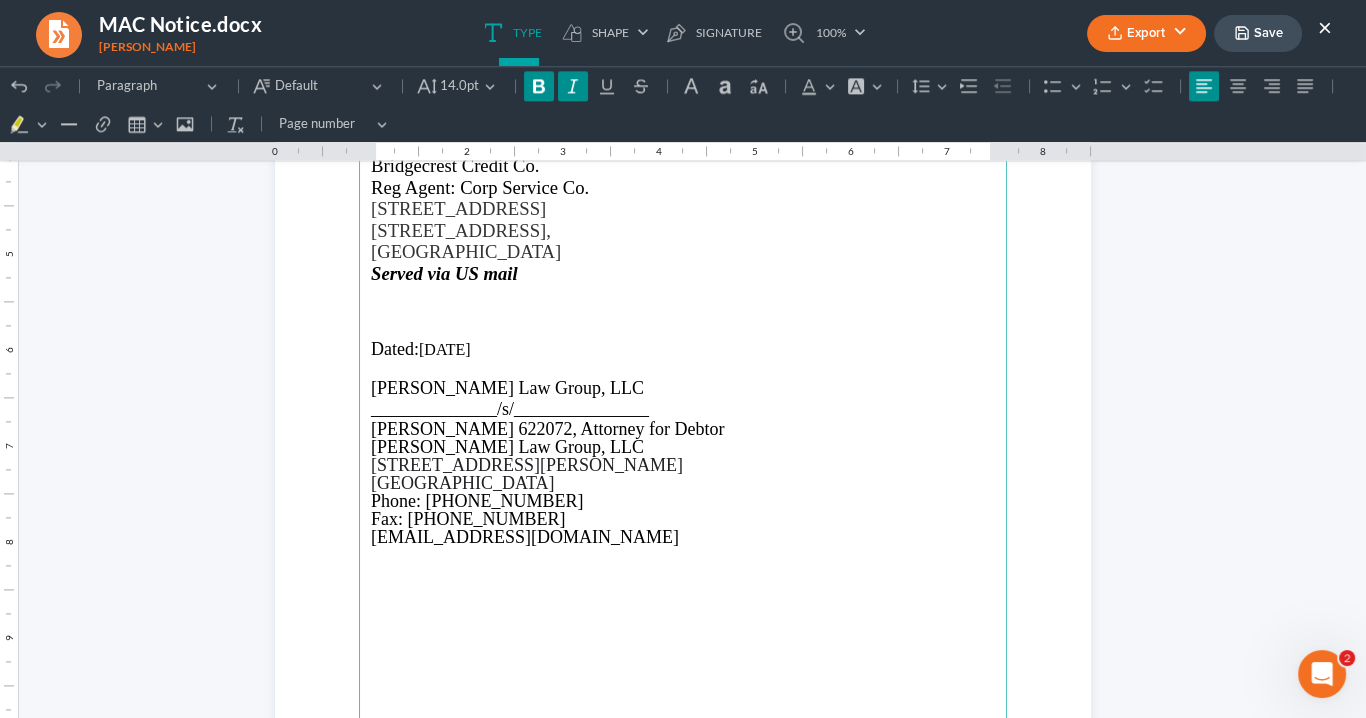 click at bounding box center [683, 311] 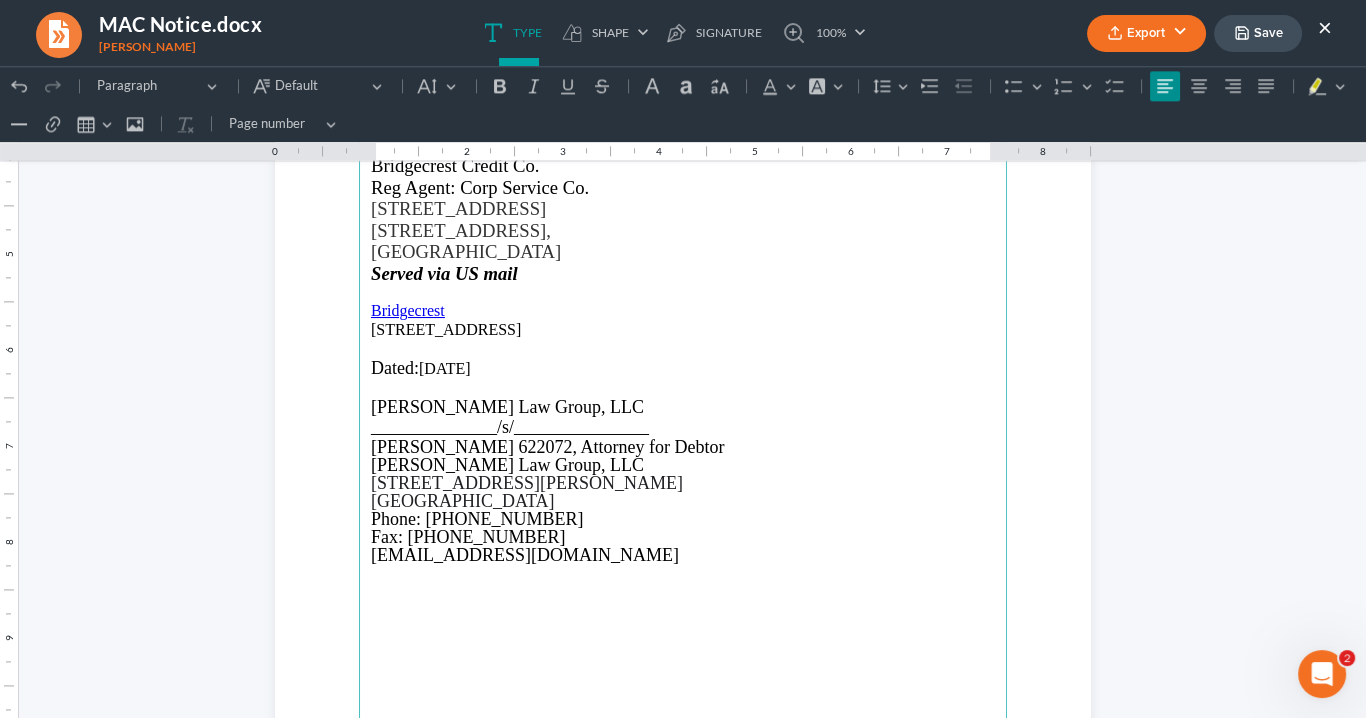 click on "[STREET_ADDRESS]" at bounding box center (683, 330) 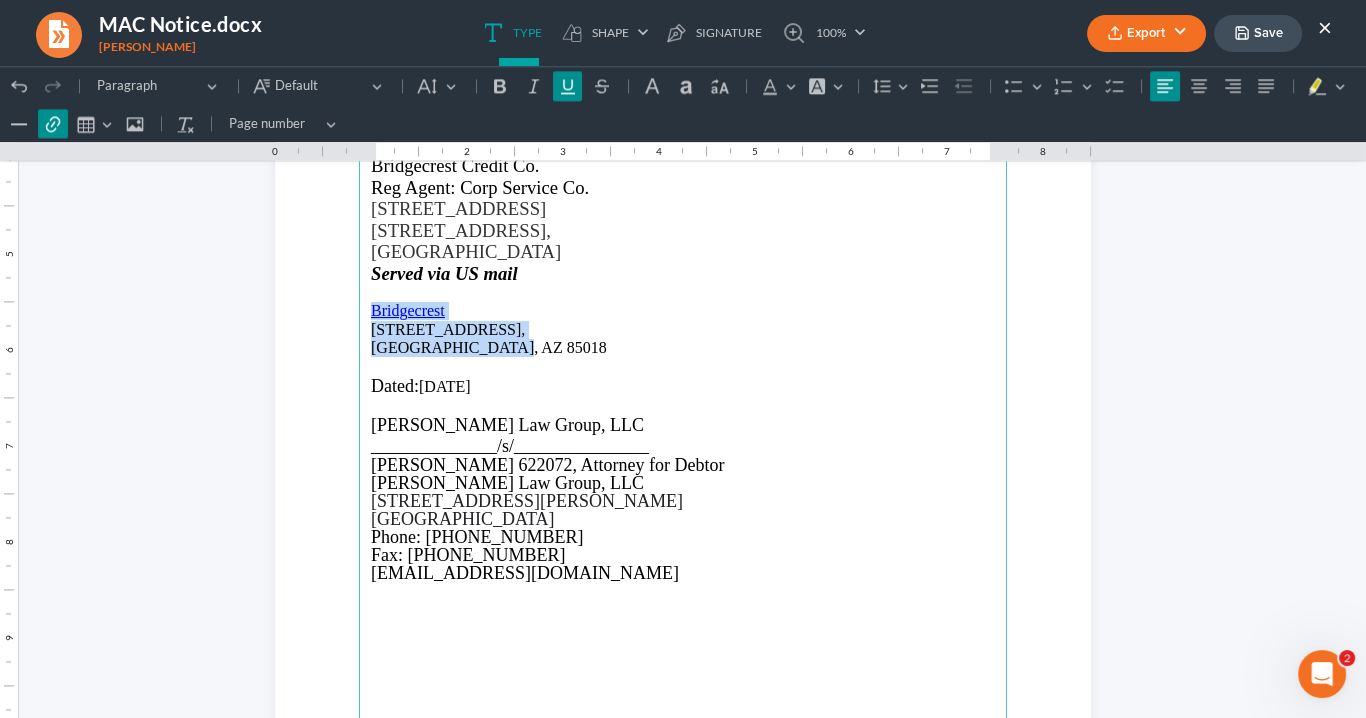 drag, startPoint x: 497, startPoint y: 351, endPoint x: 371, endPoint y: 301, distance: 135.5581 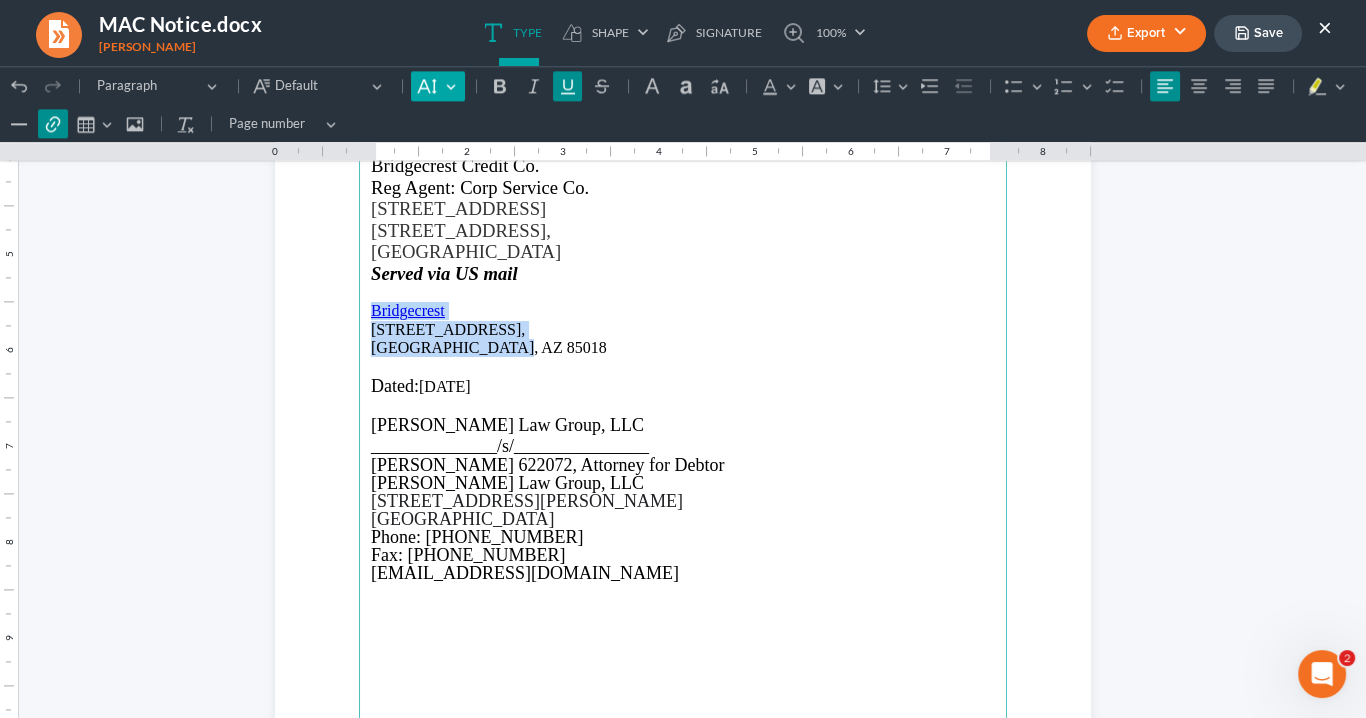 click on "Default" at bounding box center (437, 86) 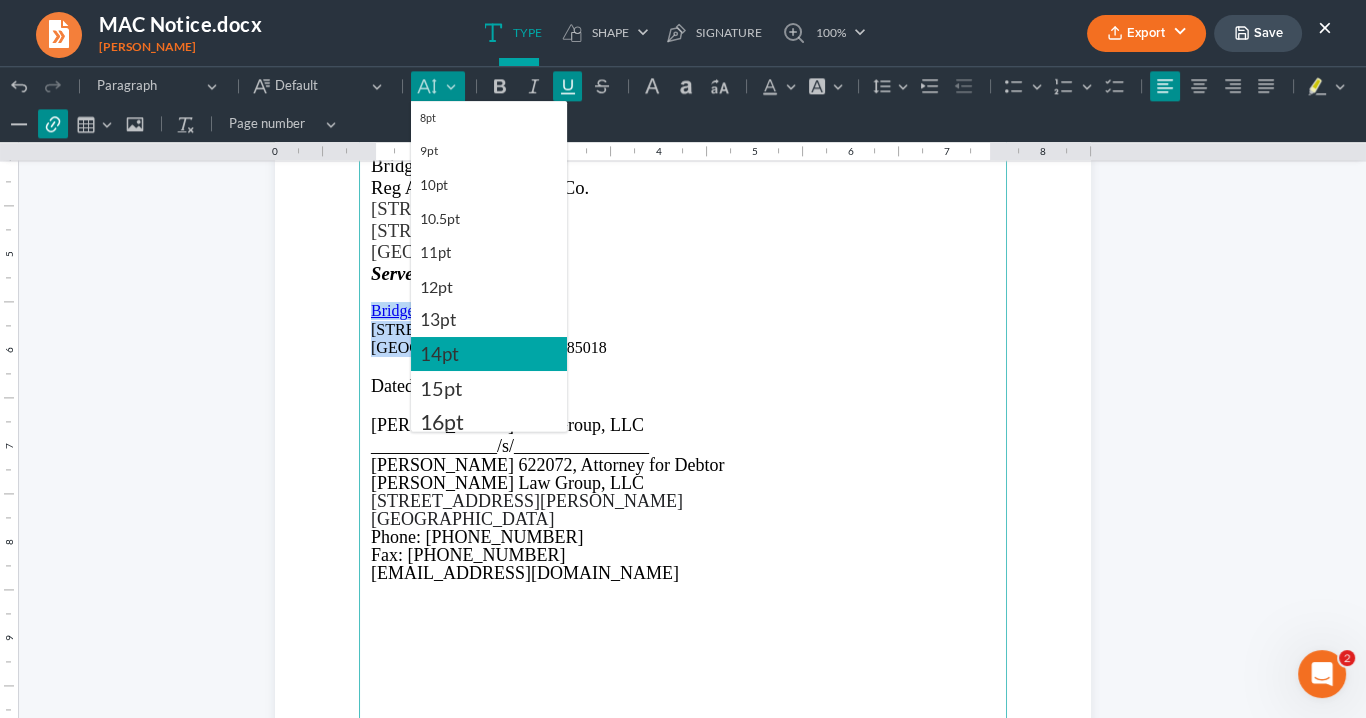 click on "14pt" at bounding box center [439, 354] 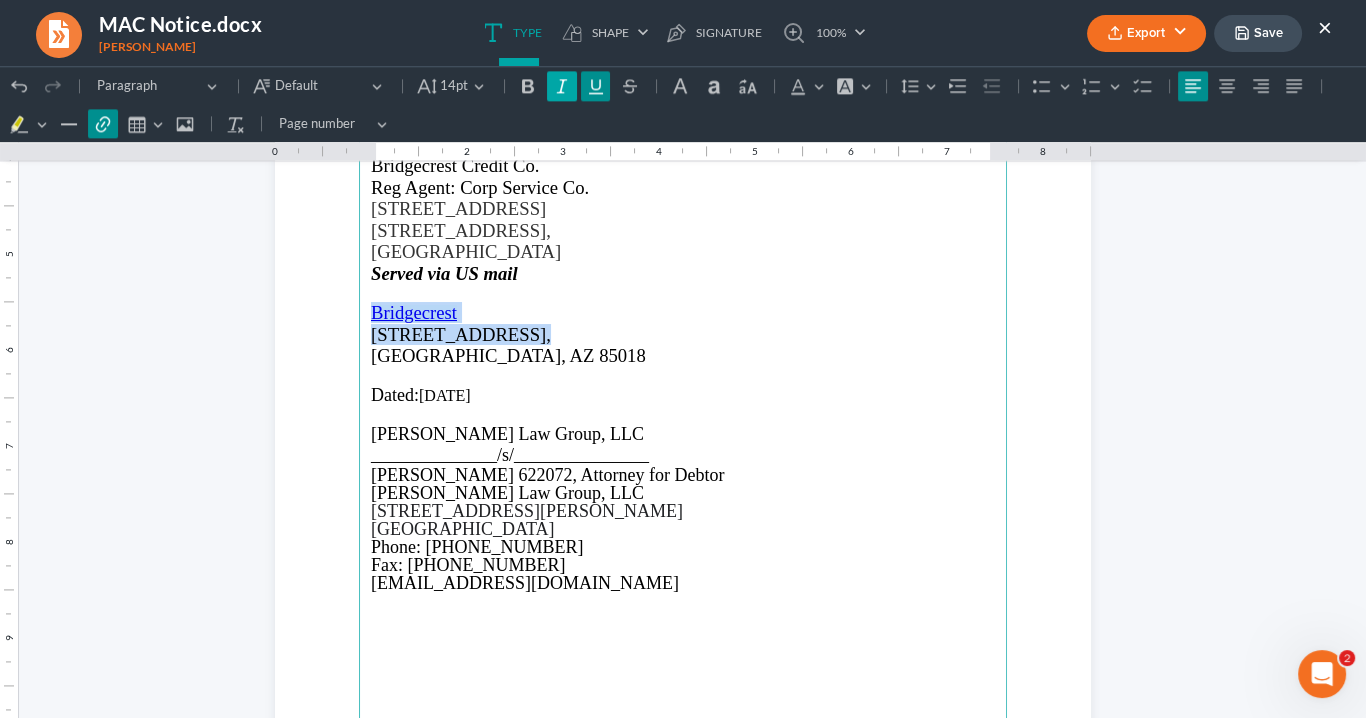 drag, startPoint x: 554, startPoint y: 86, endPoint x: 604, endPoint y: 136, distance: 70.71068 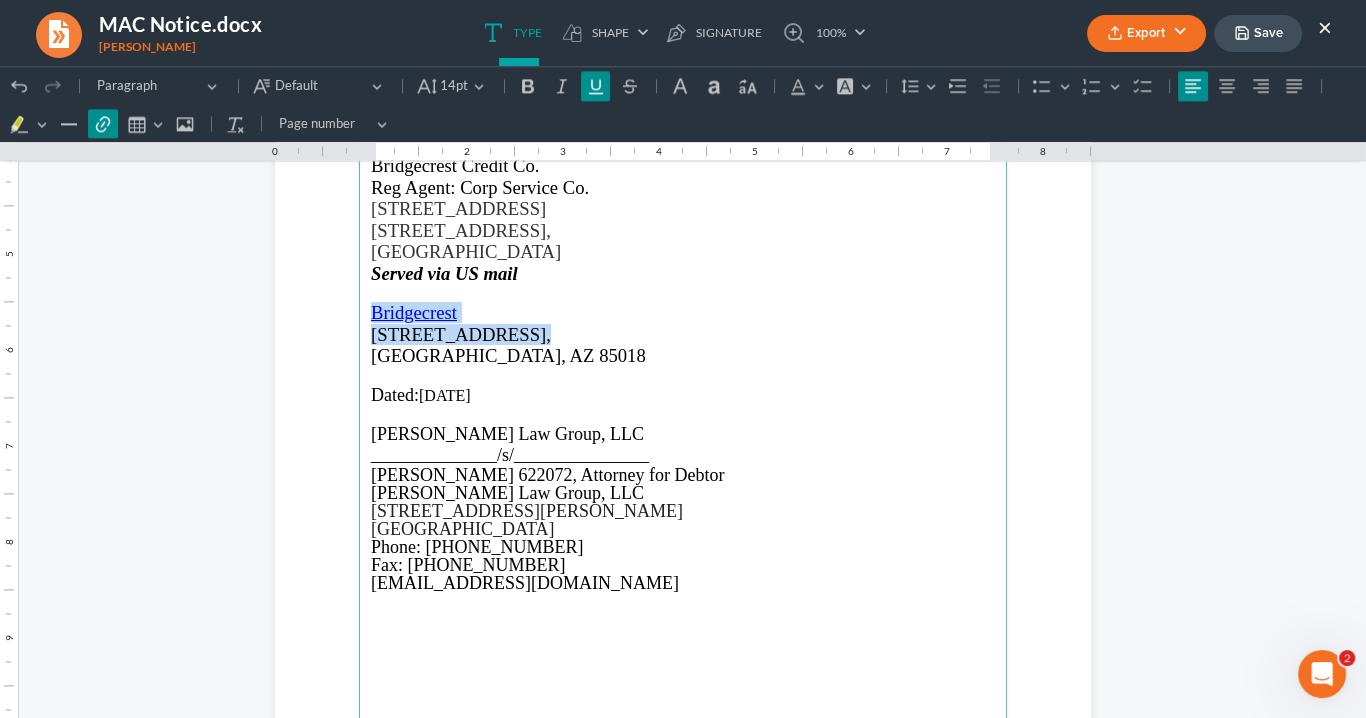 click 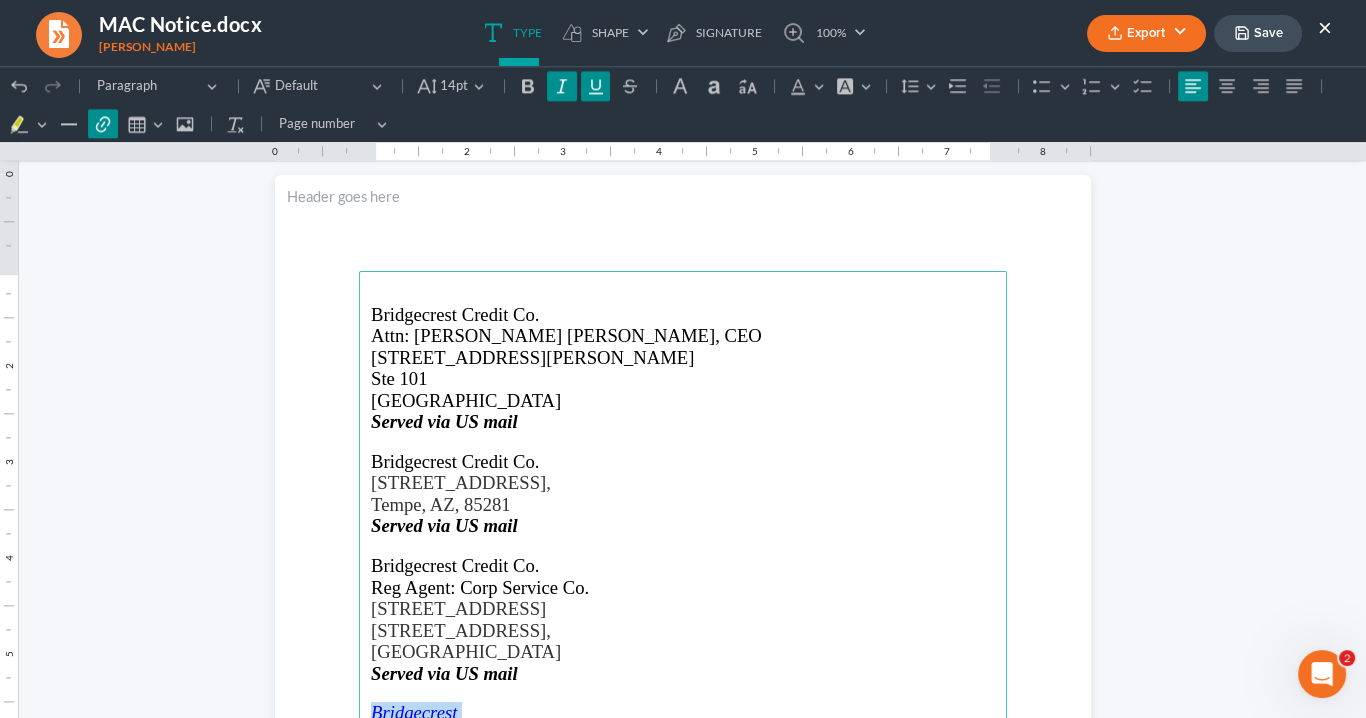 scroll, scrollTop: 3586, scrollLeft: 0, axis: vertical 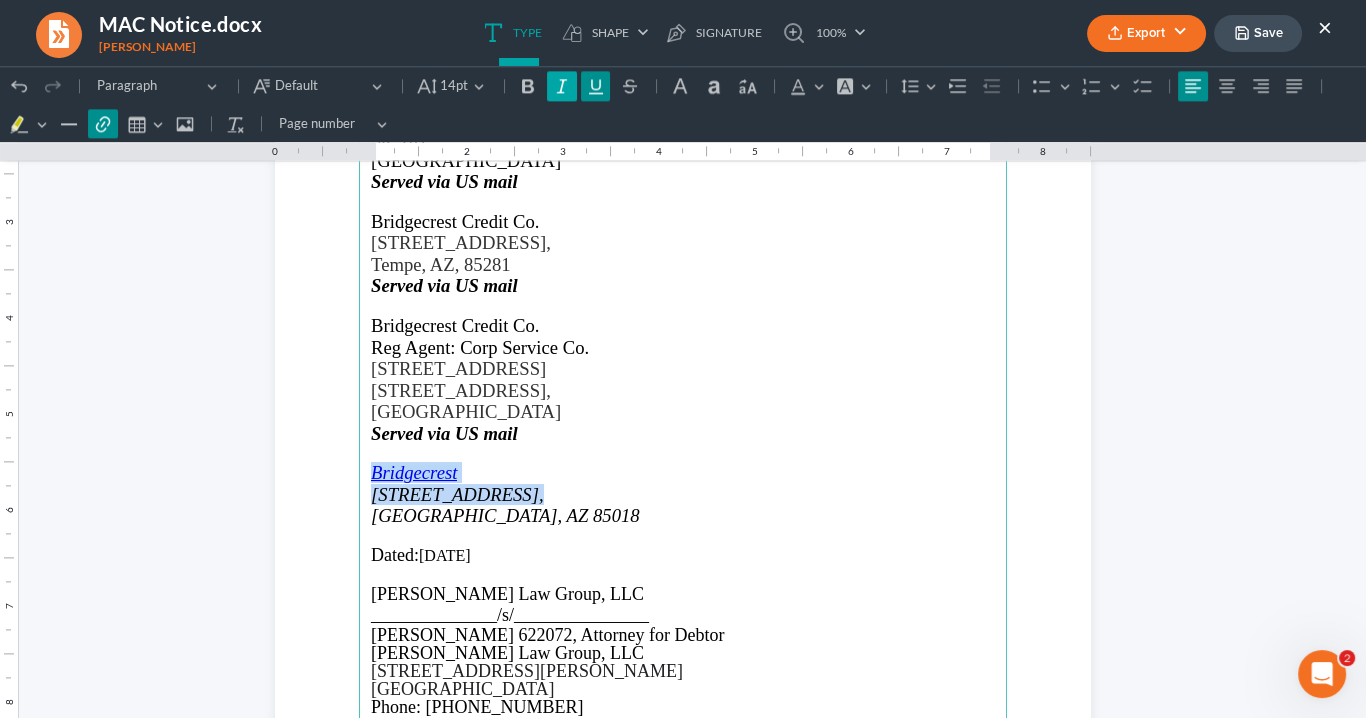 click 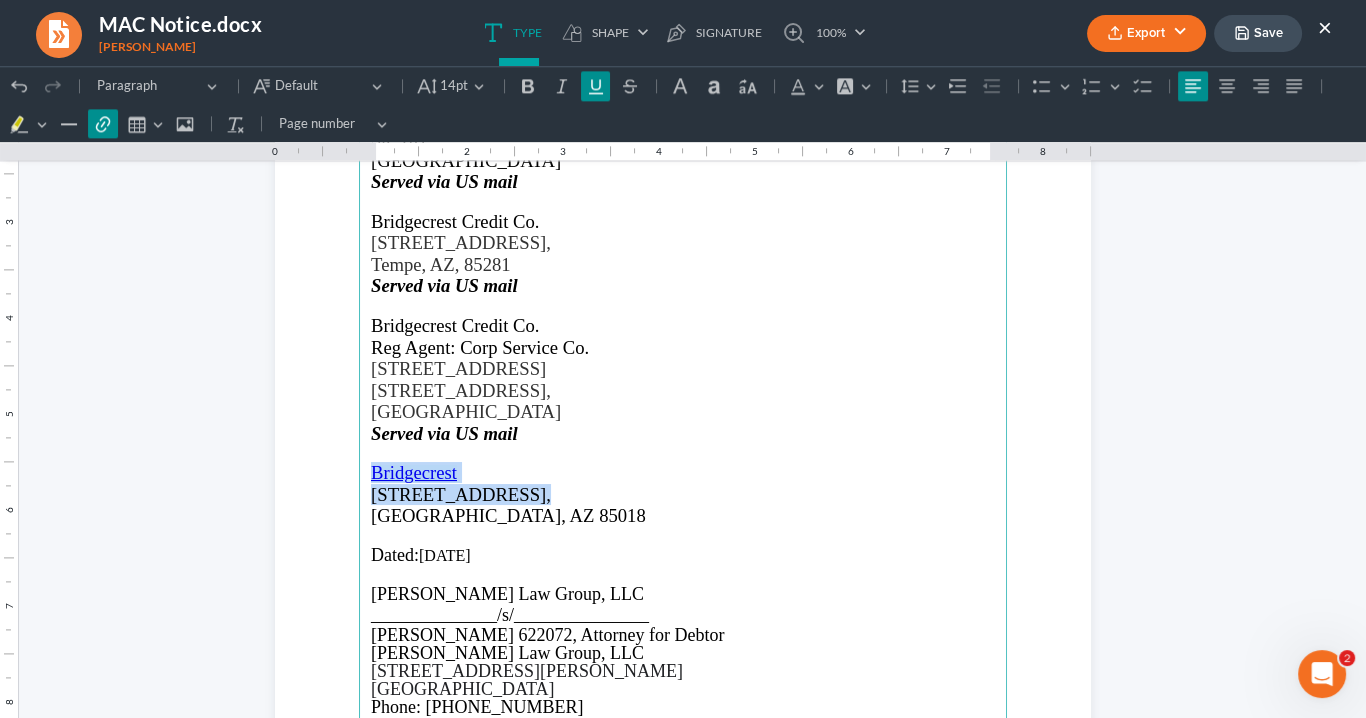 drag, startPoint x: 709, startPoint y: 482, endPoint x: 535, endPoint y: 499, distance: 174.82849 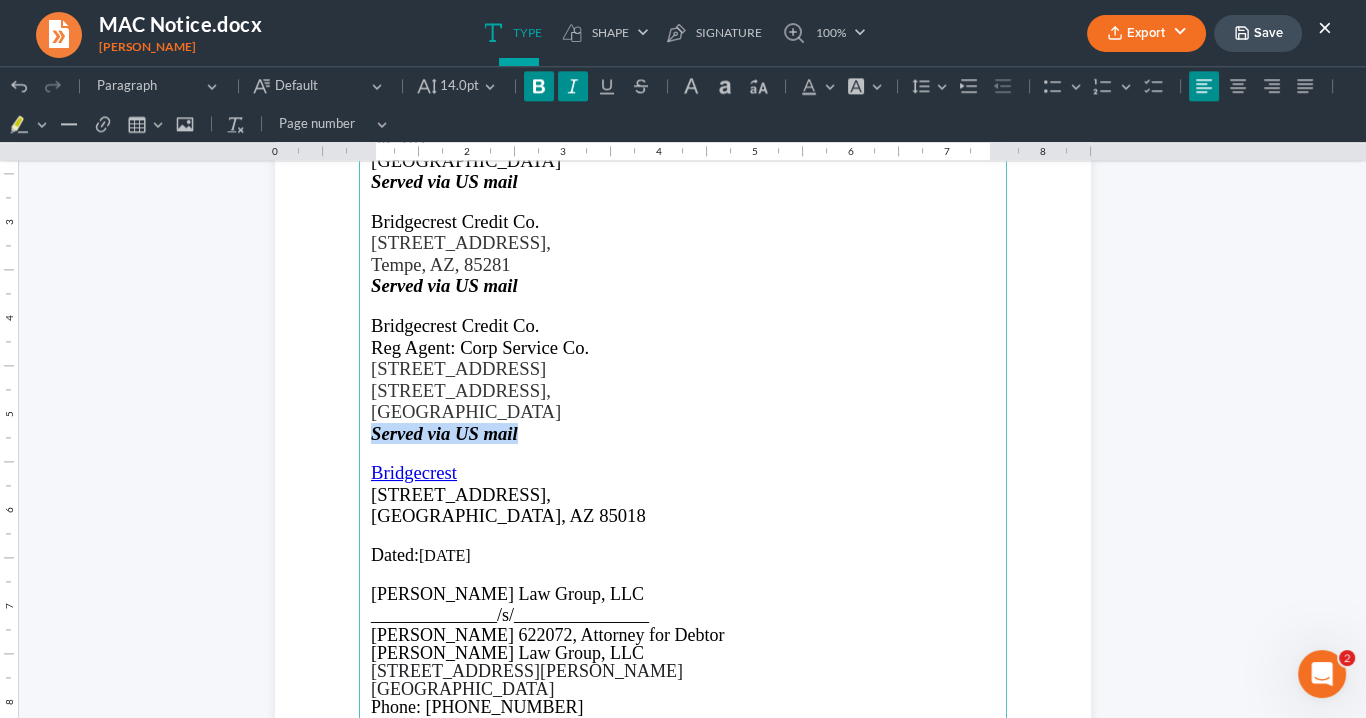 drag, startPoint x: 521, startPoint y: 432, endPoint x: 357, endPoint y: 432, distance: 164 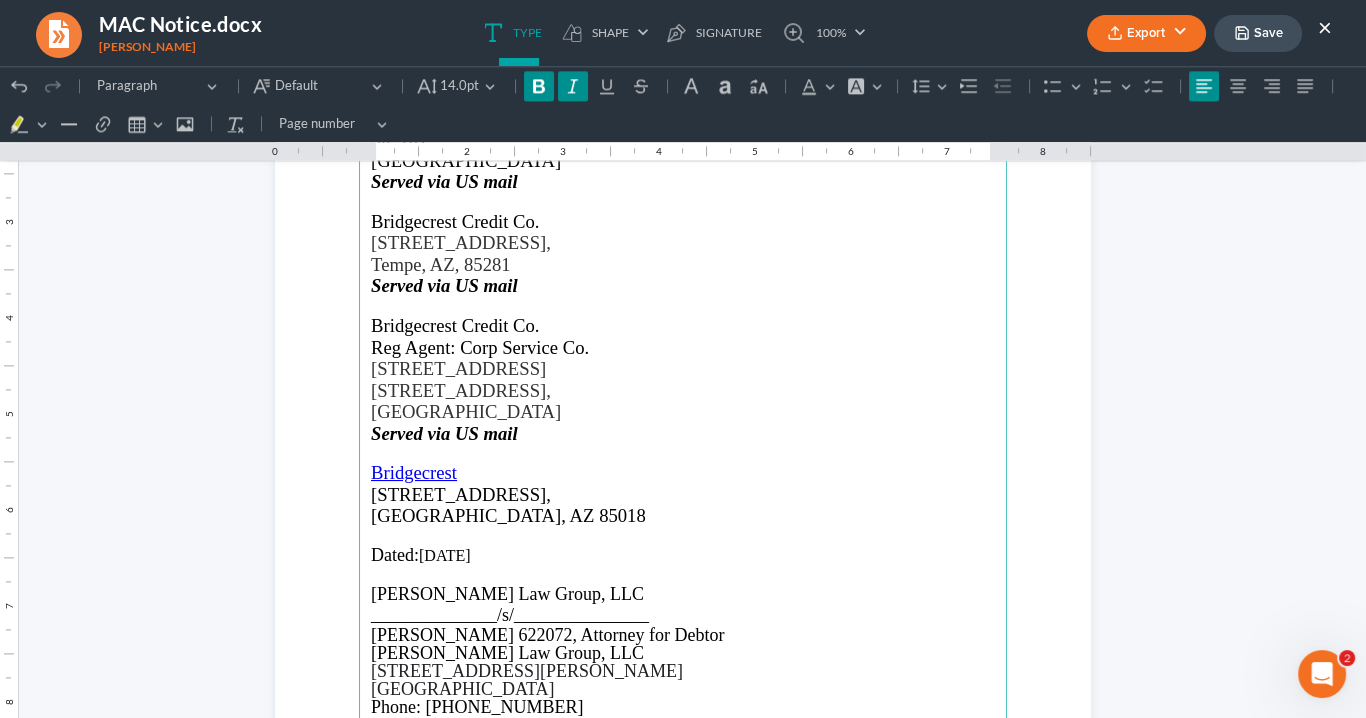 click on "Phoenix, AZ 85018" at bounding box center (508, 515) 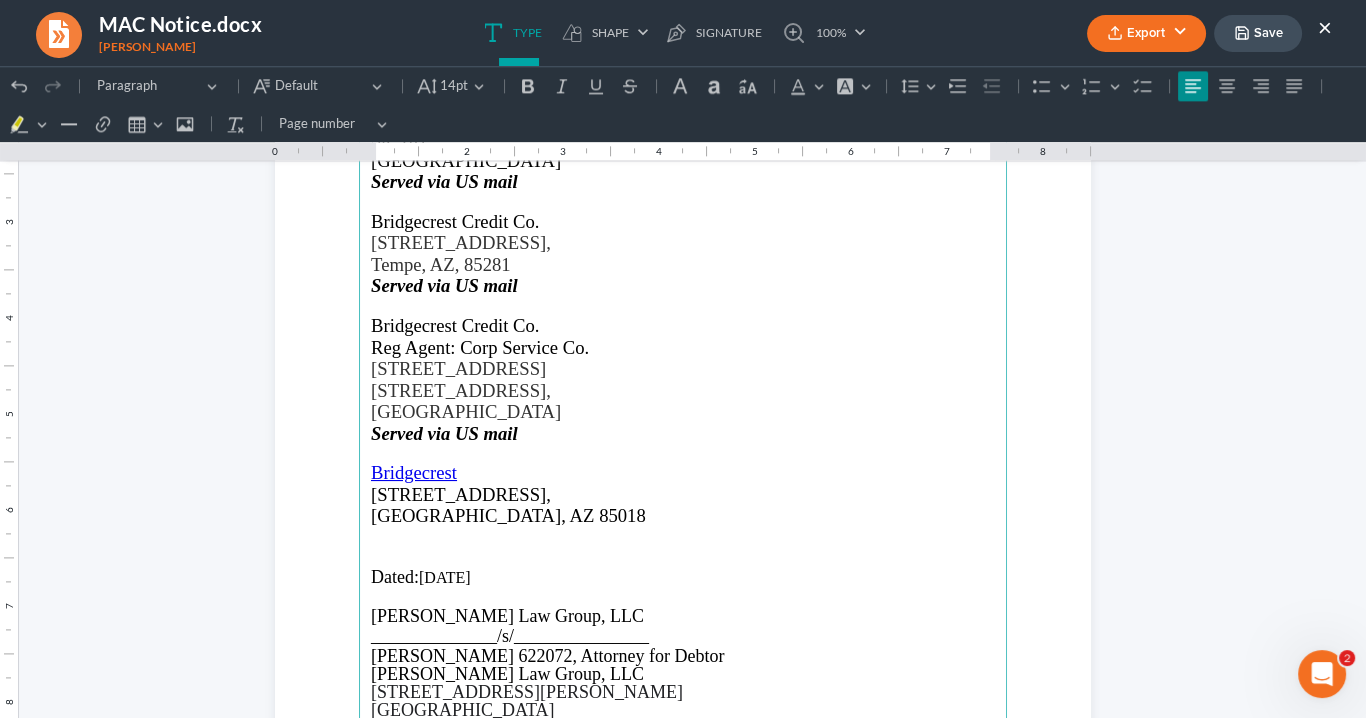 click at bounding box center [683, 537] 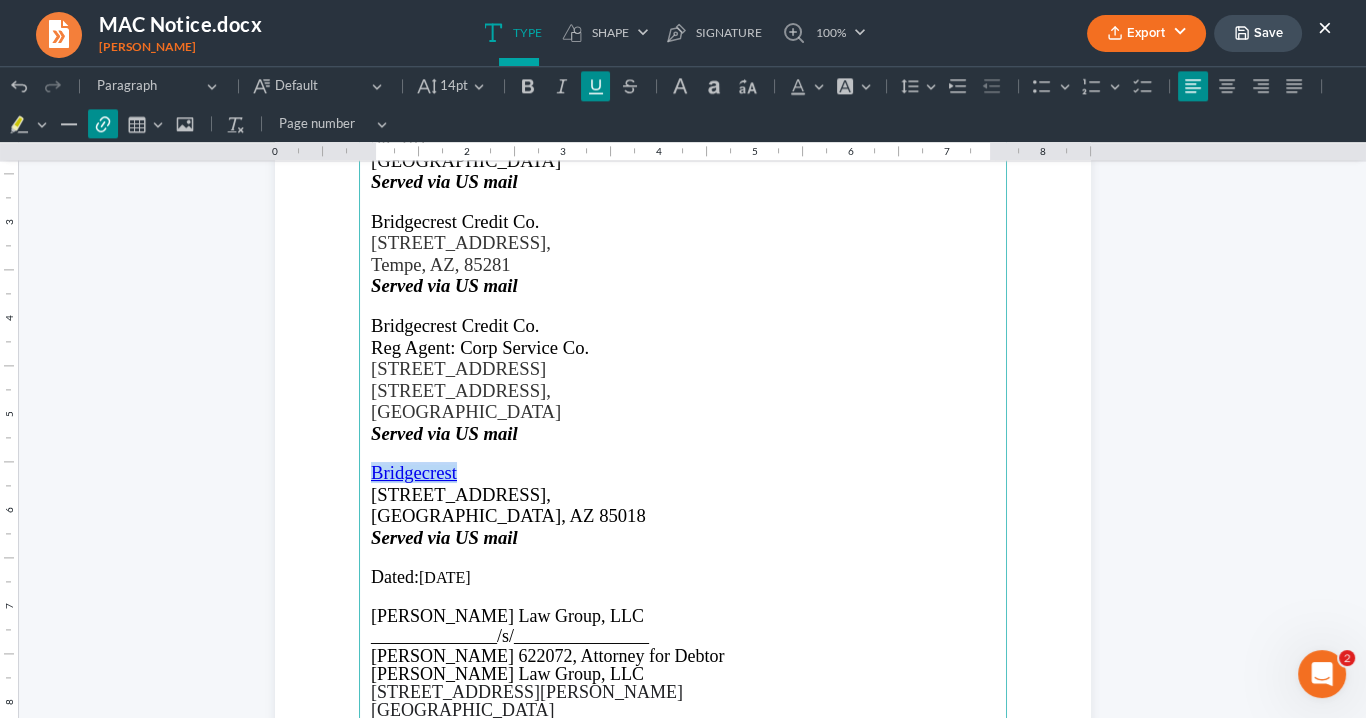 drag, startPoint x: 459, startPoint y: 469, endPoint x: 367, endPoint y: 426, distance: 101.55294 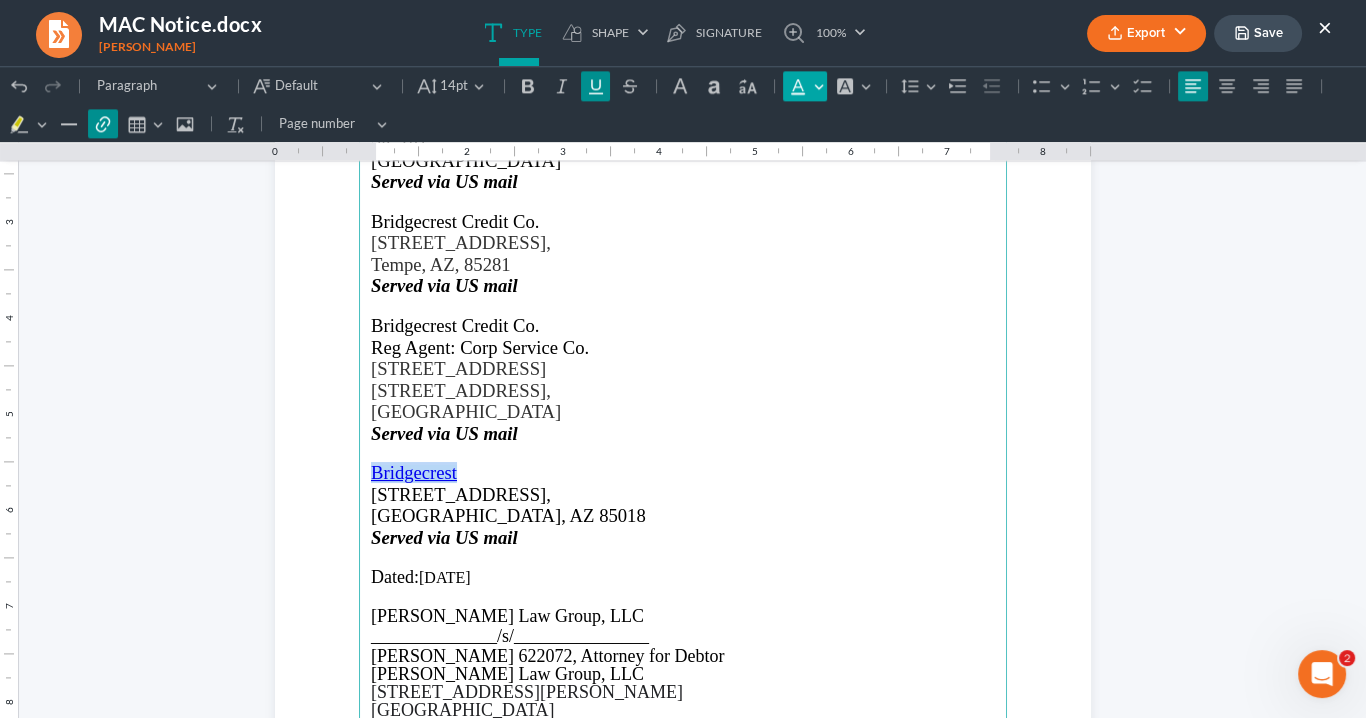 click 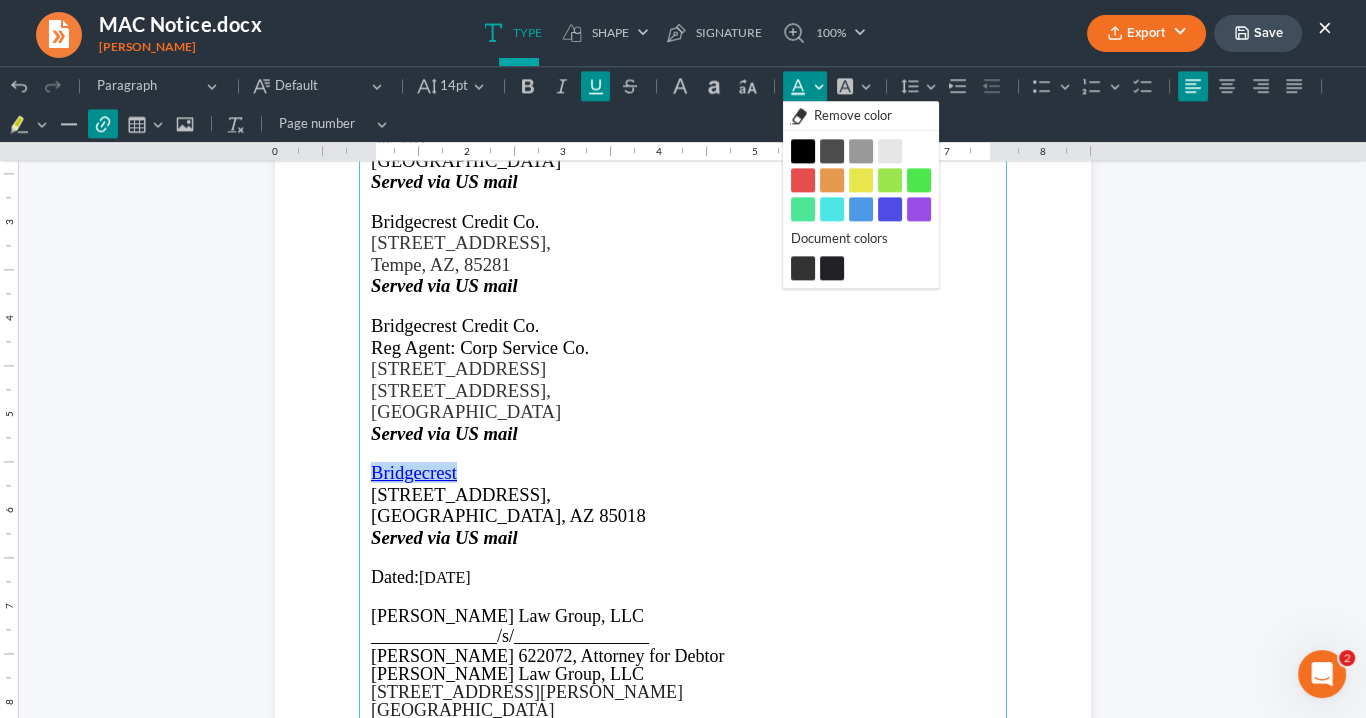 click on "Black Black" at bounding box center (803, 151) 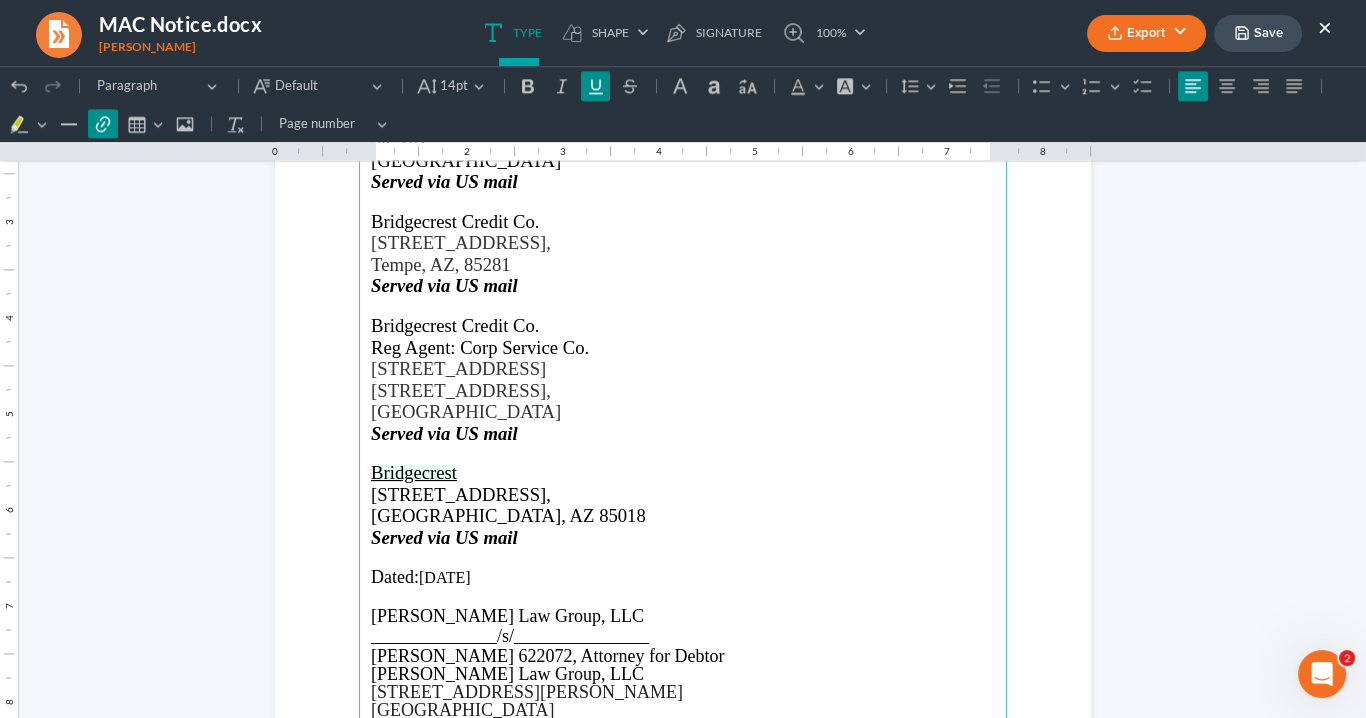 click on "Served via US mail" at bounding box center [444, 537] 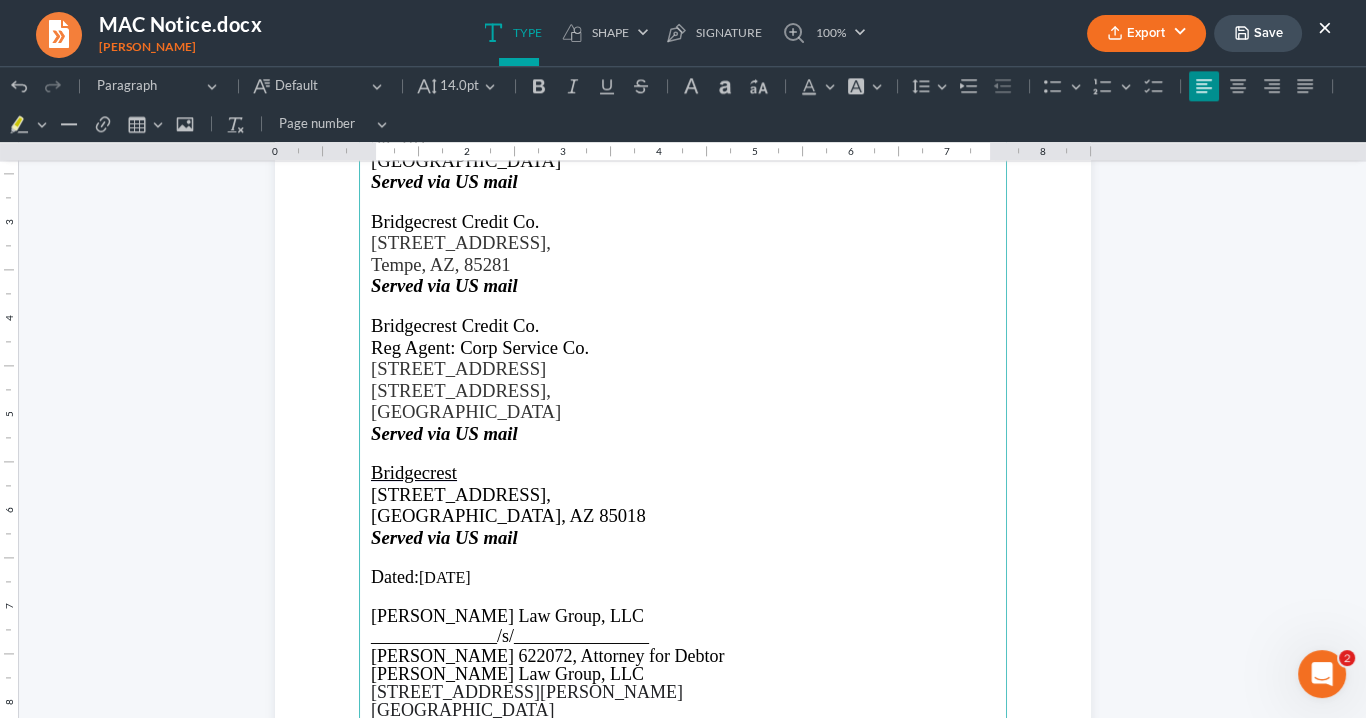 click on "Tempe, AZ, 85281" at bounding box center (441, 264) 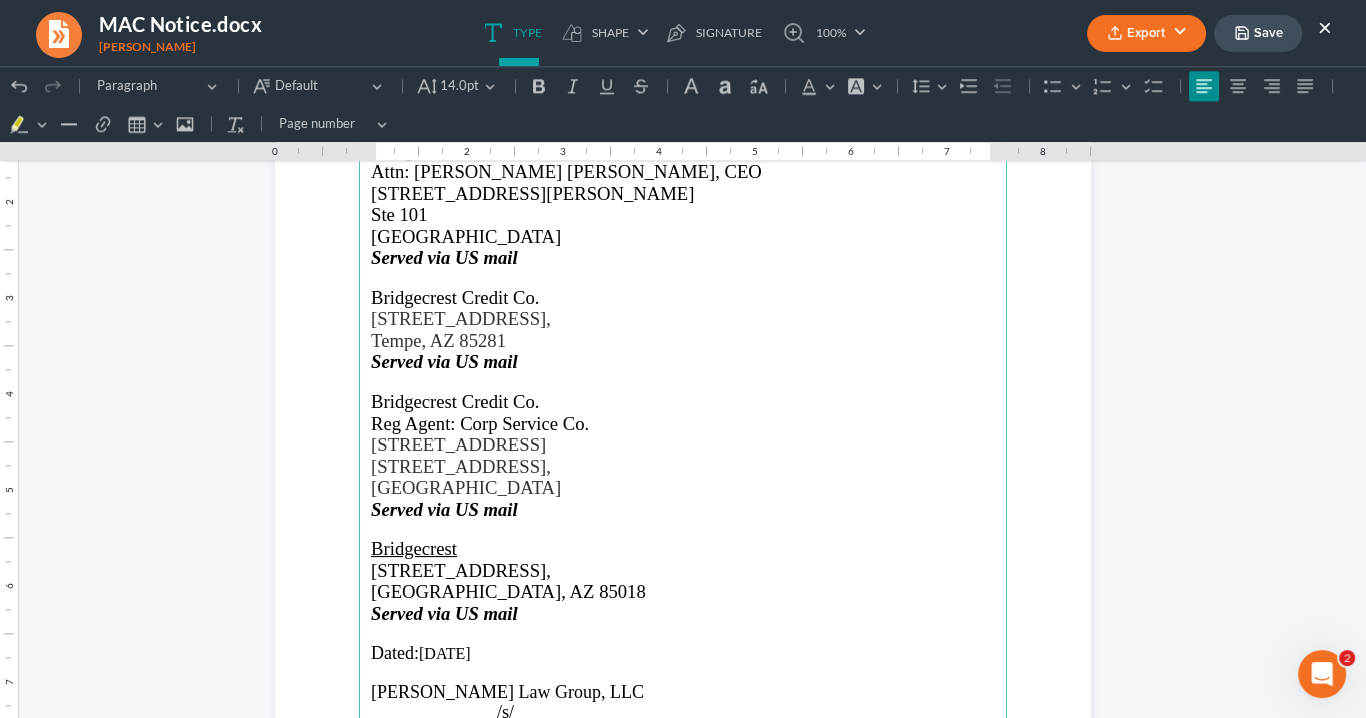 scroll, scrollTop: 3426, scrollLeft: 0, axis: vertical 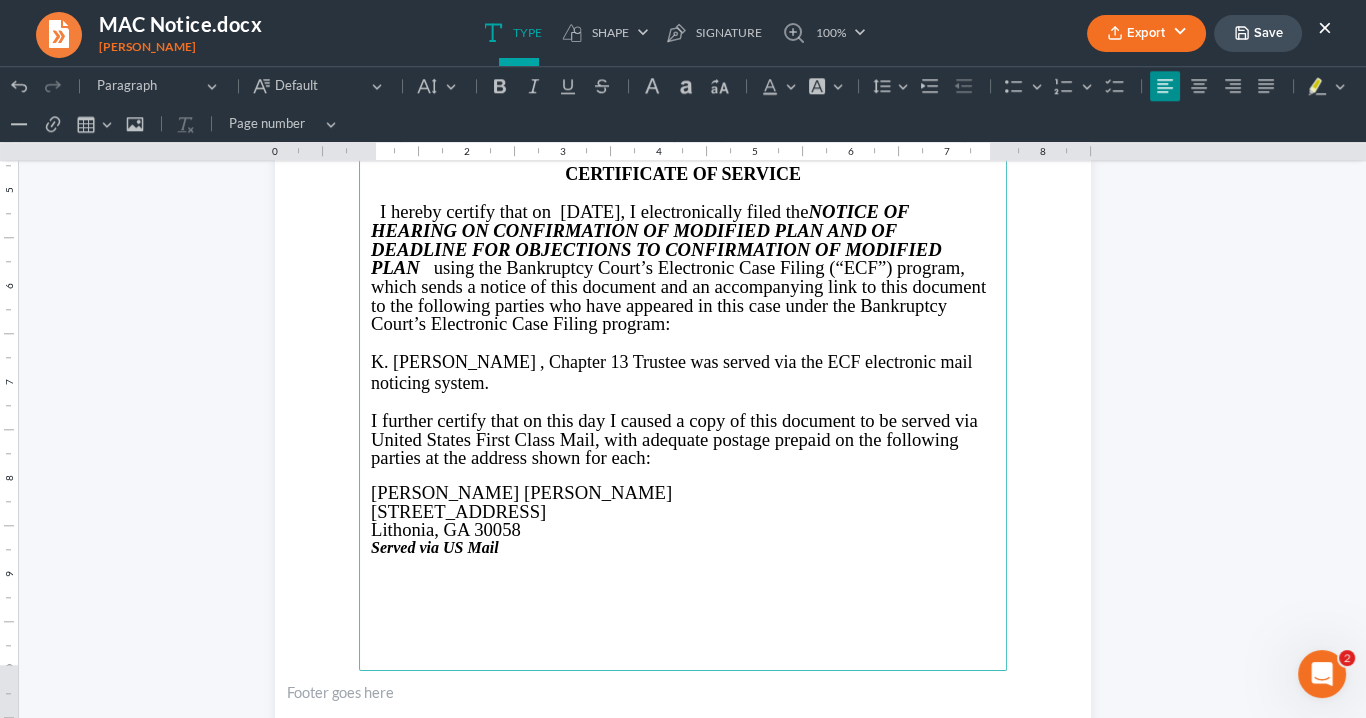 click on ", Chapter 13" at bounding box center (584, 362) 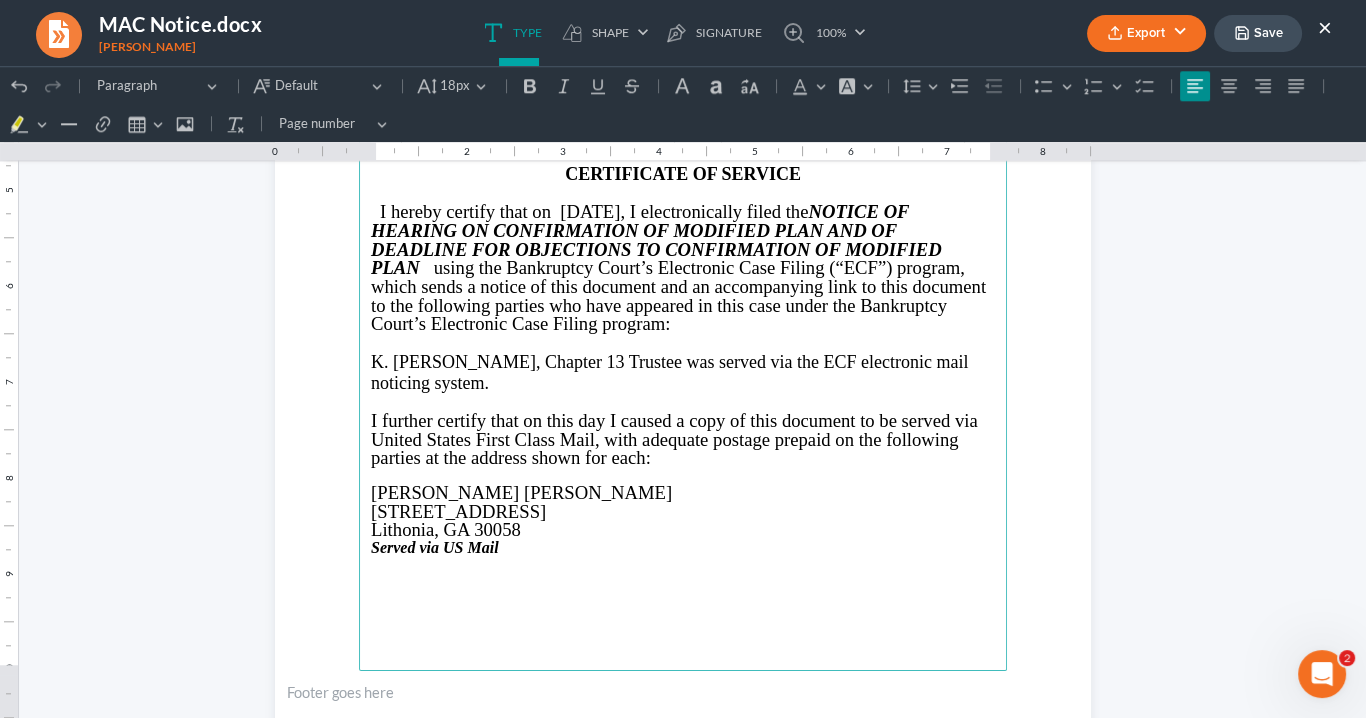 click on "Trustee was served via the ECF electronic mail noticing system." at bounding box center [669, 372] 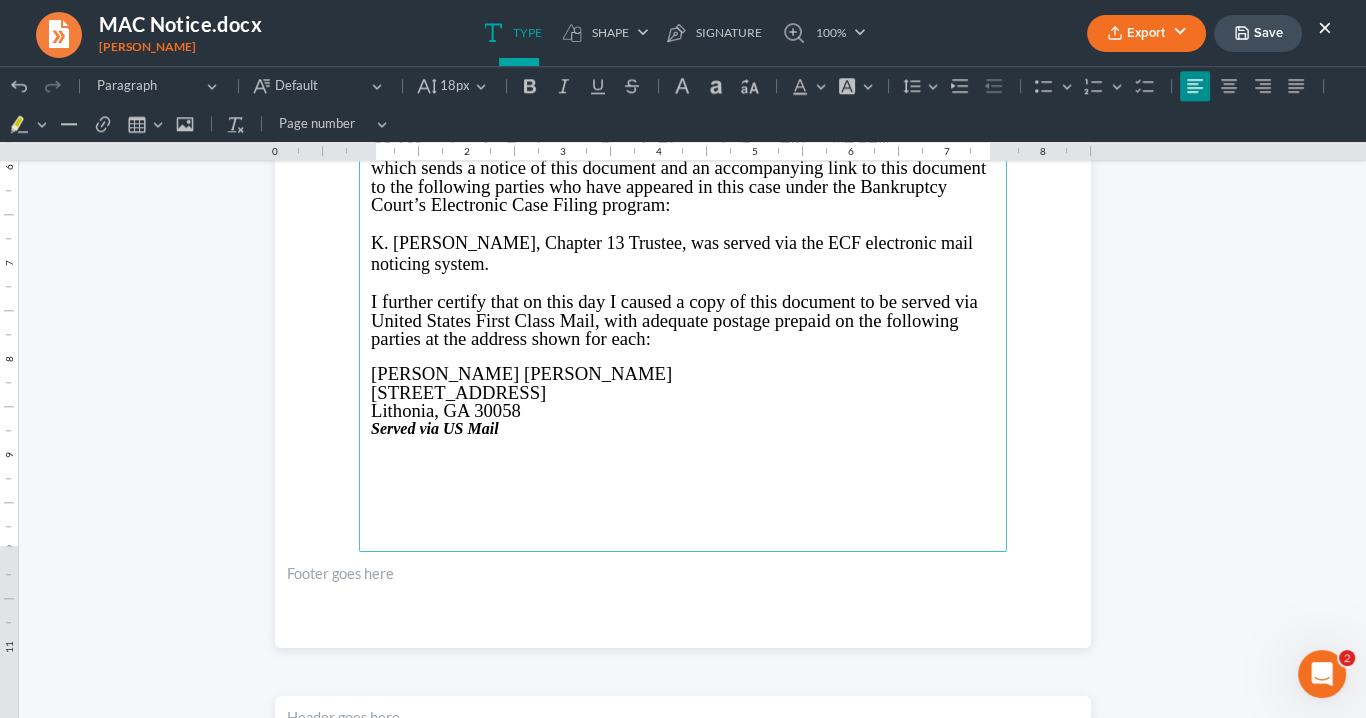 scroll, scrollTop: 2946, scrollLeft: 0, axis: vertical 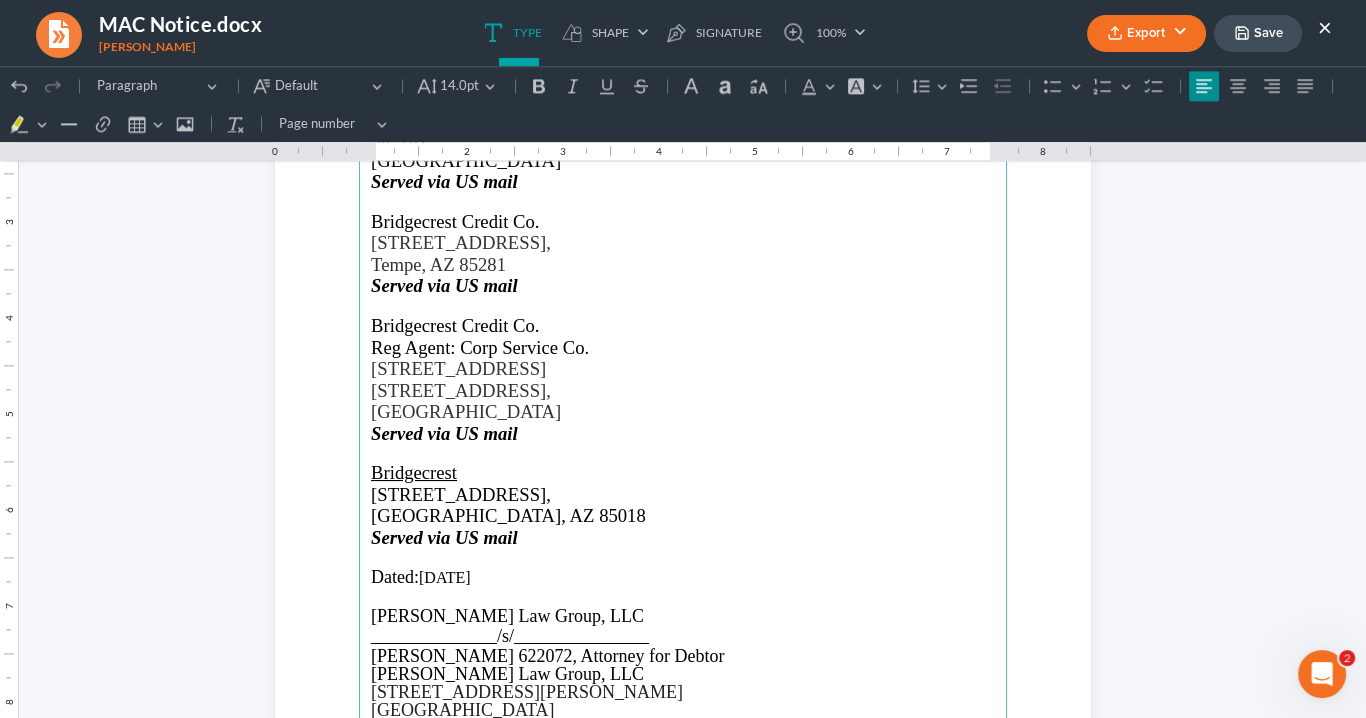 click on "Reg Agent: Corp Service Co." at bounding box center (480, 347) 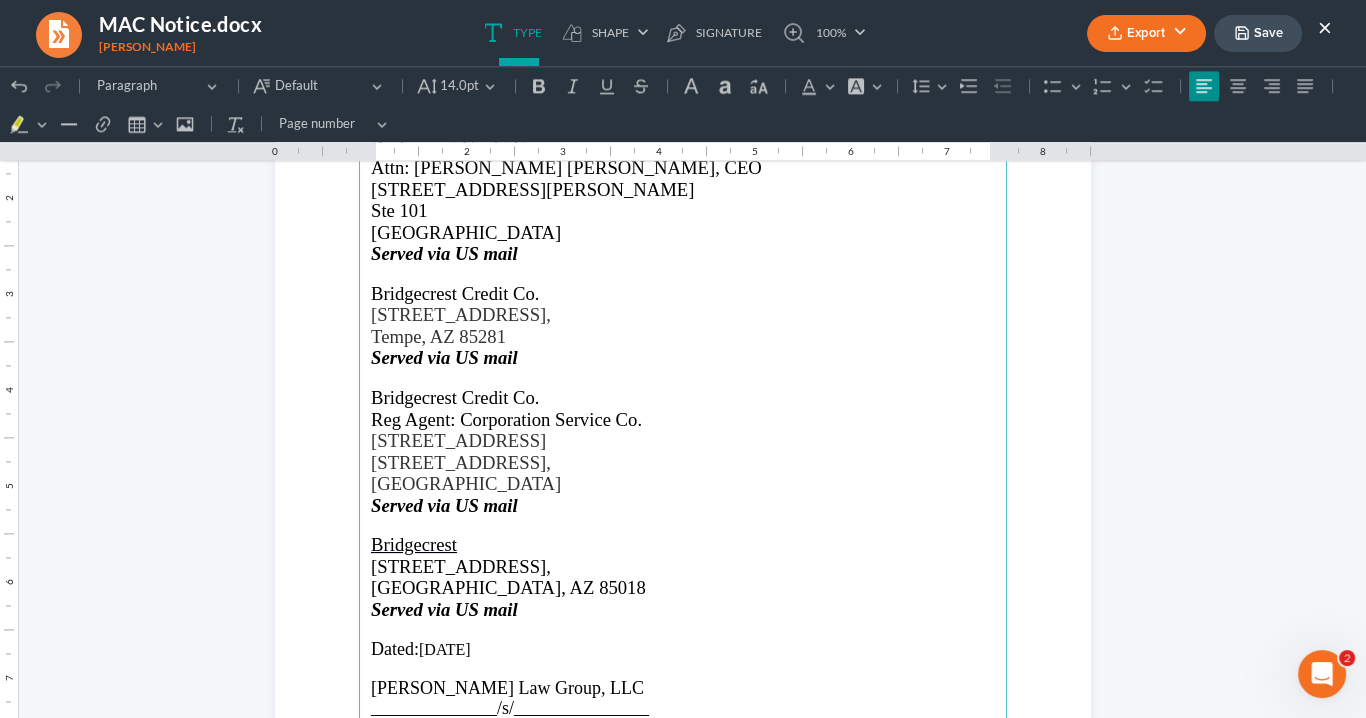 scroll, scrollTop: 3426, scrollLeft: 0, axis: vertical 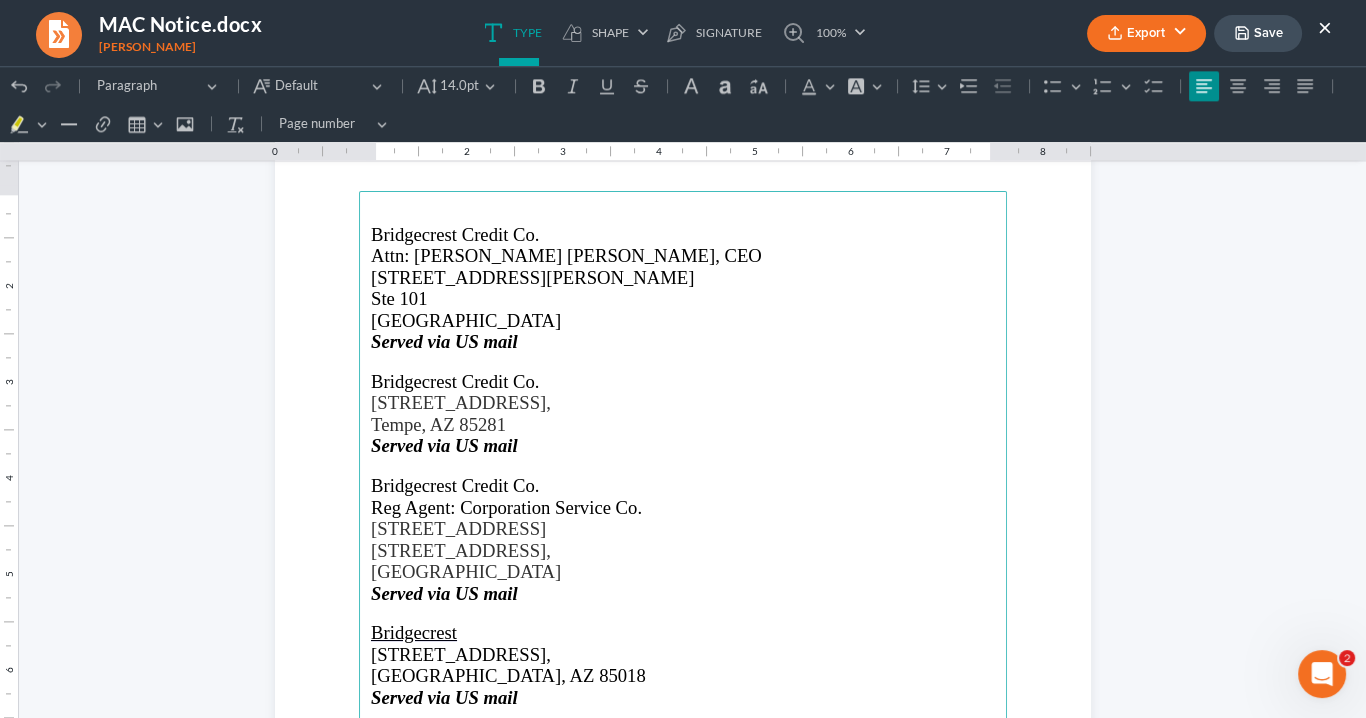 click on "1720 W Rio Salado Parkway," at bounding box center (461, 402) 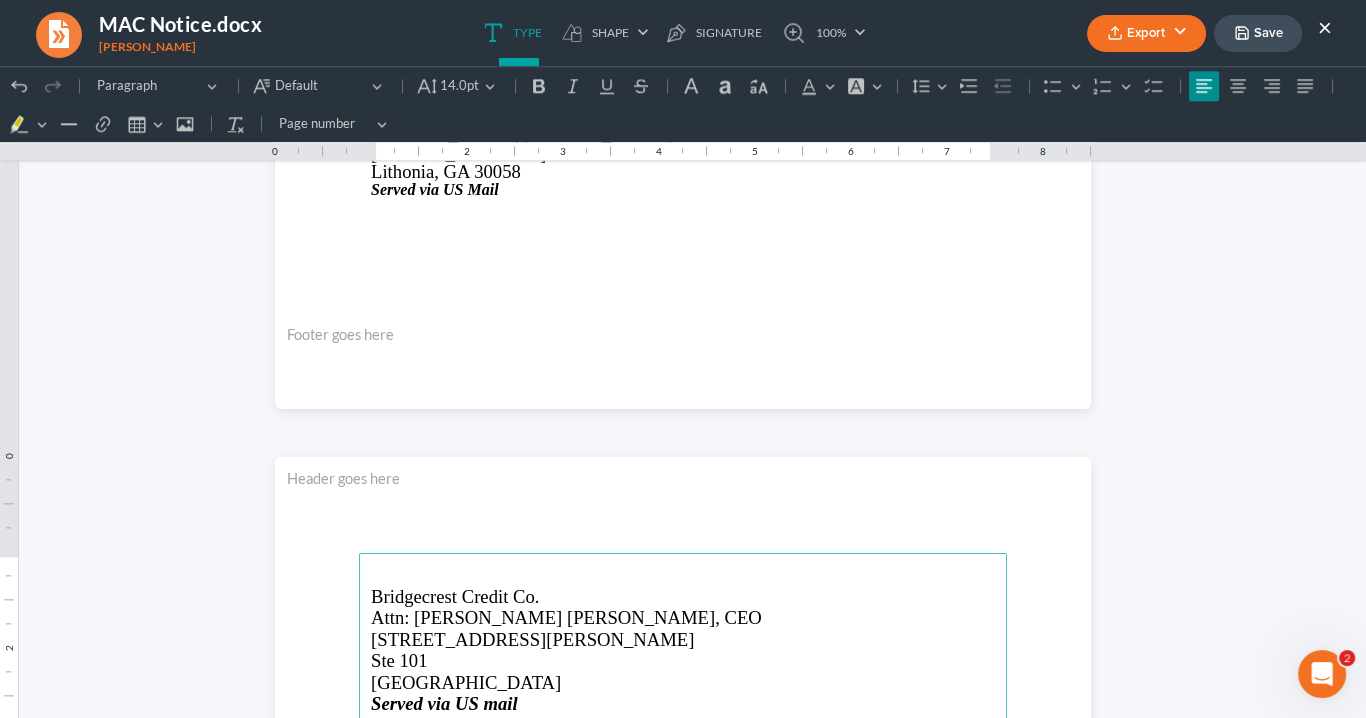 scroll, scrollTop: 2866, scrollLeft: 0, axis: vertical 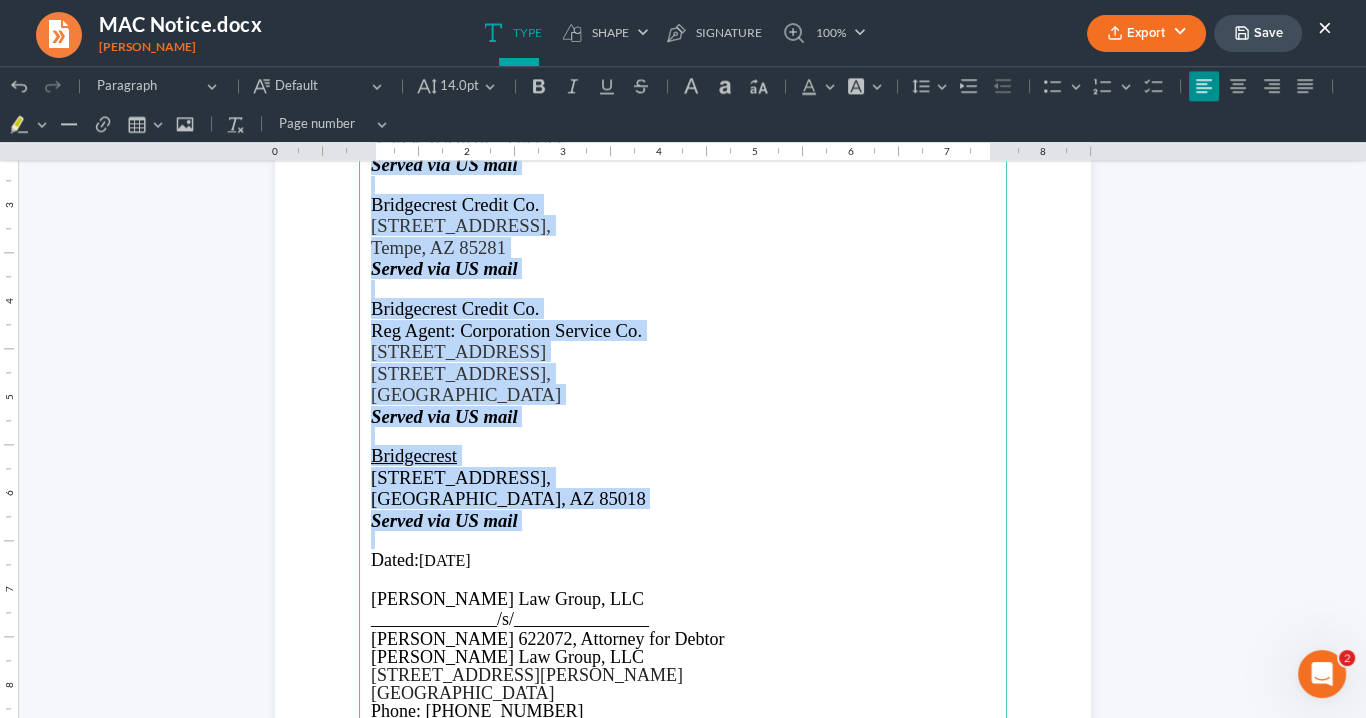 drag, startPoint x: 365, startPoint y: 388, endPoint x: 394, endPoint y: 315, distance: 78.54935 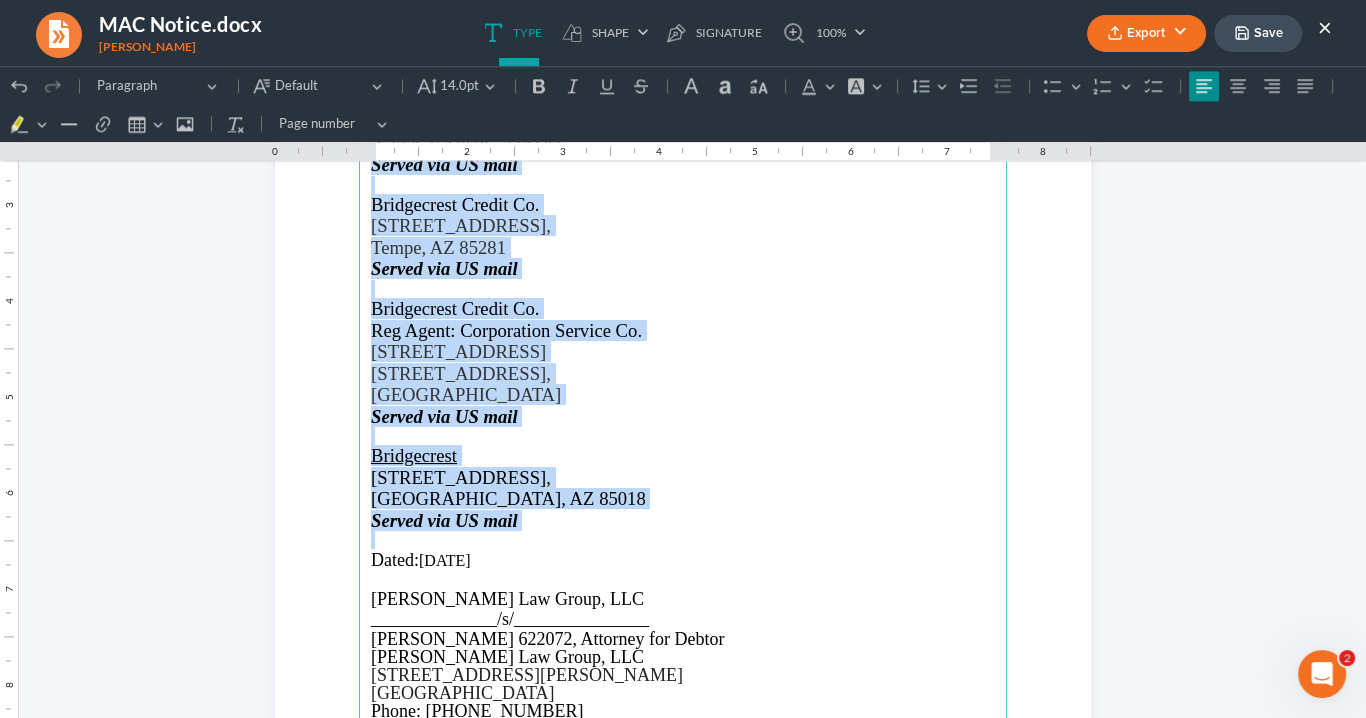 copy on "Bridgecrest Credit Co. Attn: Mary Leigh Phillips, CEO 7300 E. Hampton Ave Ste 101 Mesa, AZ 85209 Served via US mail Bridgecrest Credit Co. 1720 W. Rio Salado Parkway,  Tempe, AZ 85281 Served via US mail Bridgecrest Credit Co. Reg Agent: Corporation Service Co. 2 Sun Court  Ste 400,  Peachtree Corners, GA 30092 Served via US mail Bridgecrest 4020 E Indian School Rd,  Phoenix, AZ 85018 Served via US mail" 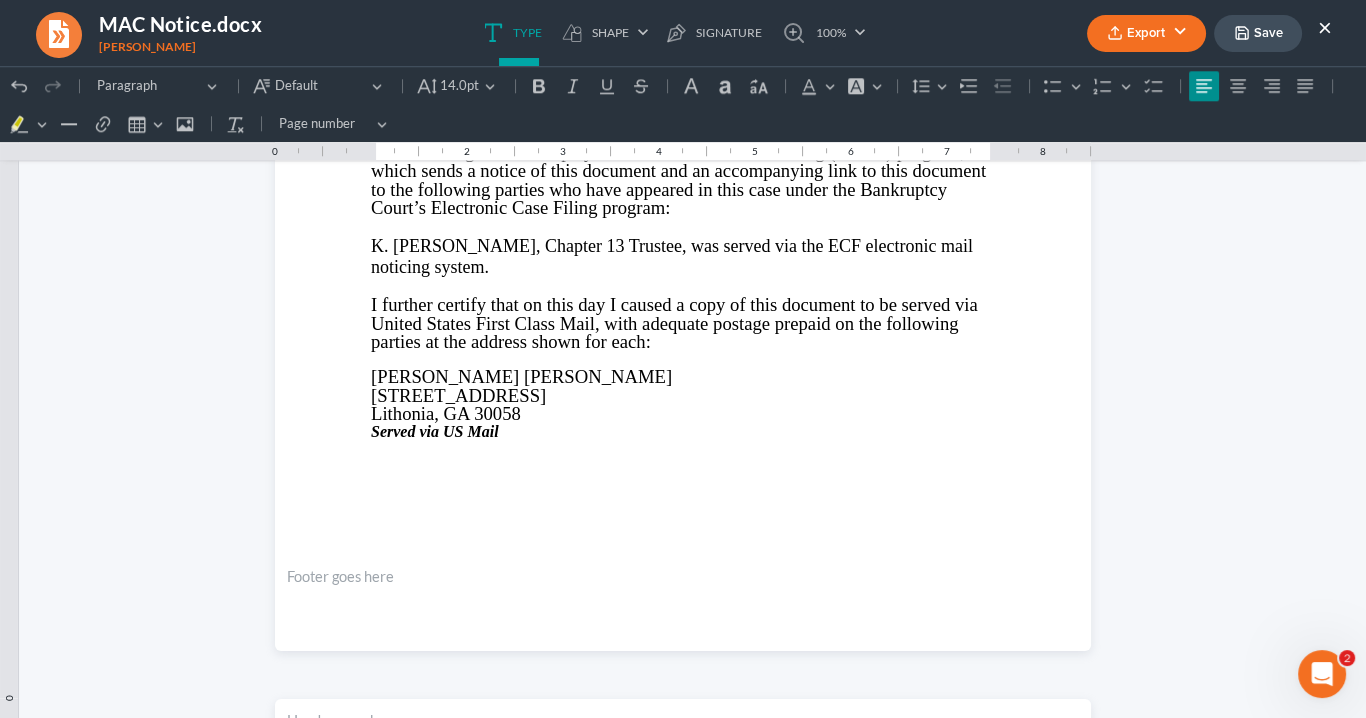 scroll, scrollTop: 2643, scrollLeft: 0, axis: vertical 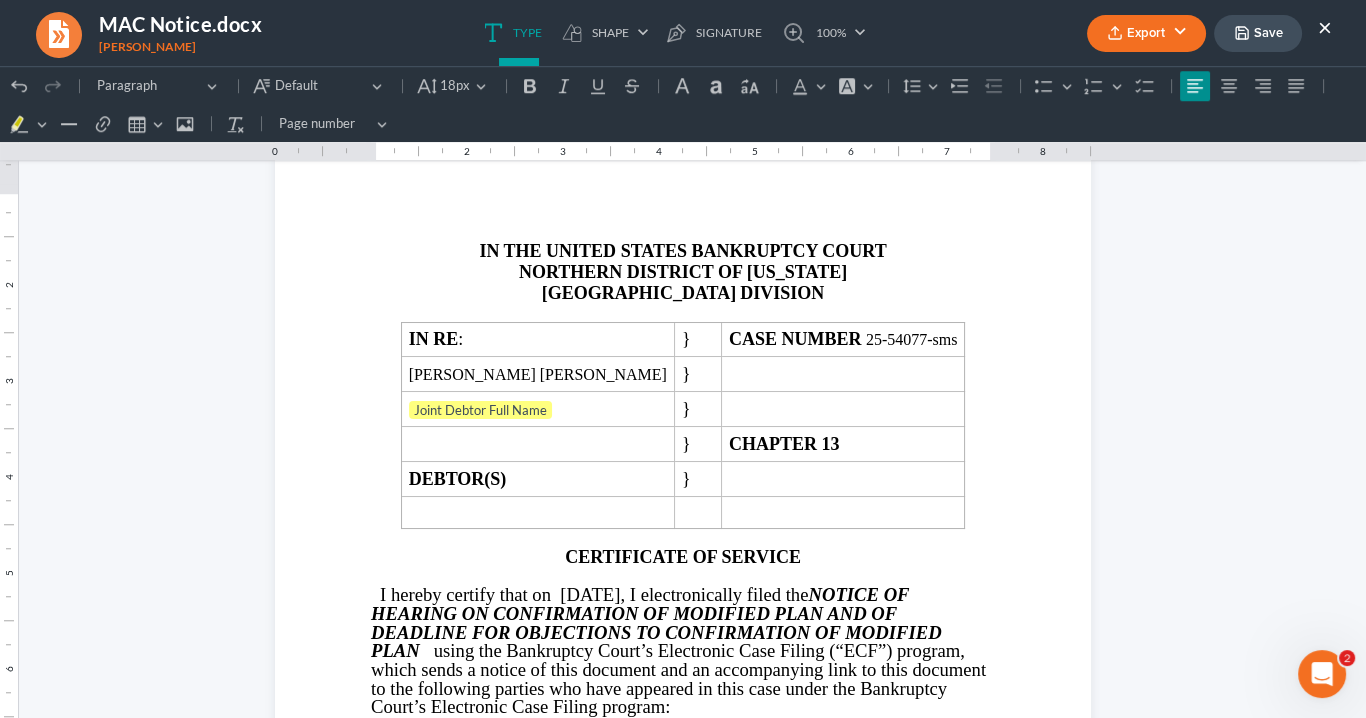 click on "Export" at bounding box center [1146, 33] 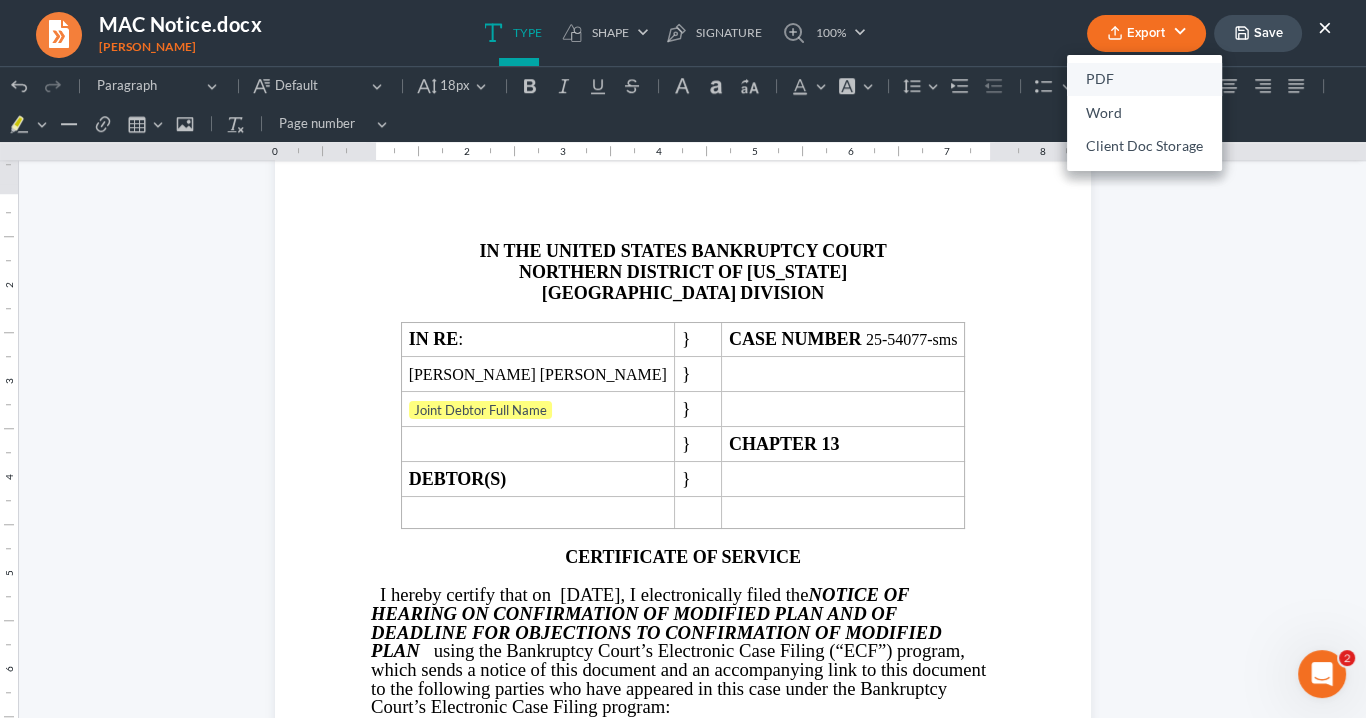 click on "PDF" at bounding box center [1144, 80] 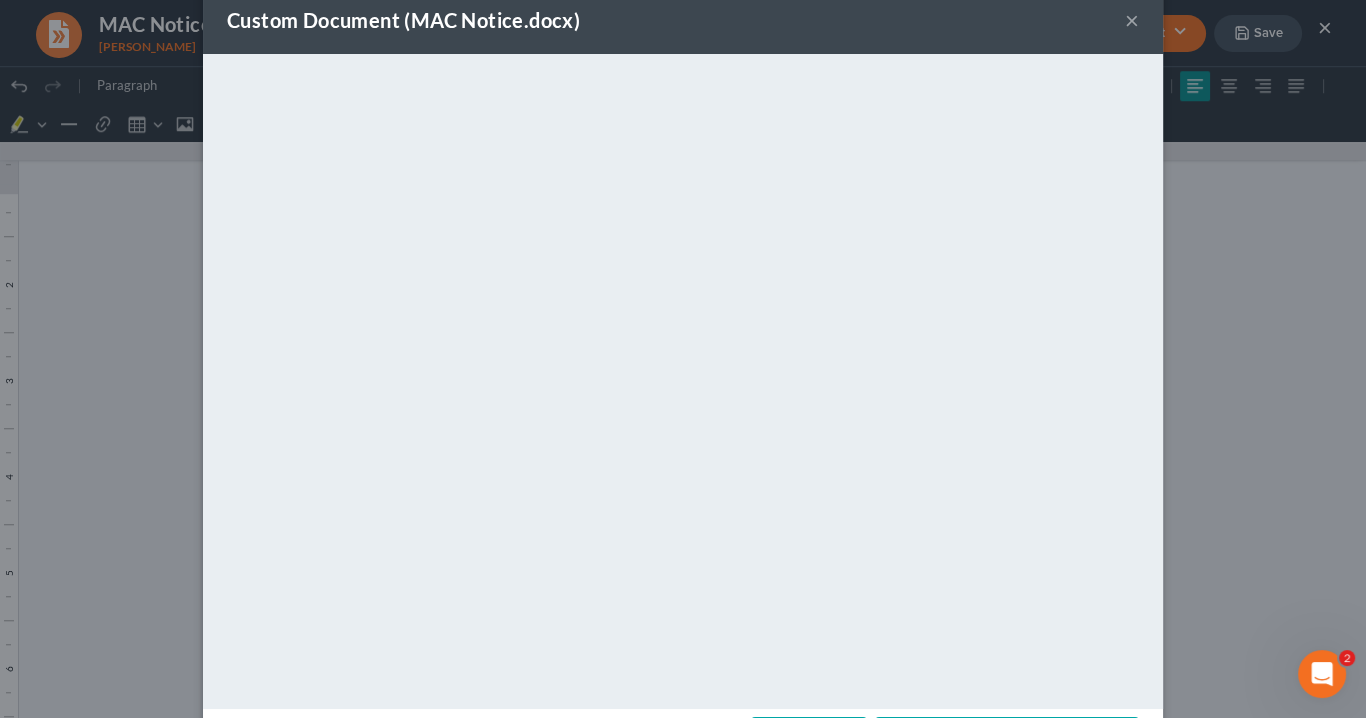 scroll, scrollTop: 0, scrollLeft: 0, axis: both 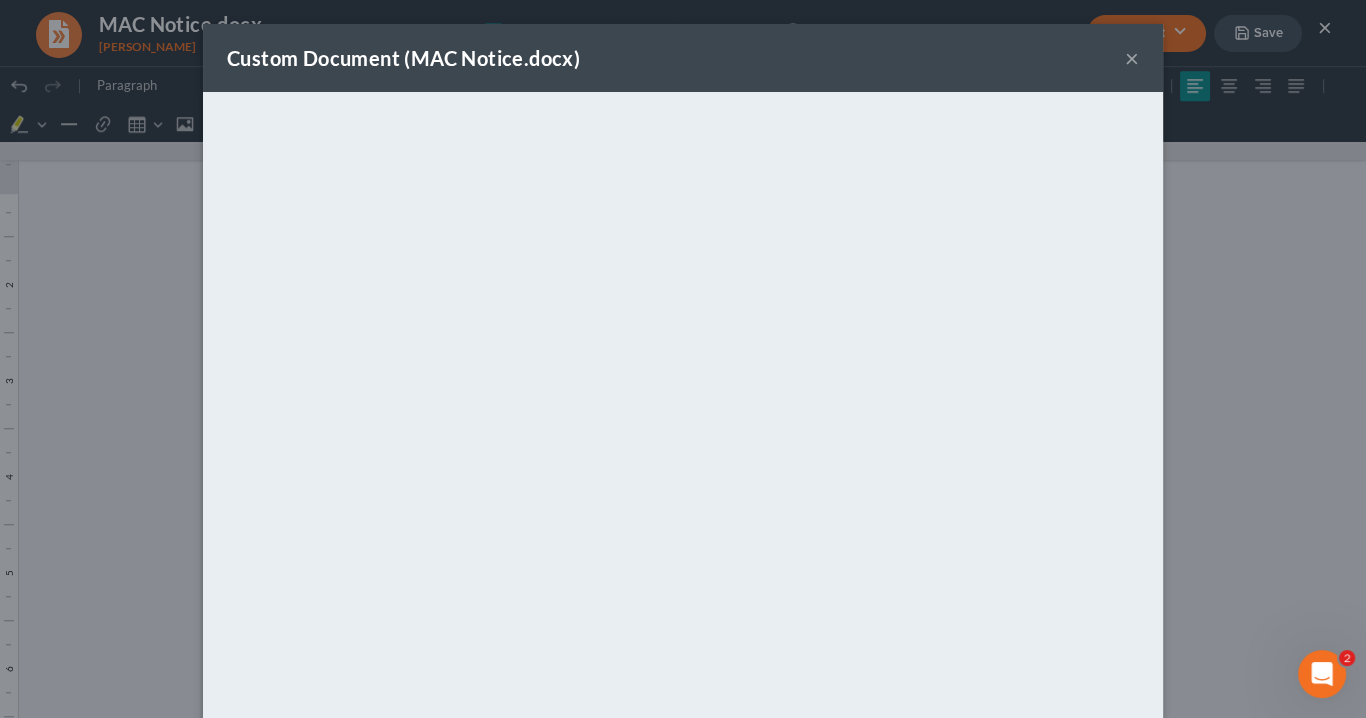click on "×" at bounding box center (1132, 58) 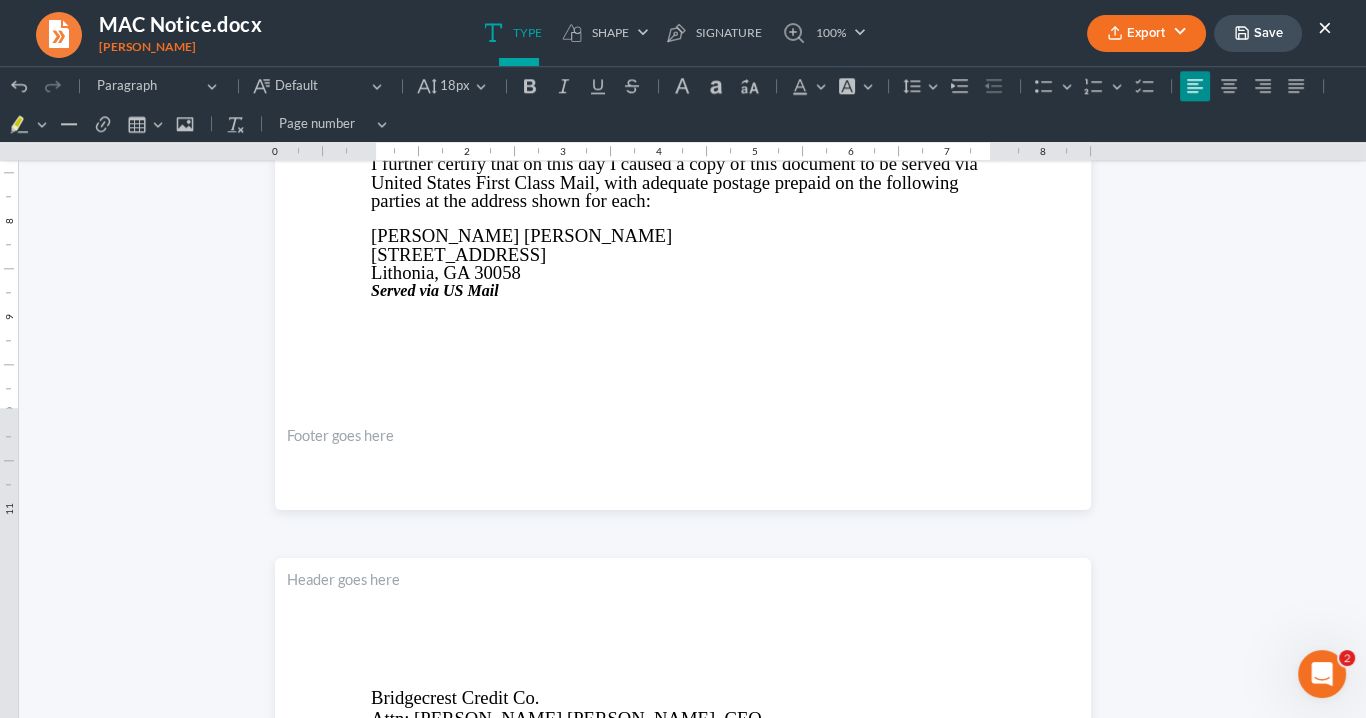scroll, scrollTop: 3283, scrollLeft: 0, axis: vertical 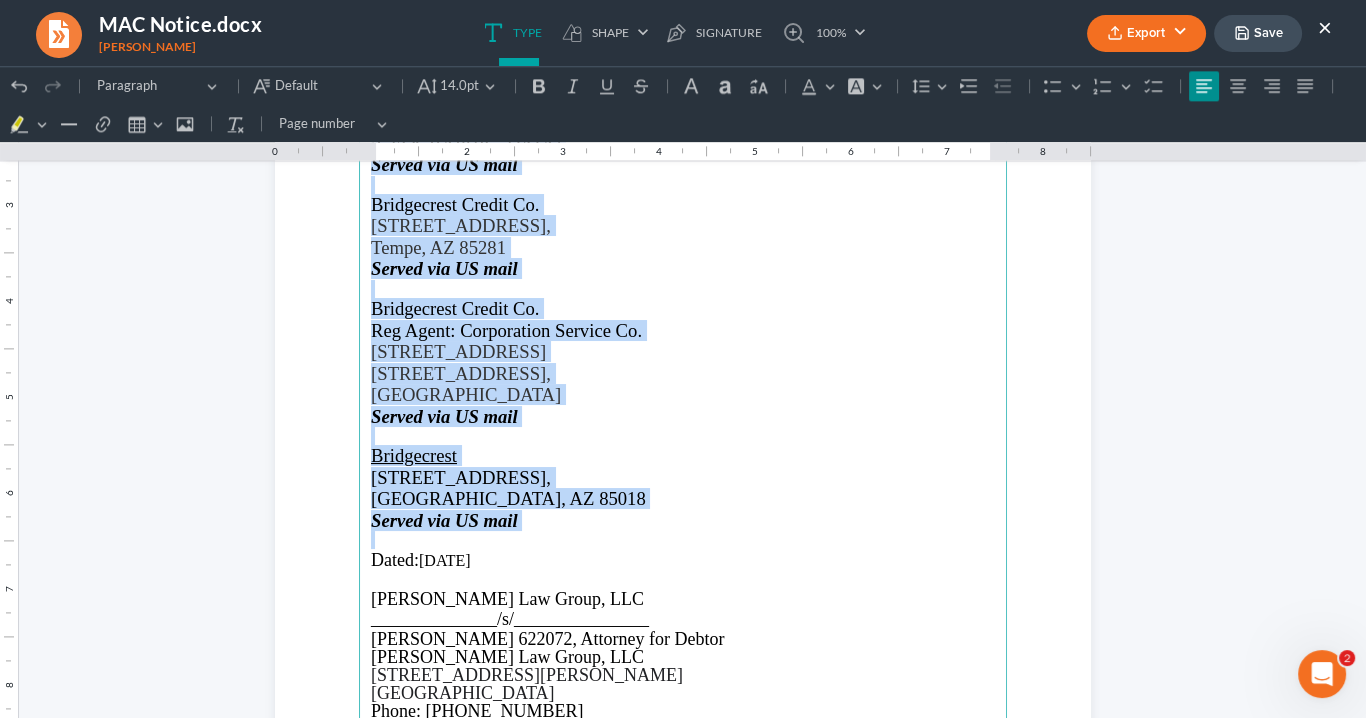 click on "Bridgecrest Credit Co. Attn: Mary Leigh Phillips, CEO 7300 E. Hampton Ave Ste 101 Mesa, AZ 85209 Served via US mail Bridgecrest Credit Co. 1720 W. Rio Salado Parkway,  Tempe, AZ 85281 Served via US mail Bridgecrest Credit Co. Reg Agent: Corporation Service Co. 2 Sun Court  Ste 400,  Peachtree Corners, GA 30092 Served via US mail Bridgecrest 4020 E Indian School Rd,  Phoenix, AZ 85018 Served via US mail Dated:  07/12/2025          Saedi Law Group, LLC ______________/s/_______________ Lorena L. Saedi 622072, Attorney for Debtor Saedi Law Group, LLC 3411 Pierce Dr Atlanta, GA 30341 Phone: 404-919-7296 Fax: 470-329-0016 Lsaedi@SaediLawGroup.com" at bounding box center [683, 446] 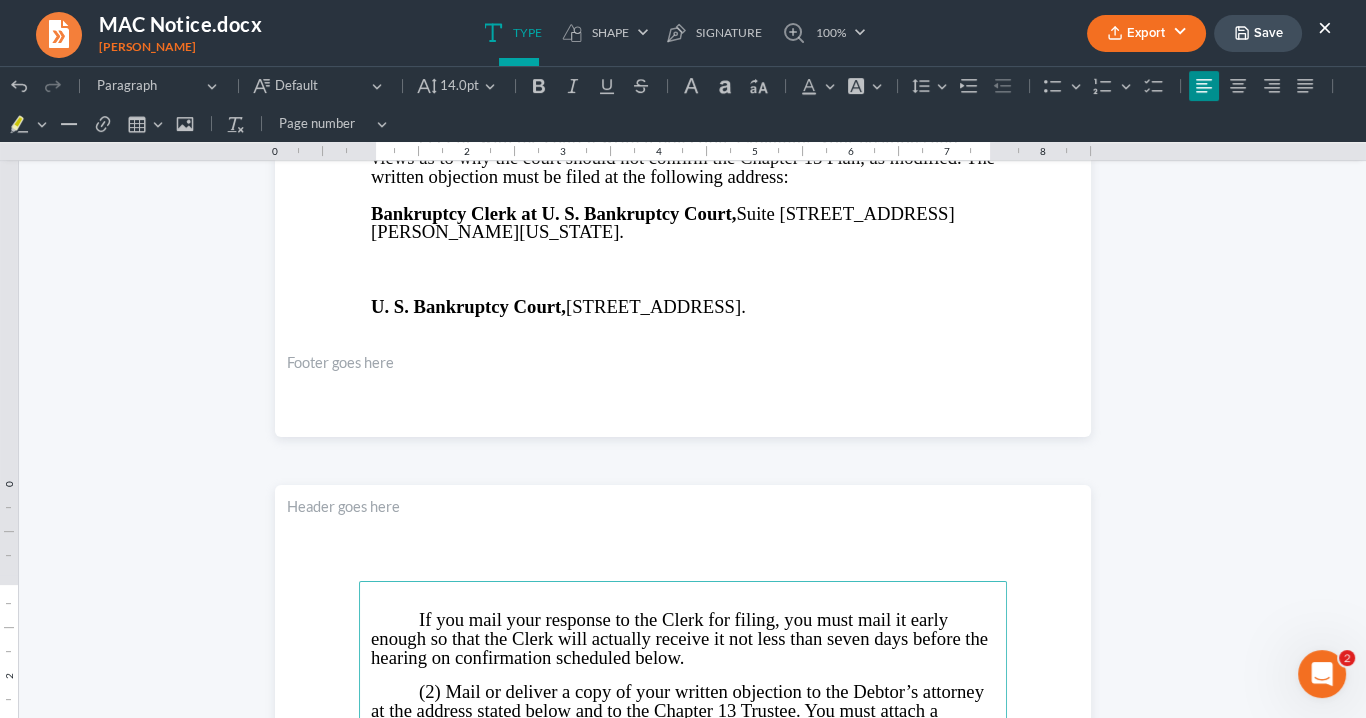 scroll, scrollTop: 803, scrollLeft: 0, axis: vertical 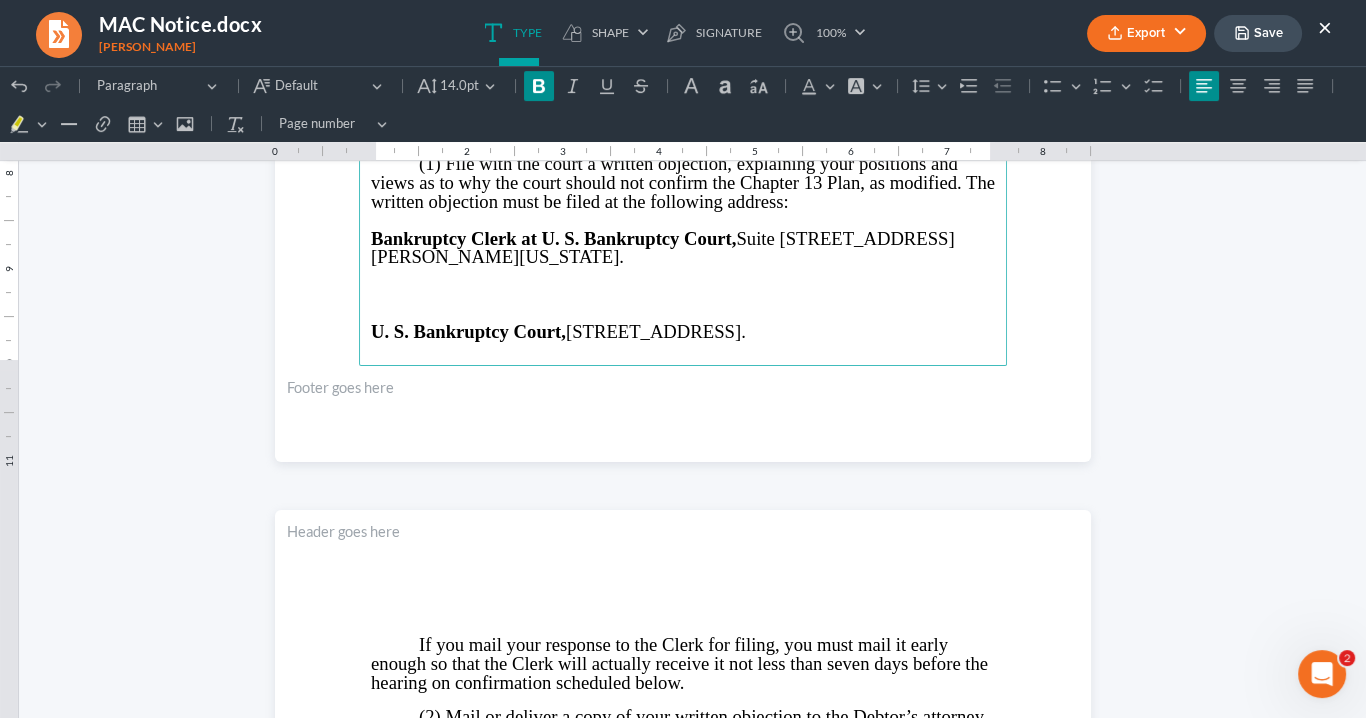 drag, startPoint x: 977, startPoint y: 328, endPoint x: 345, endPoint y: 329, distance: 632.0008 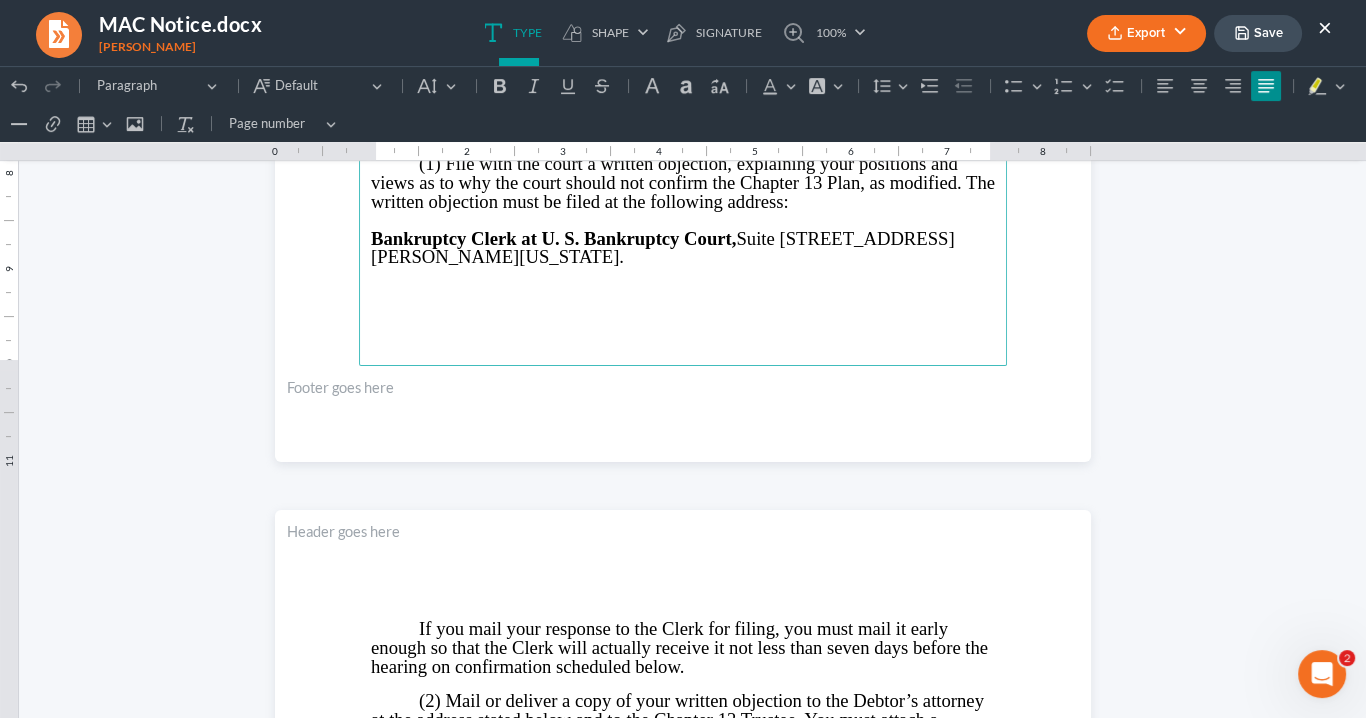 click on "IN THE UNITED STATES BANKRUPTCY COURT NORTHERN DISTRICT OF GEORGIA ATLANTA   DIVISION IN RE : } CASE NUMBER   25-54077-sms Katrina Latish Neblett } } } CHAPTER   13                           DEBTOR(S) } NOTICE OF HEARING ON CONFIRMATION OF MODIFIED PLAN AND OF DEADLINE FOR OBJECTIONS TO CONFIRMATION OF MODIFIED PLAN              PLEASE TAKE NOTICE that the Debtor(s) has/have filed a  preconfirmation modification to the Chapter 13 Plan. The preconfirmation modification may materially and adversely change the treatment or rights of creditors from those set forth in the Chapter 13 Plan previously filed.              Your rights may be affected .  You should read these papers carefully and discuss them with your attorney, if you have one in this bankruptcy case. If you do not have an attorney, you may wish to consult one.              seven days  before the hearing on confirmation scheduled below, you or your attorney must:" at bounding box center (683, -66) 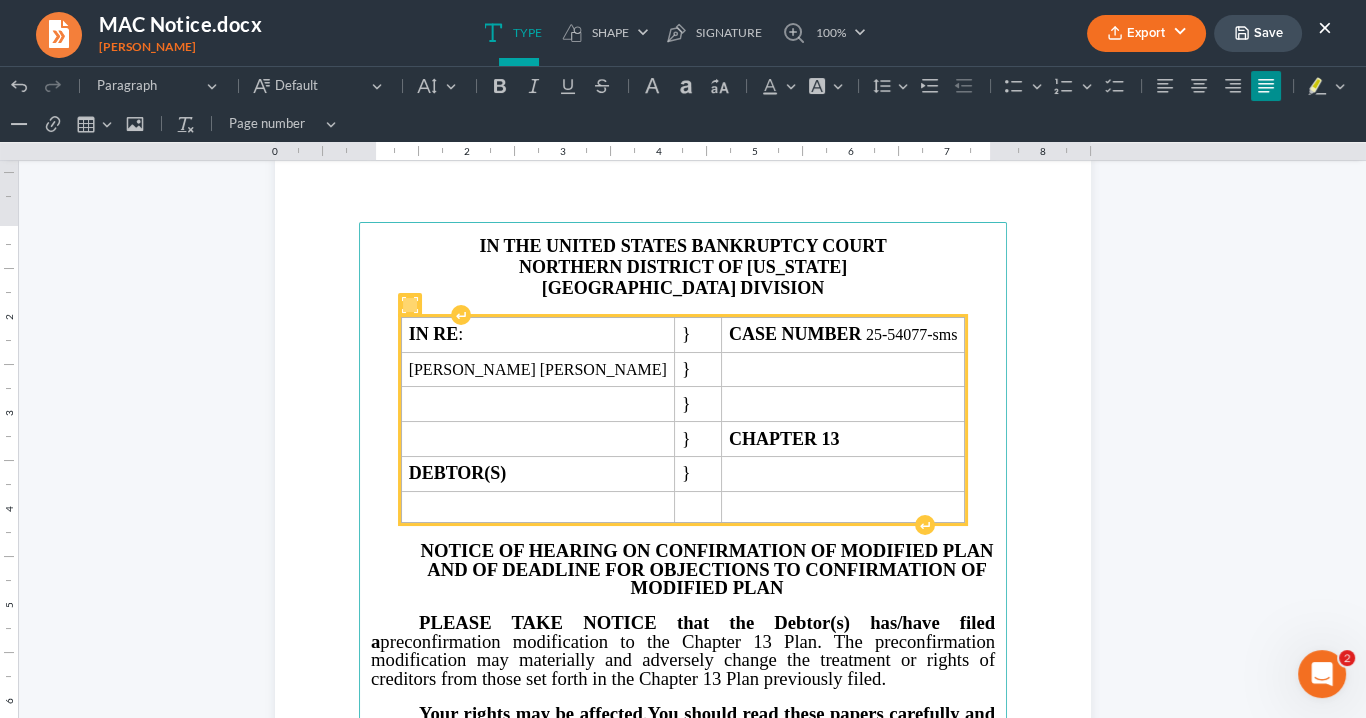 scroll, scrollTop: 0, scrollLeft: 0, axis: both 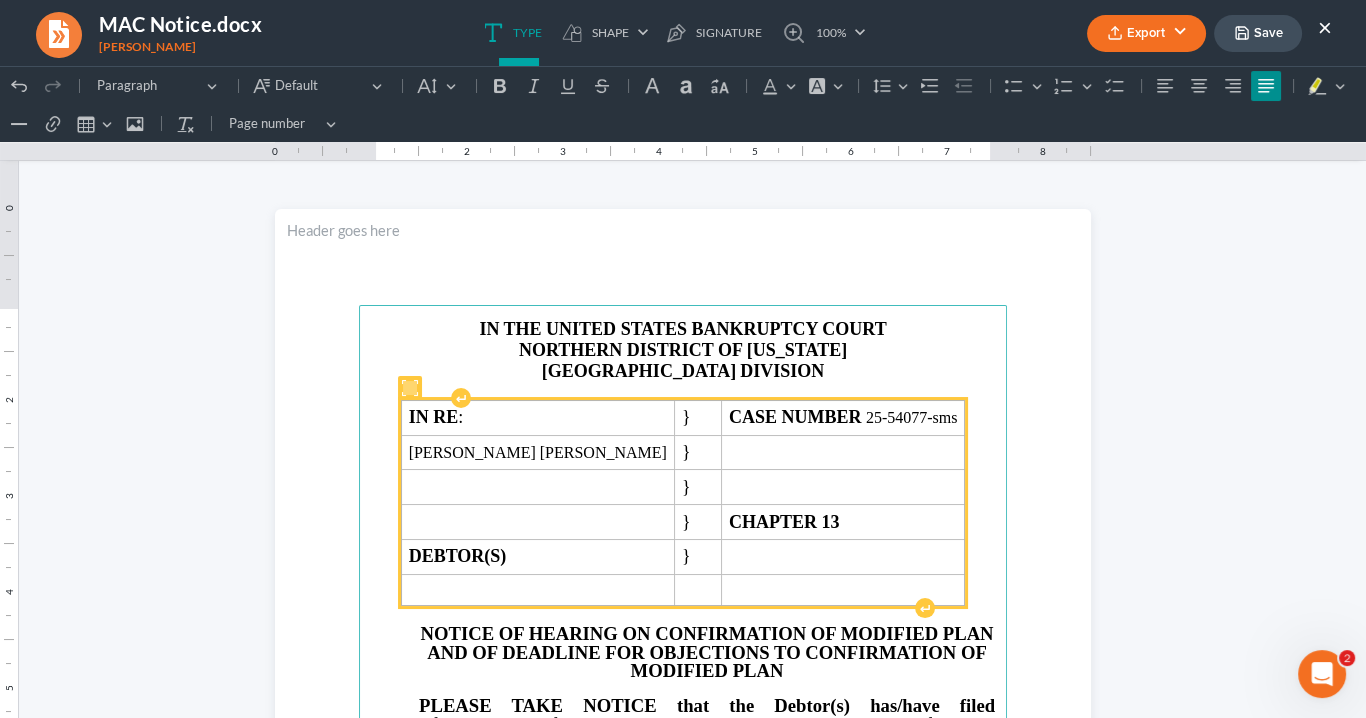 click on "Export" at bounding box center [1146, 33] 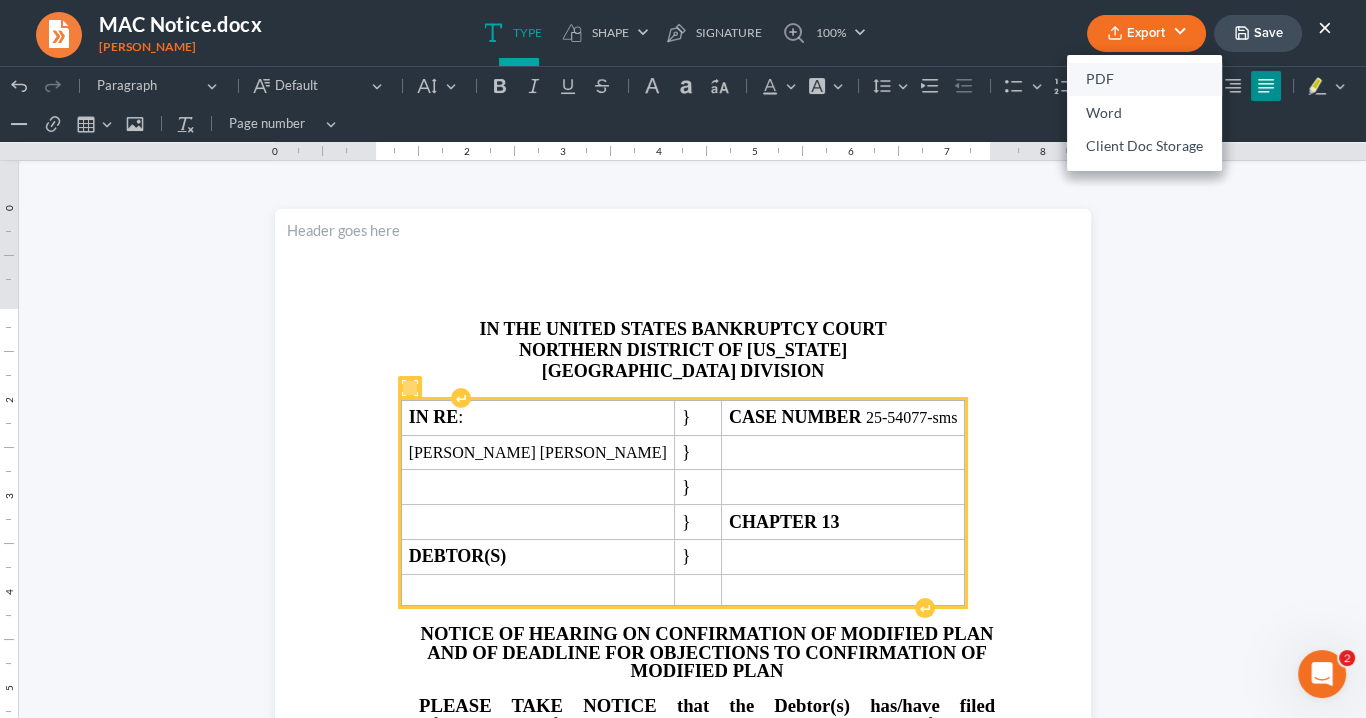 click on "PDF" at bounding box center [1144, 80] 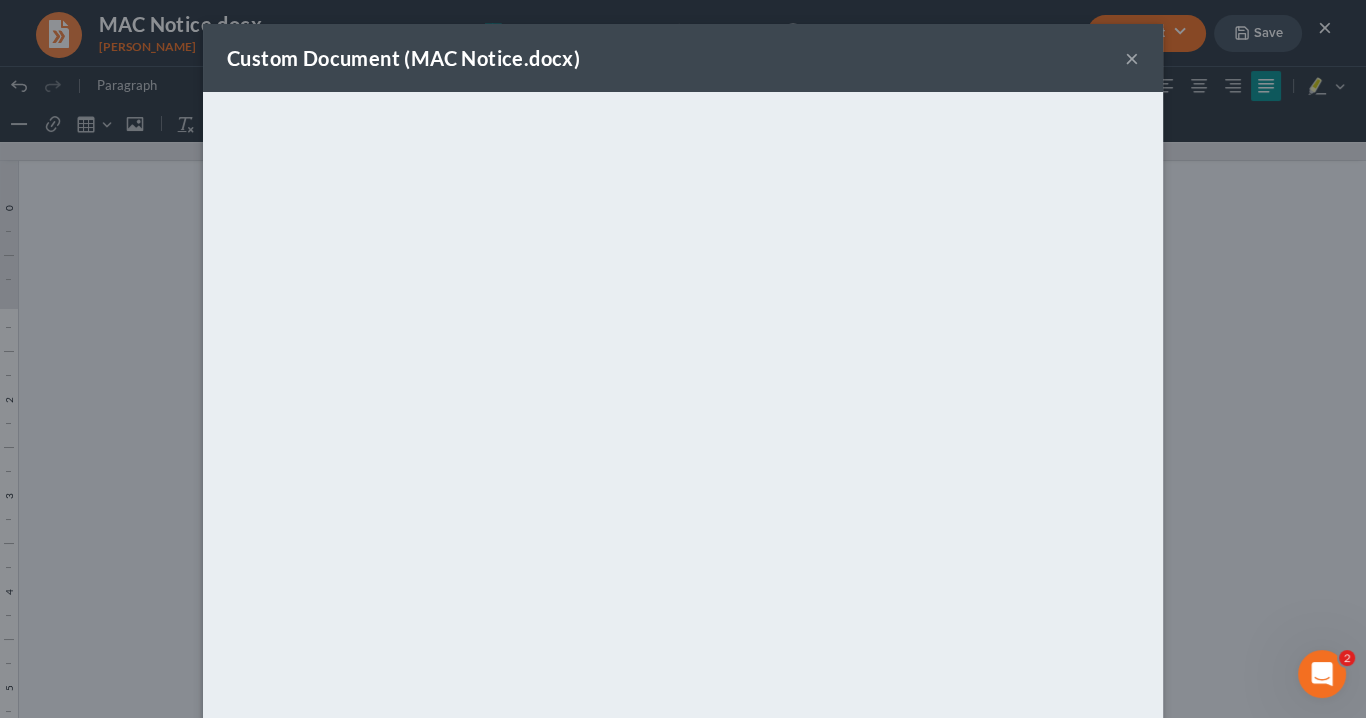 click on "×" at bounding box center [1132, 58] 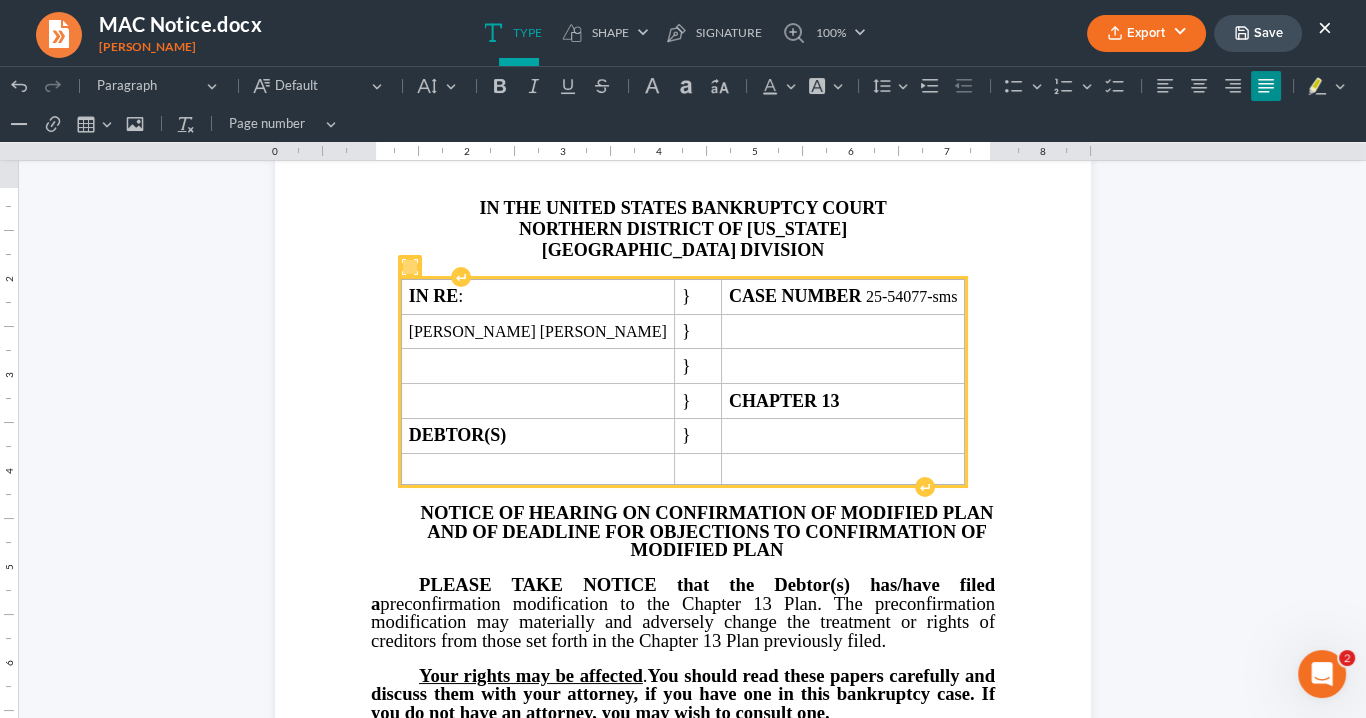 scroll, scrollTop: 0, scrollLeft: 0, axis: both 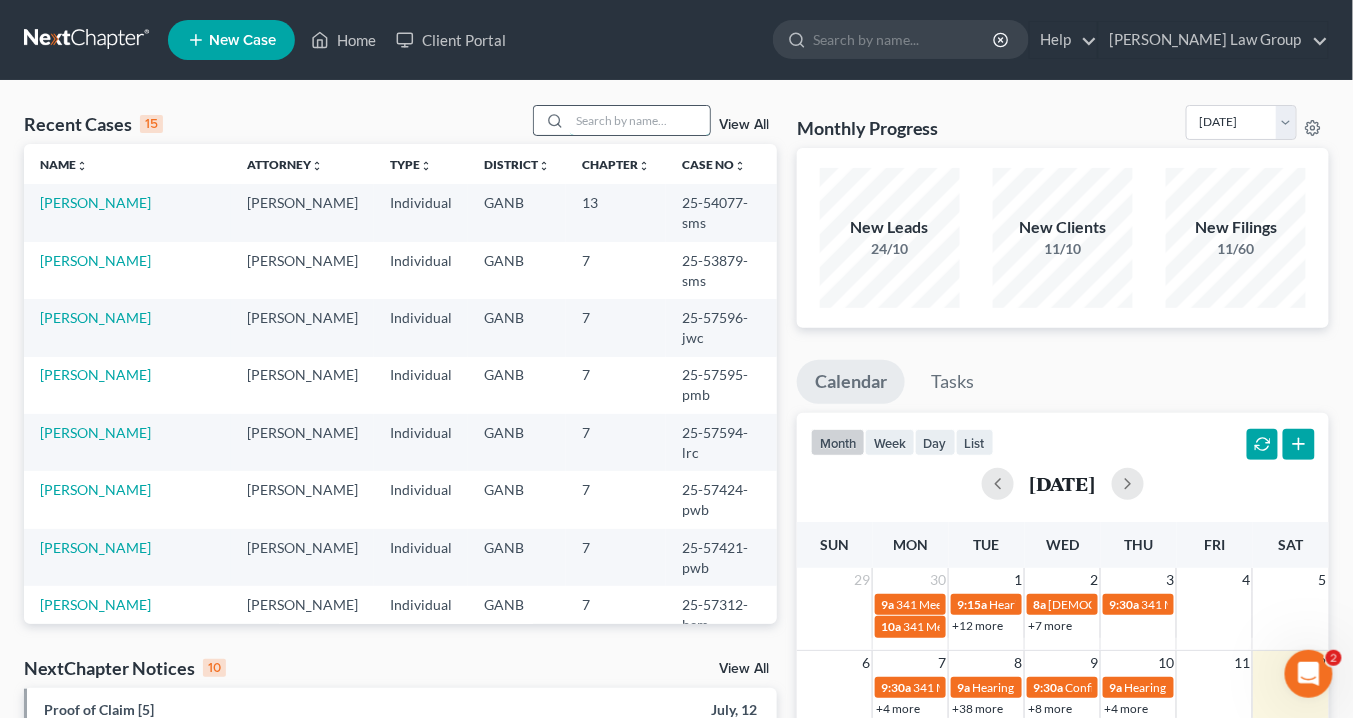 drag, startPoint x: 618, startPoint y: 119, endPoint x: 628, endPoint y: 127, distance: 12.806249 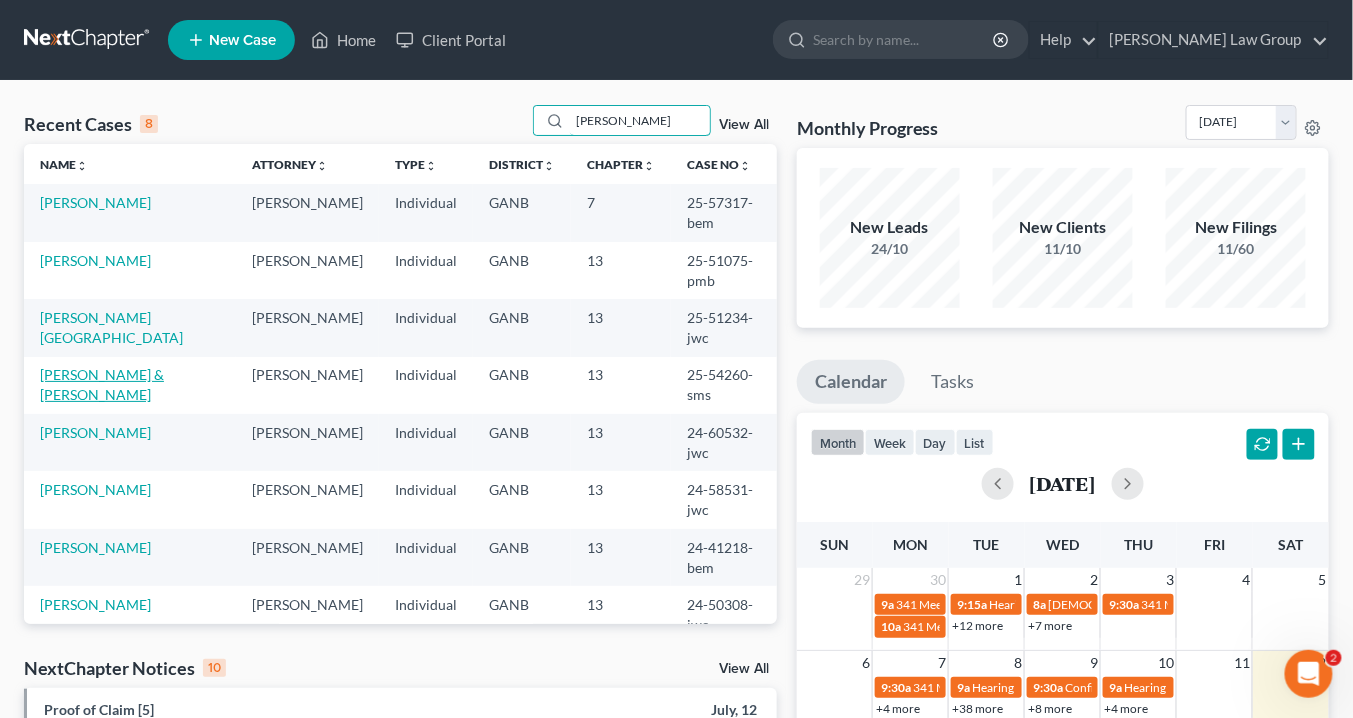 type on "[PERSON_NAME]" 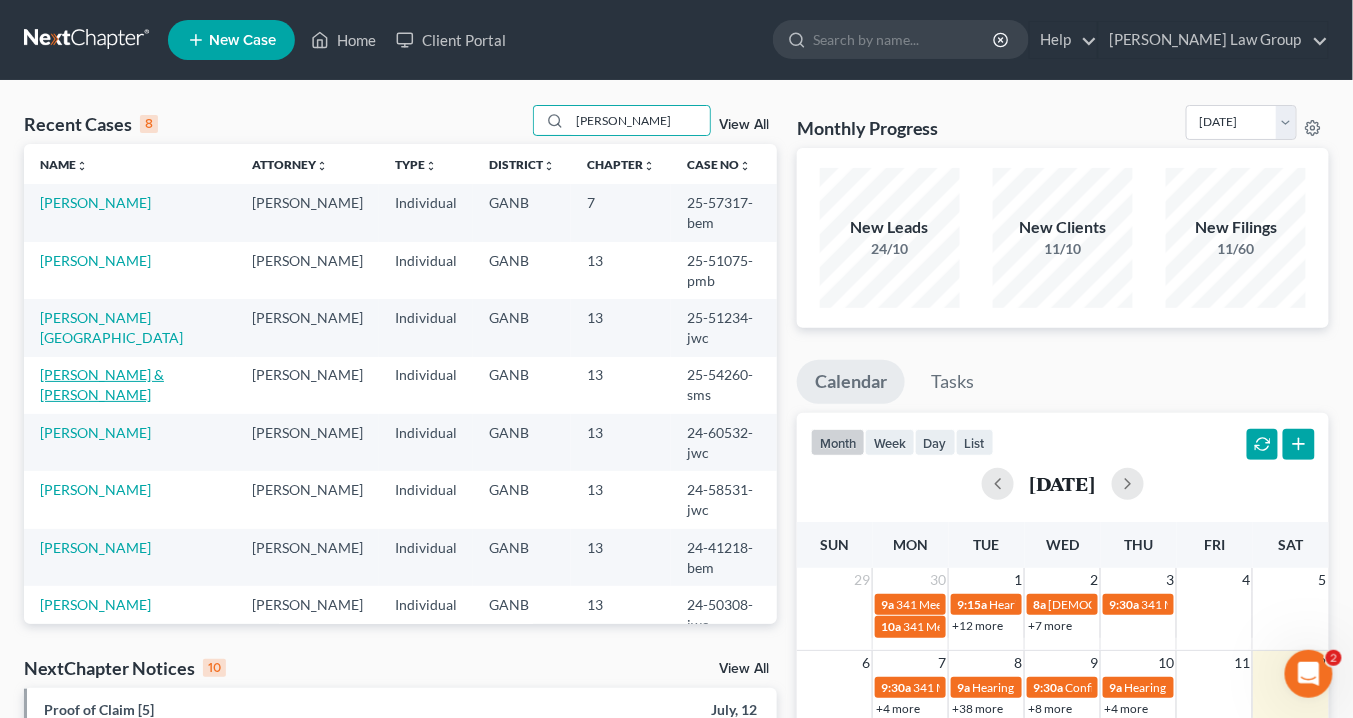 click on "[PERSON_NAME] & [PERSON_NAME]" at bounding box center (102, 384) 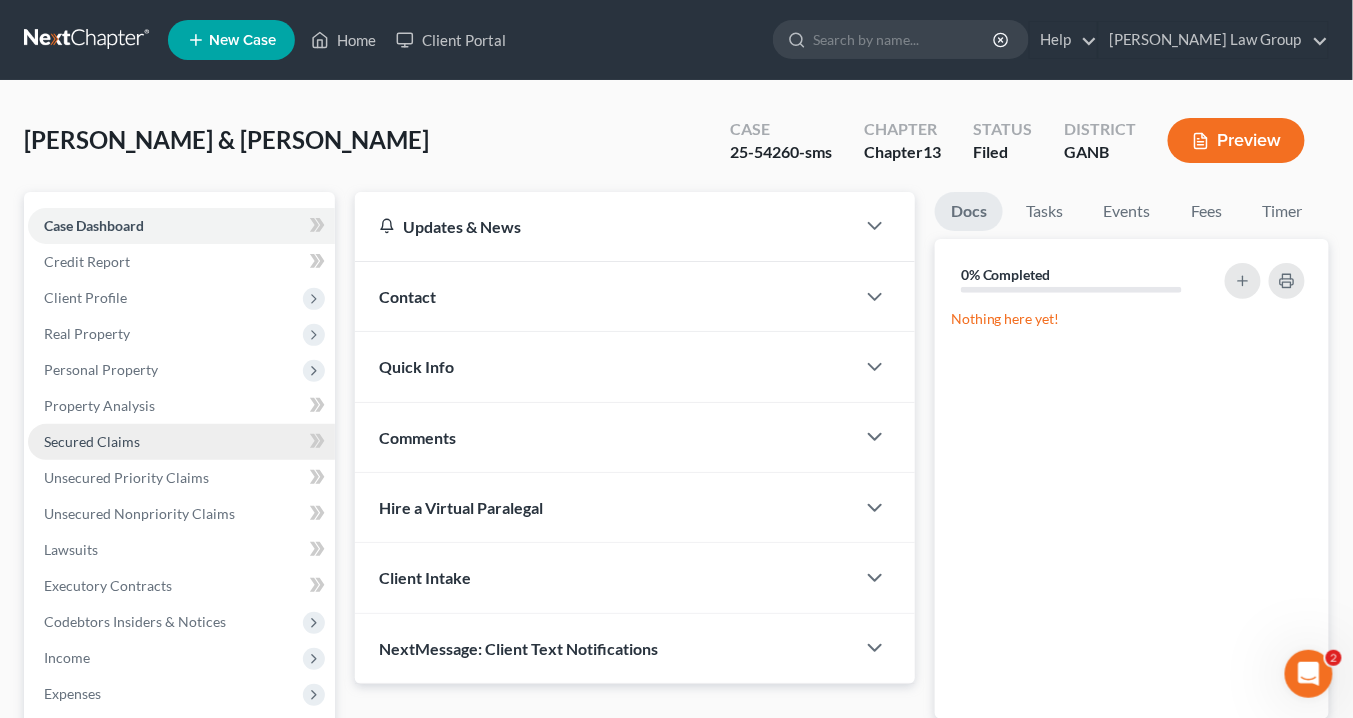 click on "Secured Claims" at bounding box center (92, 441) 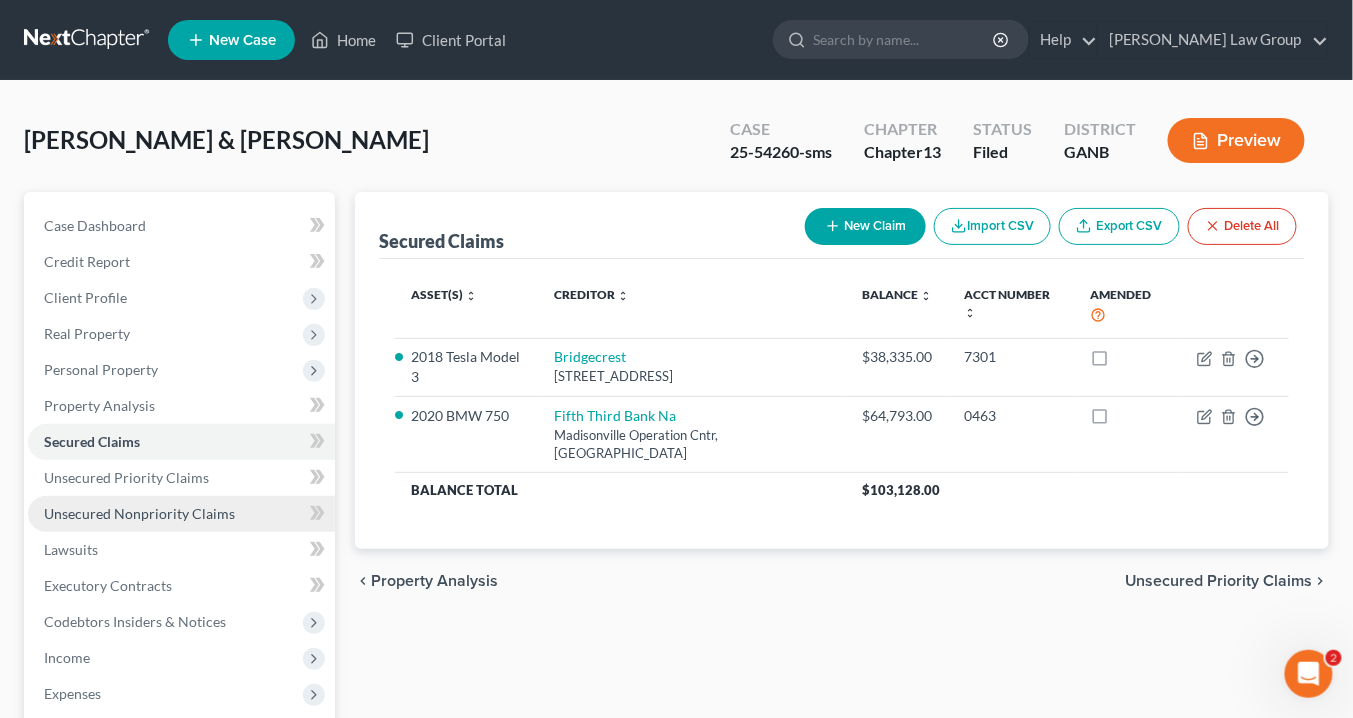 click on "Unsecured Nonpriority Claims" at bounding box center (139, 513) 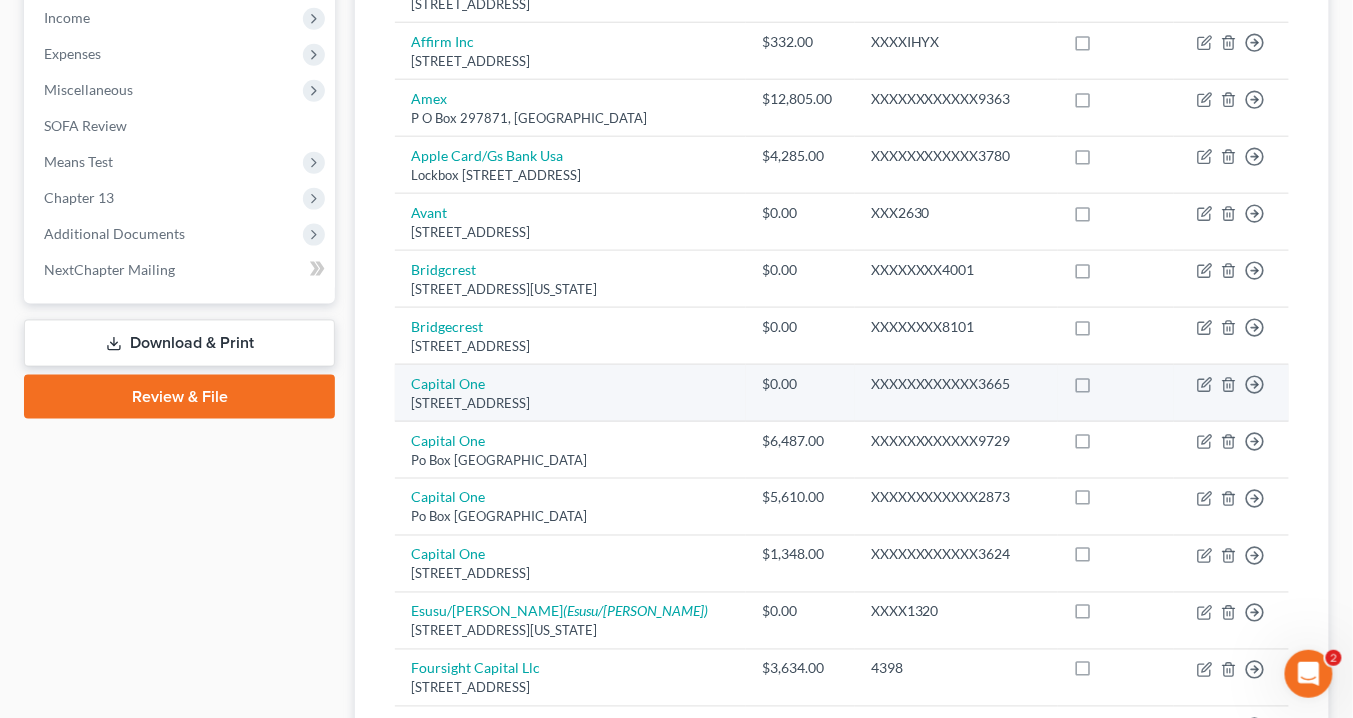 scroll, scrollTop: 1040, scrollLeft: 0, axis: vertical 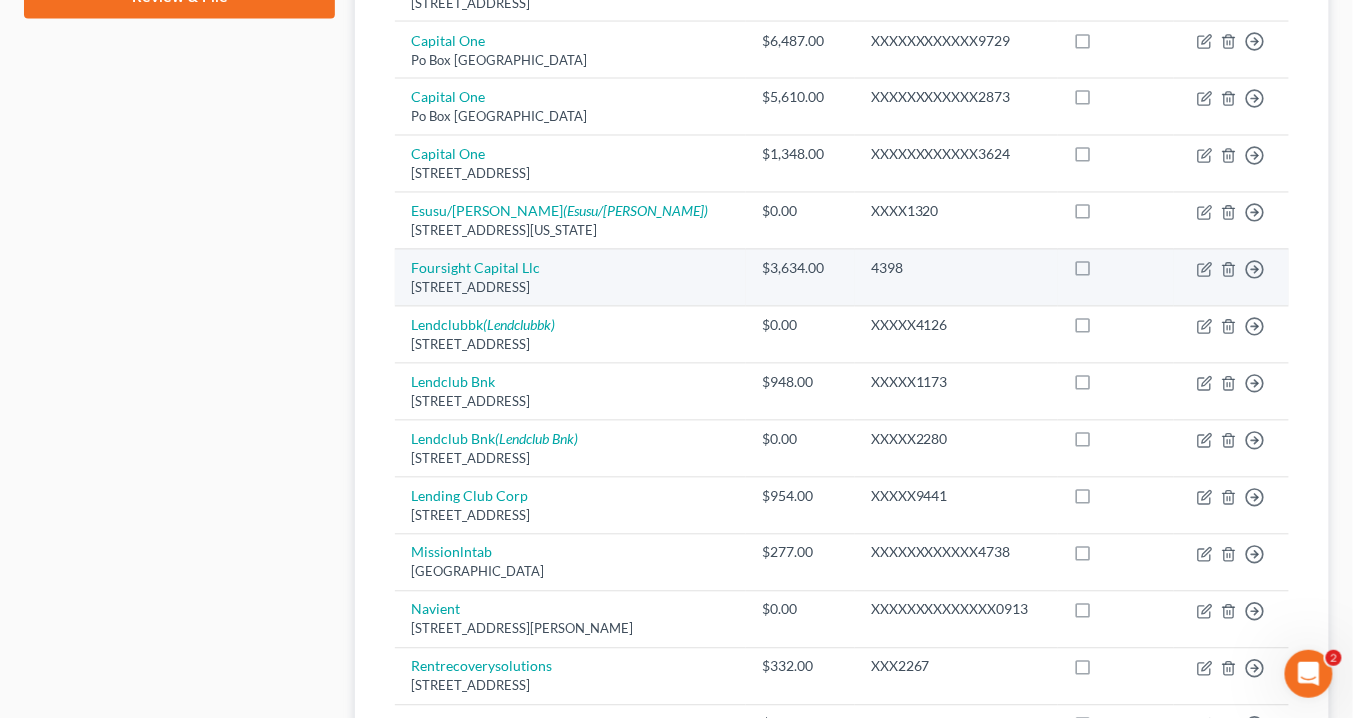 click on "[STREET_ADDRESS]" at bounding box center [570, 288] 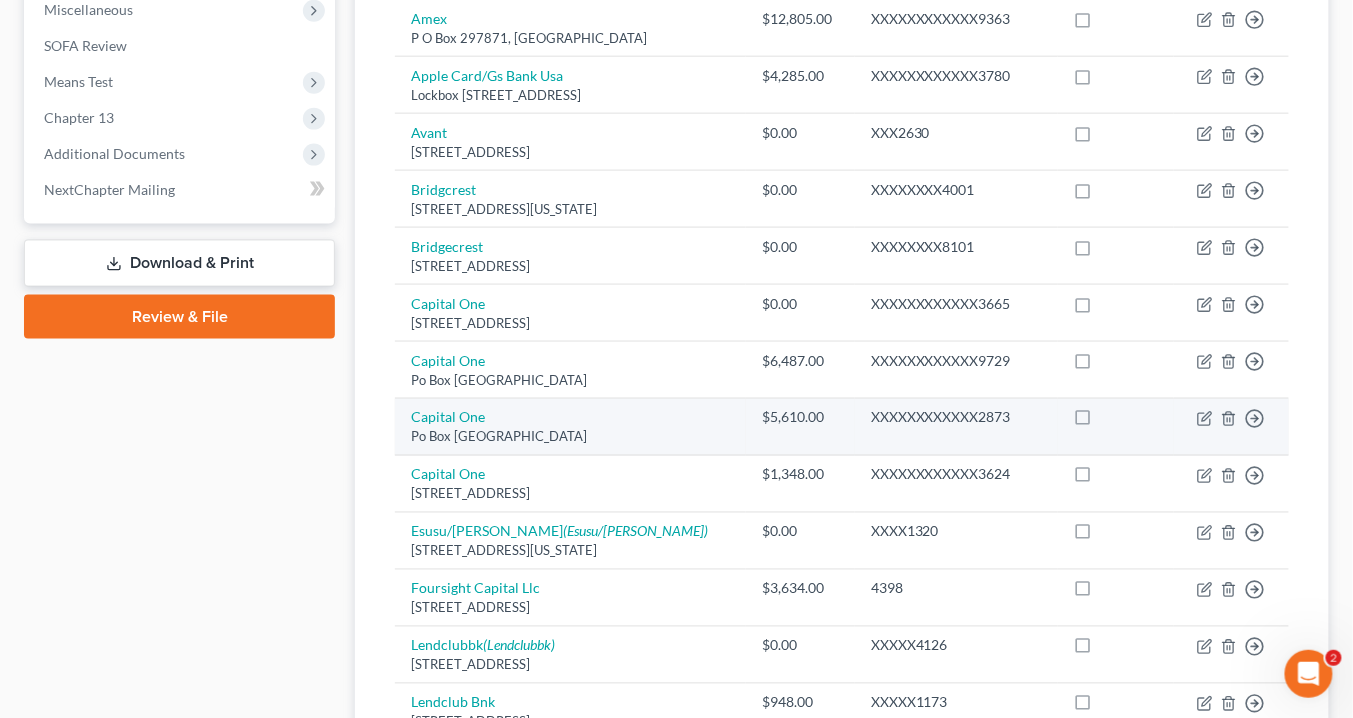 scroll, scrollTop: 960, scrollLeft: 0, axis: vertical 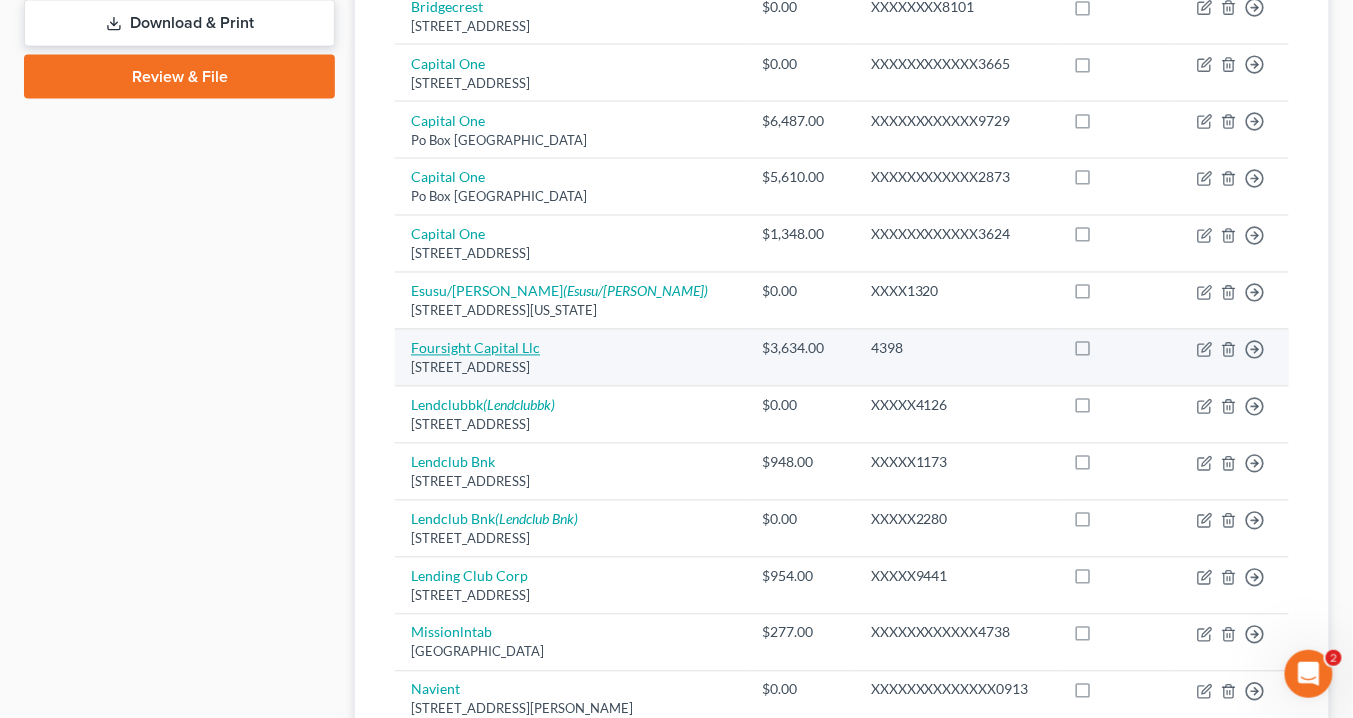drag, startPoint x: 673, startPoint y: 359, endPoint x: 420, endPoint y: 337, distance: 253.95473 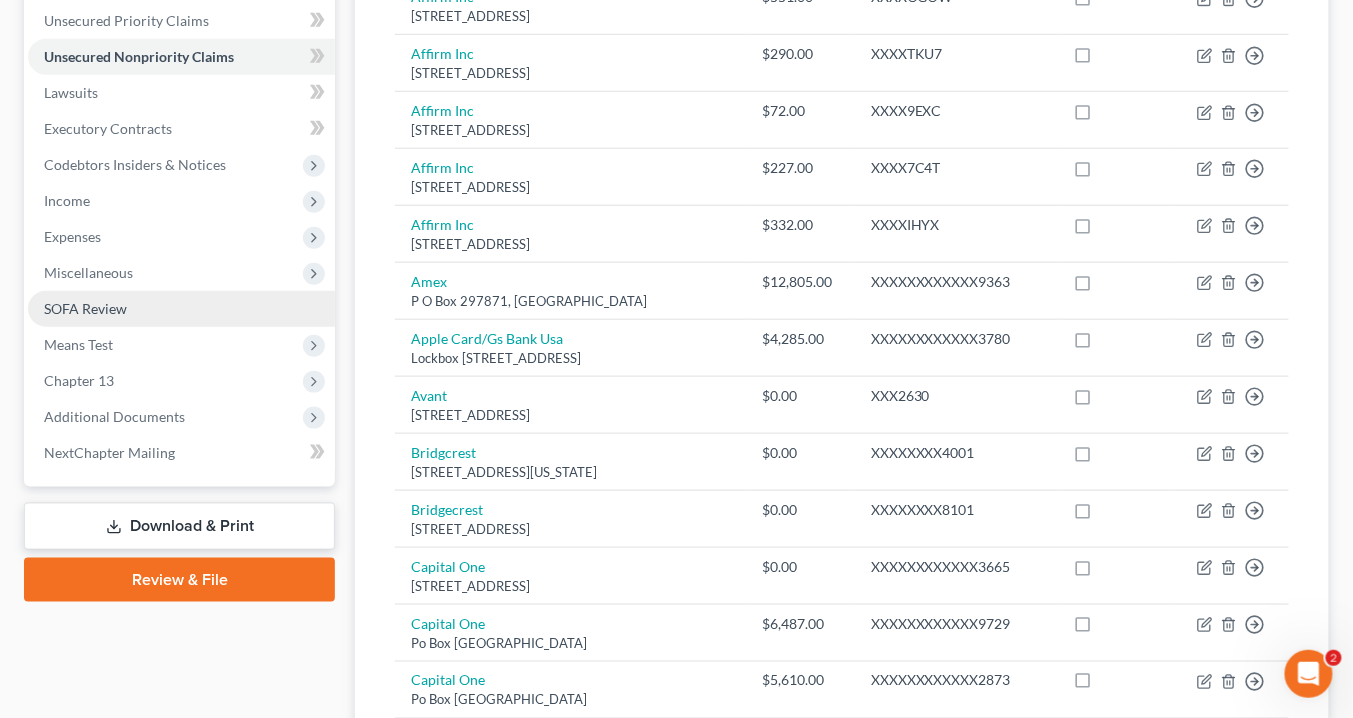 scroll, scrollTop: 400, scrollLeft: 0, axis: vertical 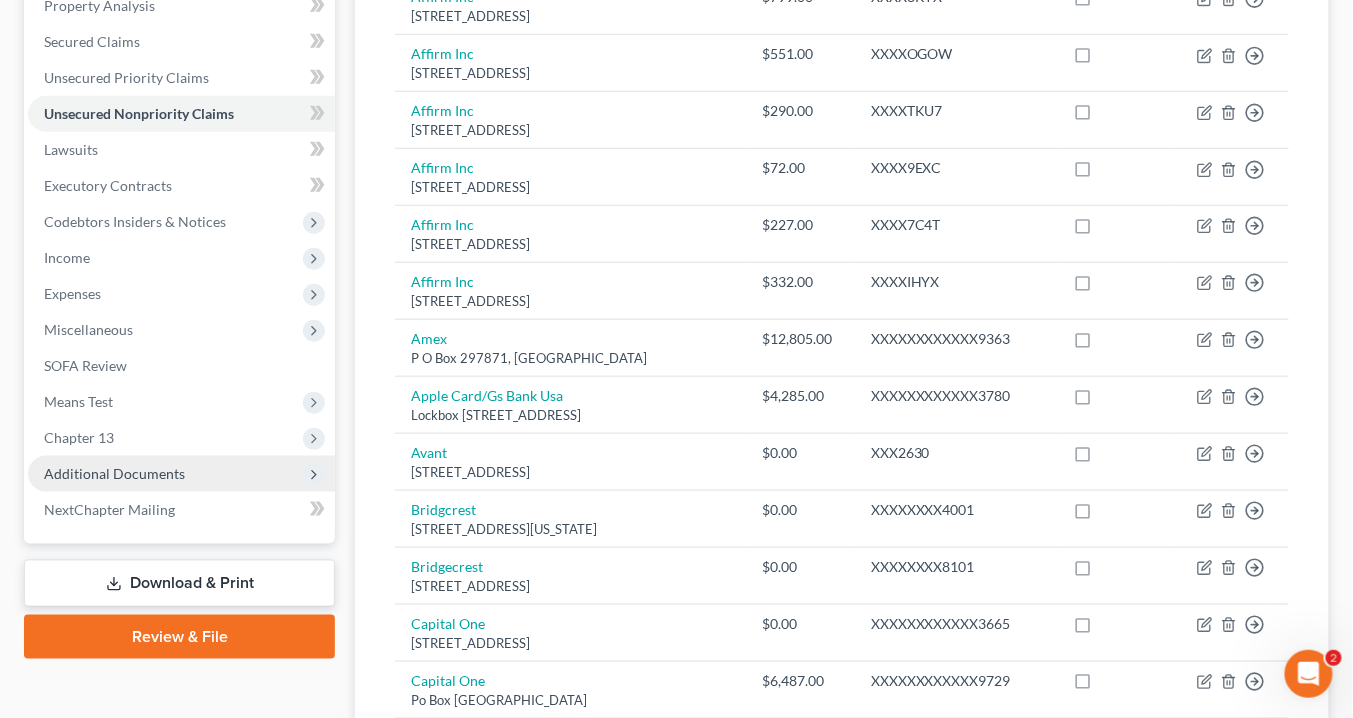 click on "Additional Documents" at bounding box center (114, 473) 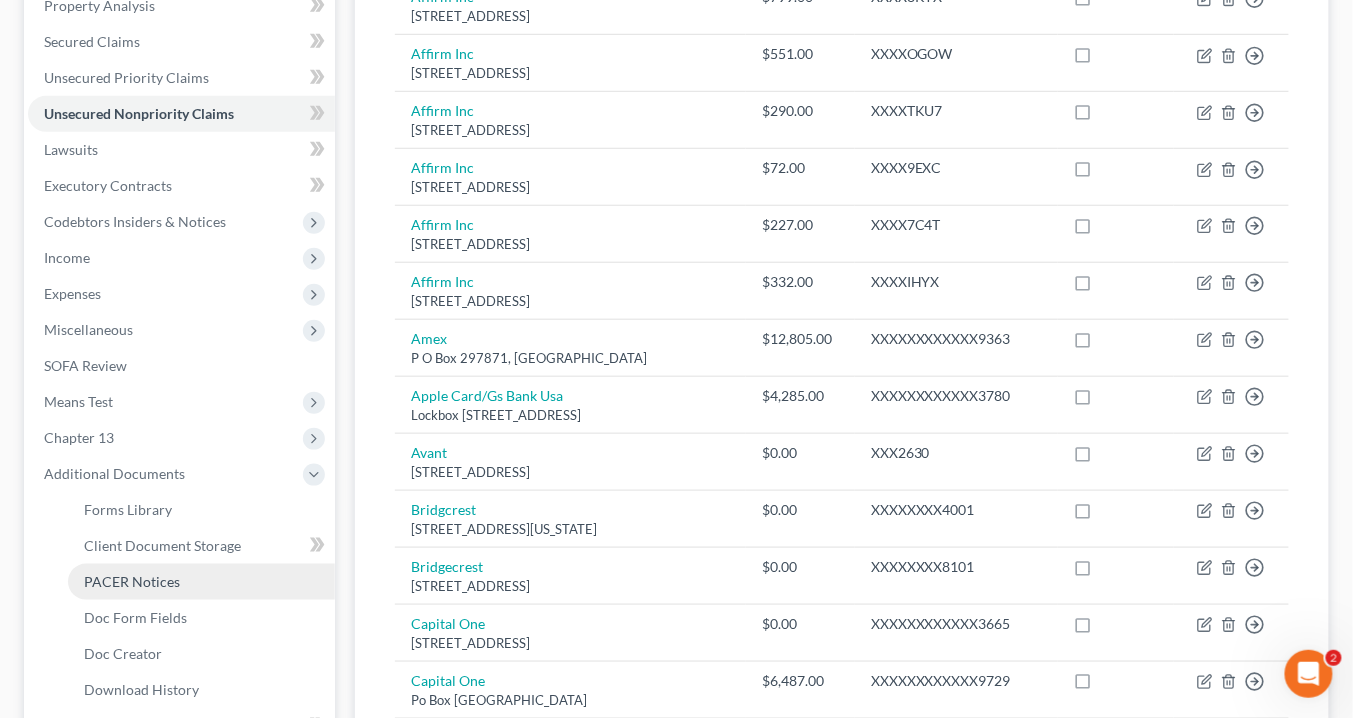 click on "PACER Notices" at bounding box center [132, 581] 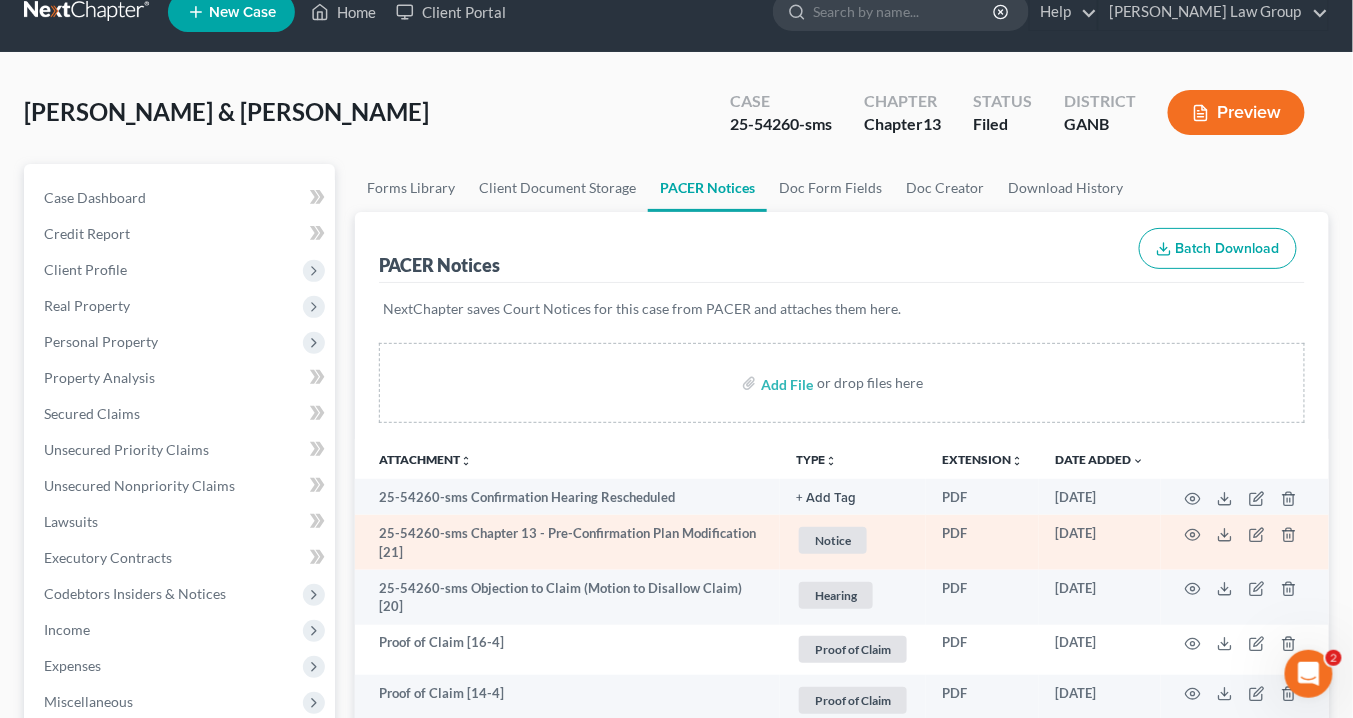 scroll, scrollTop: 0, scrollLeft: 0, axis: both 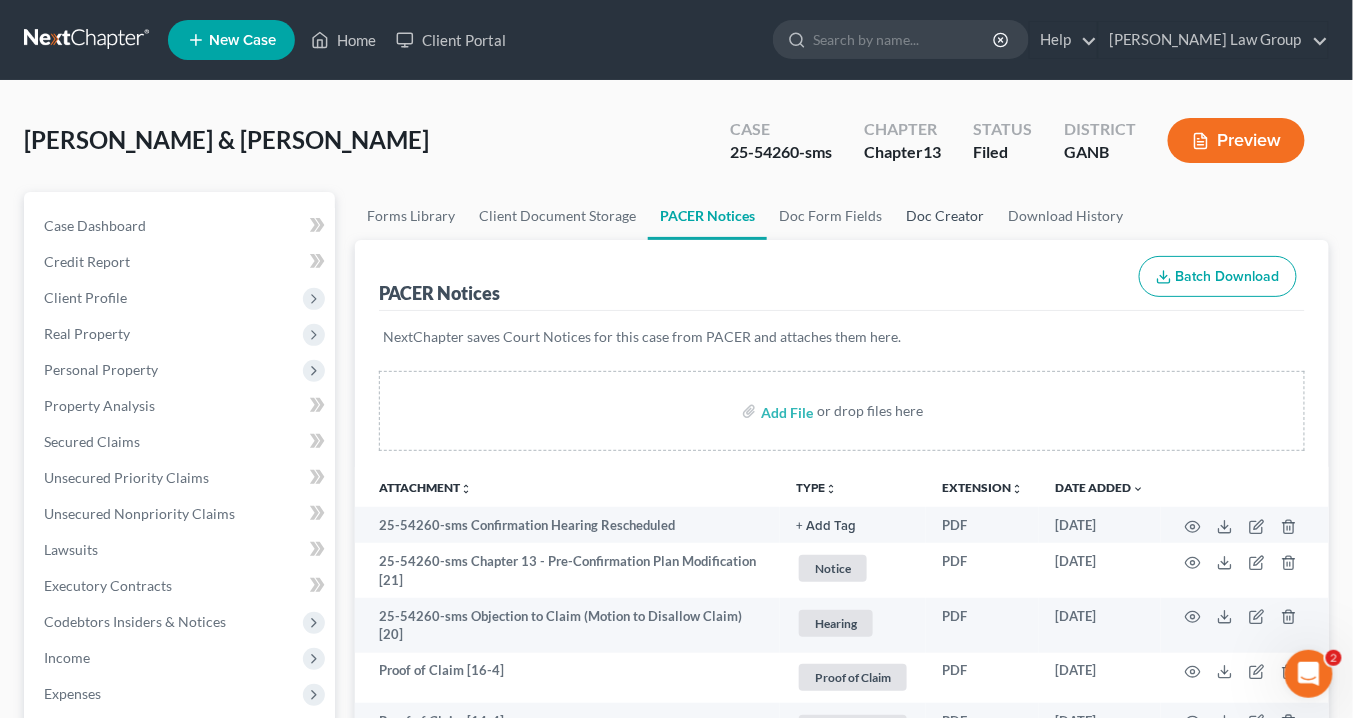 click on "Doc Creator" at bounding box center (945, 216) 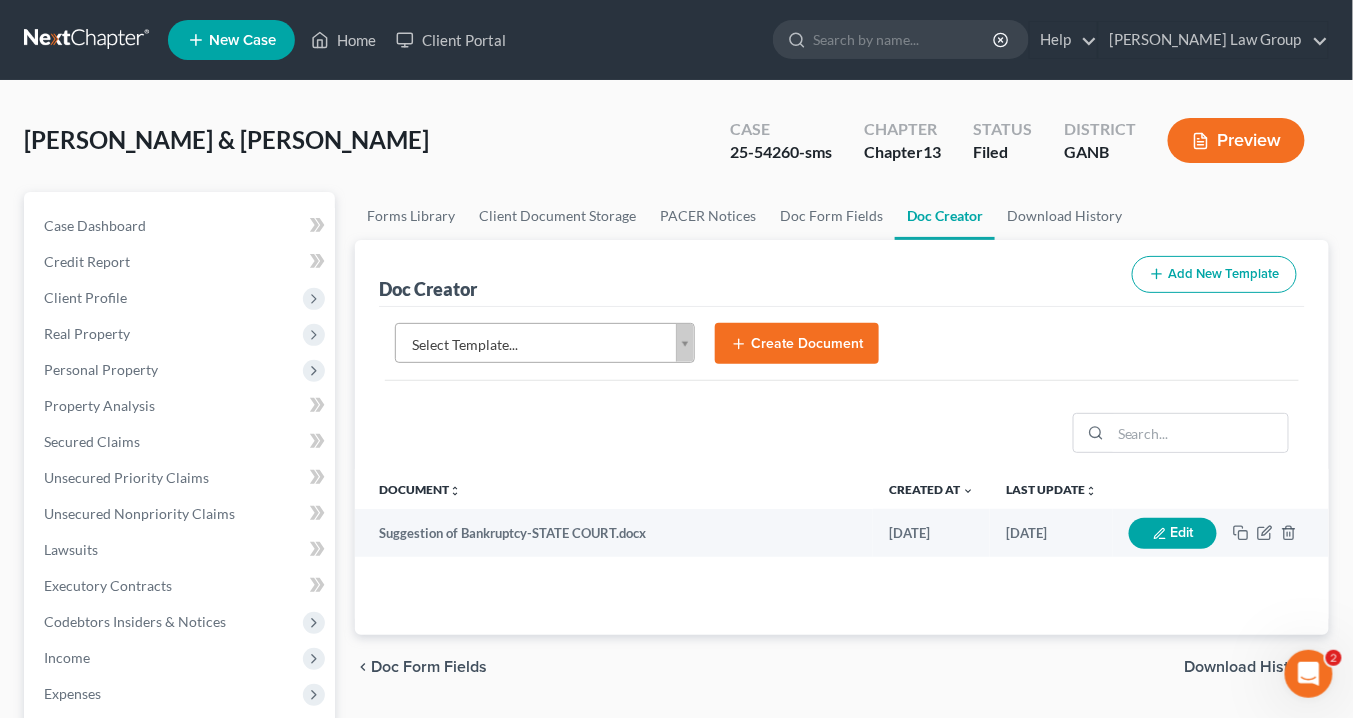 click on "Home New Case Client Portal Saedi Law Group info@saedilawgroup.com My Account Settings Plan + Billing Account Add-Ons Upgrade to Whoa Help Center Webinars Training Videos What's new Log out New Case Home Client Portal         - No Result - See all results Or Press Enter... Help Help Center Webinars Training Videos What's new Saedi Law Group Saedi Law Group info@saedilawgroup.com My Account Settings Plan + Billing Account Add-Ons Upgrade to Whoa Log out 	 Daniel, Dexter & Kimberlyn Upgraded Case 25-54260-sms Chapter Chapter  13 Status Filed District GANB Preview Petition Navigation
Case Dashboard
Payments
Invoices" at bounding box center [676, 675] 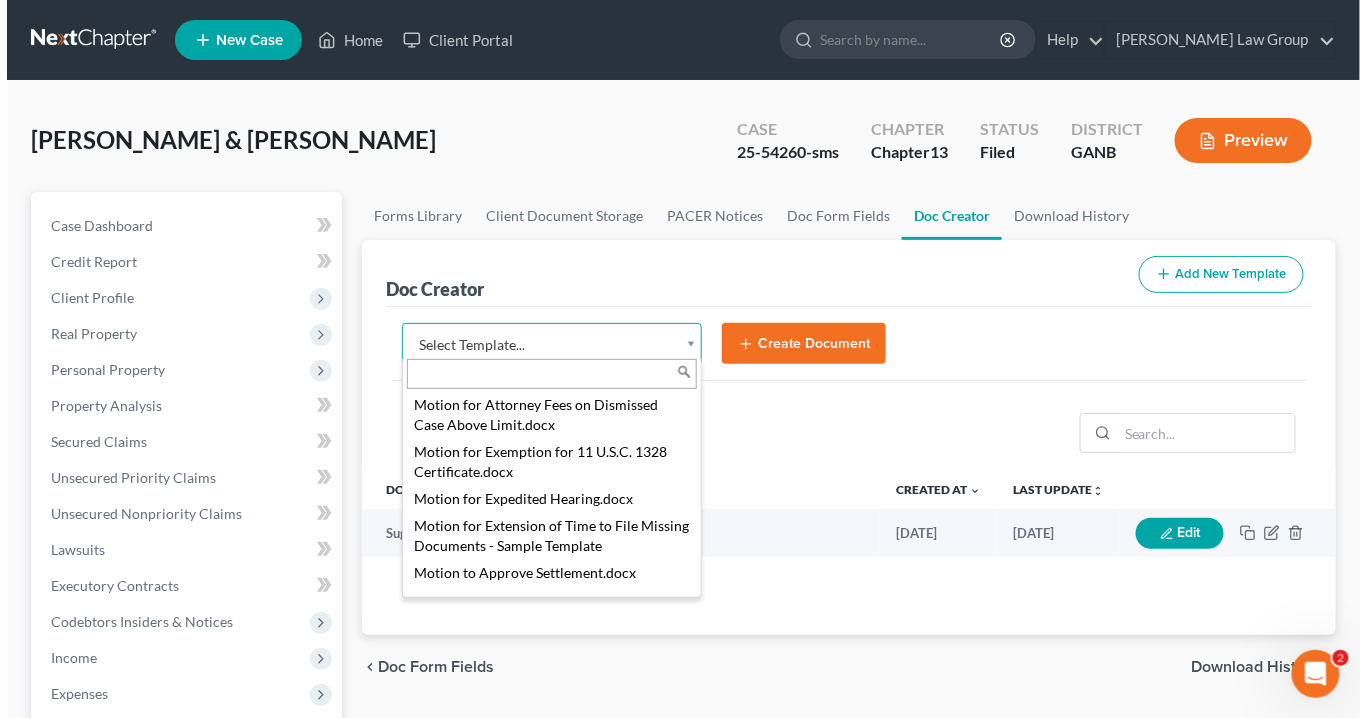 scroll, scrollTop: 2141, scrollLeft: 0, axis: vertical 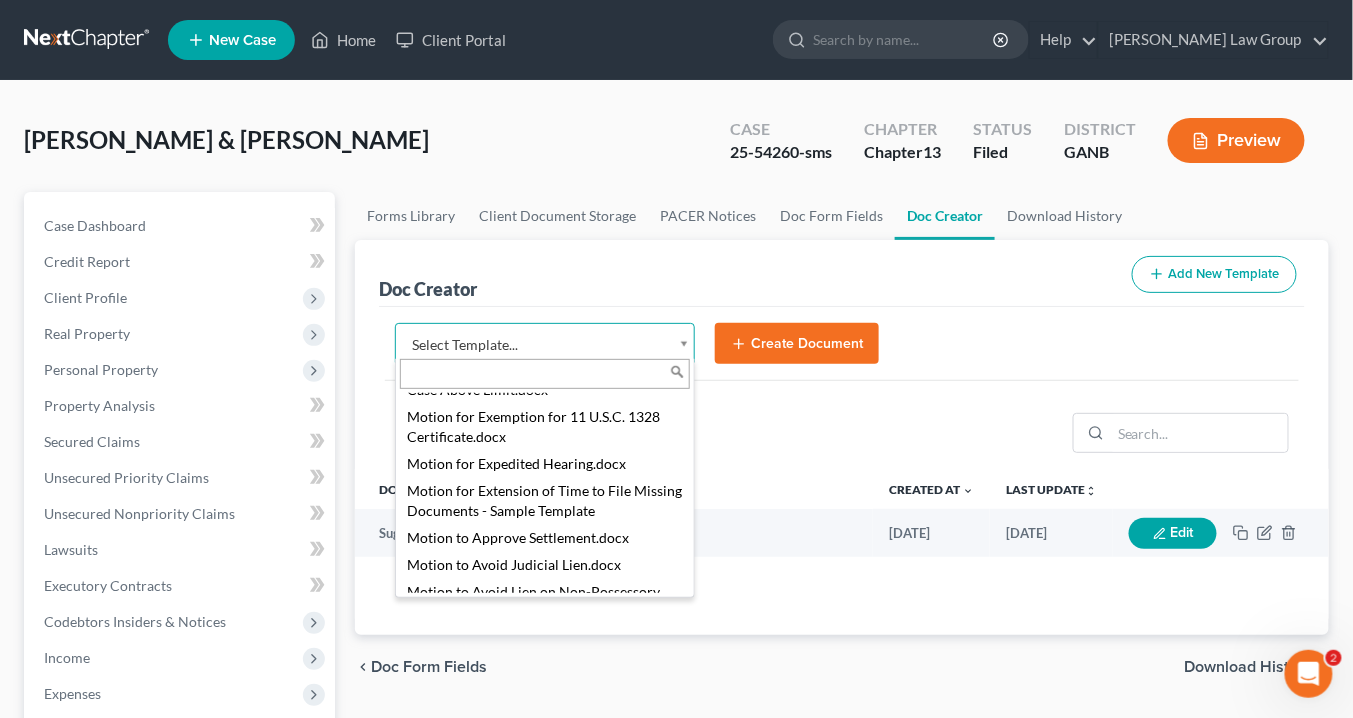 select on "111631" 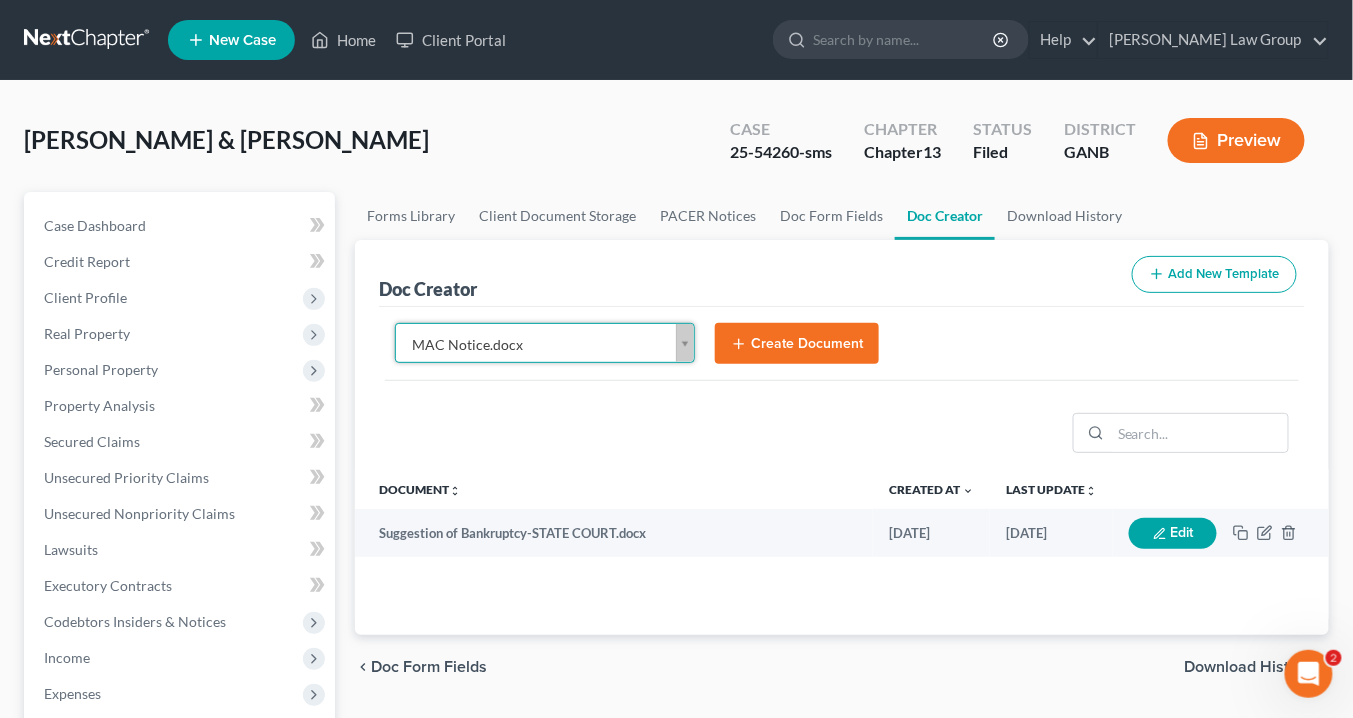 click on "Create Document" at bounding box center [797, 344] 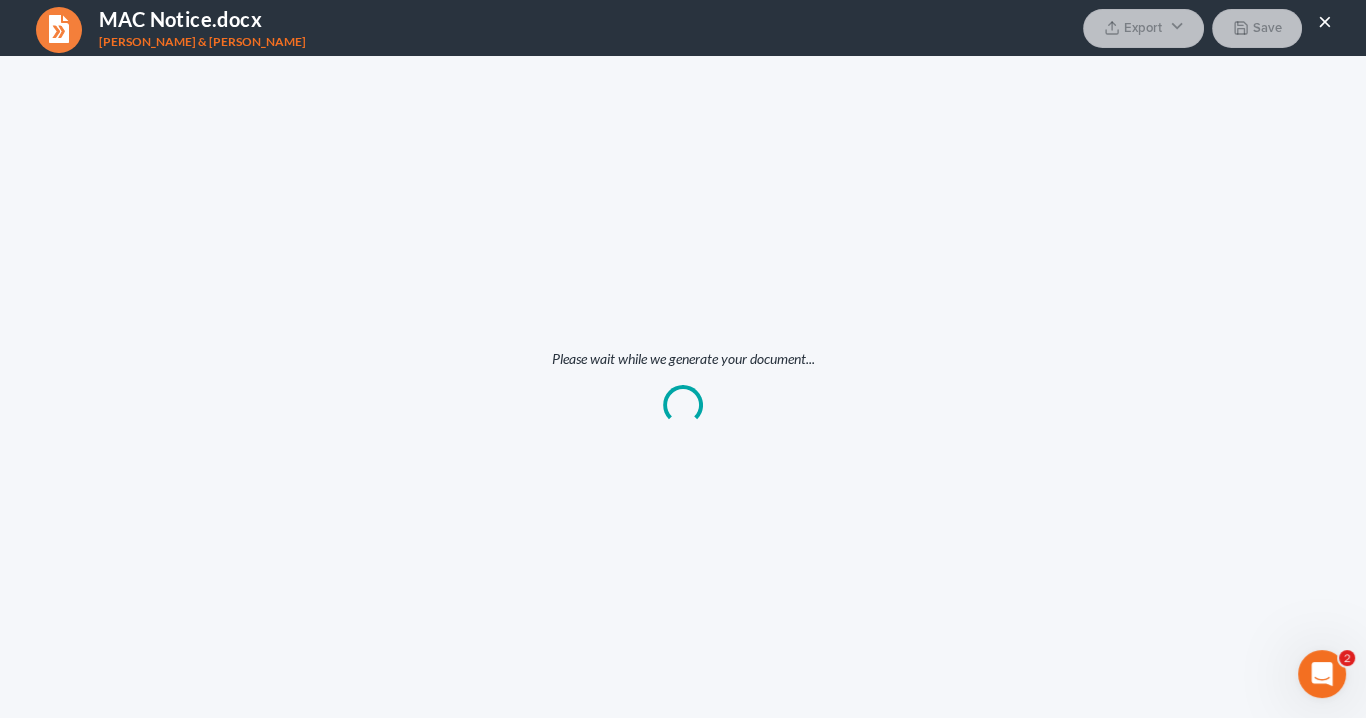 scroll, scrollTop: 0, scrollLeft: 0, axis: both 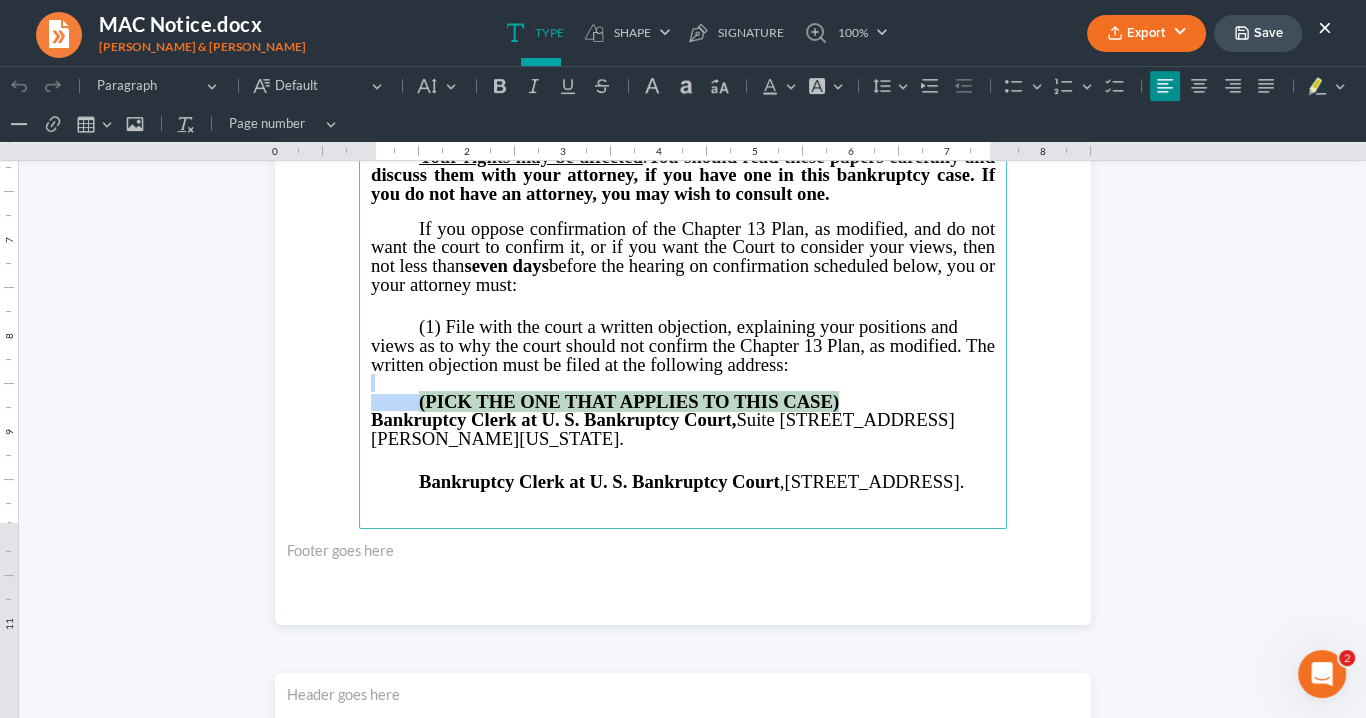drag, startPoint x: 848, startPoint y: 390, endPoint x: 491, endPoint y: 375, distance: 357.31497 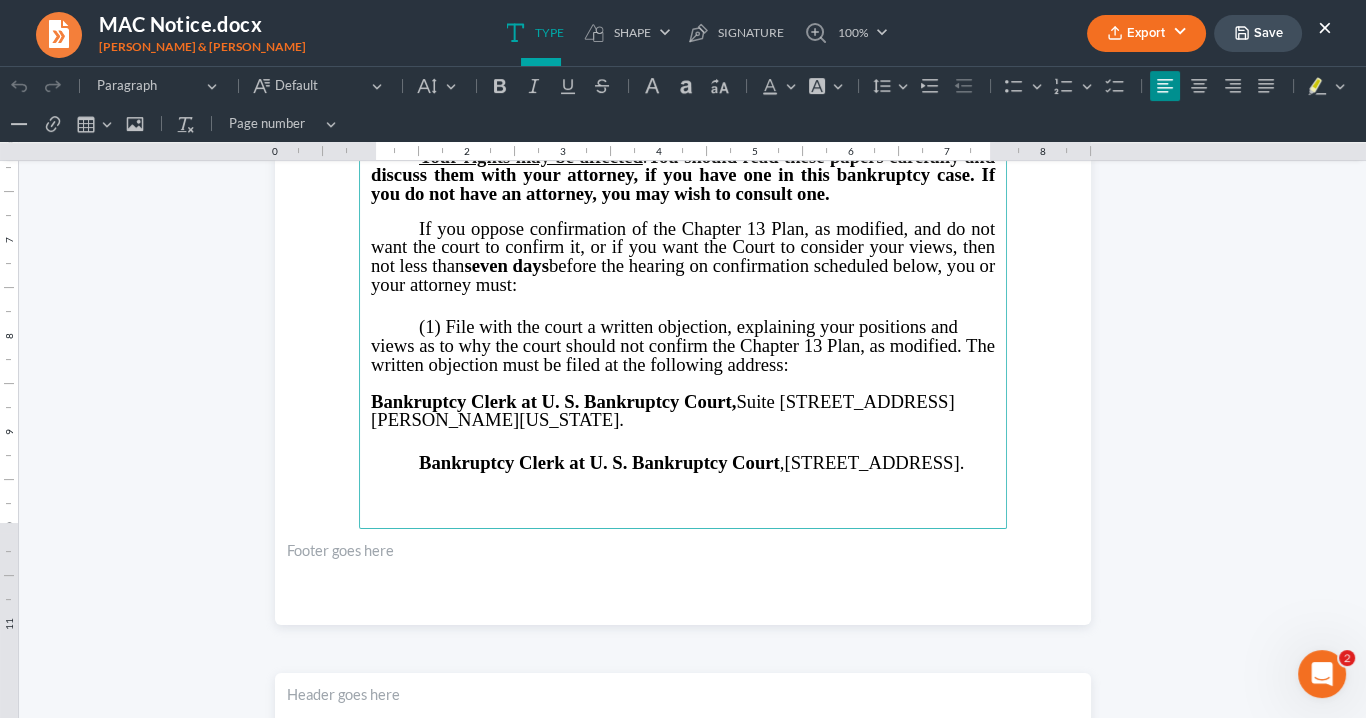 drag, startPoint x: 588, startPoint y: 472, endPoint x: 386, endPoint y: 449, distance: 203.30519 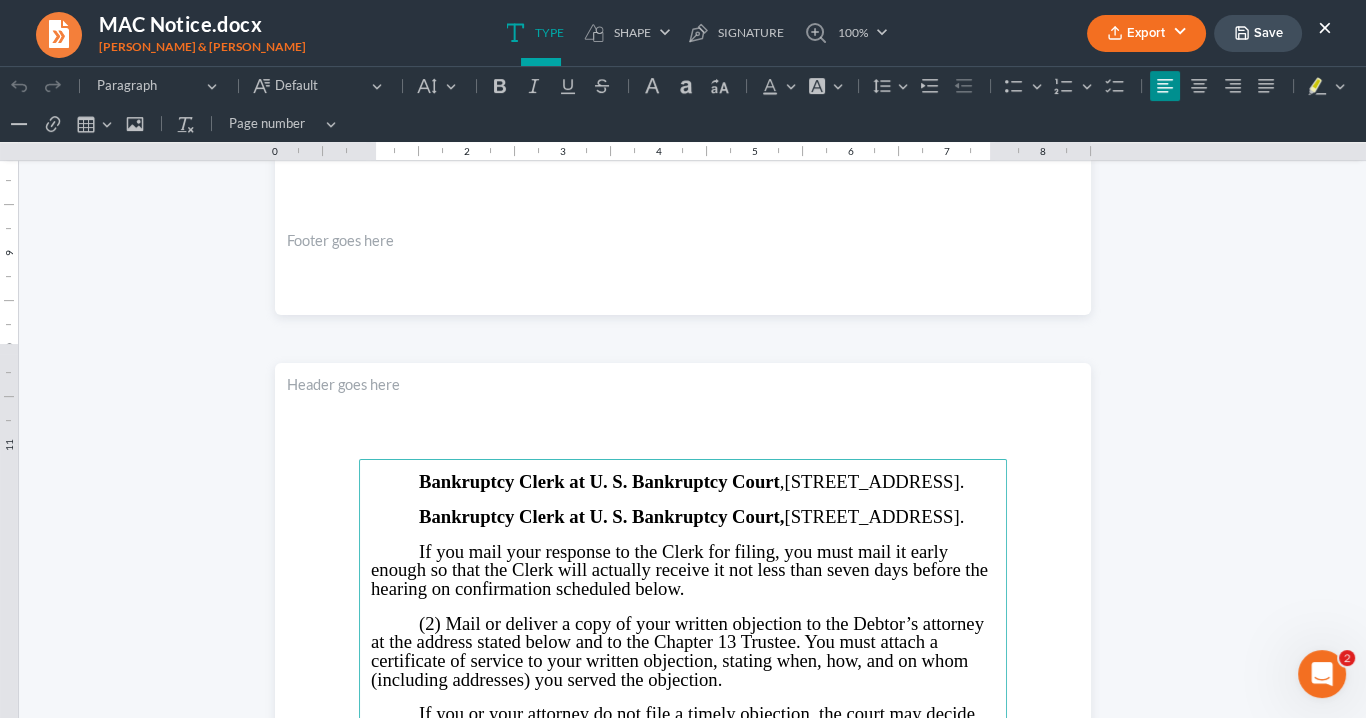 scroll, scrollTop: 1040, scrollLeft: 0, axis: vertical 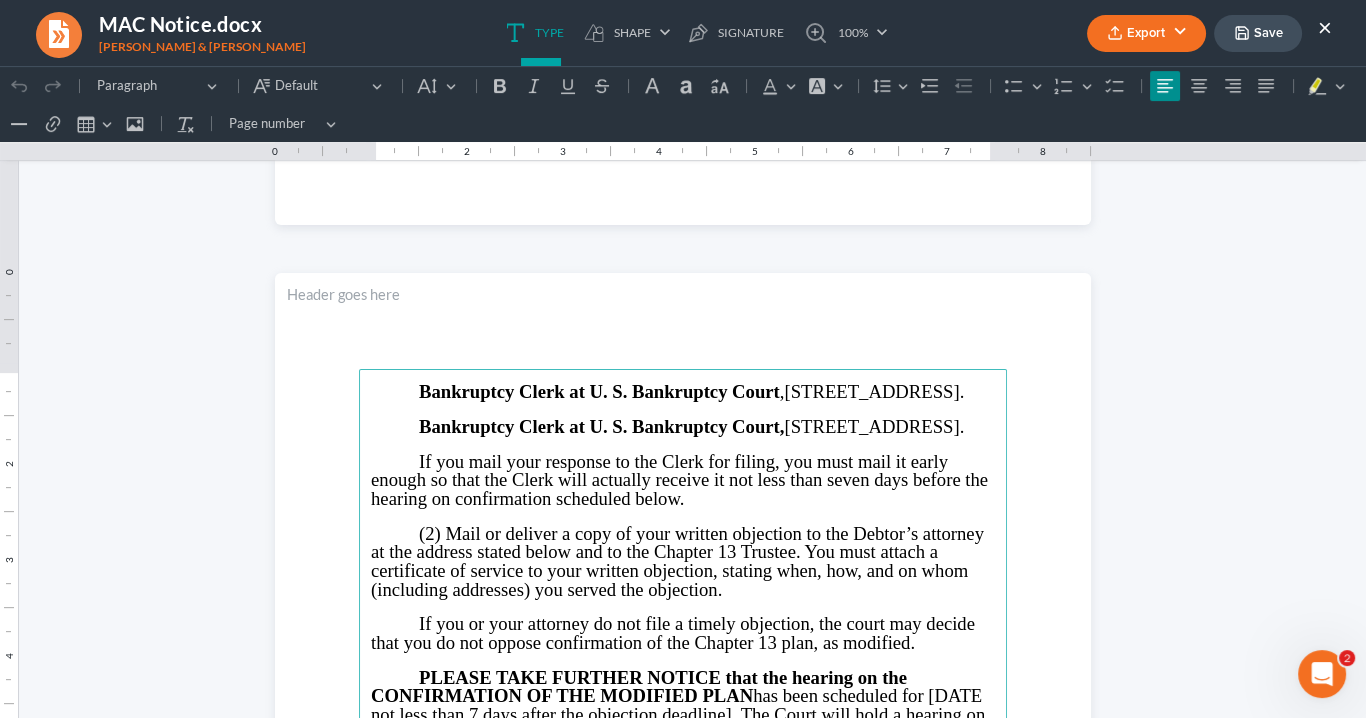 drag, startPoint x: 592, startPoint y: 463, endPoint x: 602, endPoint y: 453, distance: 14.142136 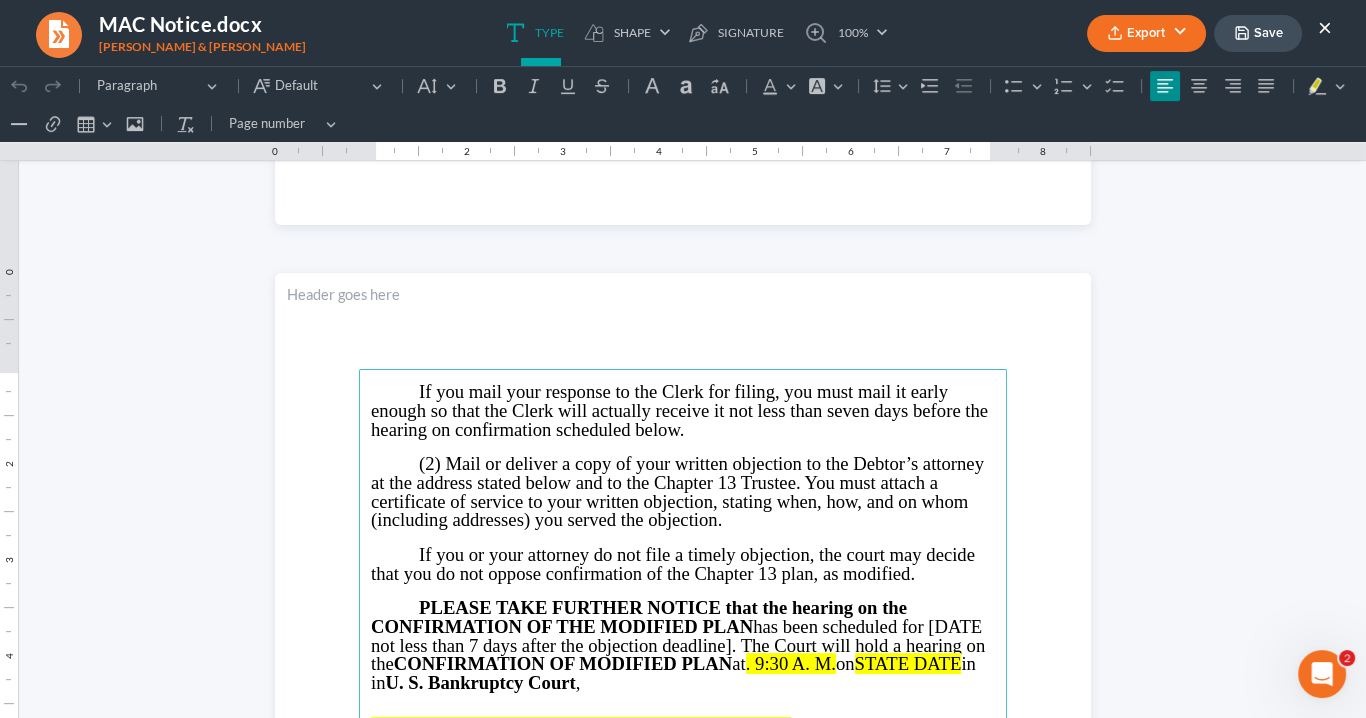 scroll, scrollTop: 1280, scrollLeft: 0, axis: vertical 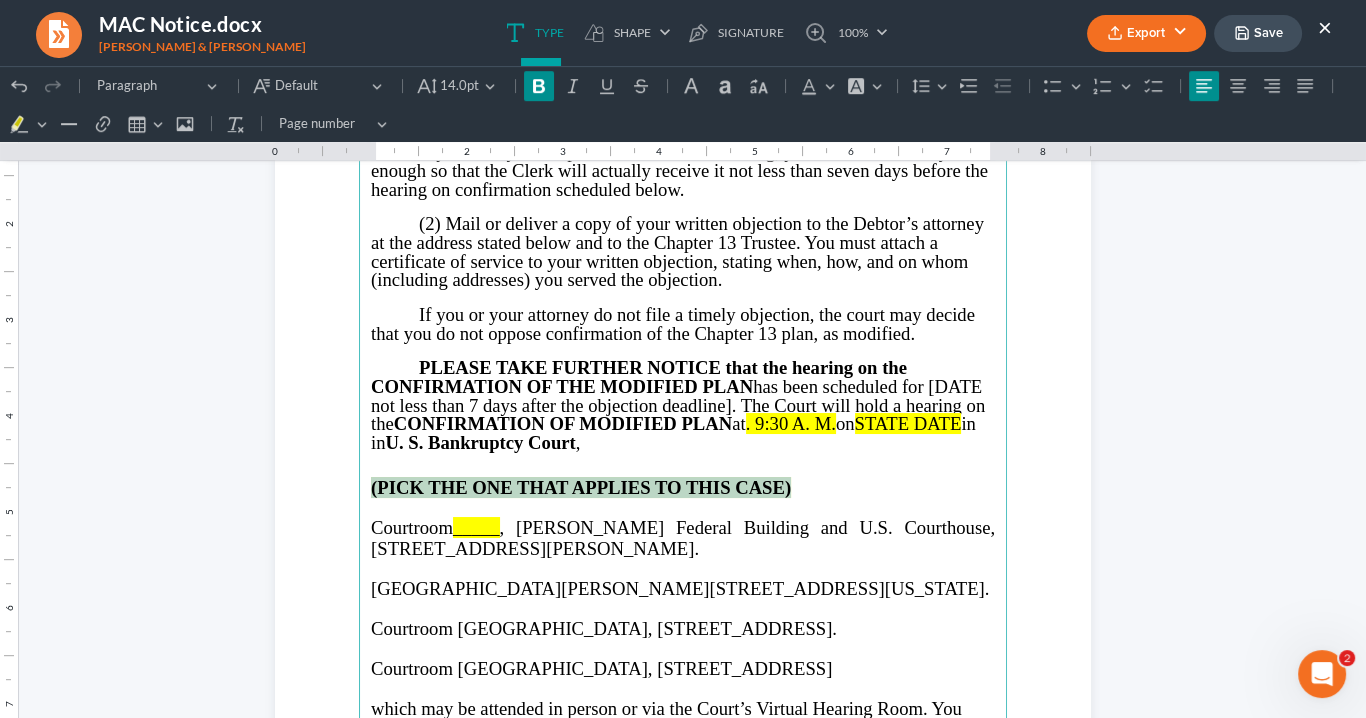 drag, startPoint x: 785, startPoint y: 484, endPoint x: 364, endPoint y: 490, distance: 421.04276 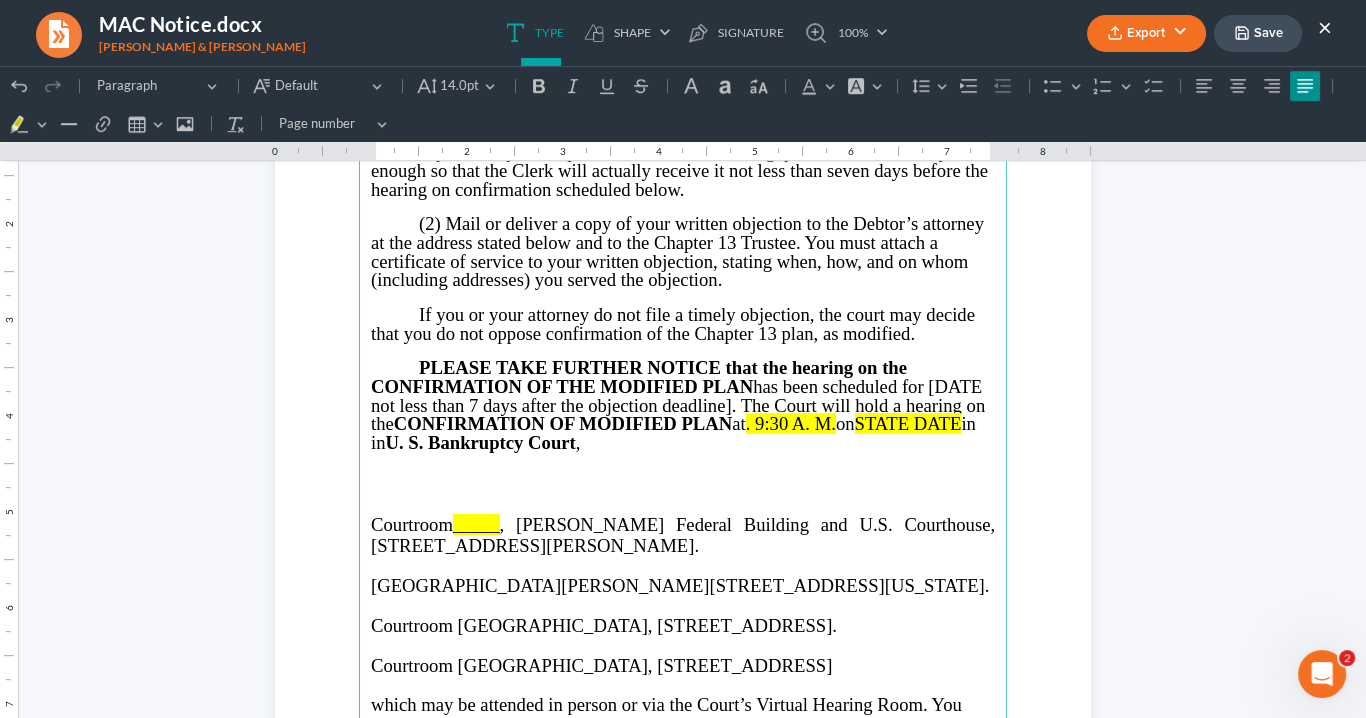 click on "Courtroom" at bounding box center [412, 524] 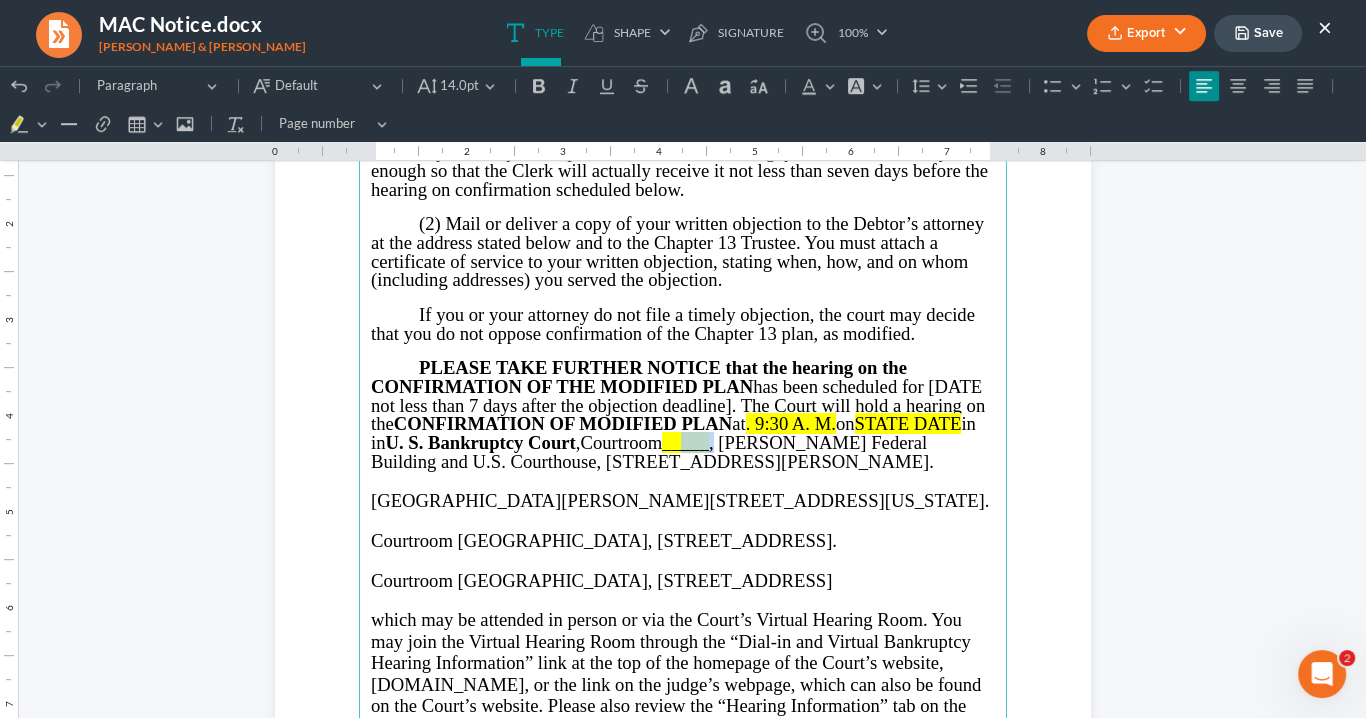 drag, startPoint x: 741, startPoint y: 444, endPoint x: 725, endPoint y: 442, distance: 16.124516 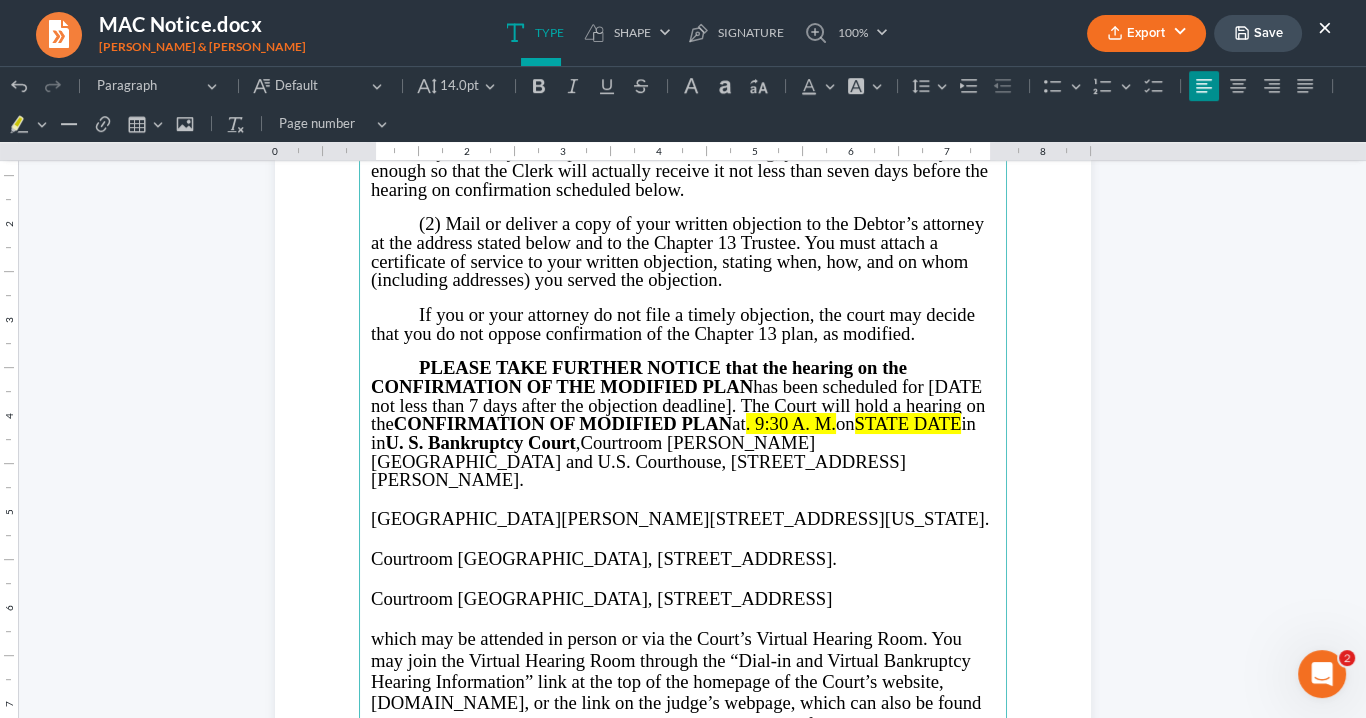 type 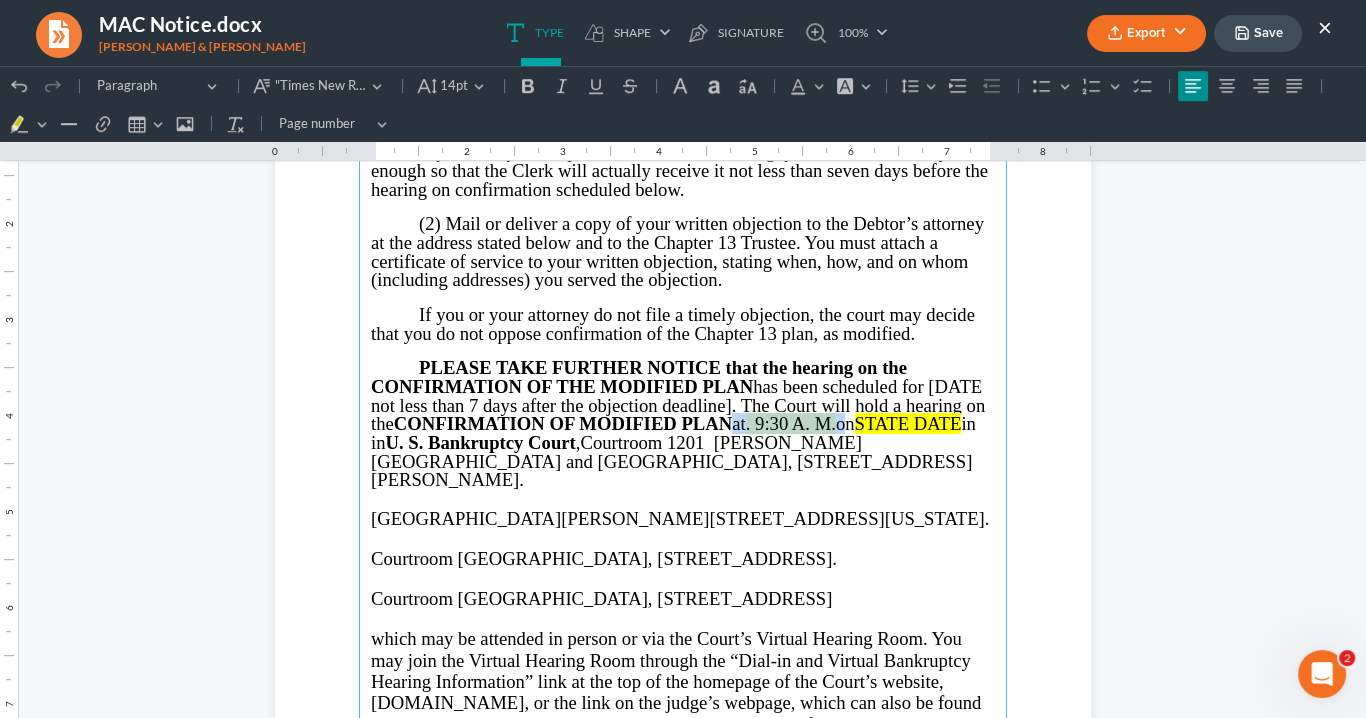drag, startPoint x: 849, startPoint y: 422, endPoint x: 786, endPoint y: 289, distance: 147.16656 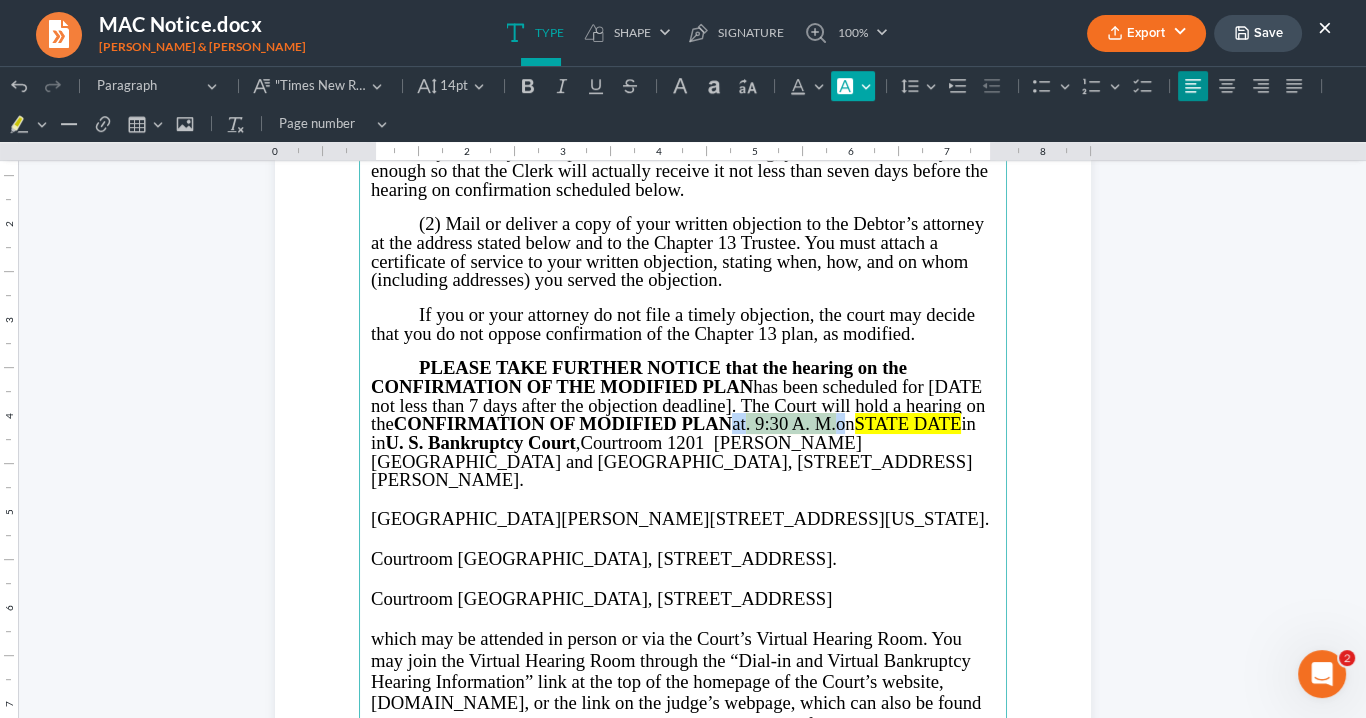 click 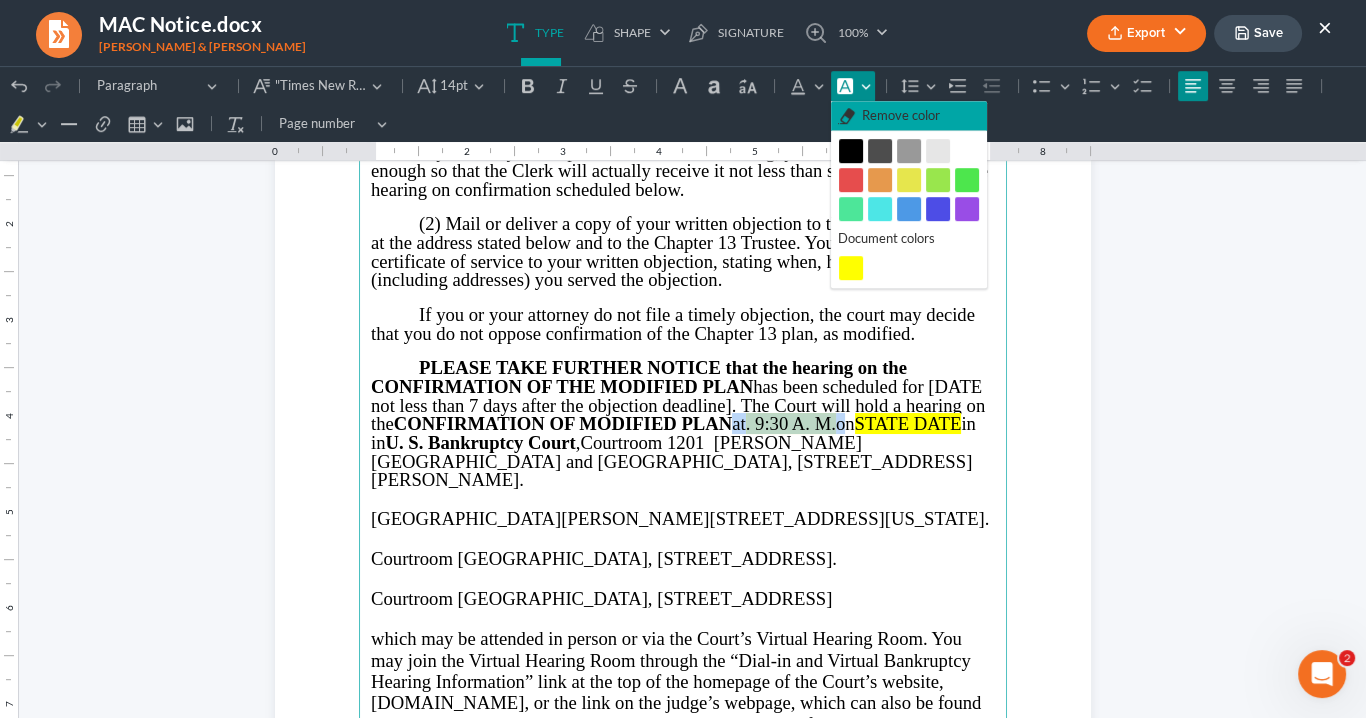 drag, startPoint x: 904, startPoint y: 115, endPoint x: 935, endPoint y: 132, distance: 35.35534 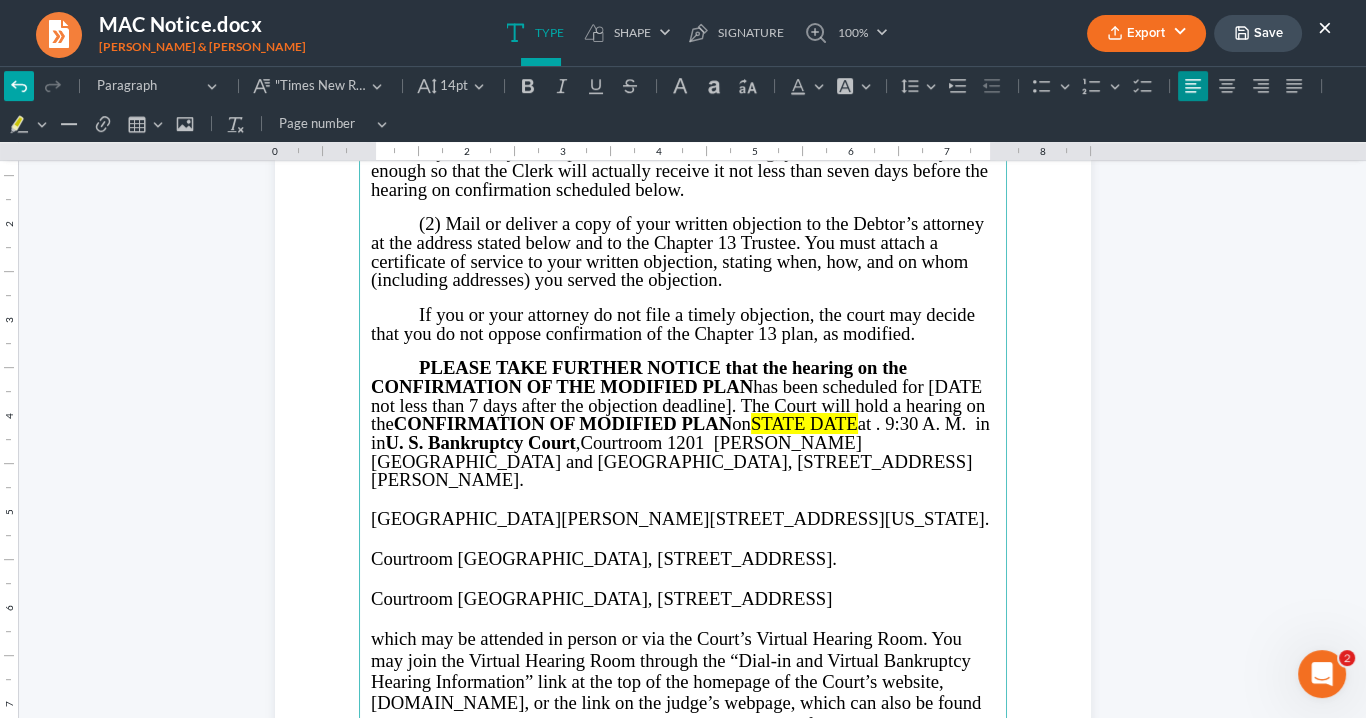 click 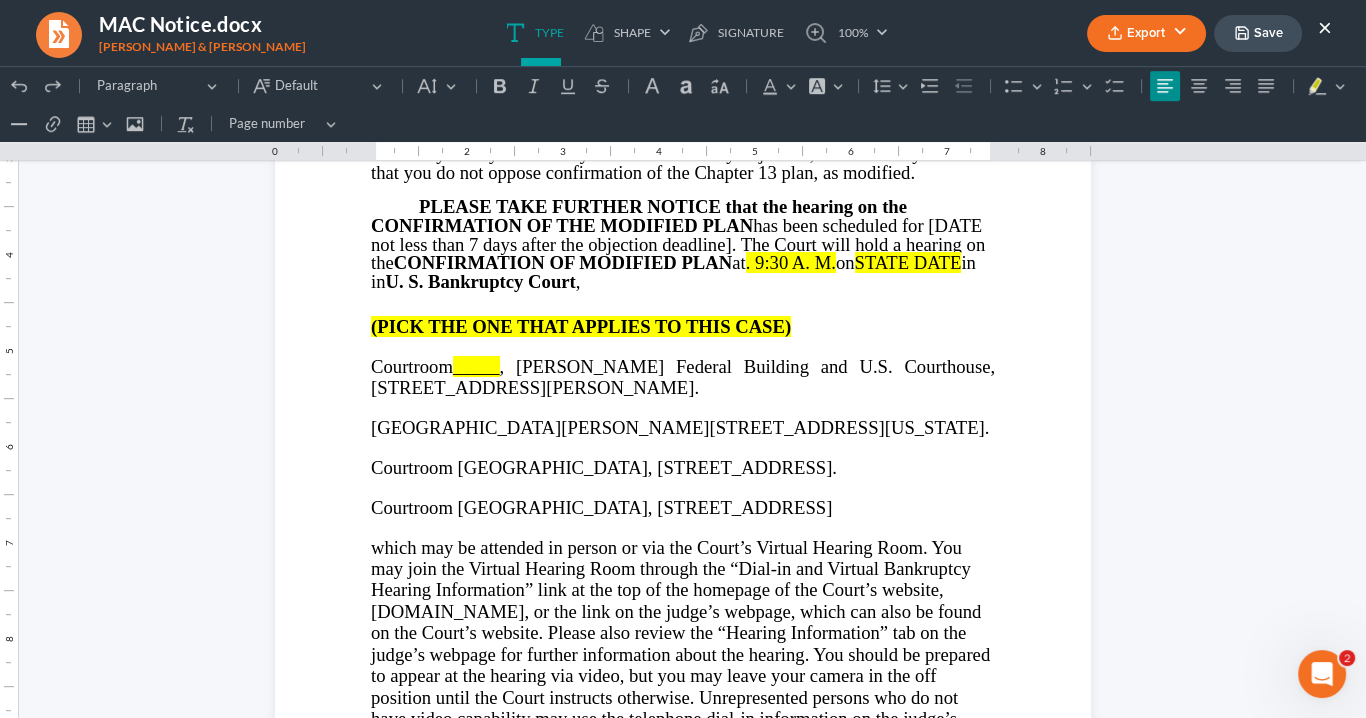 scroll, scrollTop: 1520, scrollLeft: 0, axis: vertical 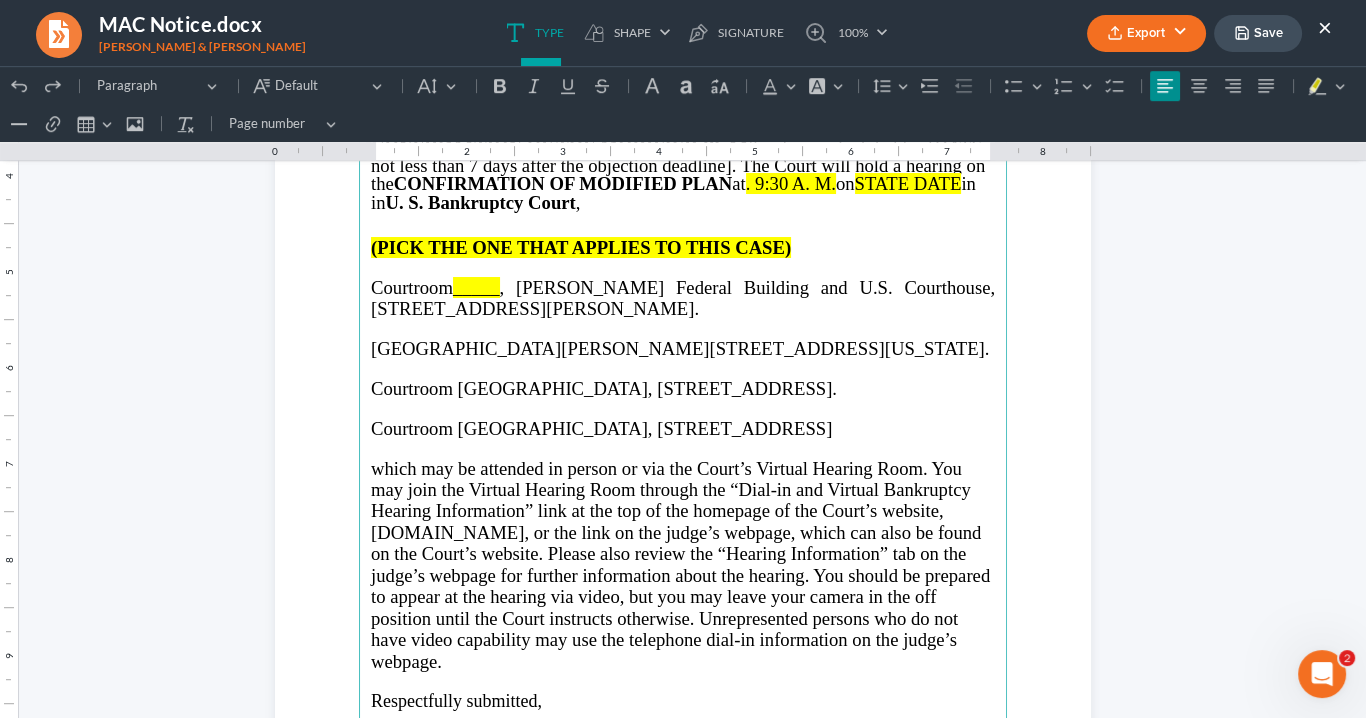 drag, startPoint x: 920, startPoint y: 454, endPoint x: 441, endPoint y: 313, distance: 499.32153 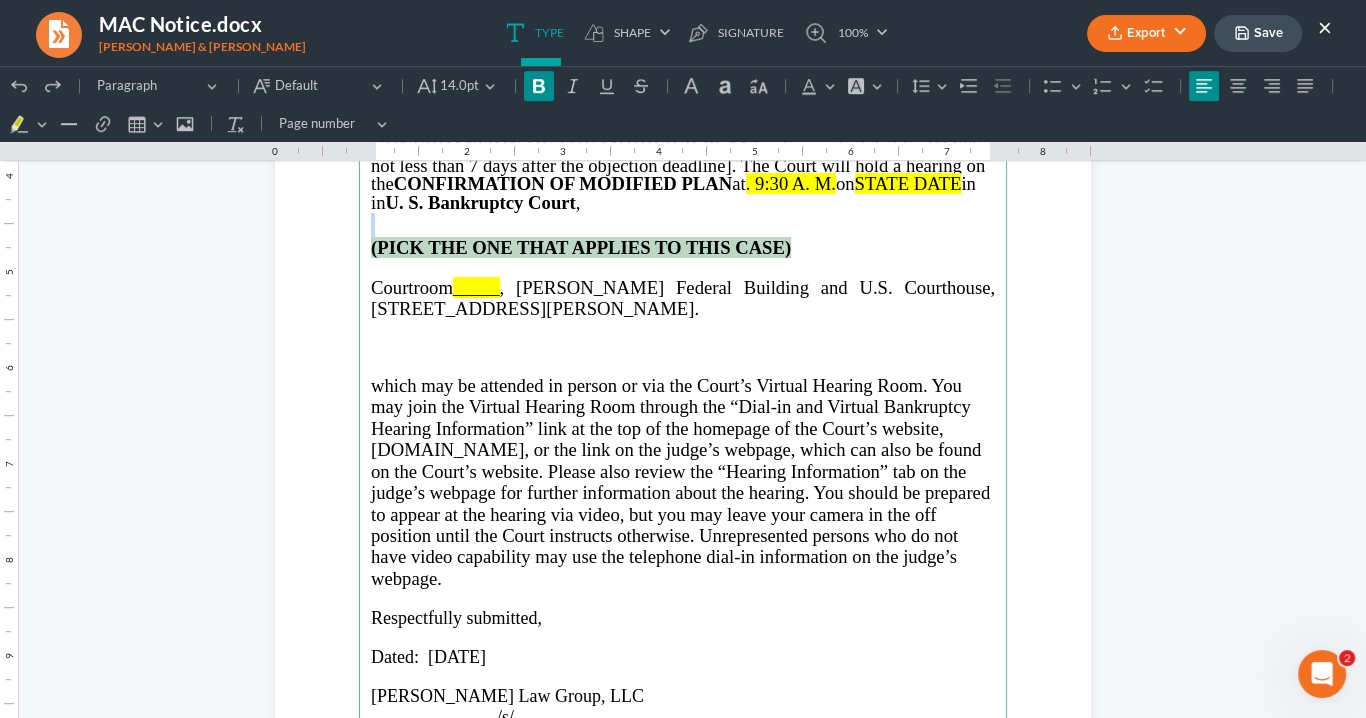 drag, startPoint x: 802, startPoint y: 241, endPoint x: 457, endPoint y: 224, distance: 345.41858 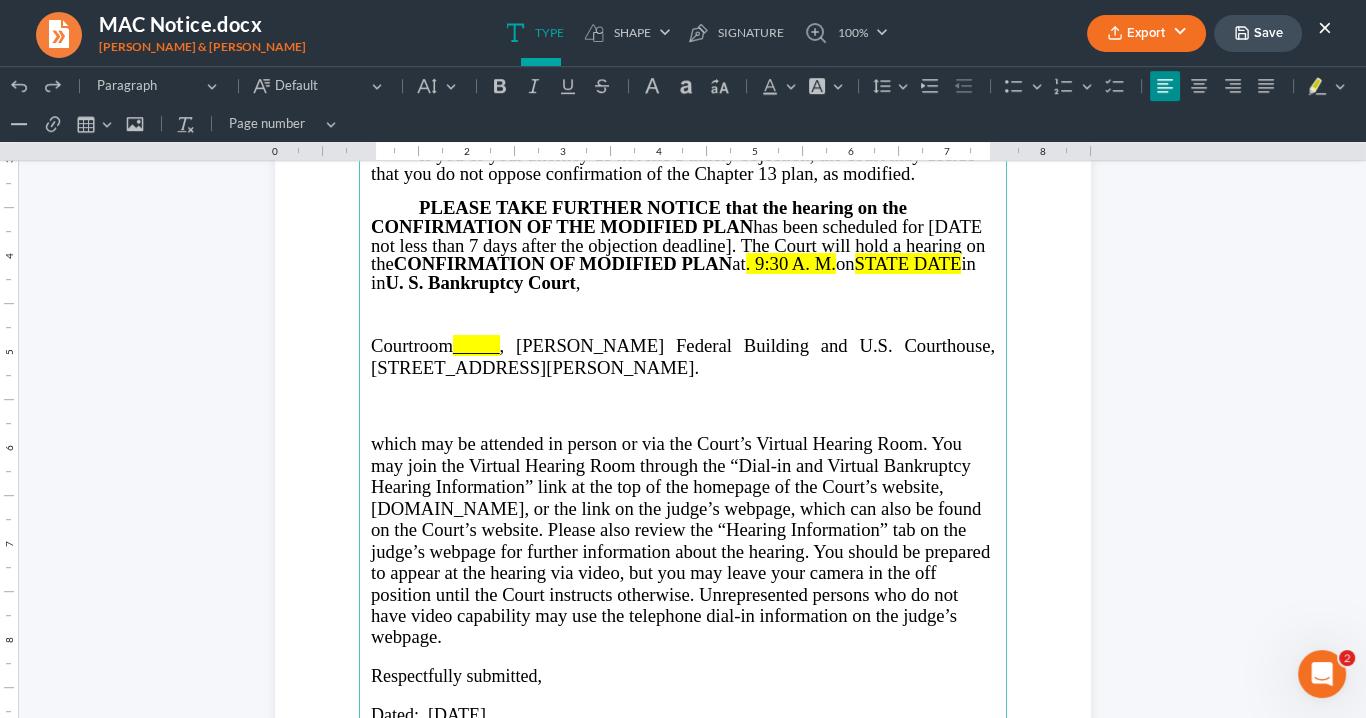 scroll, scrollTop: 1280, scrollLeft: 0, axis: vertical 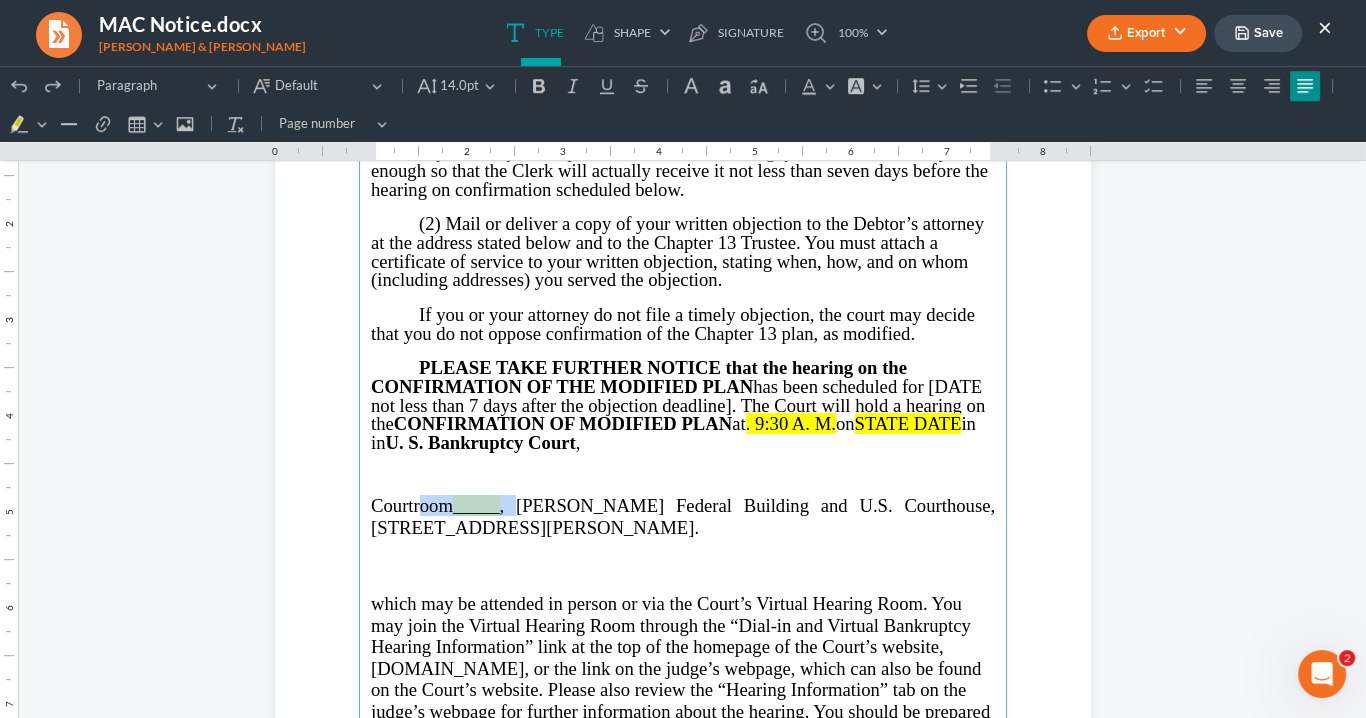 drag, startPoint x: 515, startPoint y: 508, endPoint x: 427, endPoint y: 497, distance: 88.68484 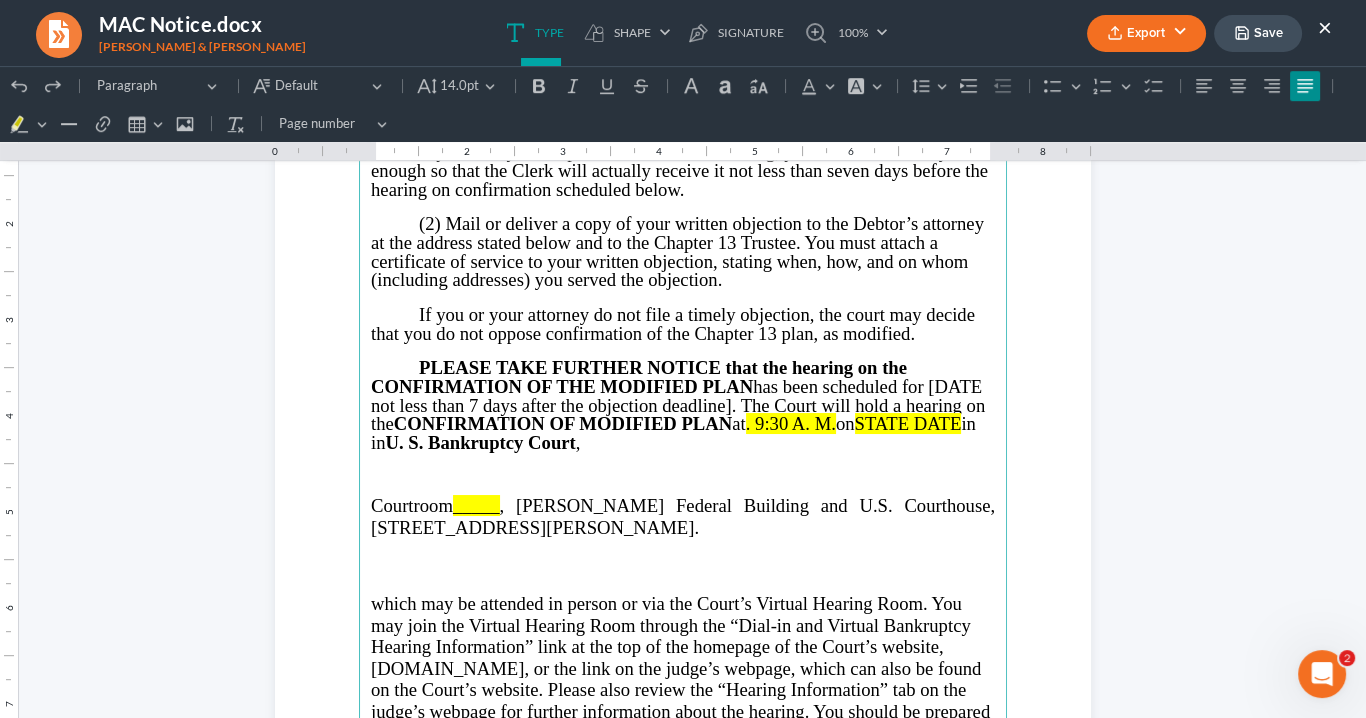 click at bounding box center (683, 486) 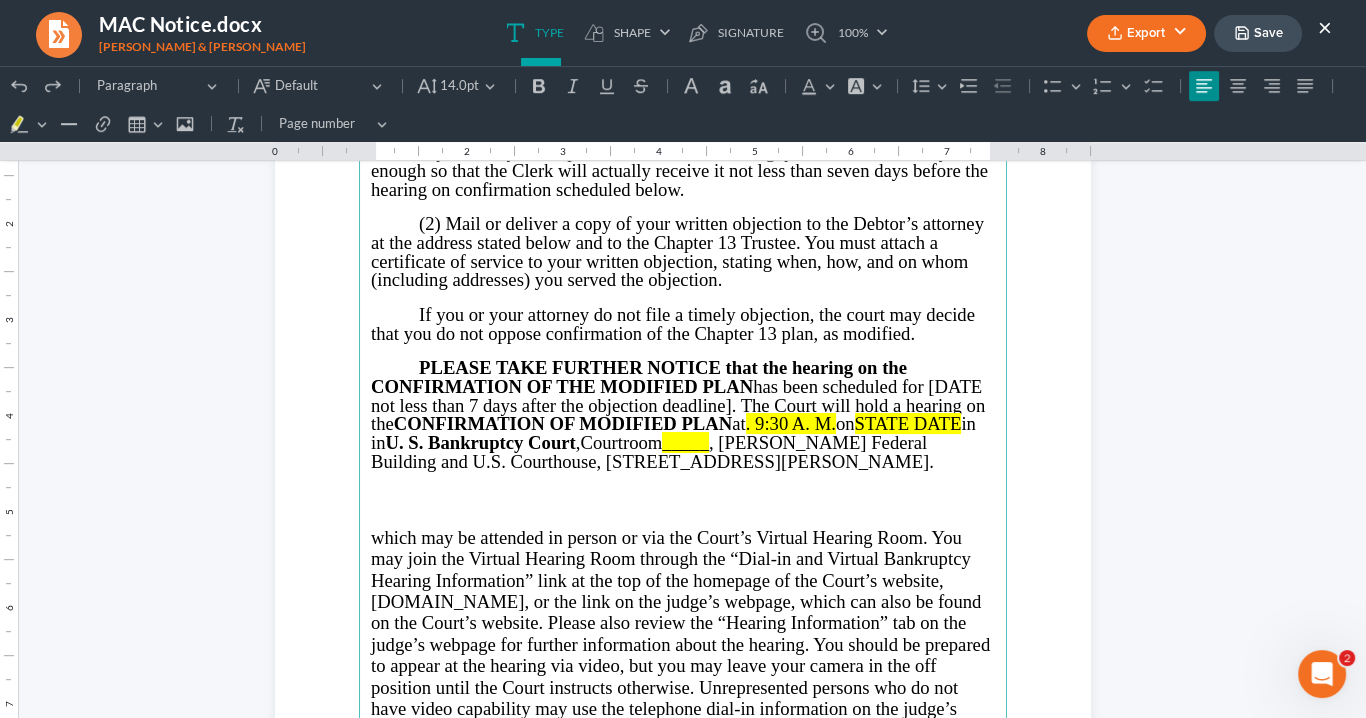 drag, startPoint x: 734, startPoint y: 442, endPoint x: 763, endPoint y: 443, distance: 29.017237 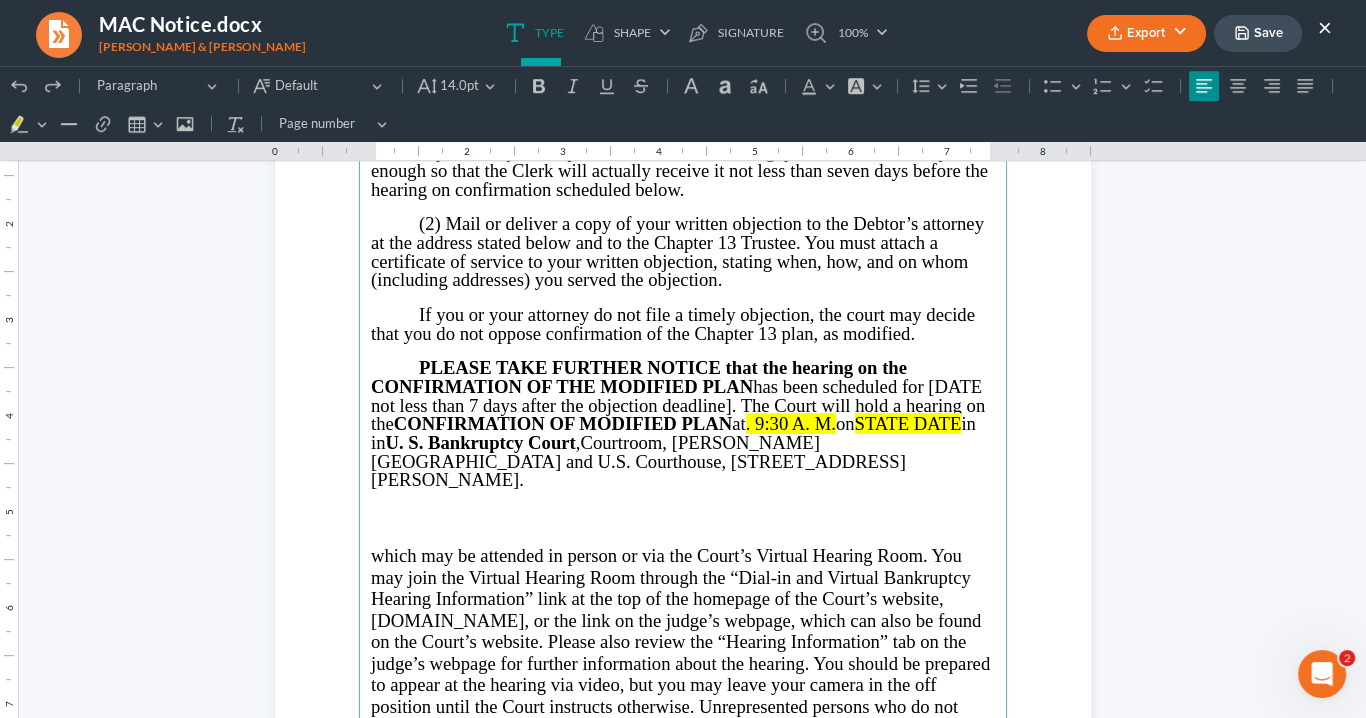 click on "Courtroom, Richard B. Russell Federal Building and U.S. Courthouse, 75 Ted Turner Drive, SW, Atlanta, 30303." at bounding box center [638, 461] 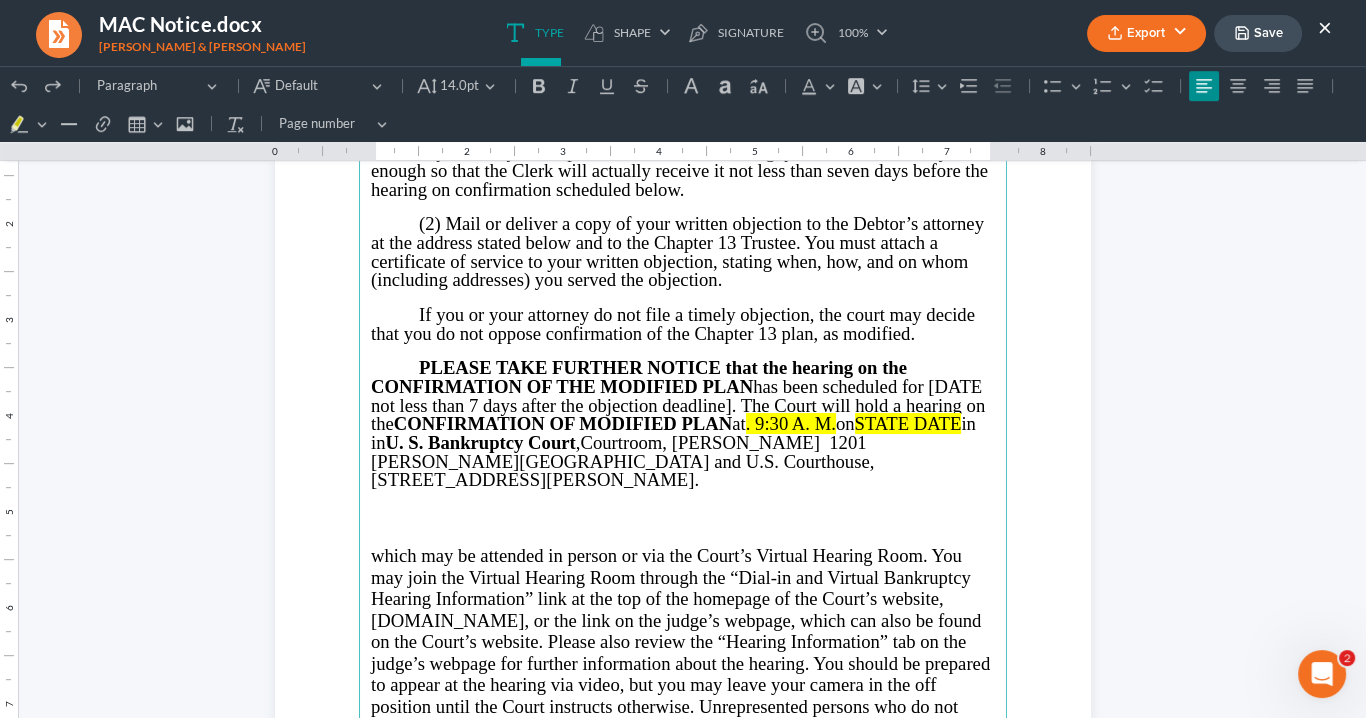 click on "Courtroom, Richard  1201 B. Russell Federal Building and U.S. Courthouse, 75 Ted Turner Drive, SW, Atlanta, 30303." at bounding box center [622, 461] 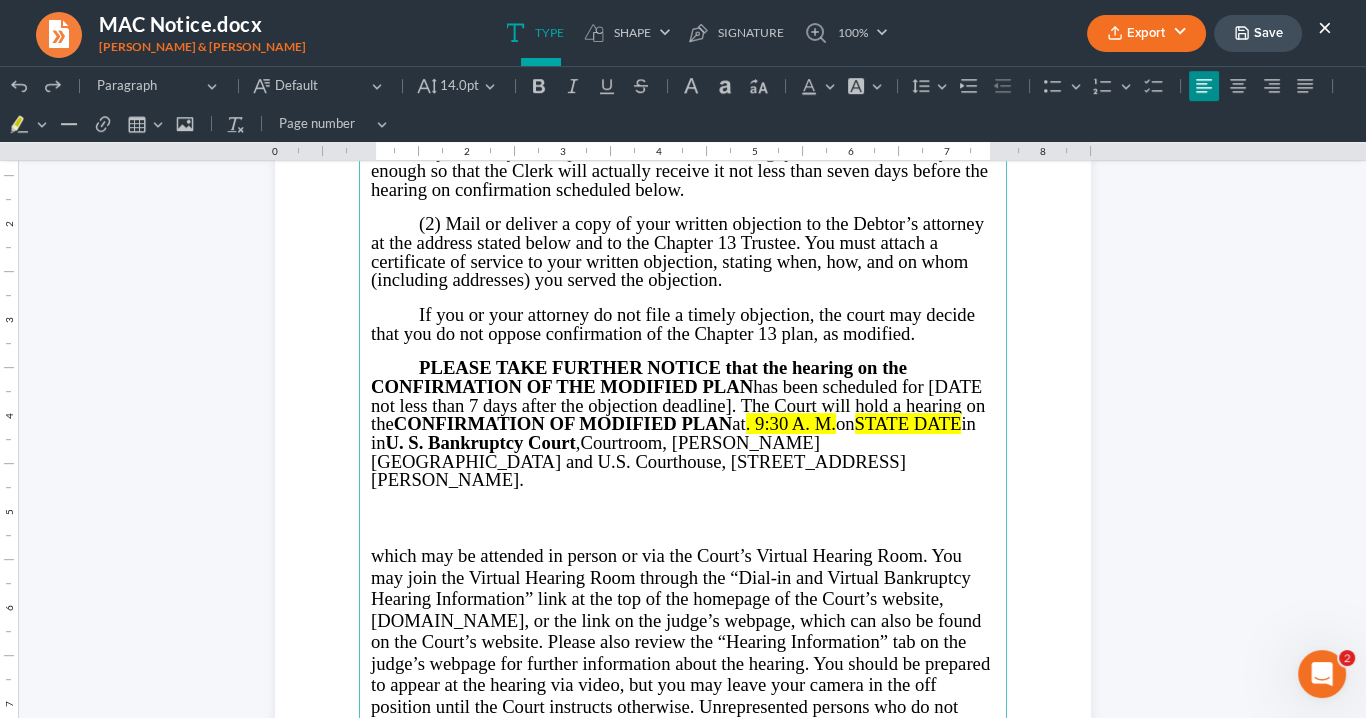click on "Courtroom, Richard B. Russell Federal Building and U.S. Courthouse, 75 Ted Turner Drive, SW, Atlanta, 30303." at bounding box center [638, 461] 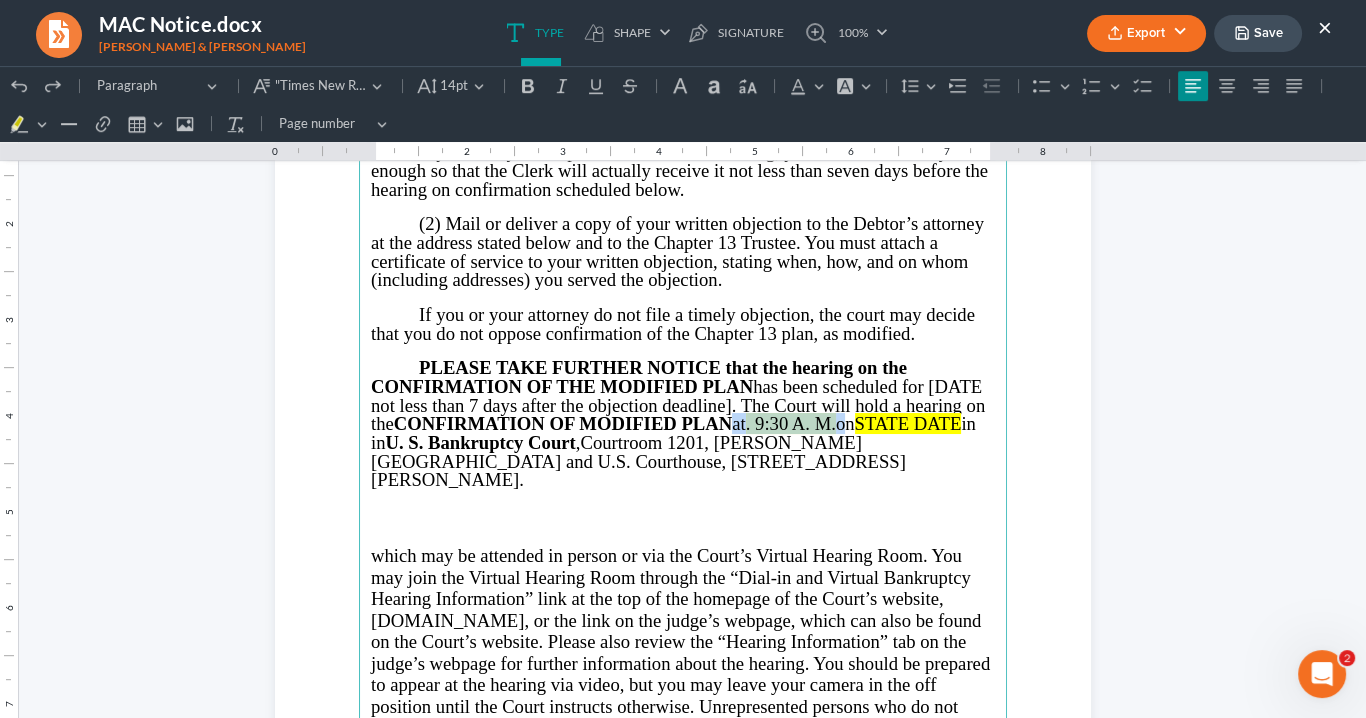 drag, startPoint x: 846, startPoint y: 421, endPoint x: 740, endPoint y: 411, distance: 106.47065 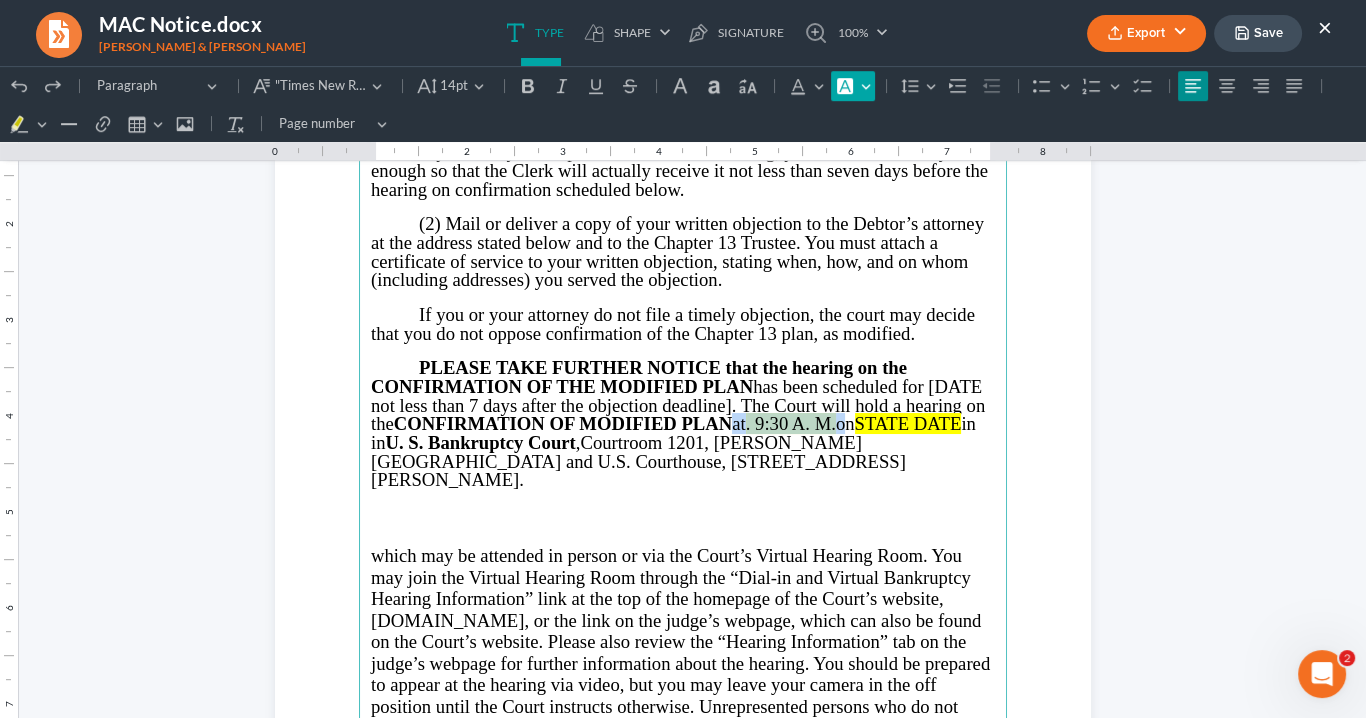 click on "Font Background Color Font Background Color" at bounding box center [853, 86] 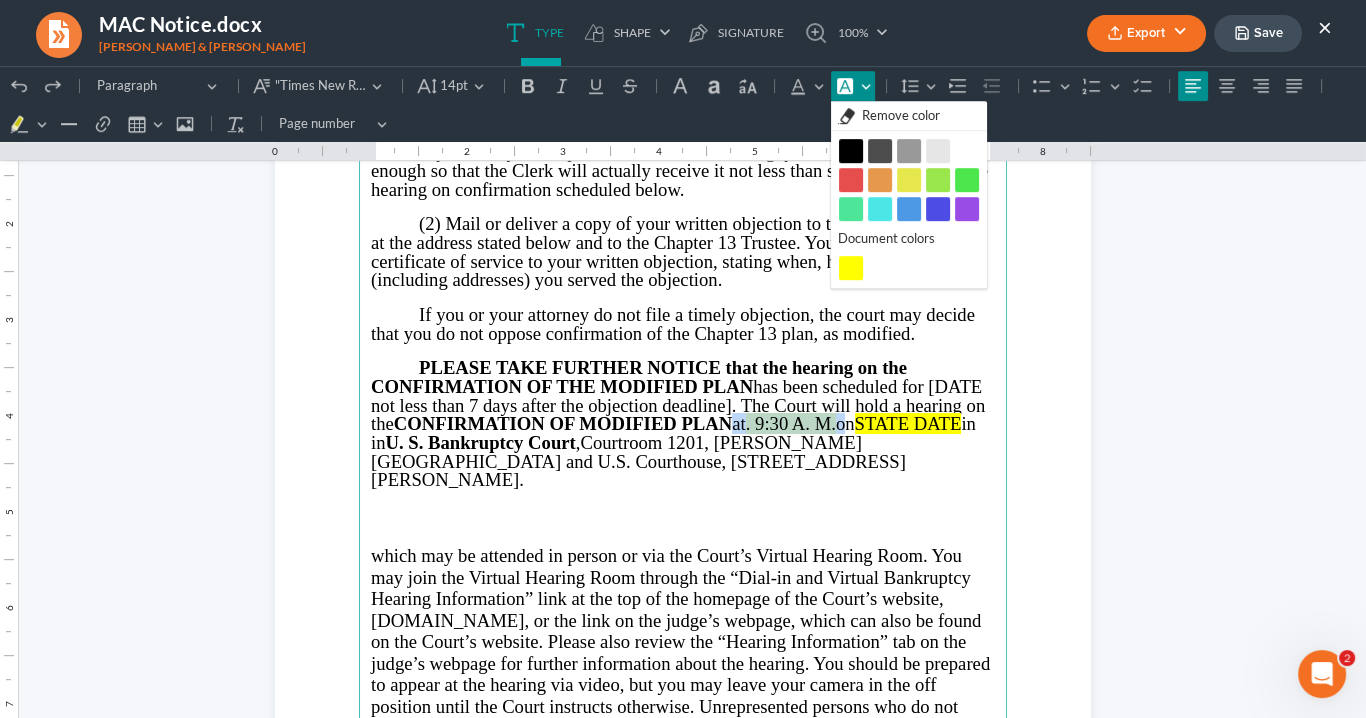 click on "Remove color" at bounding box center (901, 116) 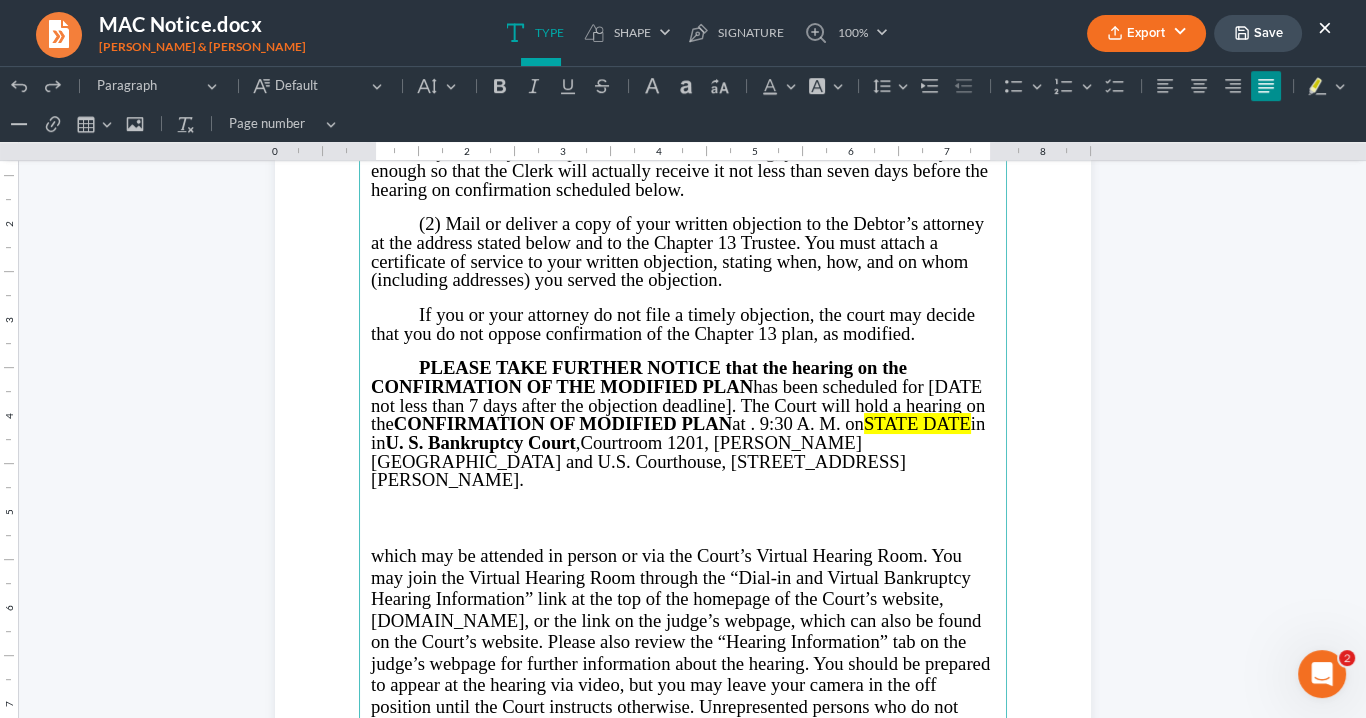 drag, startPoint x: 790, startPoint y: 494, endPoint x: 758, endPoint y: 442, distance: 61.05735 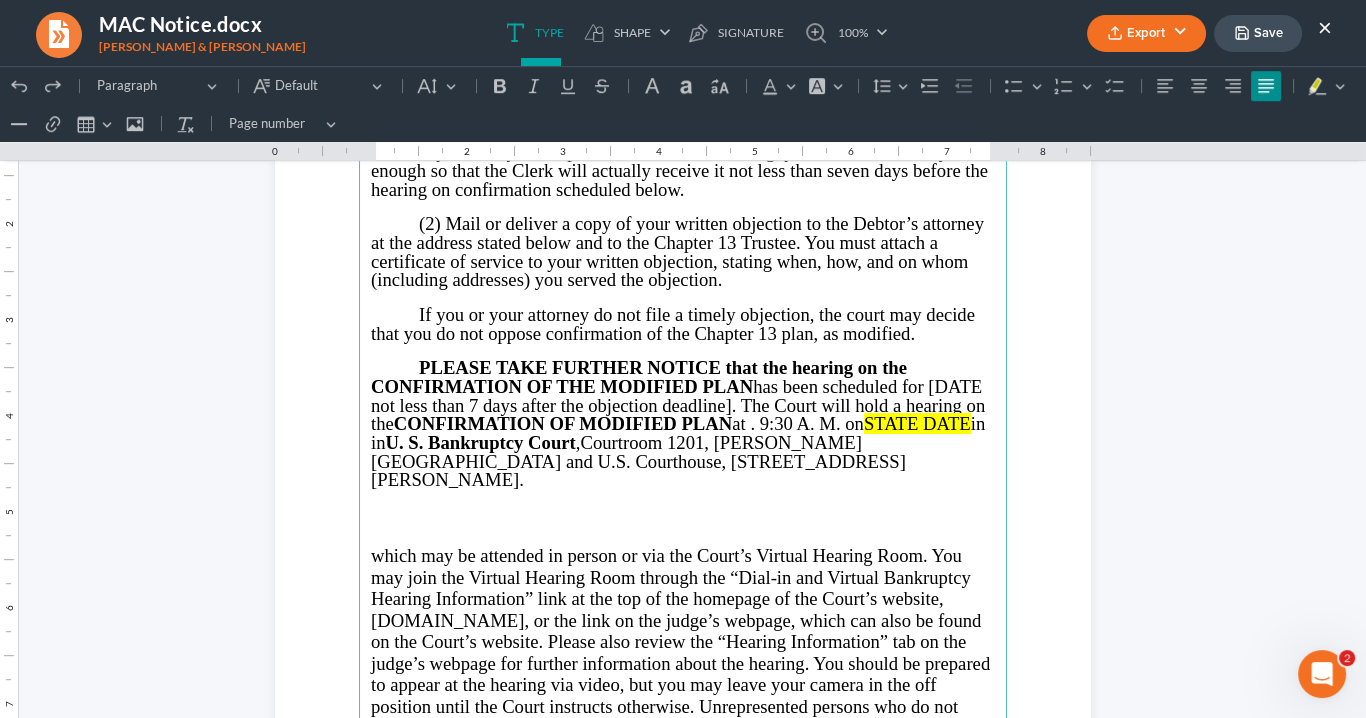 click on "PLEASE TAKE FURTHER NOTICE that the hearing on the CONFIRMATION OF THE MODIFIED PLAN  has been scheduled for [DATE not less than 7 days after the objection deadline]. The Court will hold a hearing on the  CONFIRMATION OF MODIFIED PLAN  at . 9:30 A. M. on" at bounding box center (678, 395) 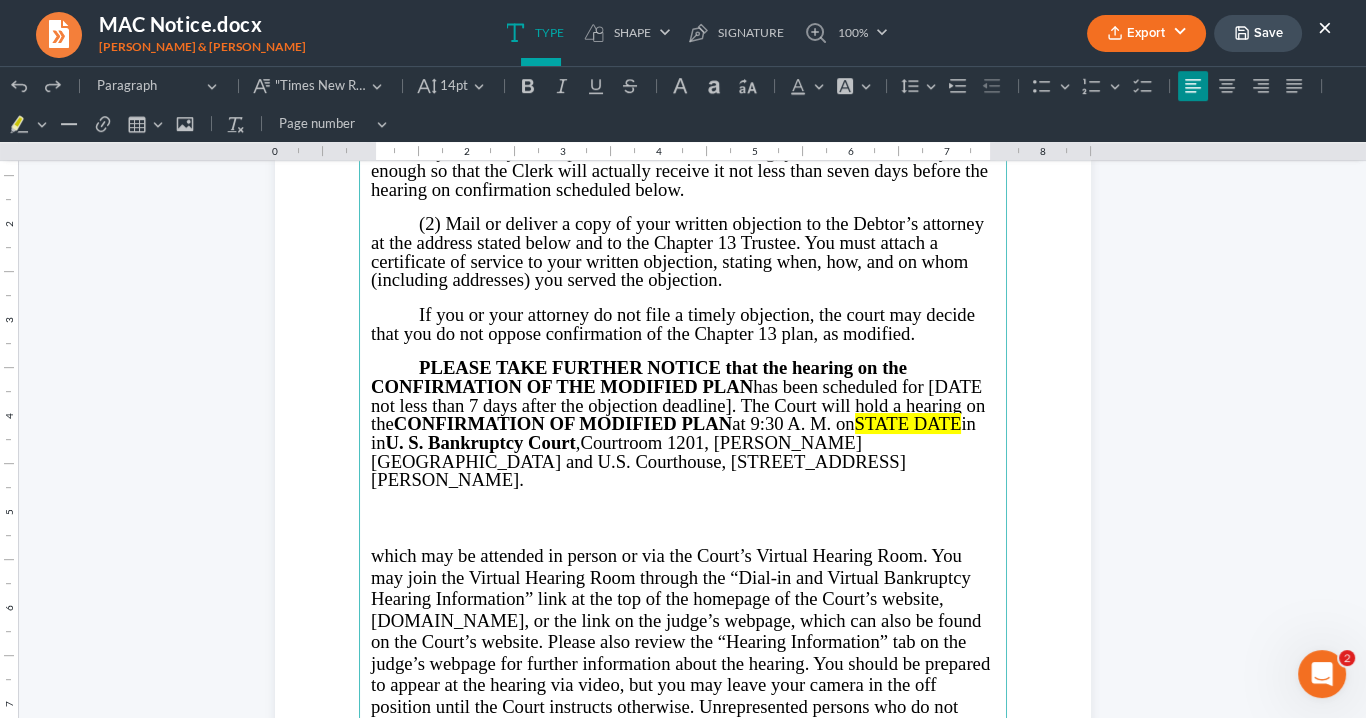 drag, startPoint x: 972, startPoint y: 420, endPoint x: 989, endPoint y: 417, distance: 17.262676 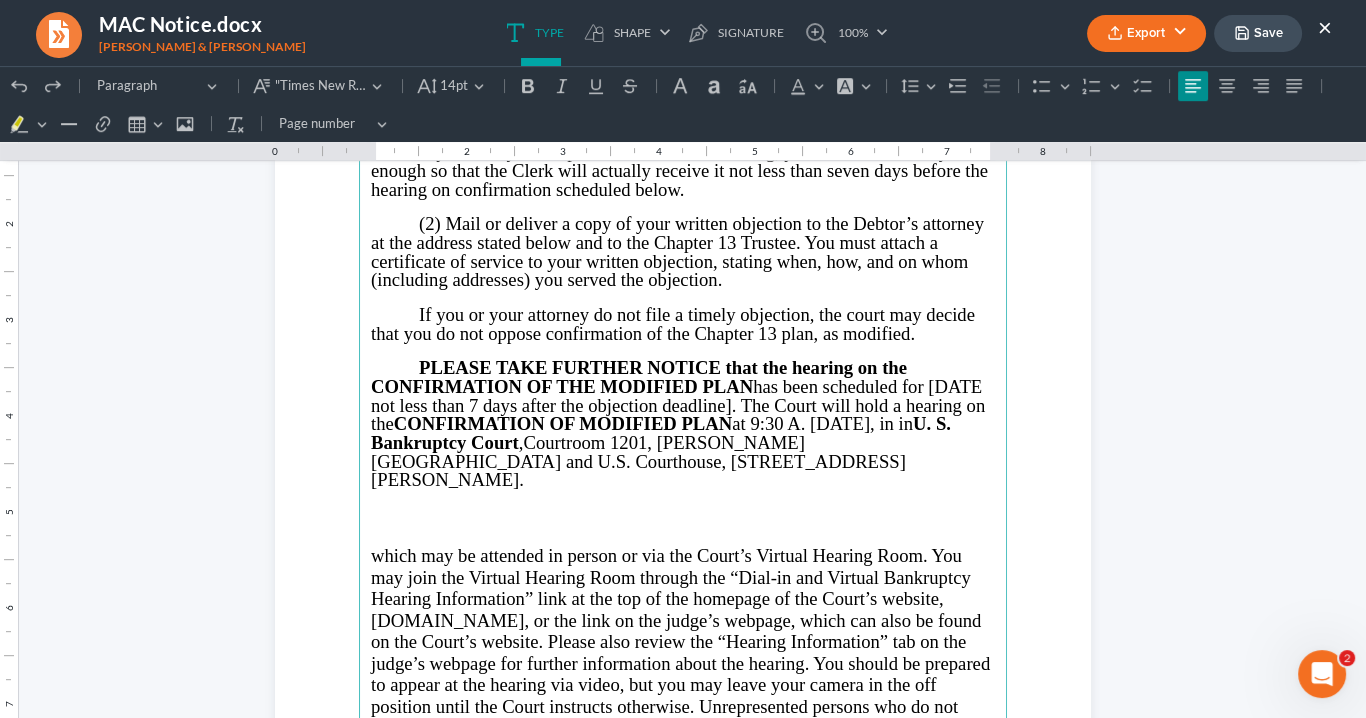 drag, startPoint x: 424, startPoint y: 444, endPoint x: 440, endPoint y: 439, distance: 16.763054 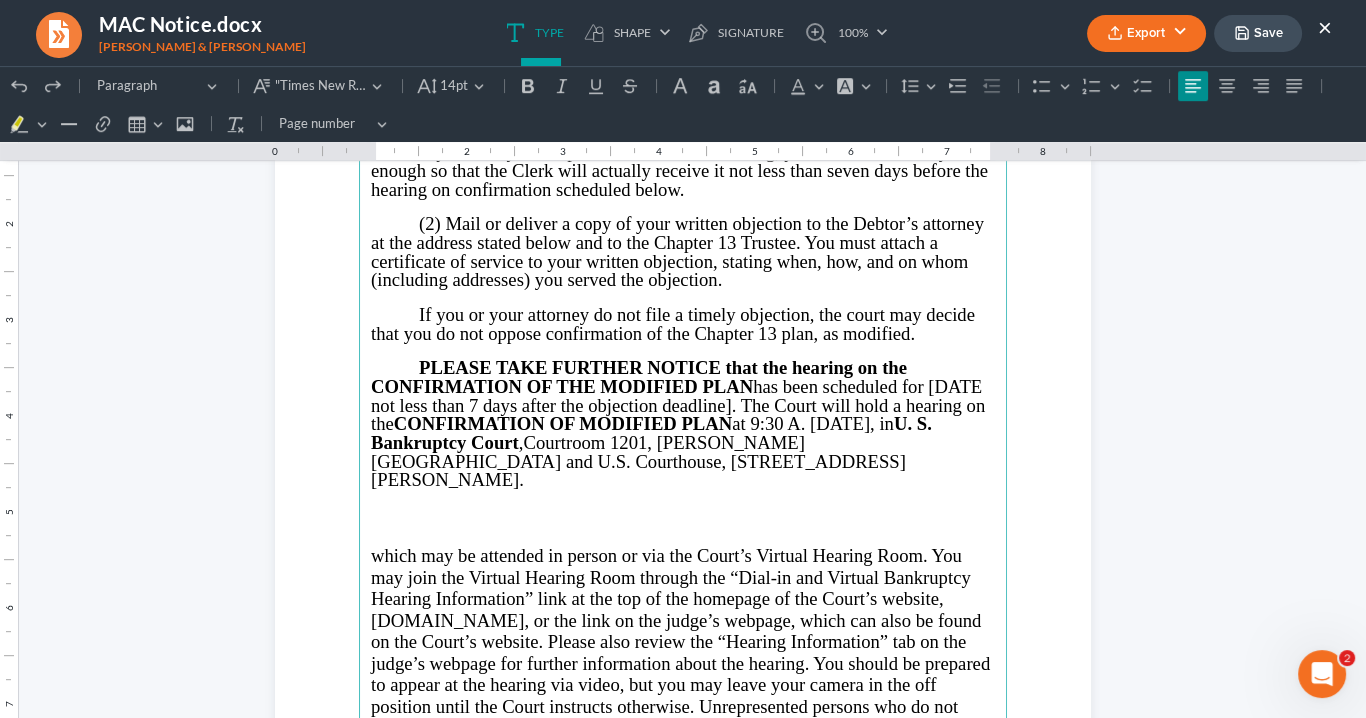 click on "PLEASE TAKE FURTHER NOTICE that the hearing on the CONFIRMATION OF THE MODIFIED PLAN  has been scheduled for [DATE not less than 7 days after the objection deadline]. The Court will hold a hearing on the  CONFIRMATION OF MODIFIED PLAN  at 9:30 A. M. on August 12, 2025, in  U. S. Bankruptcy Court ," at bounding box center [678, 405] 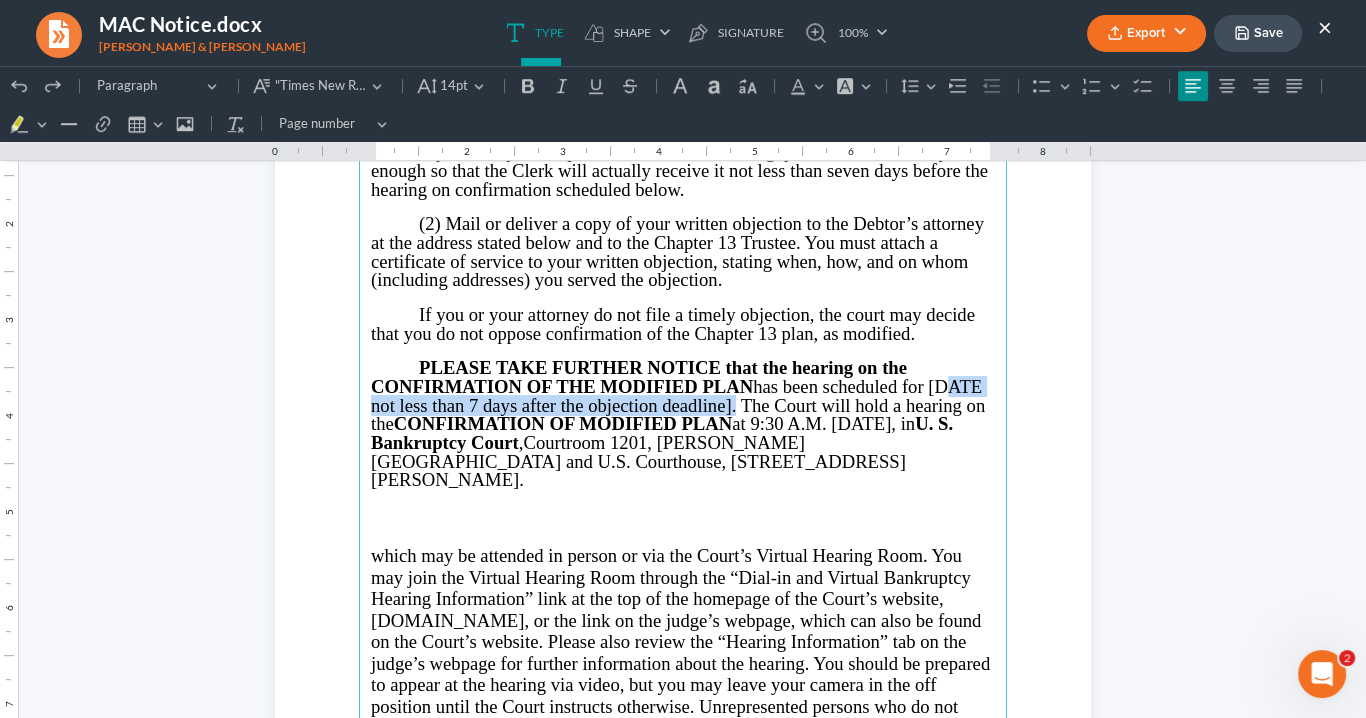 drag, startPoint x: 725, startPoint y: 406, endPoint x: 971, endPoint y: 403, distance: 246.0183 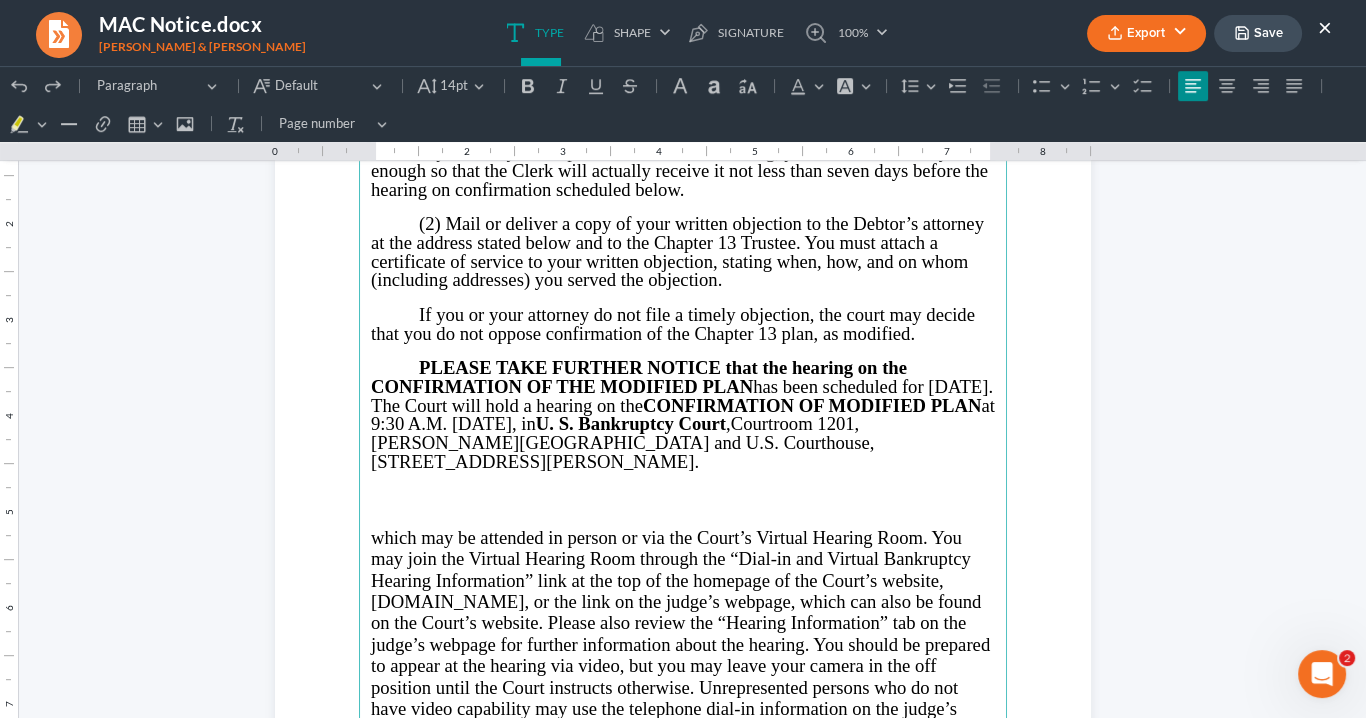 click on "which may be attended in person or via the Court’s Virtual Hearing Room. You may join the Virtual Hearing Room through the “Dial-in and Virtual Bankruptcy Hearing Information” link at the top of the homepage of the Court’s website, www.ganb.uscourts.gov, or the link on the judge’s webpage, which can also be found on the Court’s website. Please also review the “Hearing Information” tab on the judge’s webpage for further information about the hearing. You should be prepared to appear at the hearing via video, but you may leave your camera in the off position until the Court instructs otherwise. Unrepresented persons who do not have video capability may use the telephone dial-in information on the judge’s webpage." at bounding box center (680, 634) 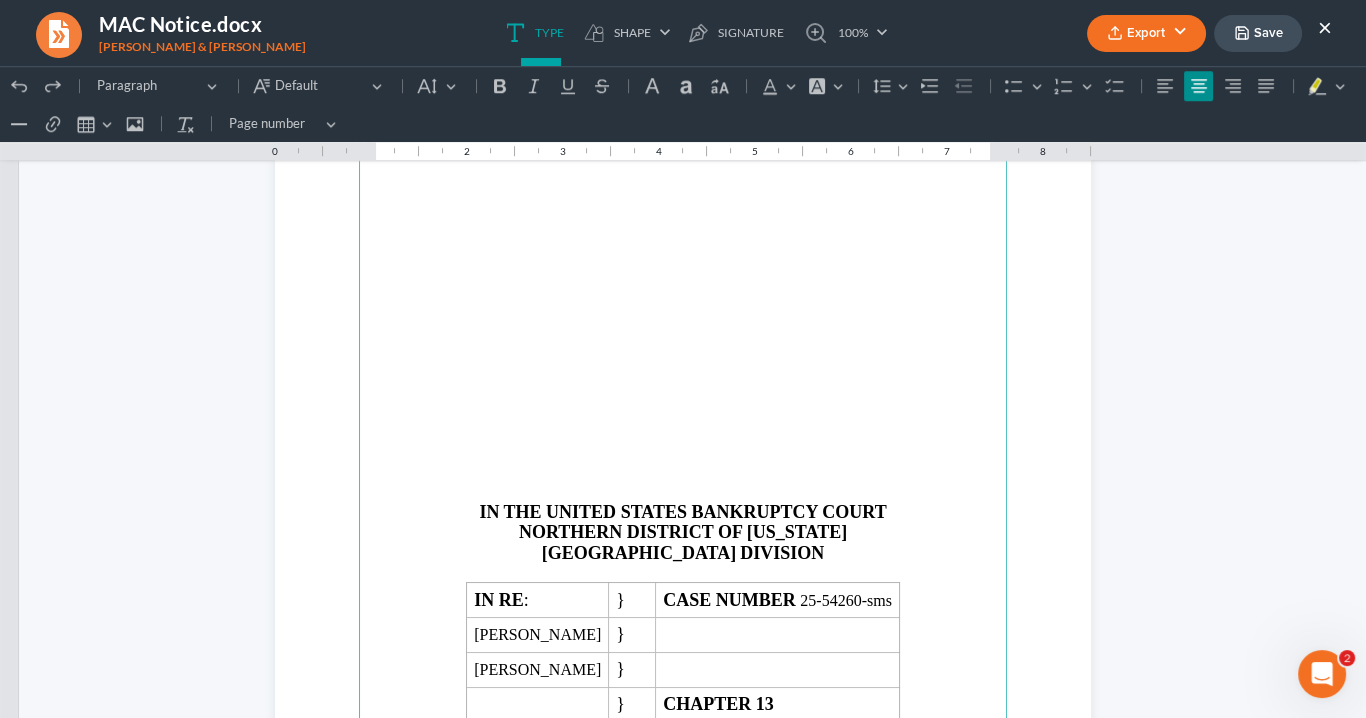 scroll, scrollTop: 2480, scrollLeft: 0, axis: vertical 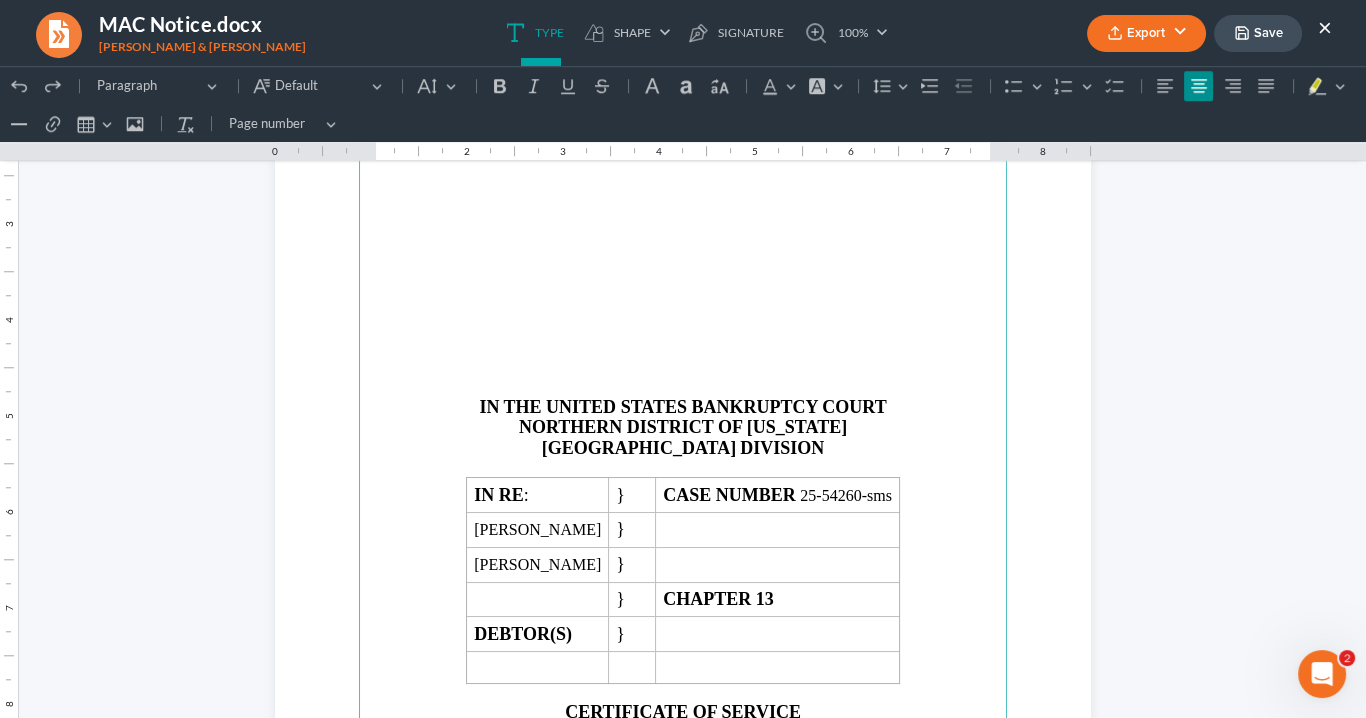 click at bounding box center (683, 351) 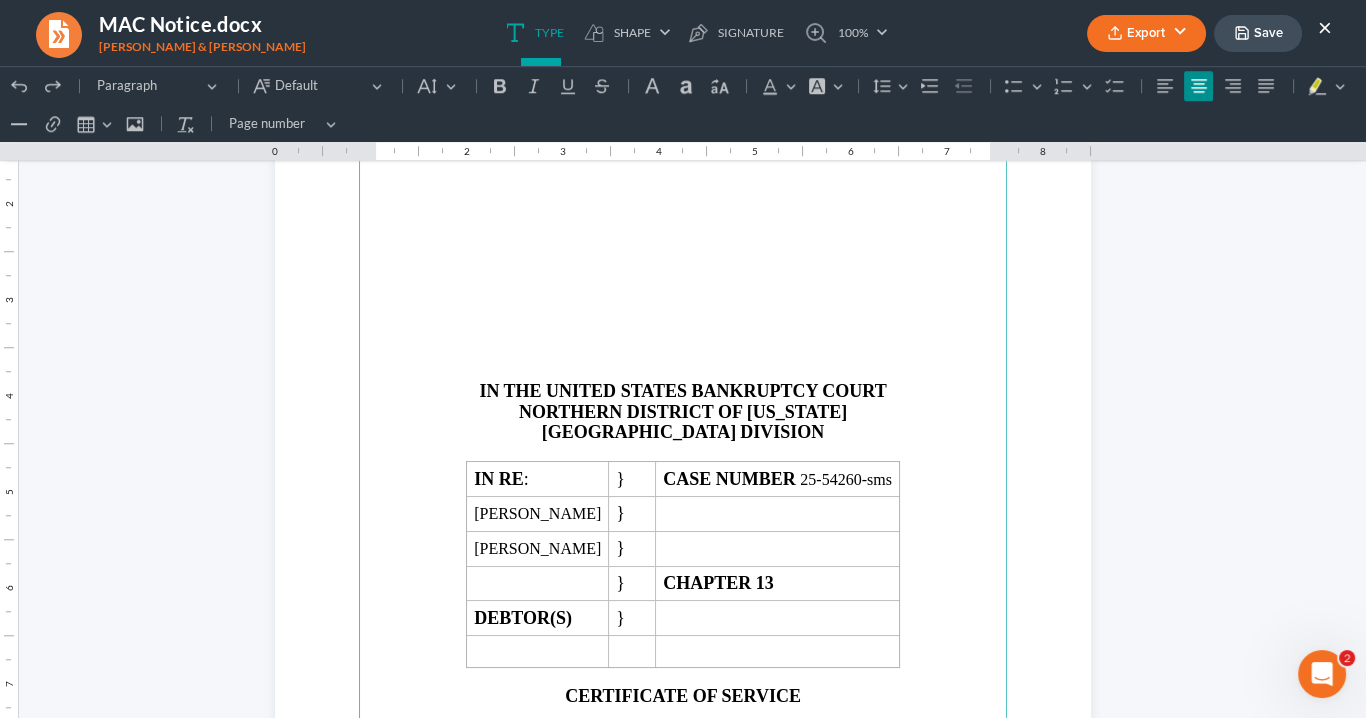 scroll, scrollTop: 2320, scrollLeft: 0, axis: vertical 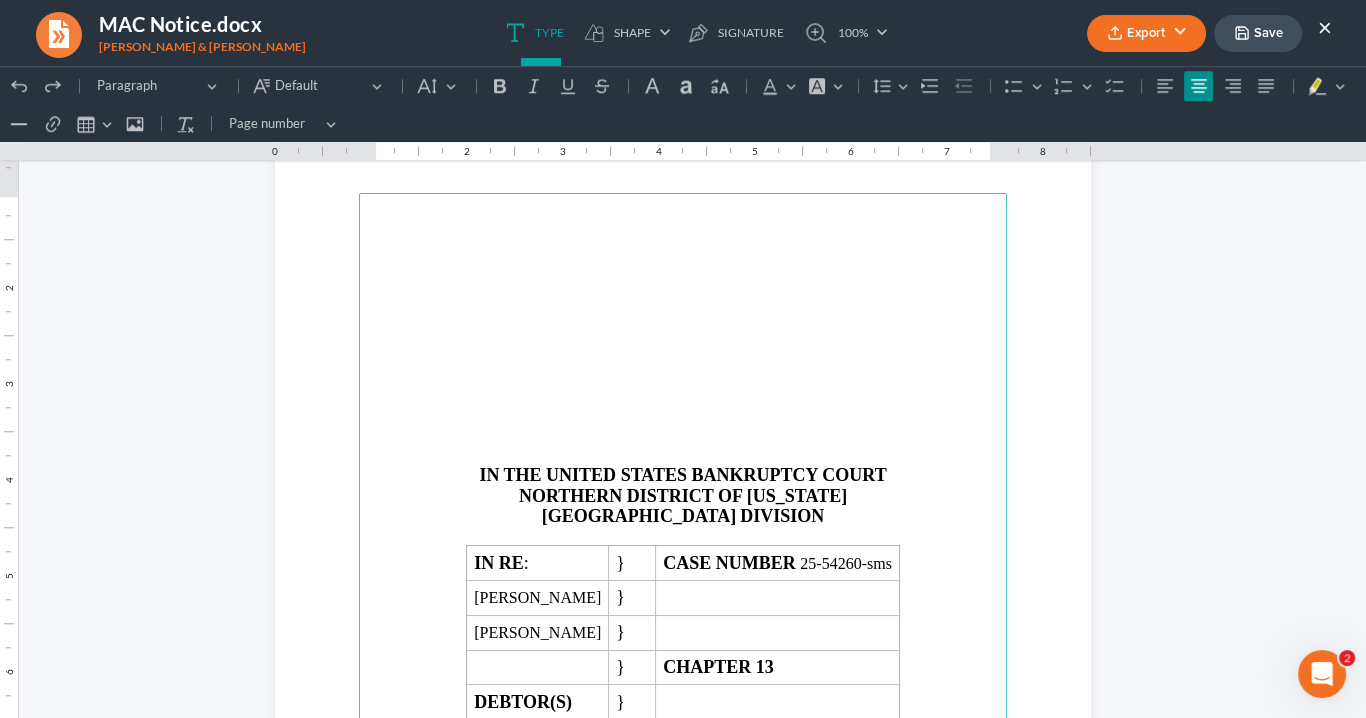 click at bounding box center [683, 400] 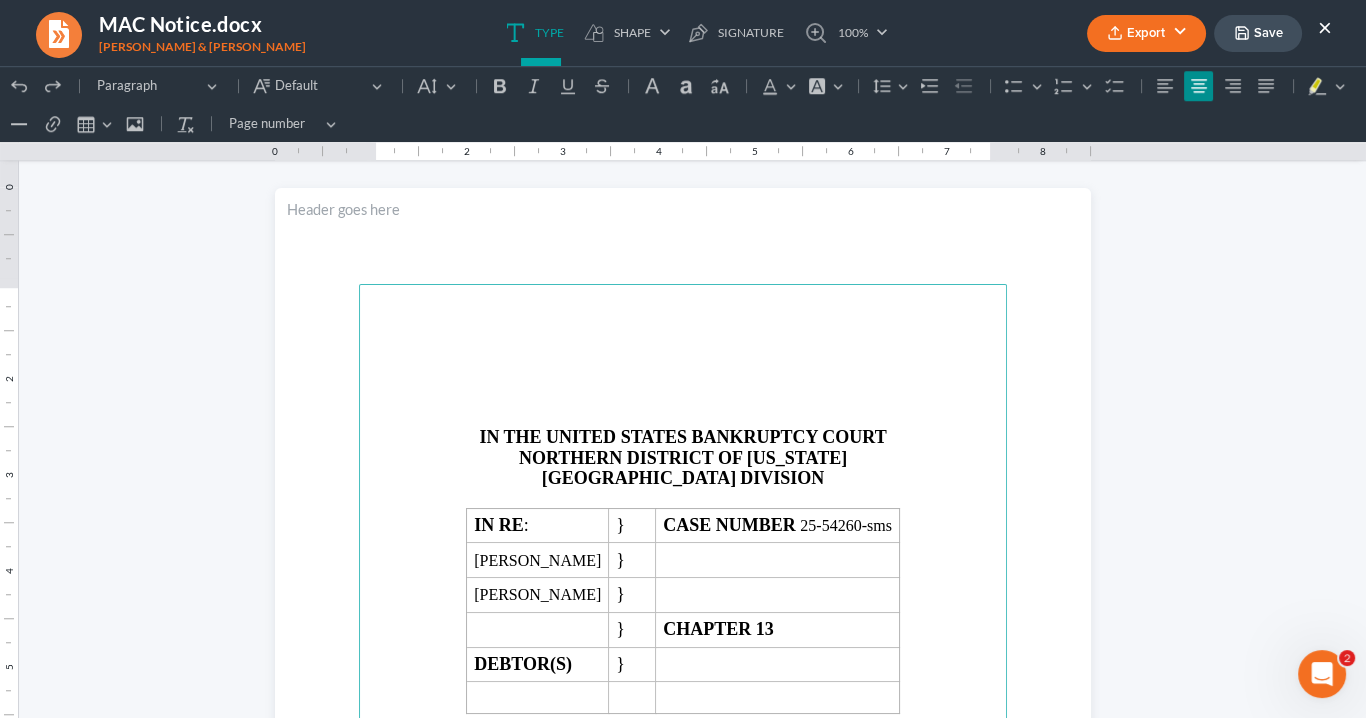 scroll, scrollTop: 2080, scrollLeft: 0, axis: vertical 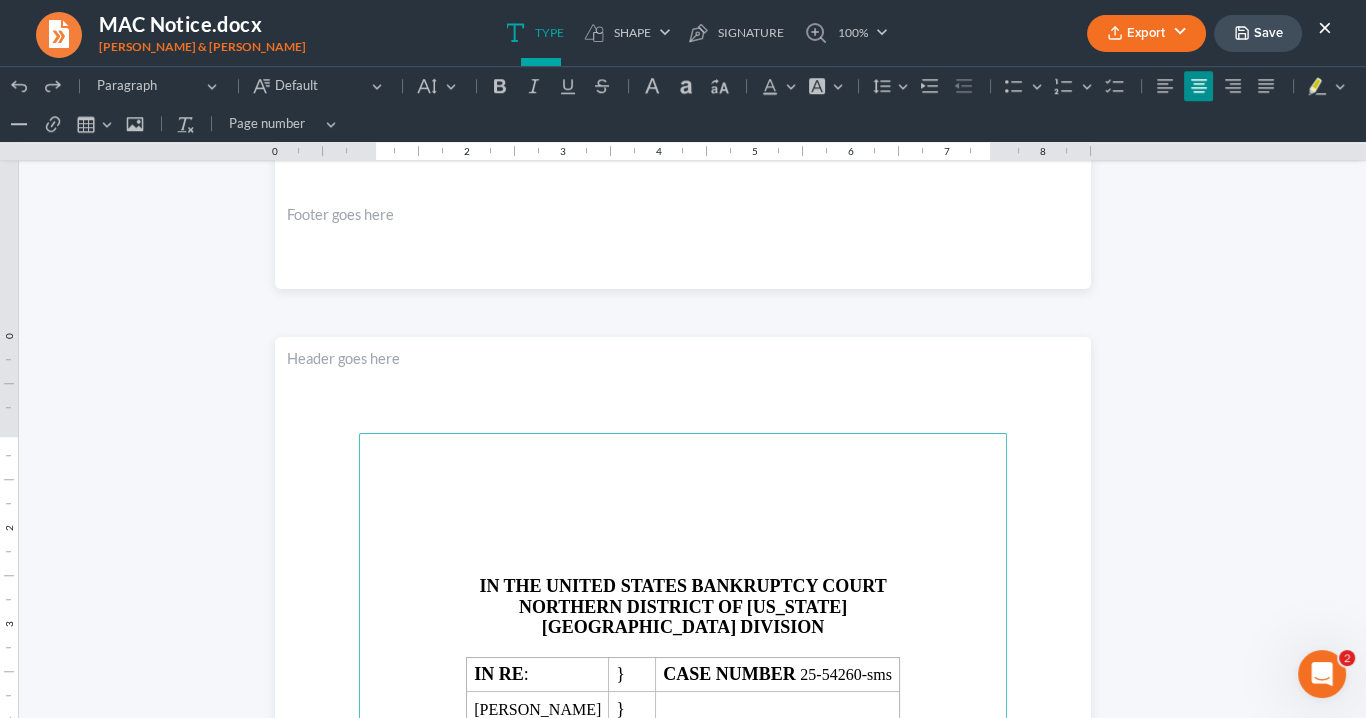click at bounding box center (683, 530) 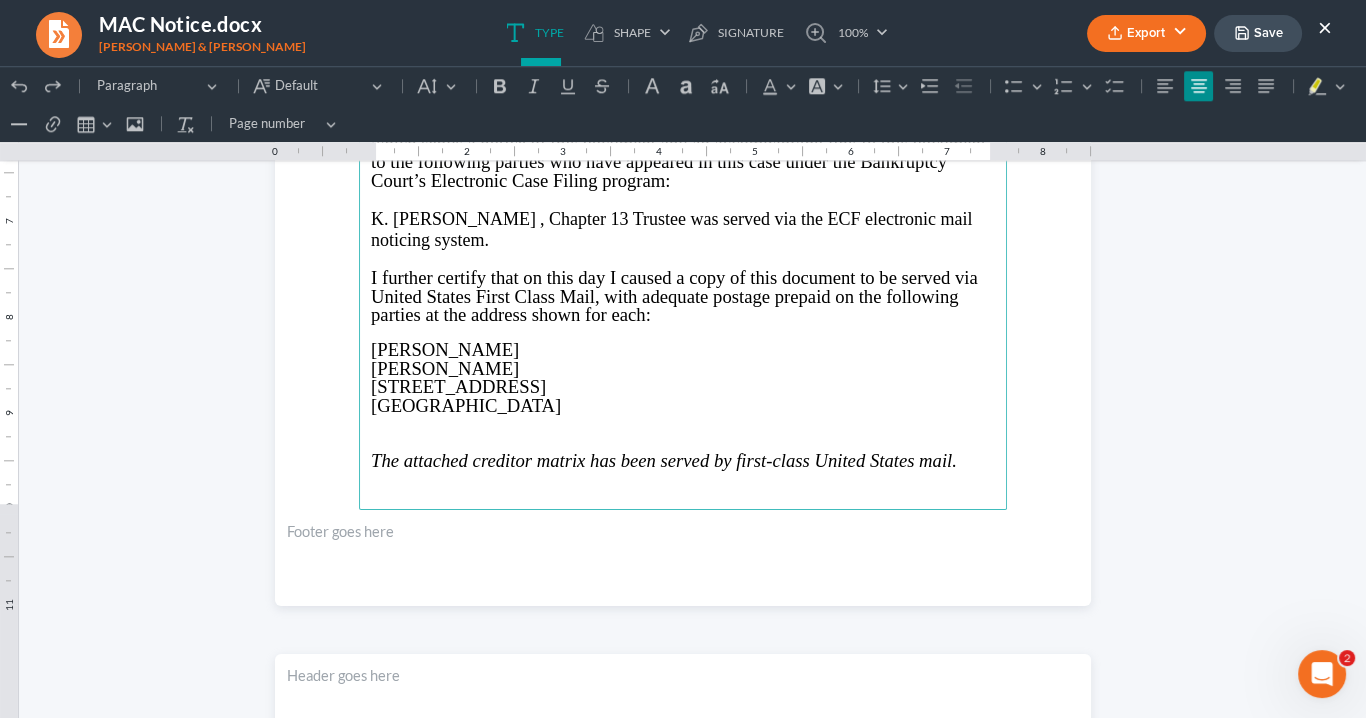 scroll, scrollTop: 2880, scrollLeft: 0, axis: vertical 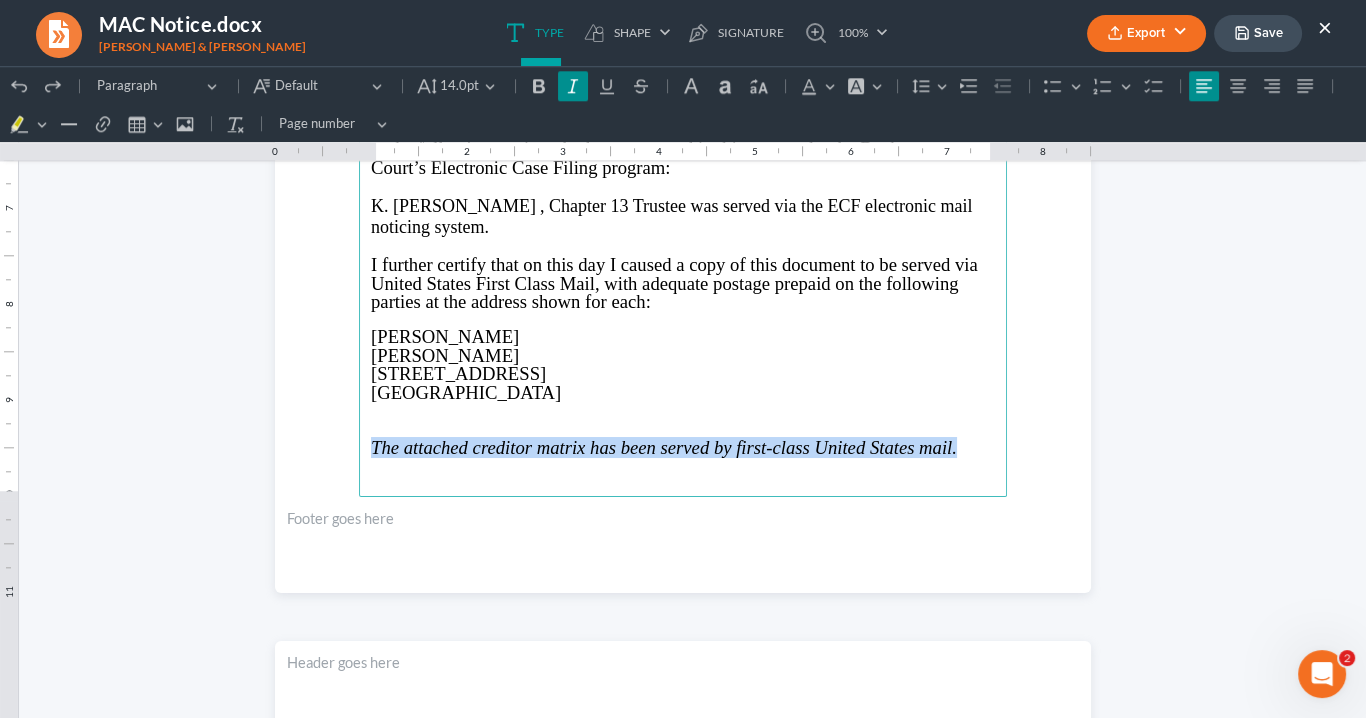 drag, startPoint x: 851, startPoint y: 434, endPoint x: 363, endPoint y: 440, distance: 488.0369 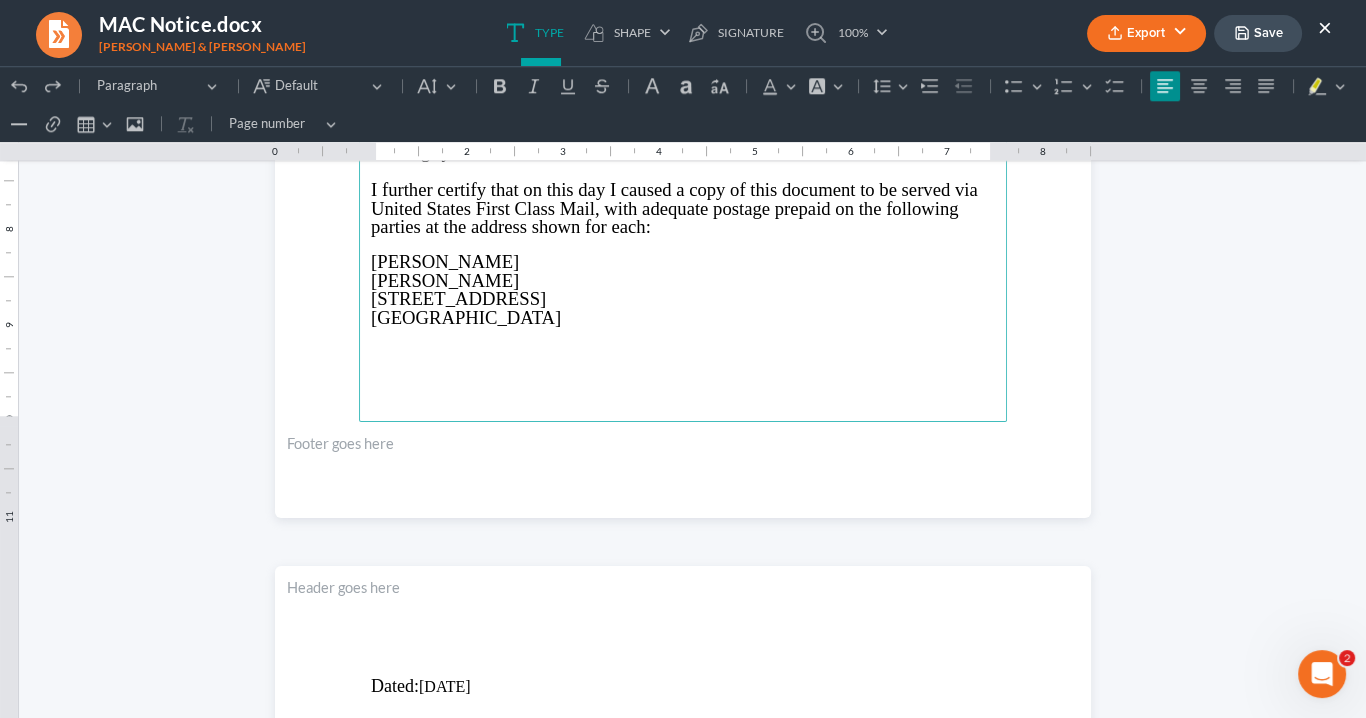 scroll, scrollTop: 3040, scrollLeft: 0, axis: vertical 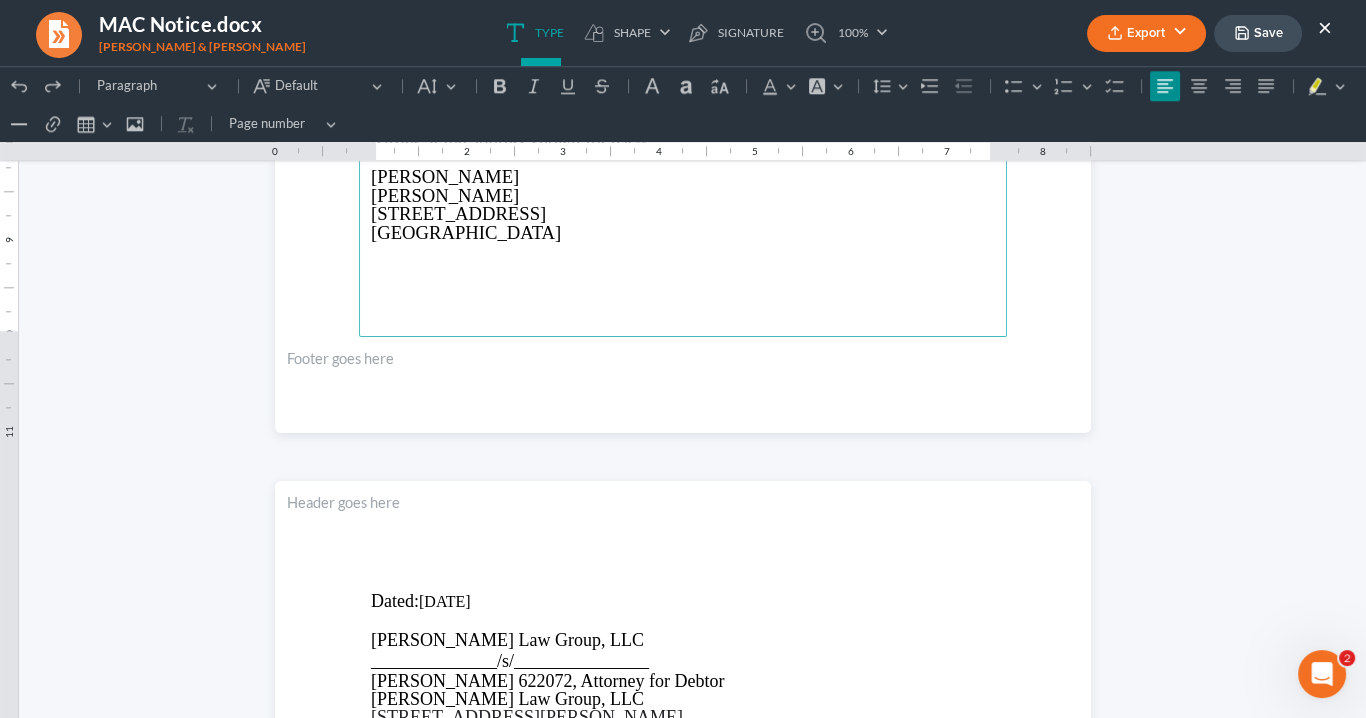 click on "IN THE UNITED STATES BANKRUPTCY COURT NORTHERN DISTRICT OF GEORGIA ATLANTA   DIVISION IN RE : } CASE NUMBER   25-54260-sms Dexter Lemuel Daniel } Kimberlyn Daniel } } CHAPTER   13                           DEBTOR(S) } CERTIFICATE OF SERVICE          I hereby certify that on  07/12/2025, I electronically filed the  NOTICE OF HEARING ON CONFIRMATION OF MODIFIED PLAN AND OF DEADLINE FOR OBJECTIONS TO CONFIRMATION OF MODIFIED PLAN        using the Bankruptcy Court’s Electronic Case Filing (“ECF”) program, which sends a notice of this document and an accompanying link to this document to the following parties who have appeared in this case under the Bankruptcy Court’s Electronic Case Filing program: K. Edward Safir   , Chapter 13   Trustee was served via the ECF electronic mail noticing system. I further certify that on this day I caused a copy of this document to be served via United States First Class Mail, with adequate postage prepaid     address shown for each:" at bounding box center [683, -95] 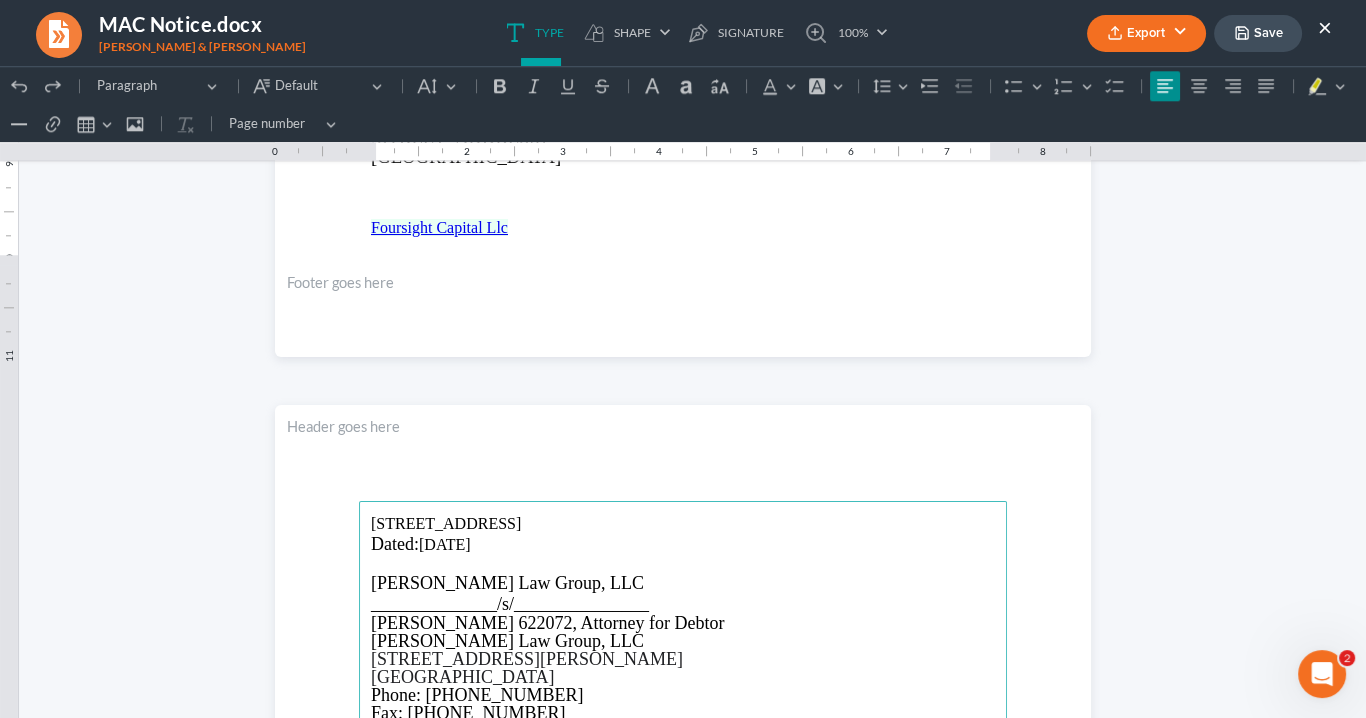 scroll, scrollTop: 3117, scrollLeft: 0, axis: vertical 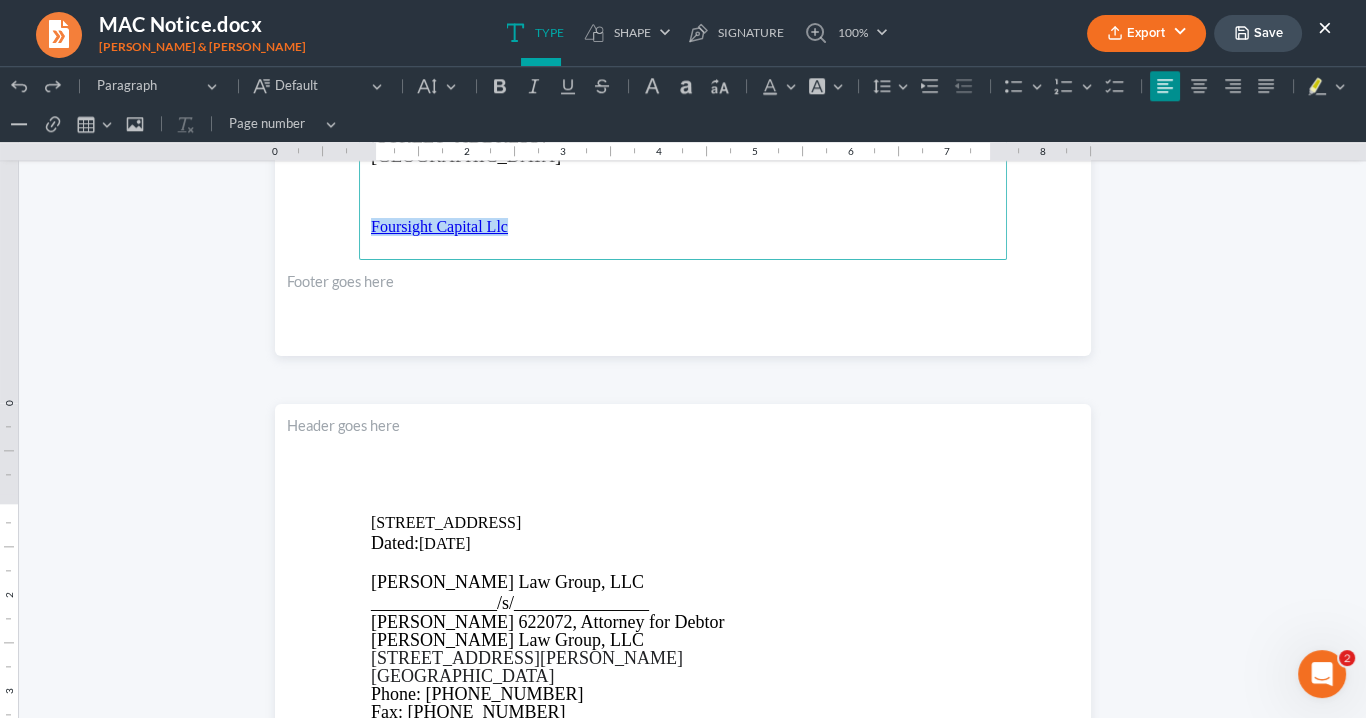 drag, startPoint x: 521, startPoint y: 224, endPoint x: 383, endPoint y: 219, distance: 138.09055 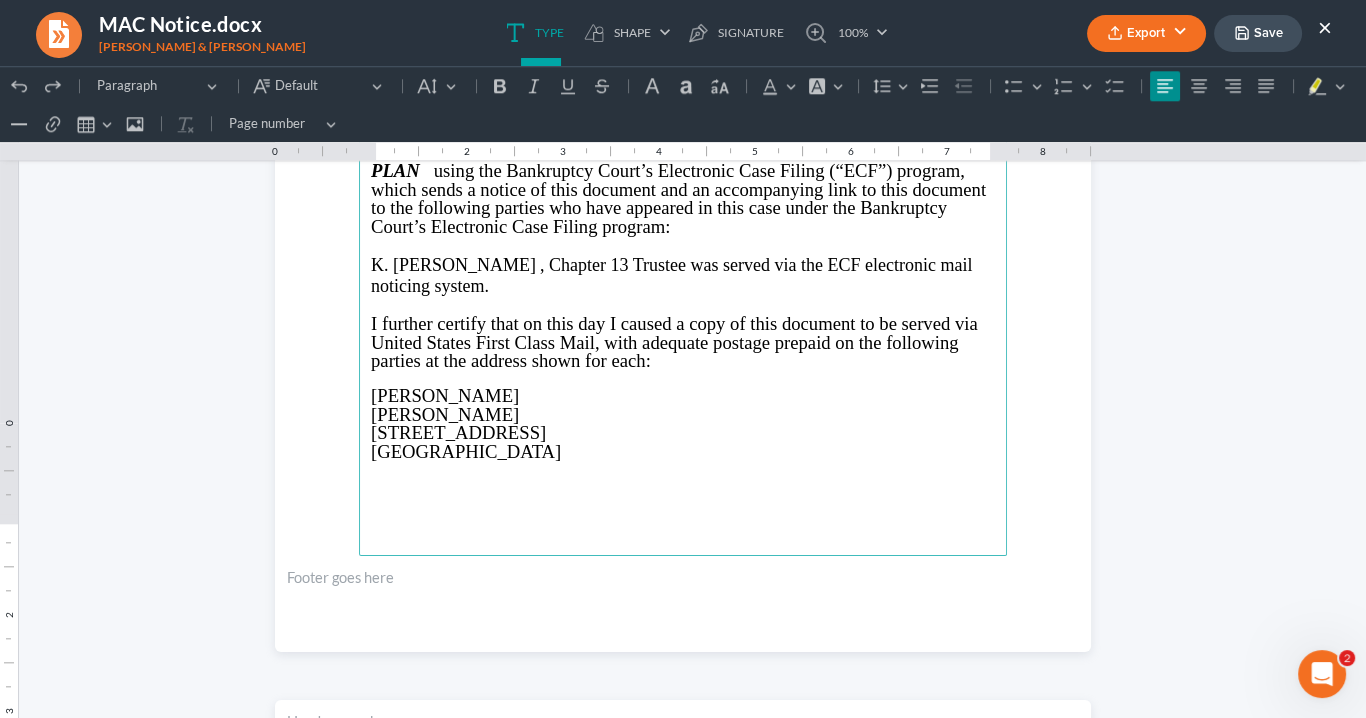 scroll, scrollTop: 2797, scrollLeft: 0, axis: vertical 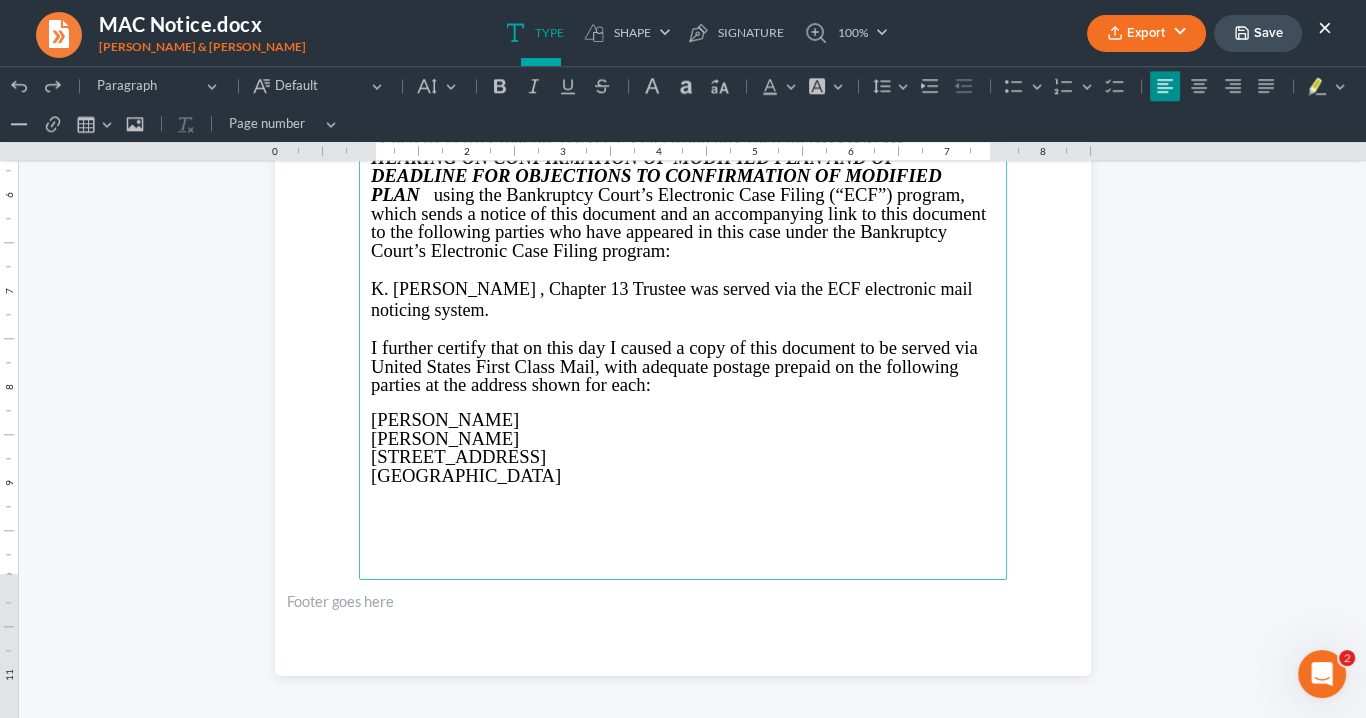 click at bounding box center (683, 547) 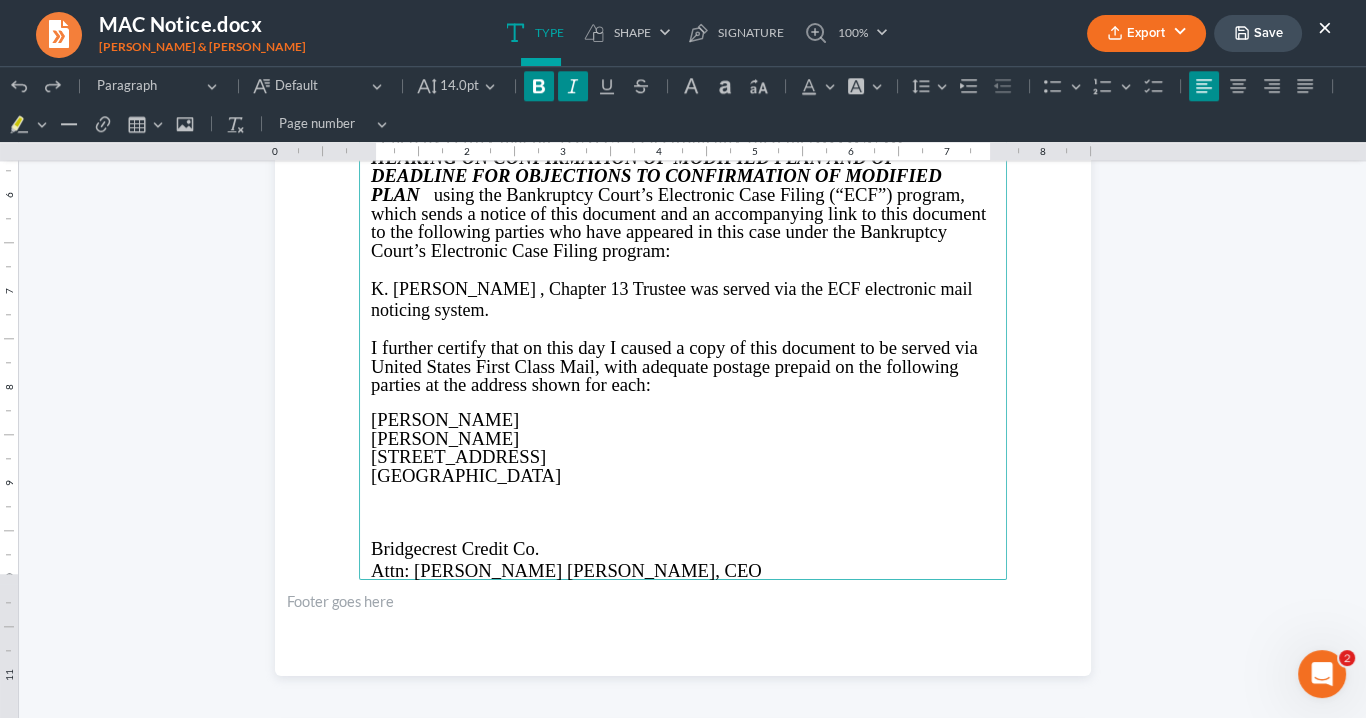 scroll, scrollTop: 2825, scrollLeft: 0, axis: vertical 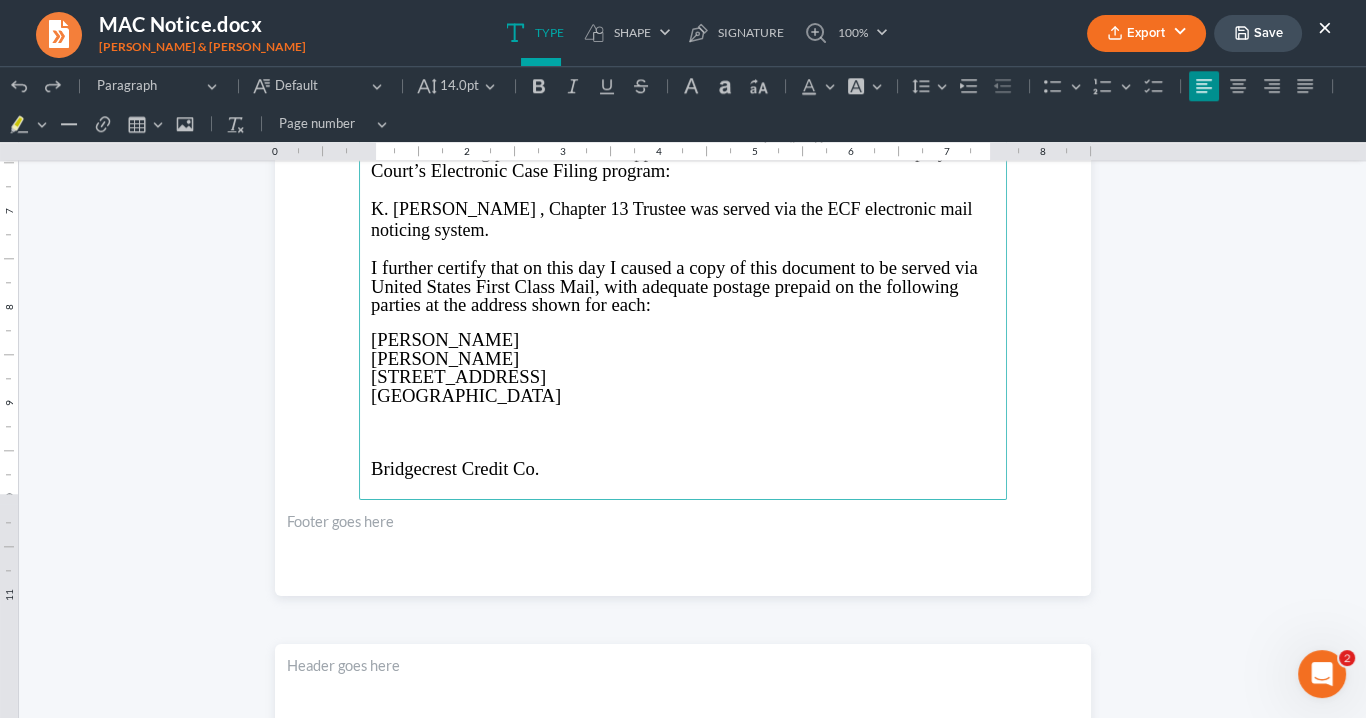 click on "Dexter Lemuel Daniel" at bounding box center [445, 339] 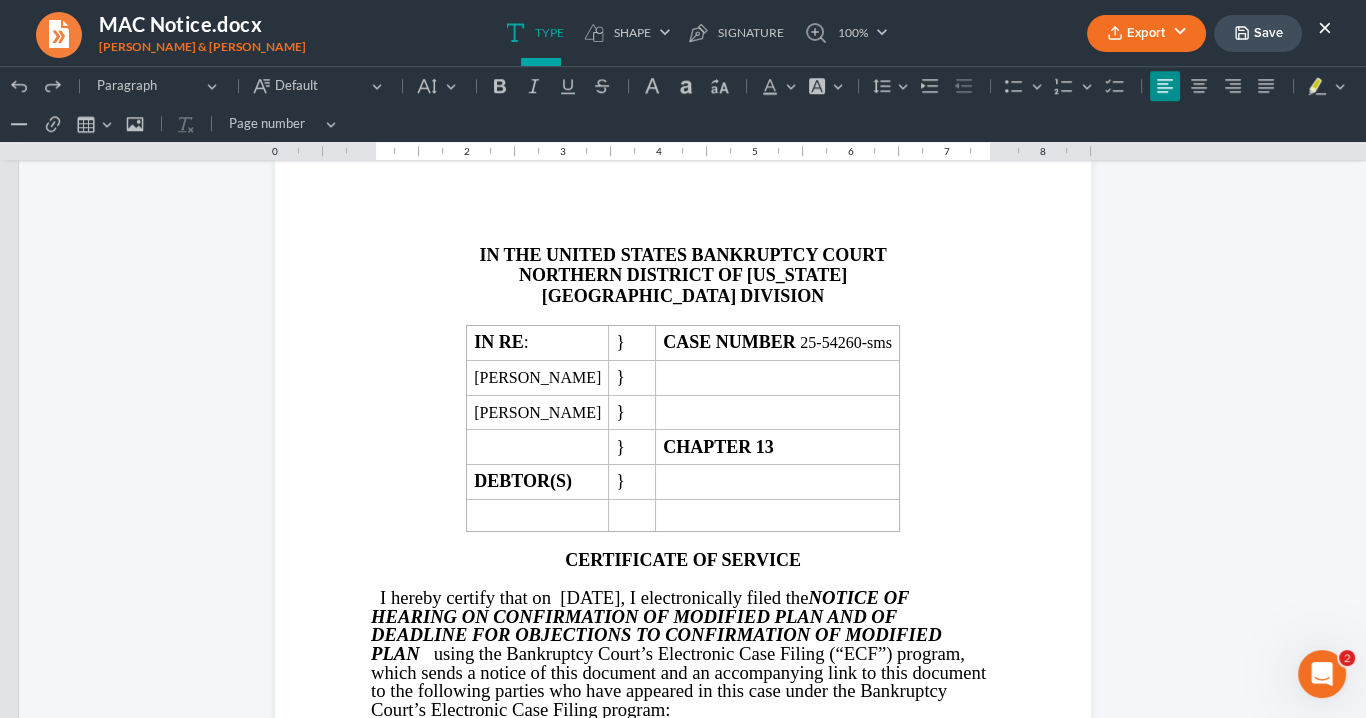 scroll, scrollTop: 2237, scrollLeft: 0, axis: vertical 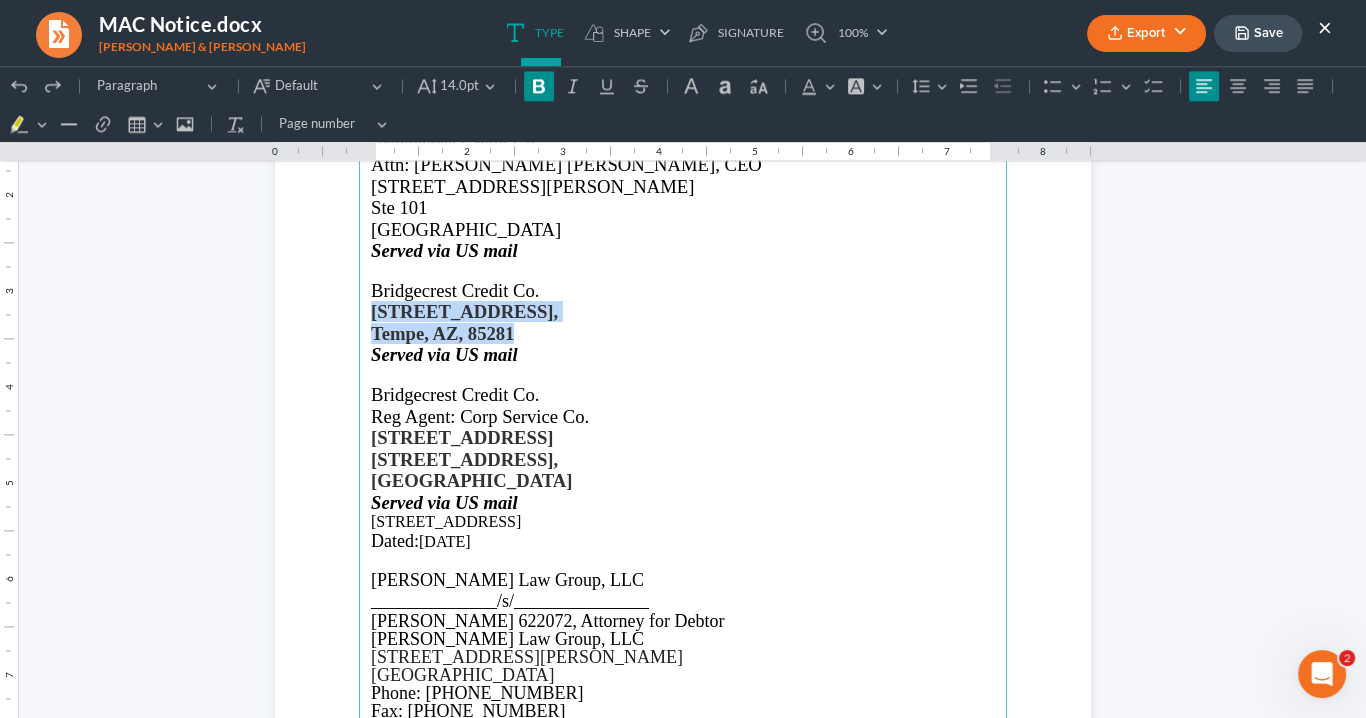 drag, startPoint x: 511, startPoint y: 331, endPoint x: 363, endPoint y: 312, distance: 149.21461 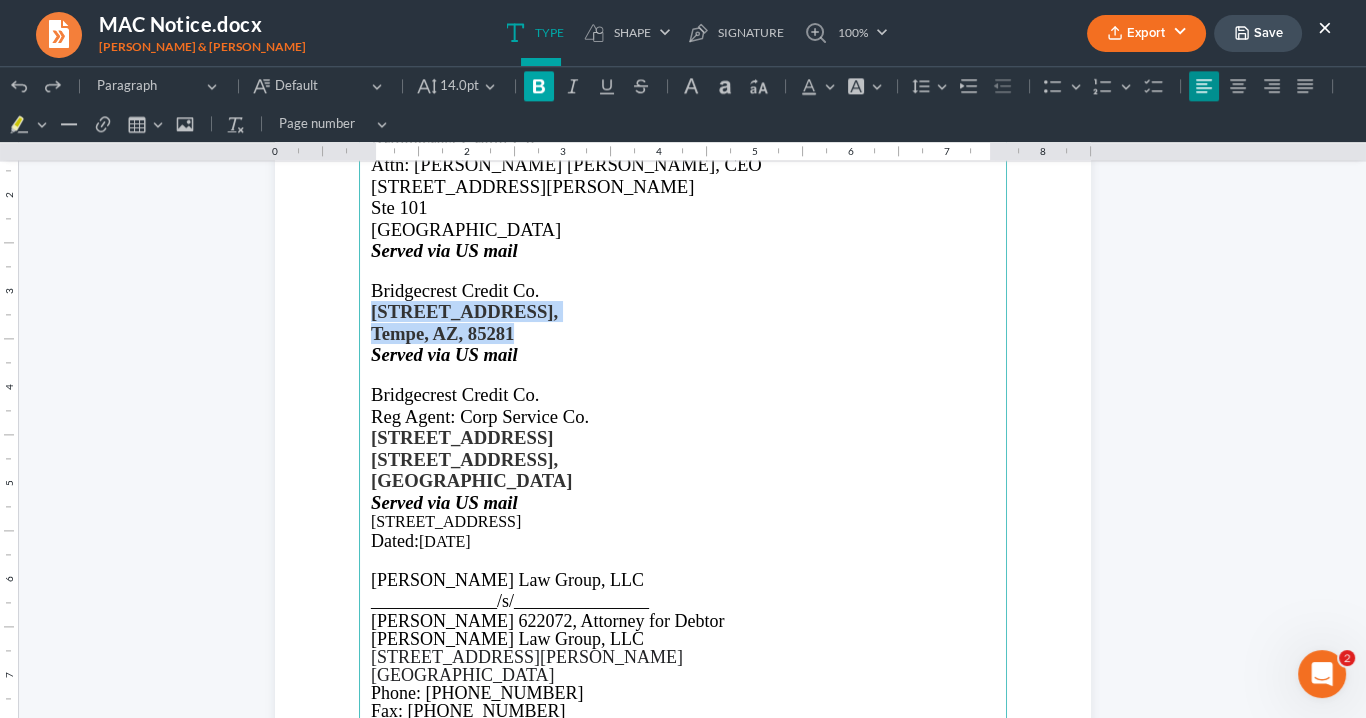 click 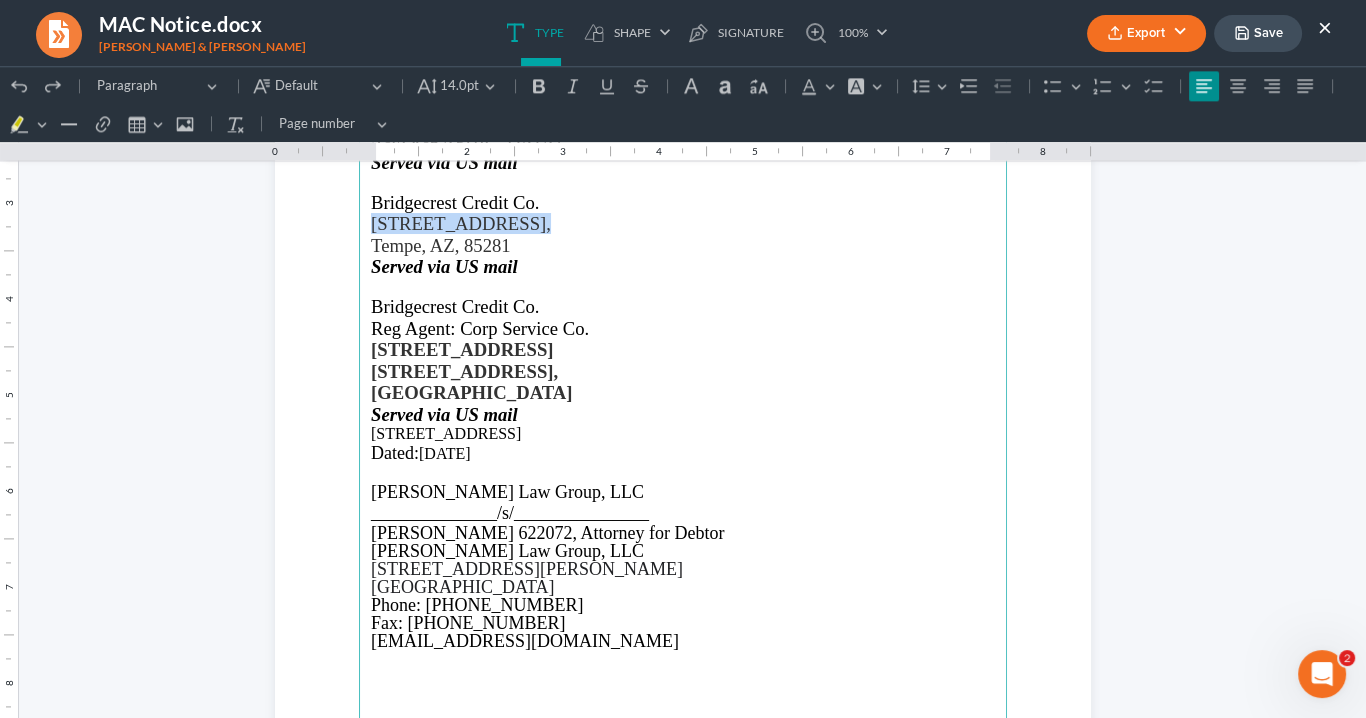 scroll, scrollTop: 3677, scrollLeft: 0, axis: vertical 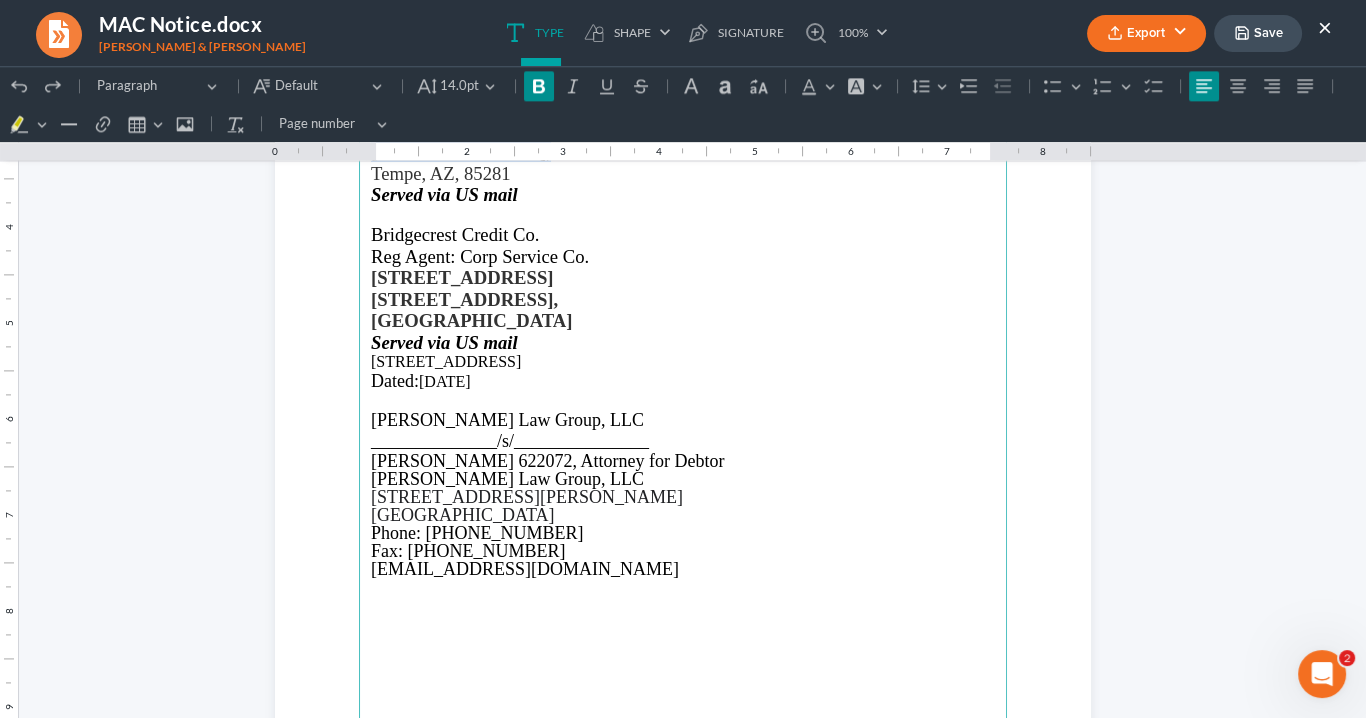 drag, startPoint x: 562, startPoint y: 320, endPoint x: 358, endPoint y: 278, distance: 208.27866 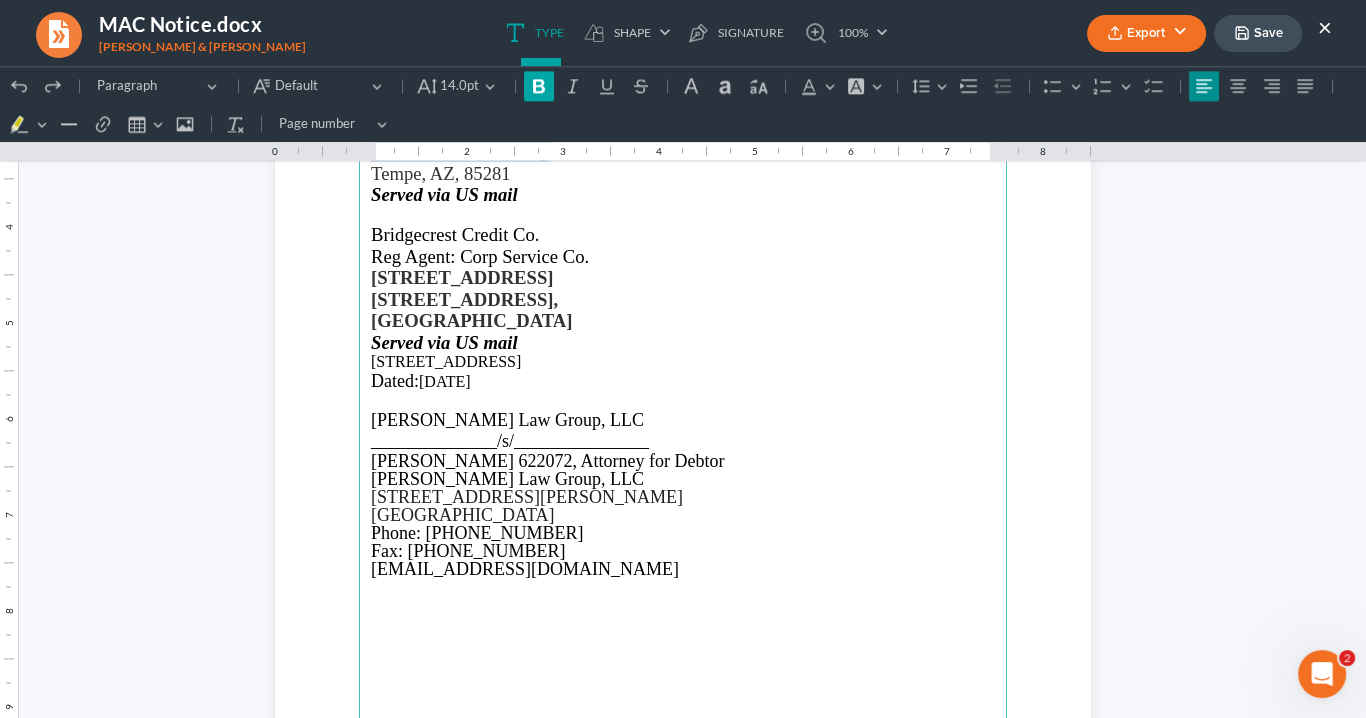 click 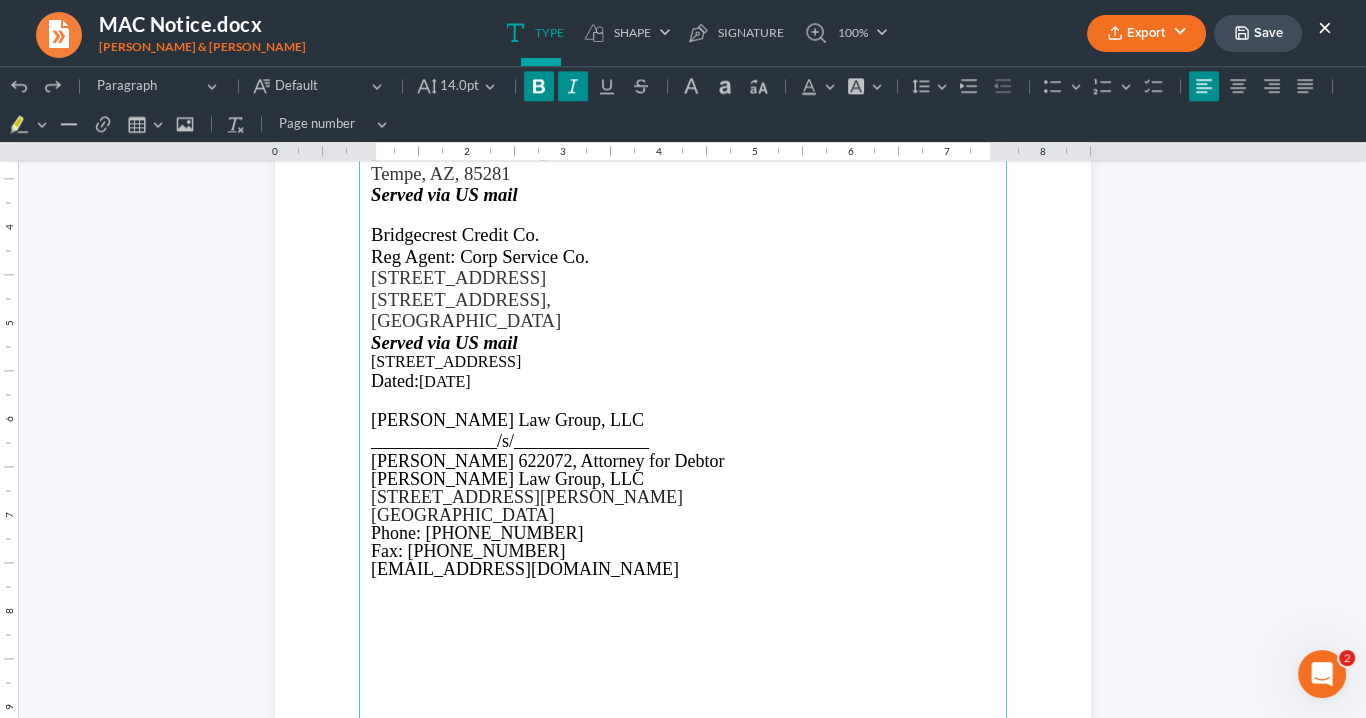 click on "Served via US mail" at bounding box center [683, 342] 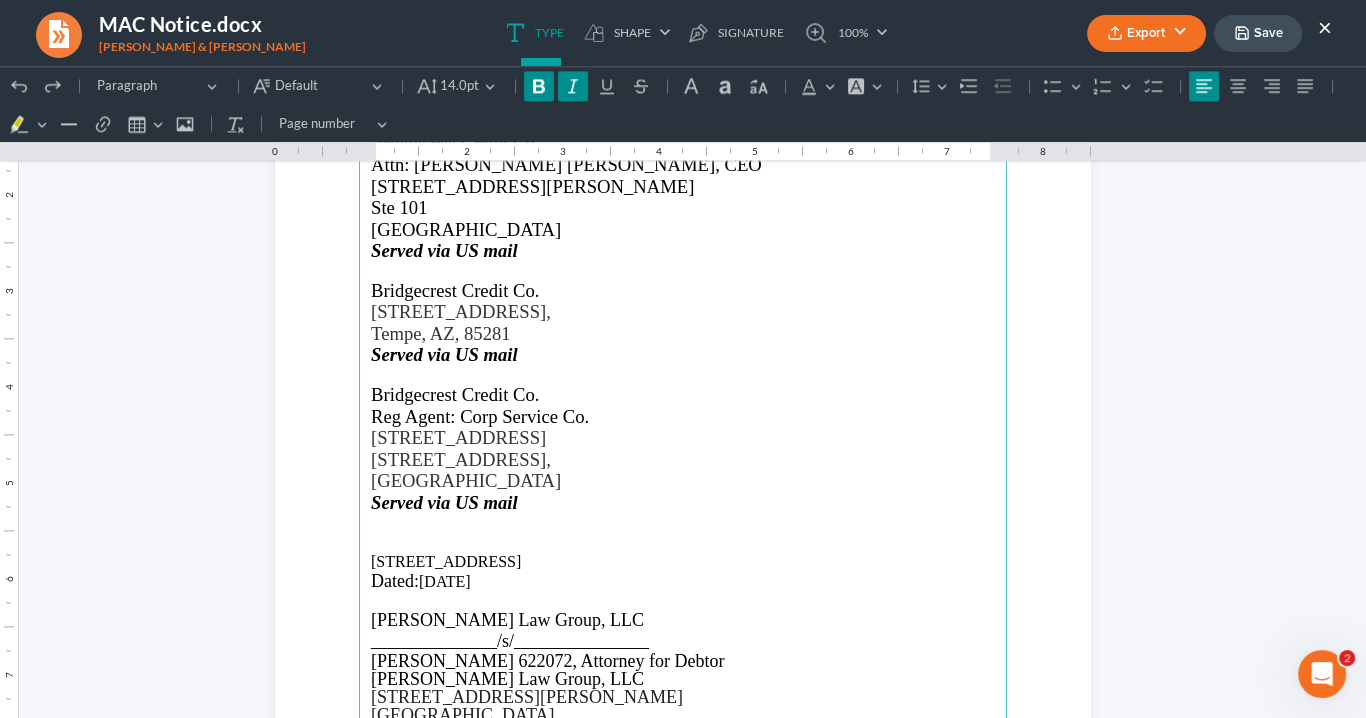 scroll, scrollTop: 3517, scrollLeft: 0, axis: vertical 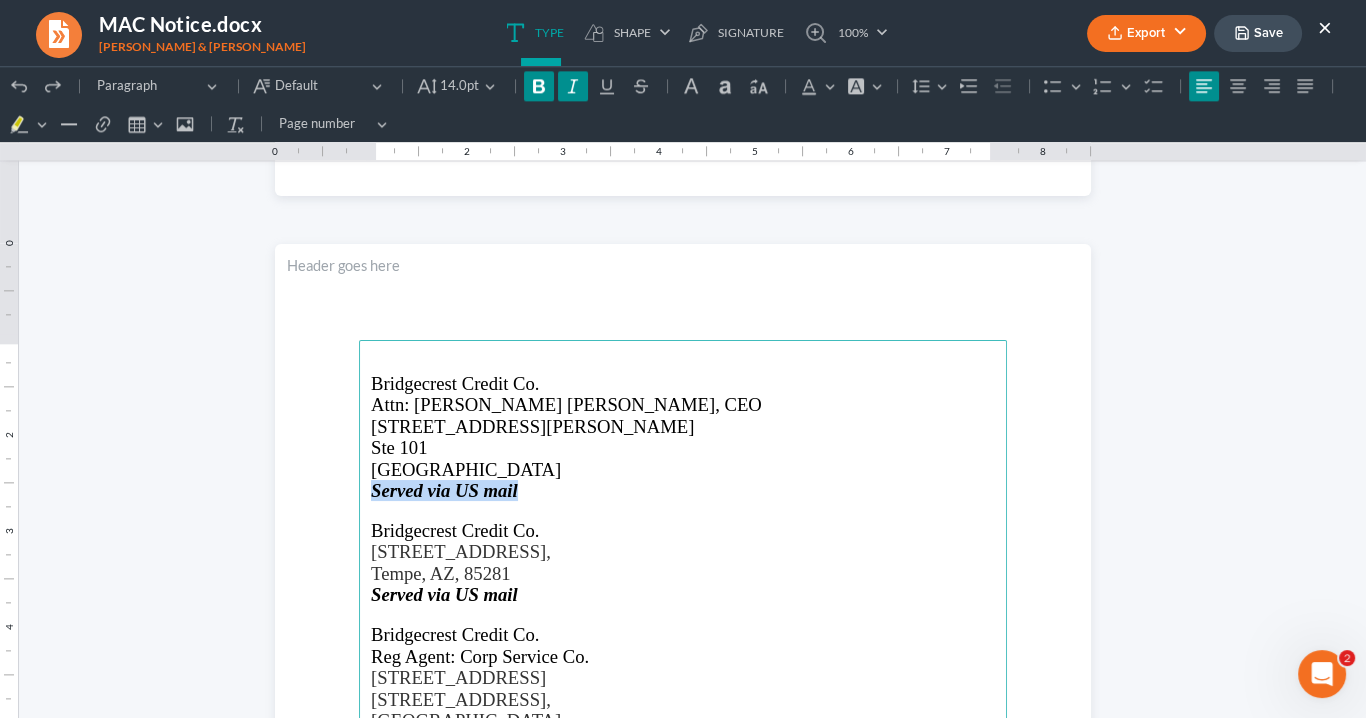 drag, startPoint x: 530, startPoint y: 486, endPoint x: 368, endPoint y: 488, distance: 162.01234 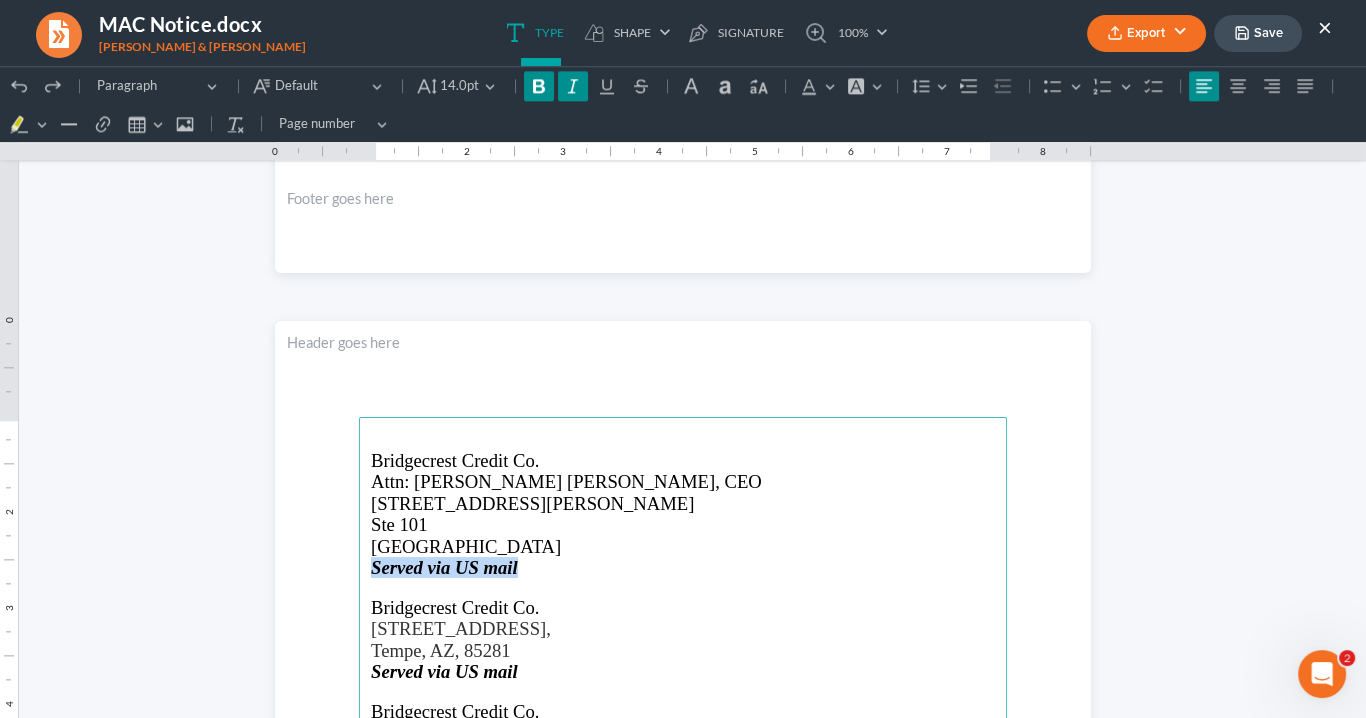 scroll, scrollTop: 3117, scrollLeft: 0, axis: vertical 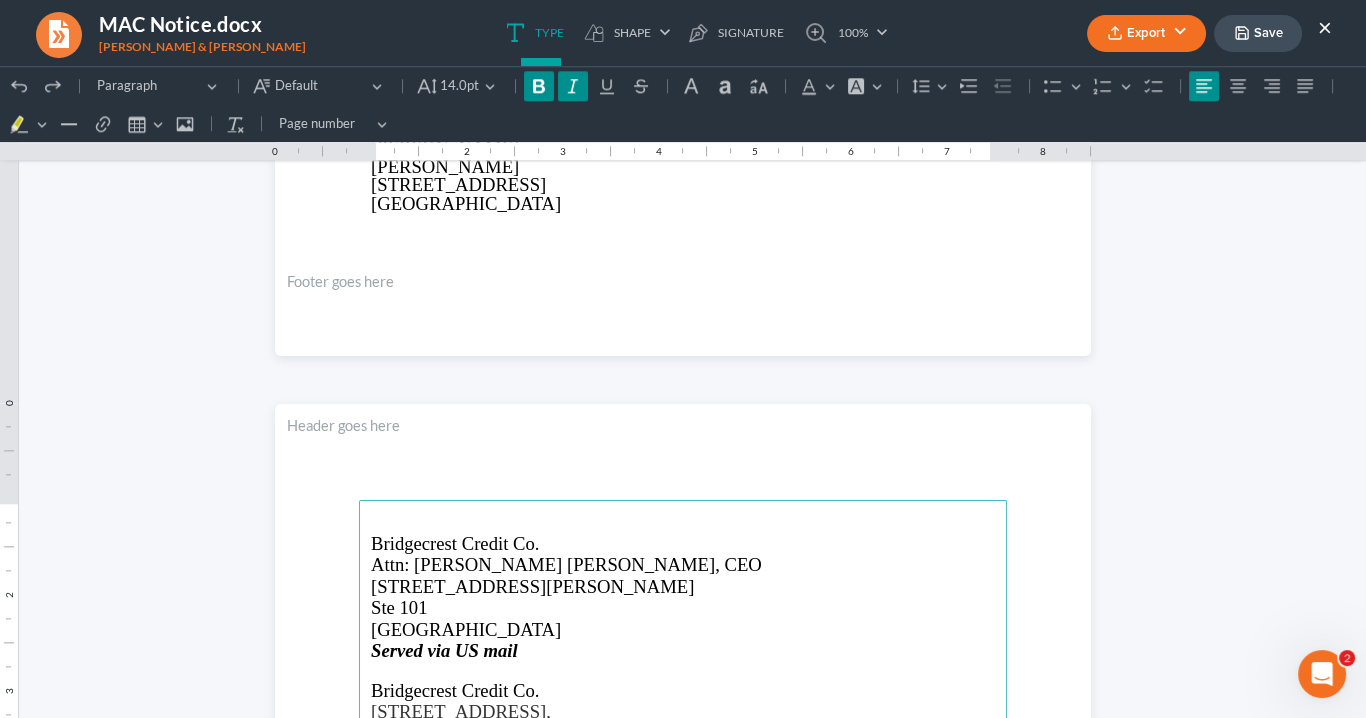 click at bounding box center [683, 222] 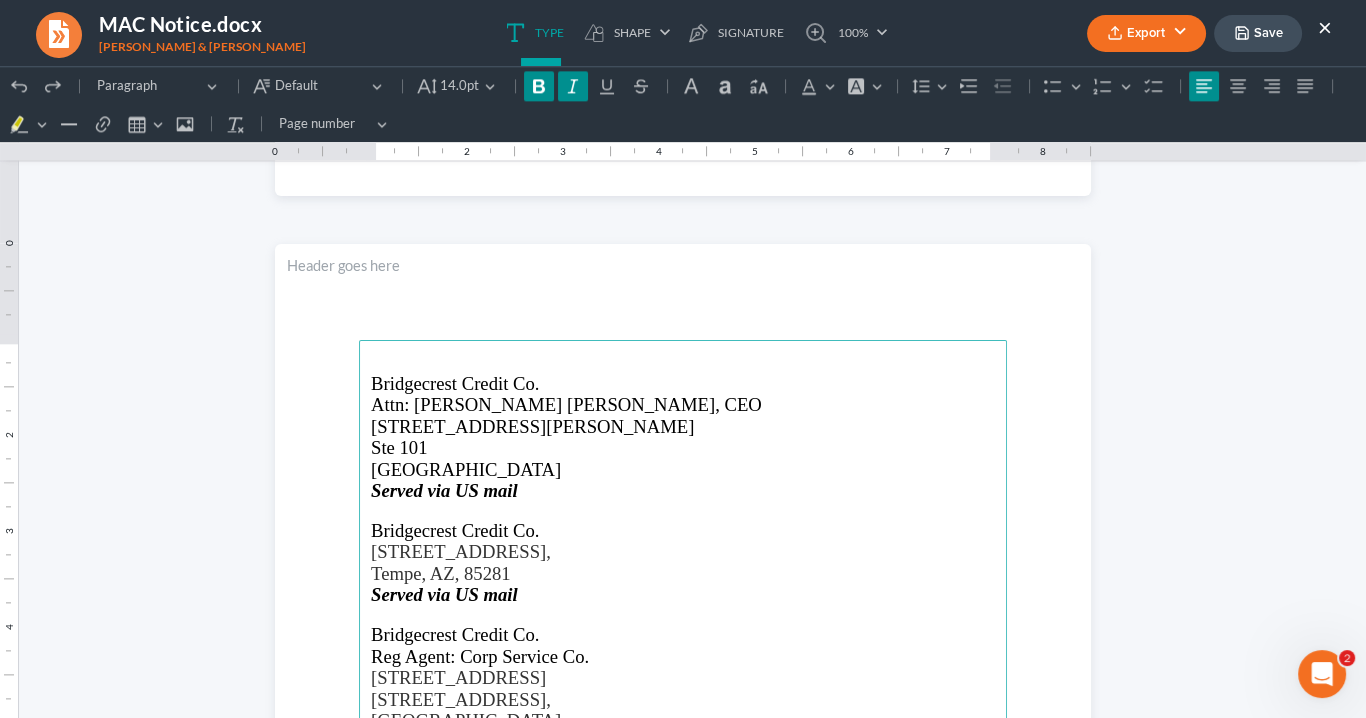 scroll, scrollTop: 3437, scrollLeft: 0, axis: vertical 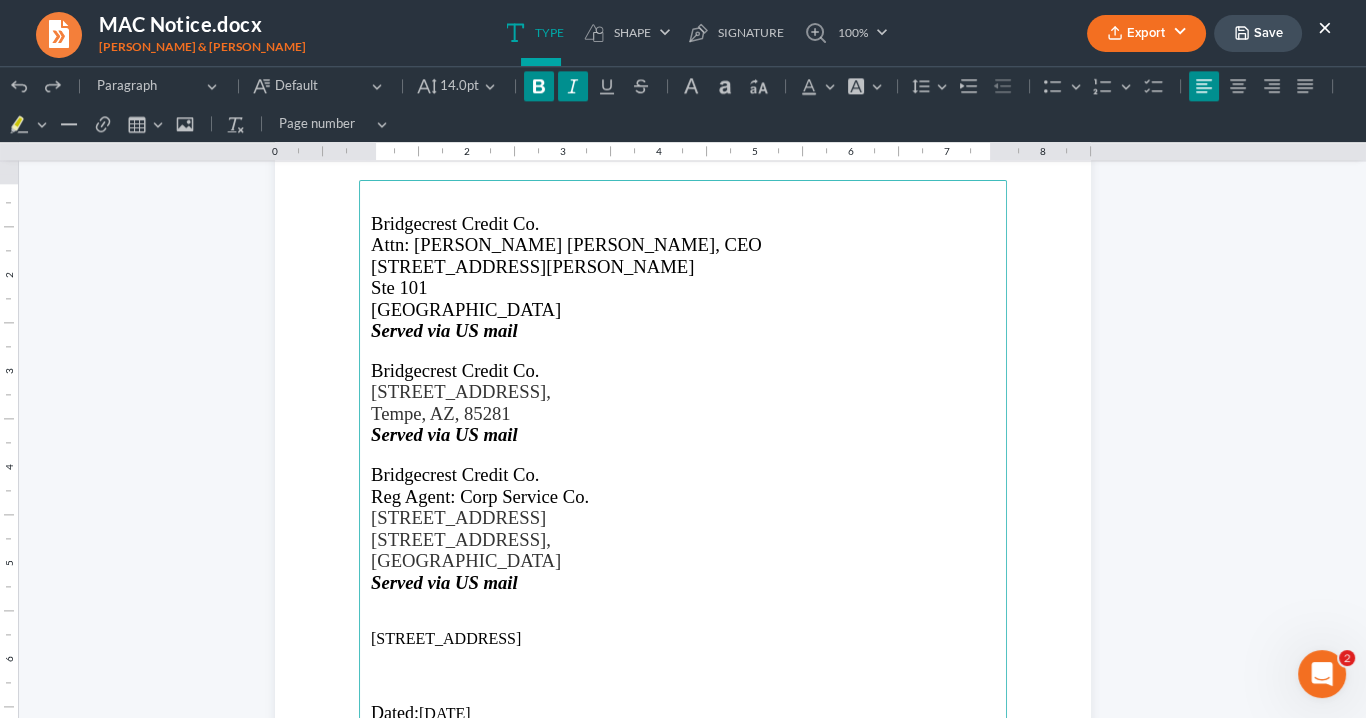 click on "Bridgecrest Credit Co." at bounding box center [683, 370] 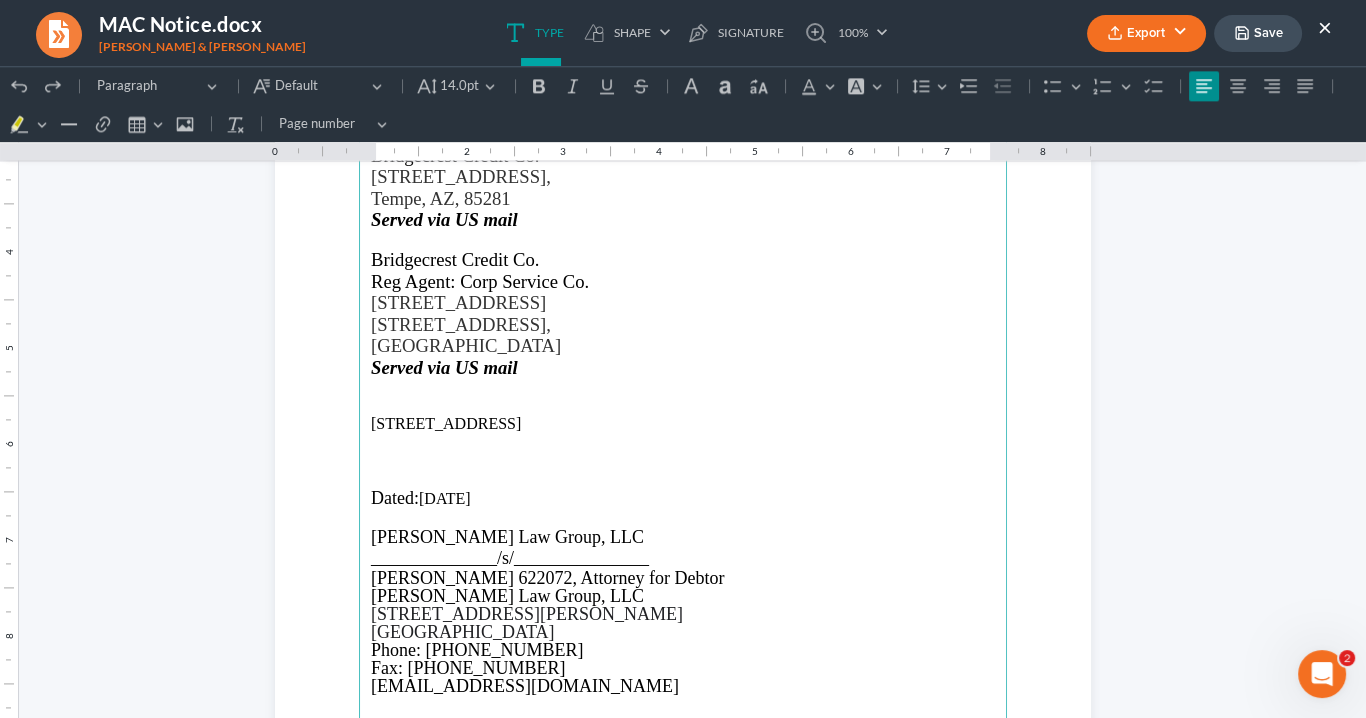 scroll, scrollTop: 3757, scrollLeft: 0, axis: vertical 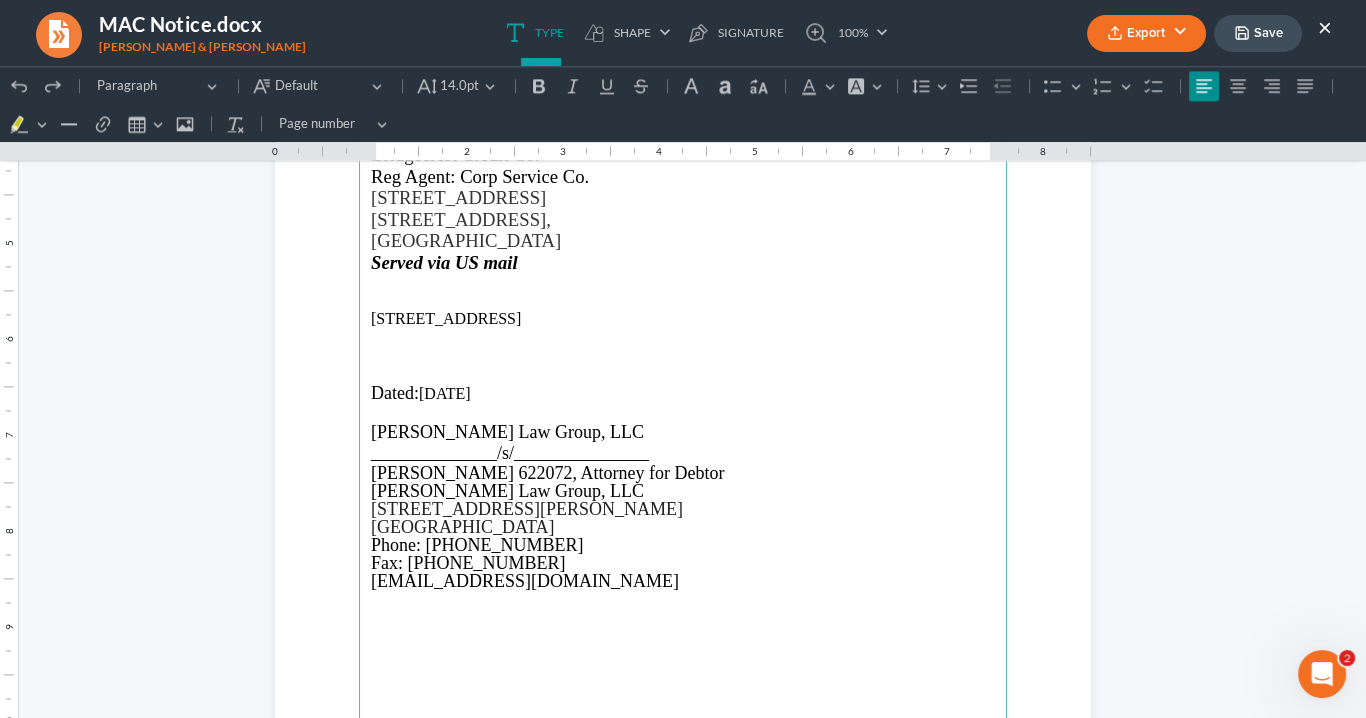 click on "265 E 100 S Ste 300, Salt Lake City, UT 84111" at bounding box center (683, 319) 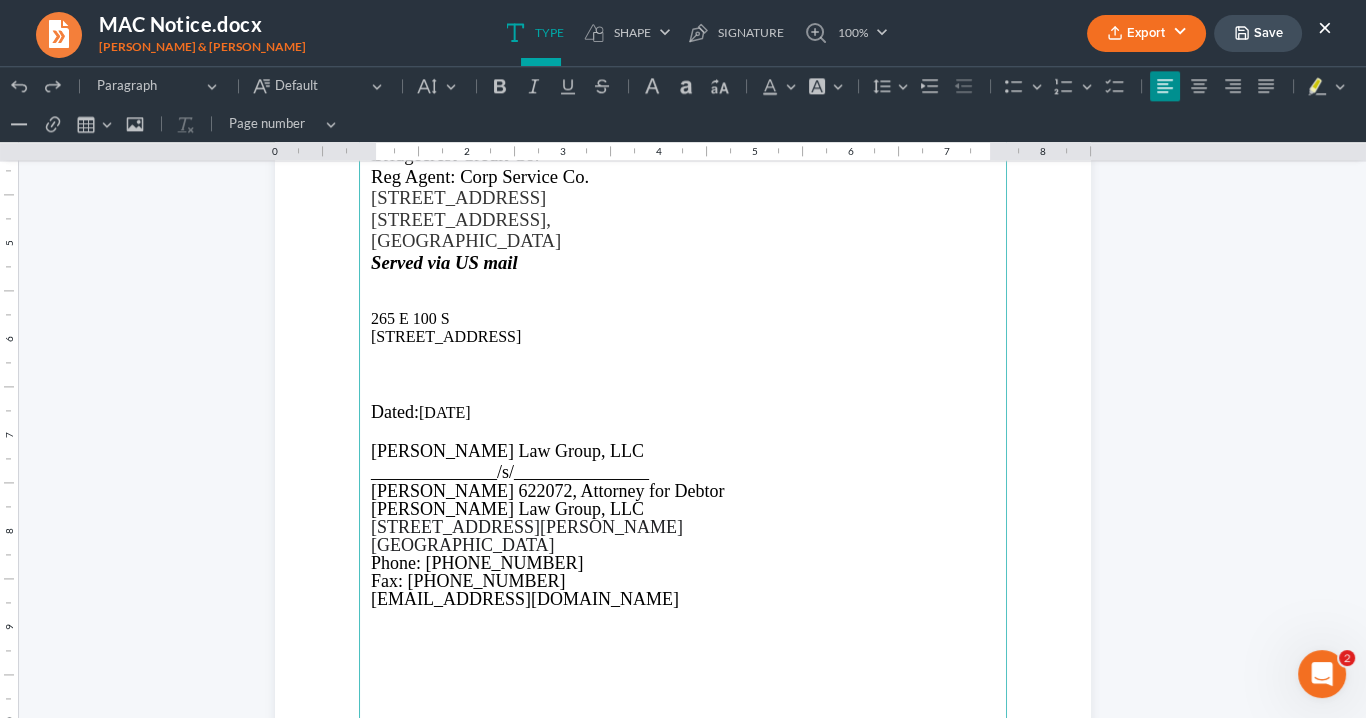 click on "Ste 300, Salt Lake City, UT 84111" at bounding box center [683, 337] 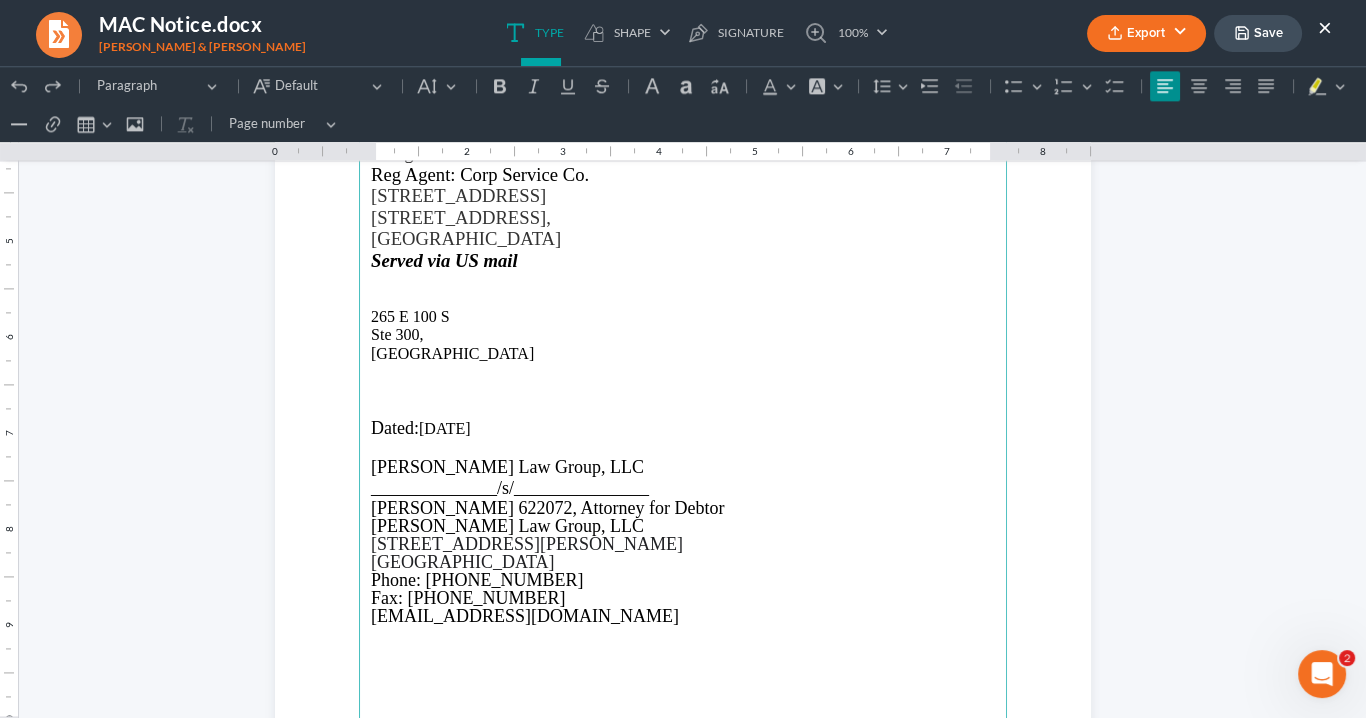 scroll, scrollTop: 3757, scrollLeft: 0, axis: vertical 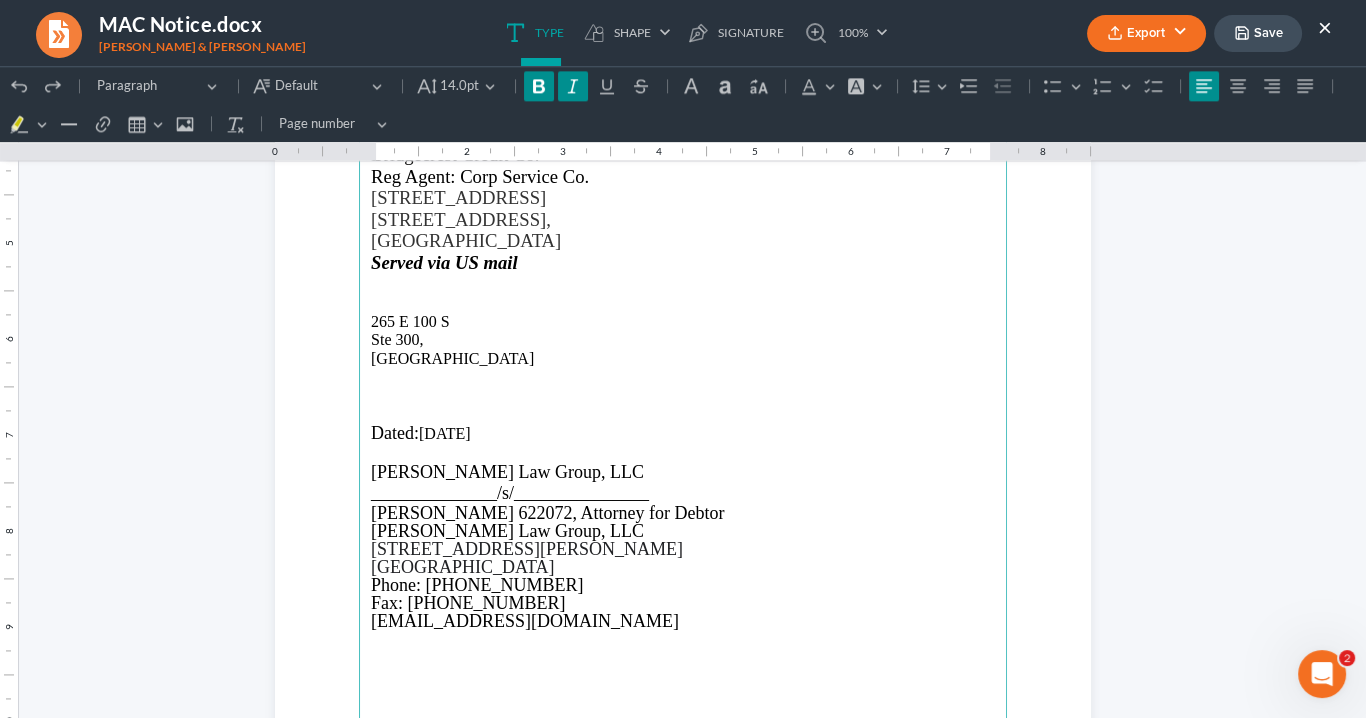 click at bounding box center (683, 301) 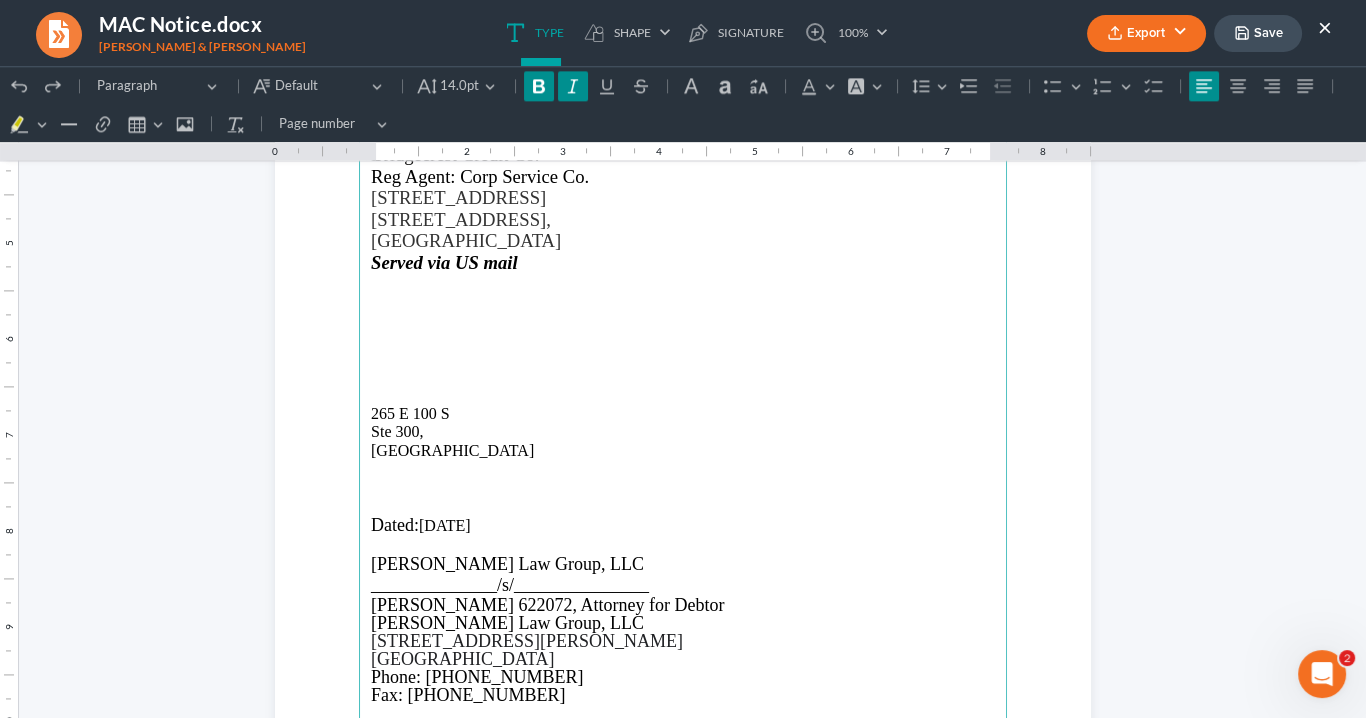 click at bounding box center (683, 320) 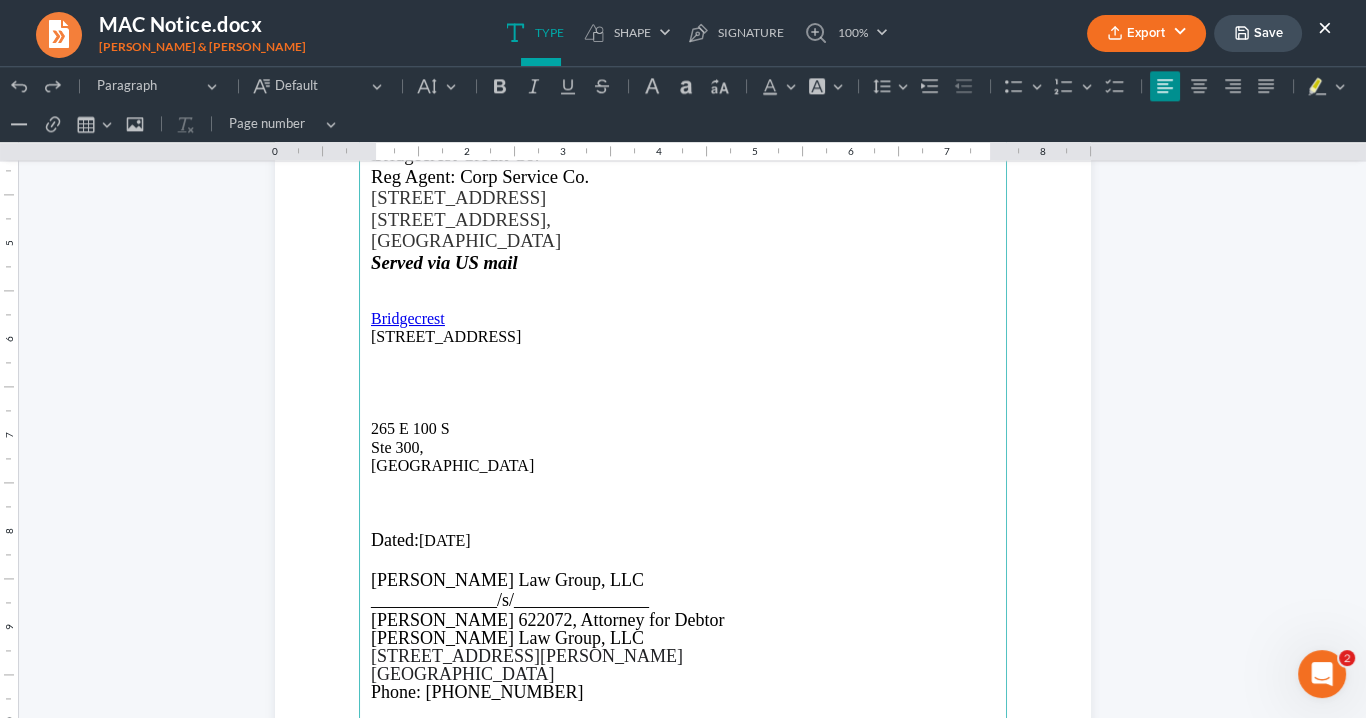 click on "4020 E Indian School Rd, Phoenix, AZ 85018" at bounding box center (683, 337) 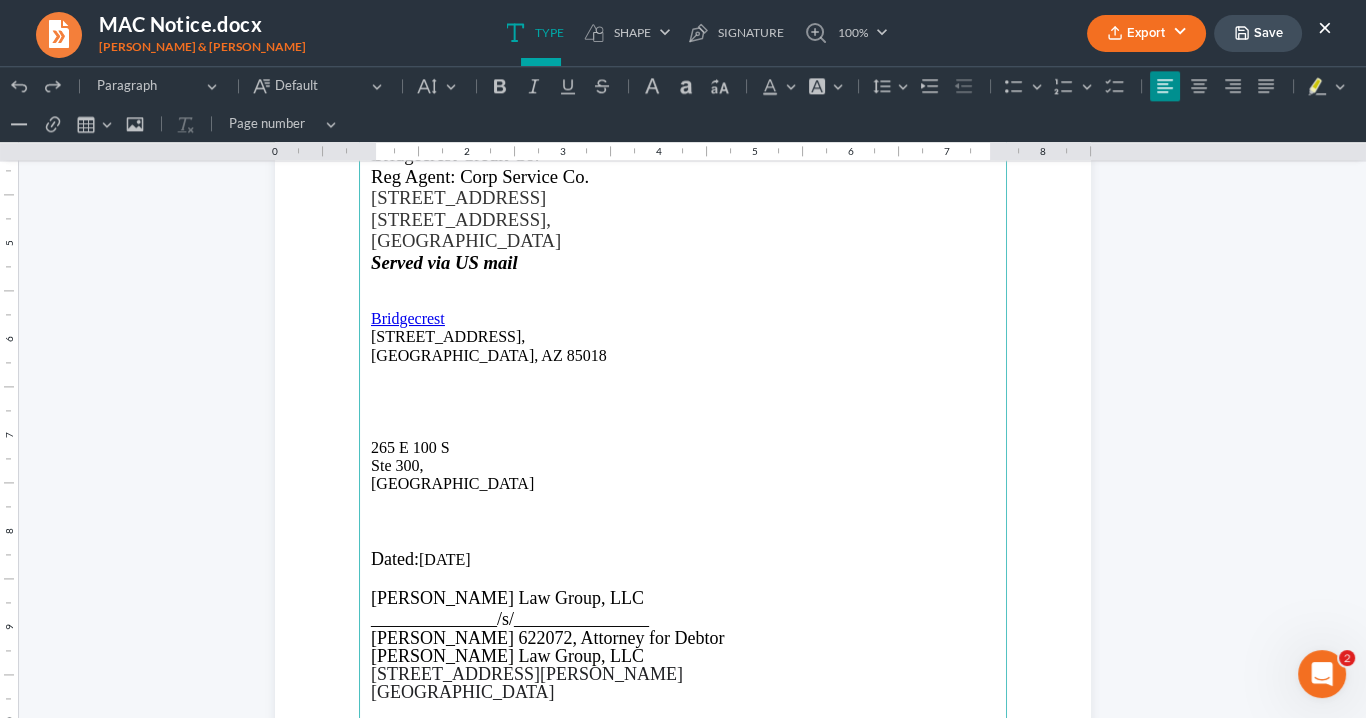 click on "4020 E Indian School Rd," at bounding box center [683, 337] 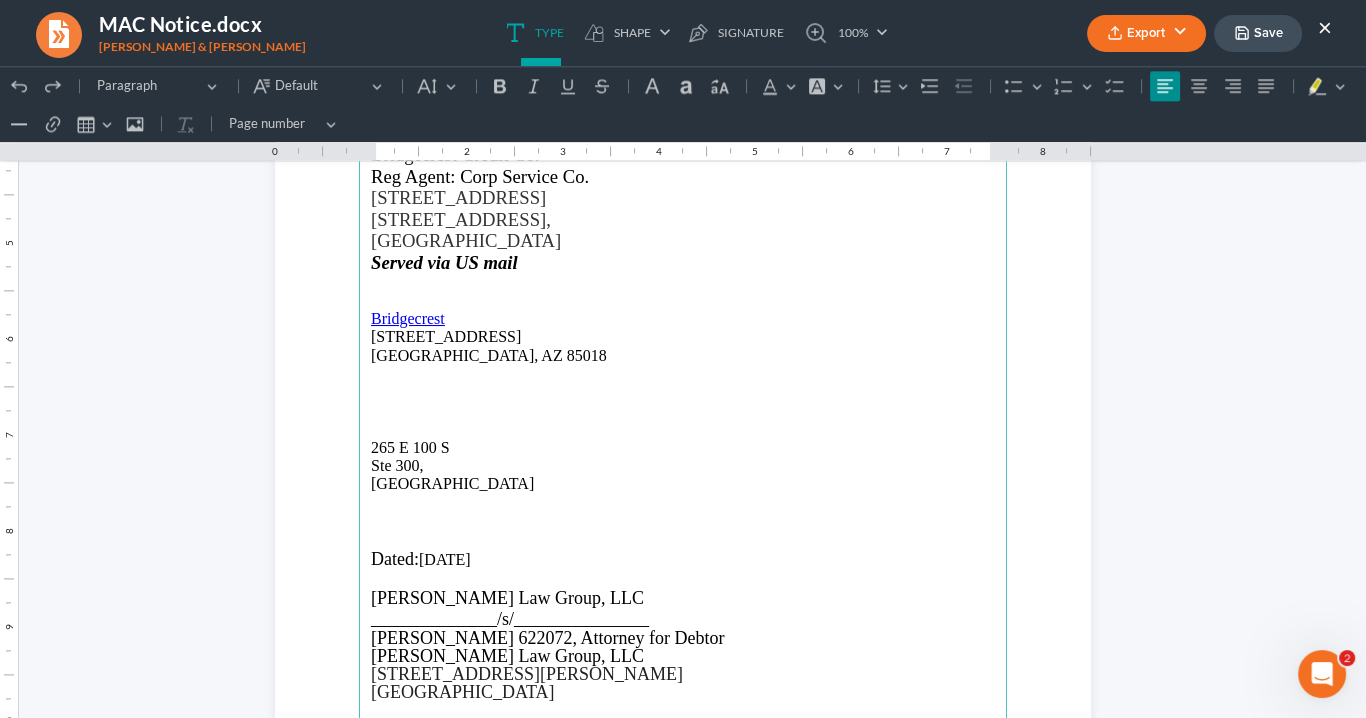 type 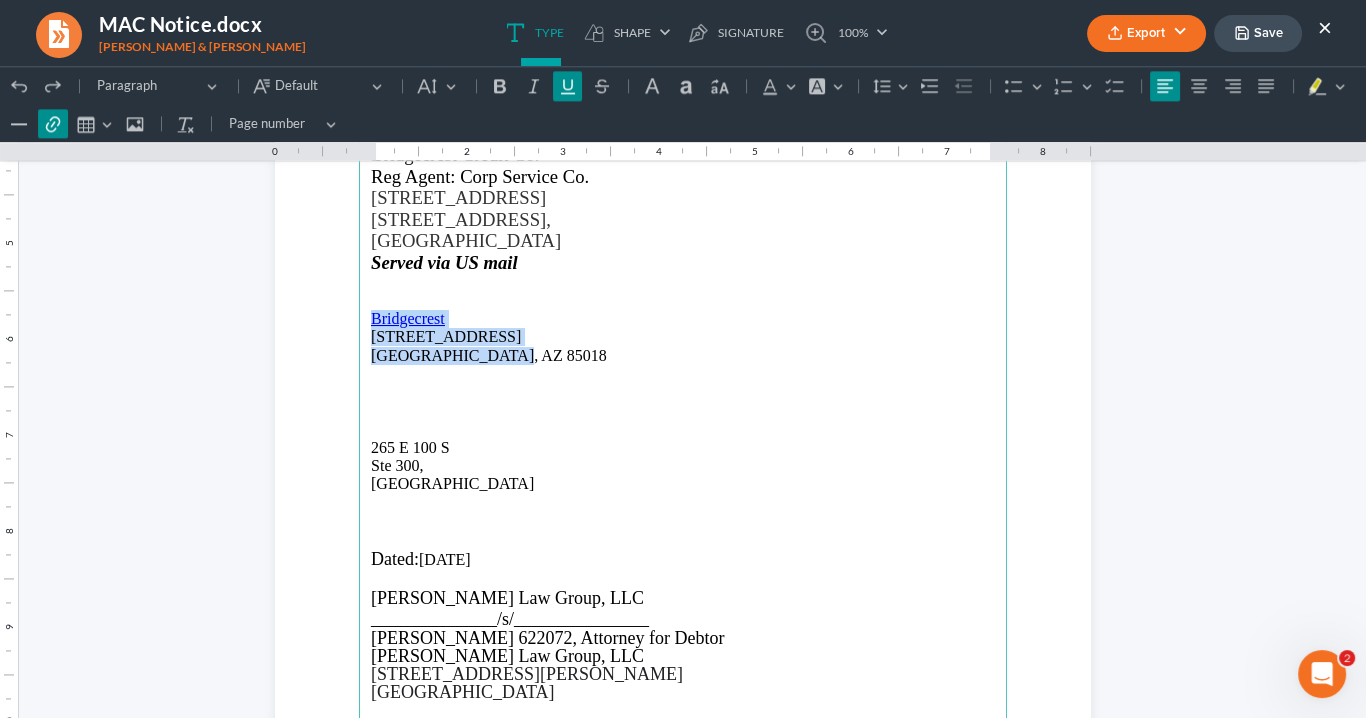 drag, startPoint x: 491, startPoint y: 355, endPoint x: 364, endPoint y: 317, distance: 132.56319 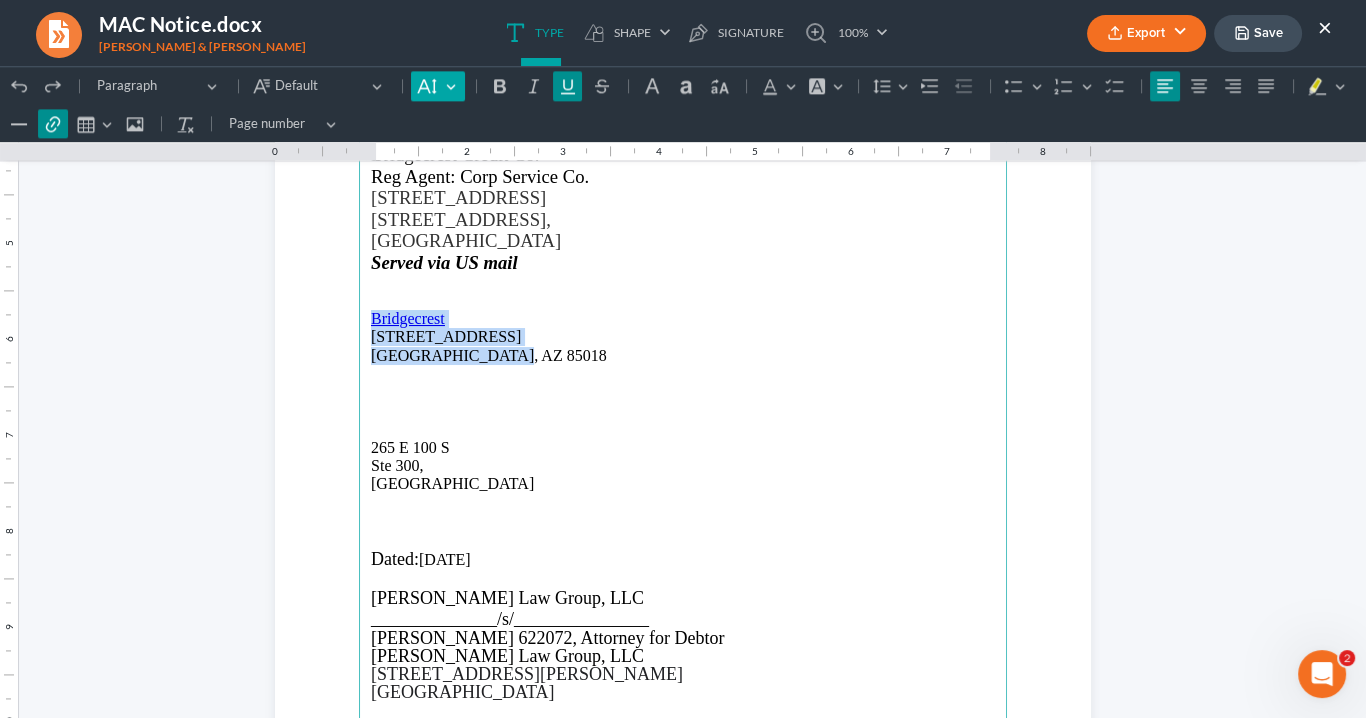 click on "Default" at bounding box center [437, 86] 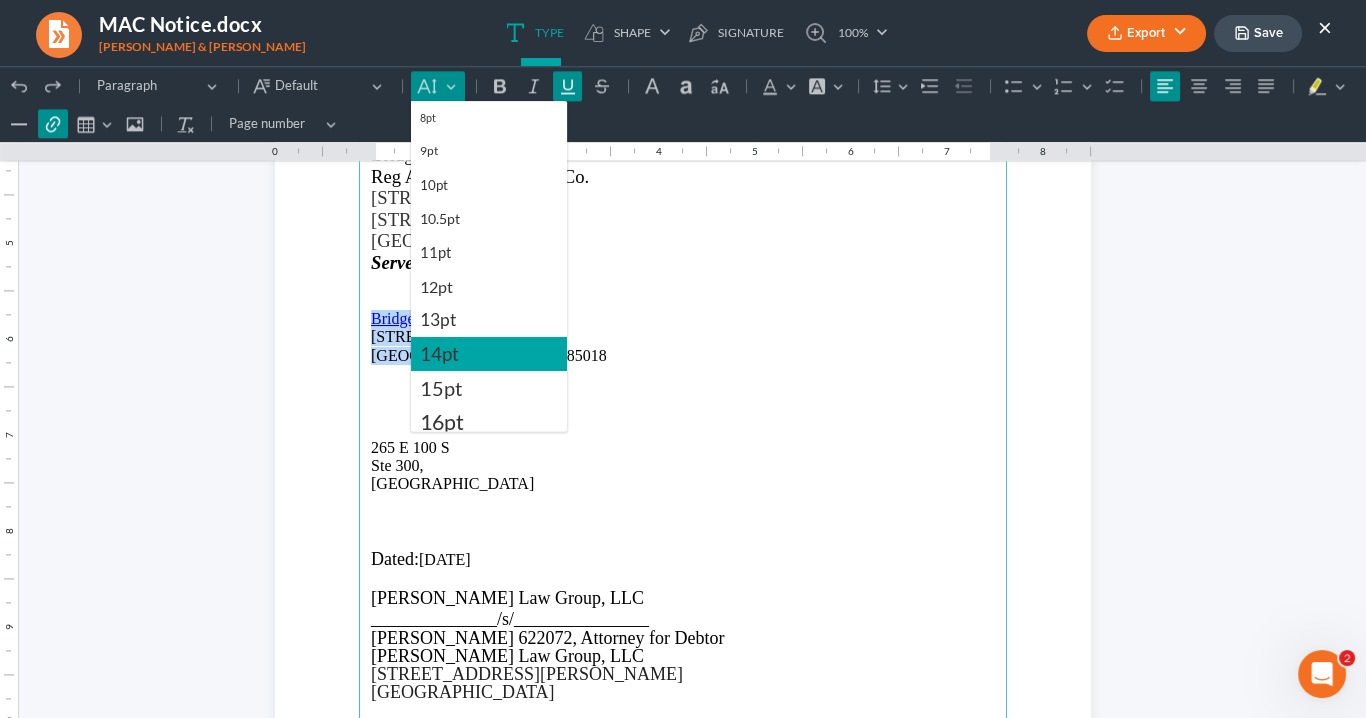 click on "14pt" at bounding box center [439, 354] 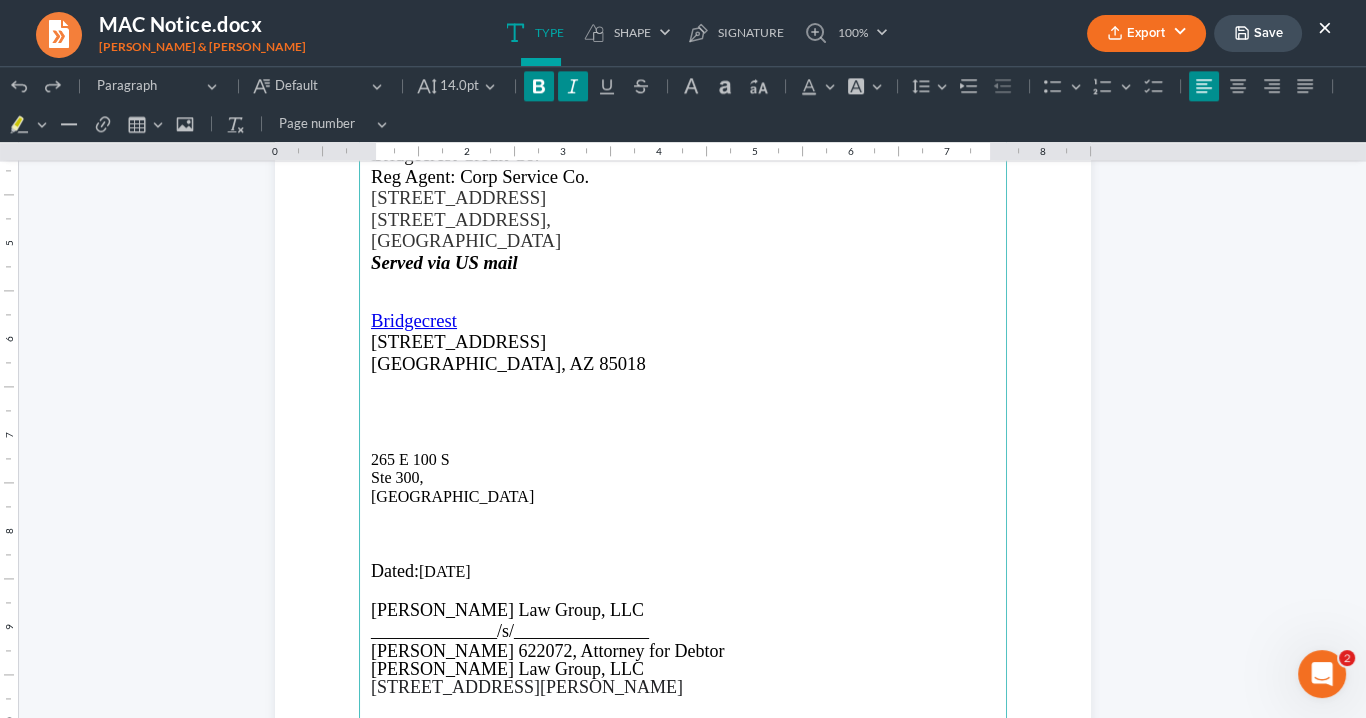 click at bounding box center (683, 384) 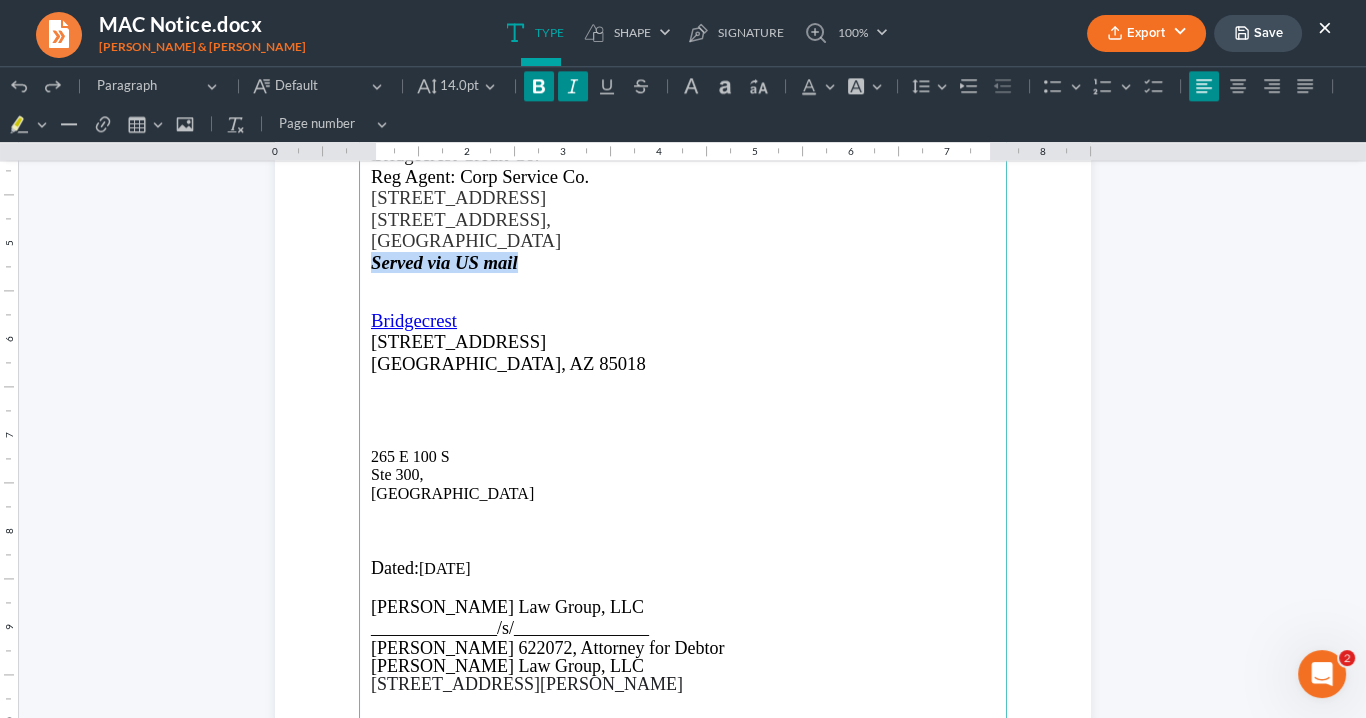 drag, startPoint x: 451, startPoint y: 257, endPoint x: 385, endPoint y: 264, distance: 66.37017 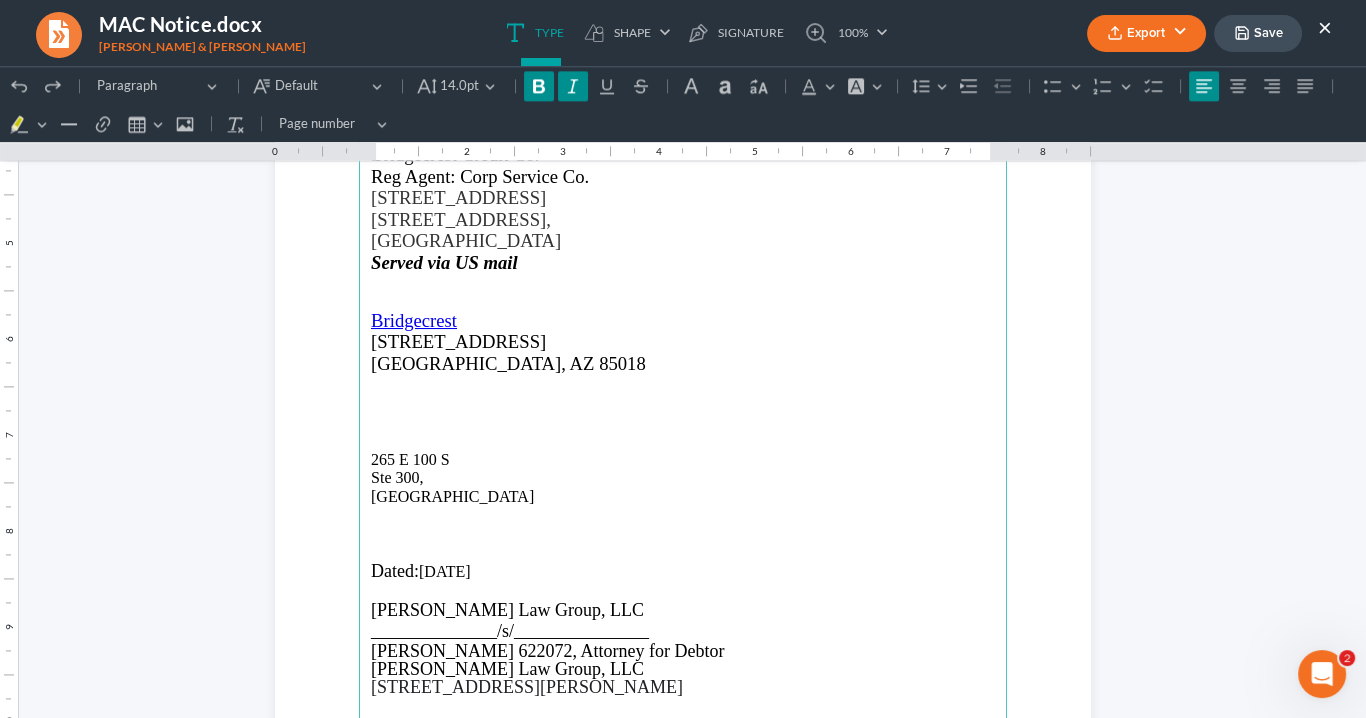 click at bounding box center [683, 384] 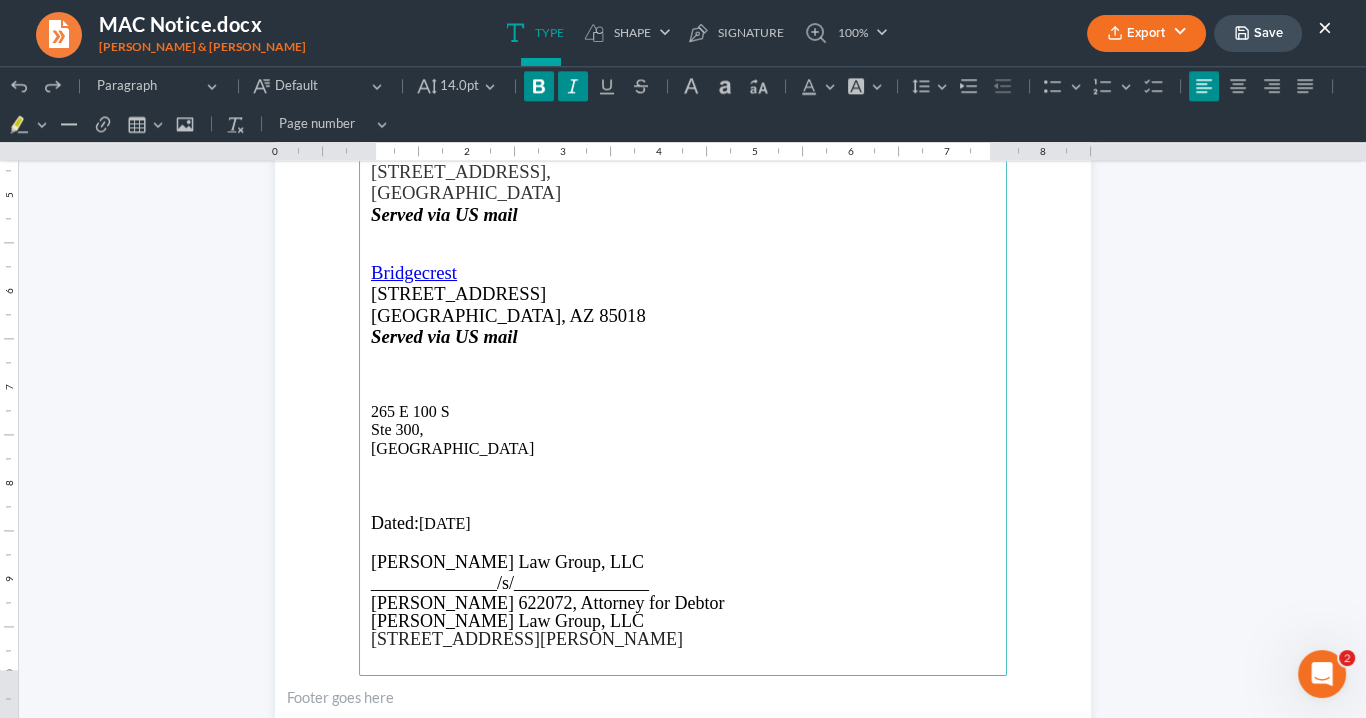 scroll, scrollTop: 3837, scrollLeft: 0, axis: vertical 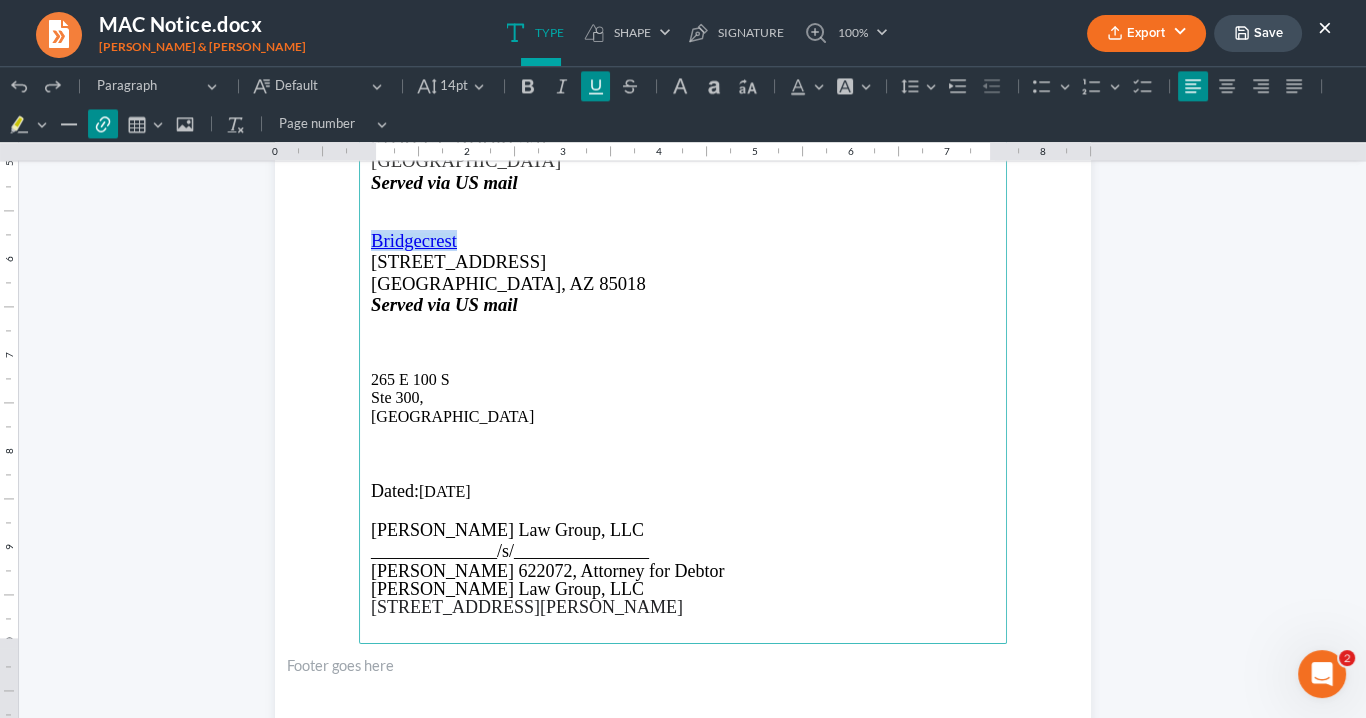 drag, startPoint x: 393, startPoint y: 234, endPoint x: 868, endPoint y: 105, distance: 492.20523 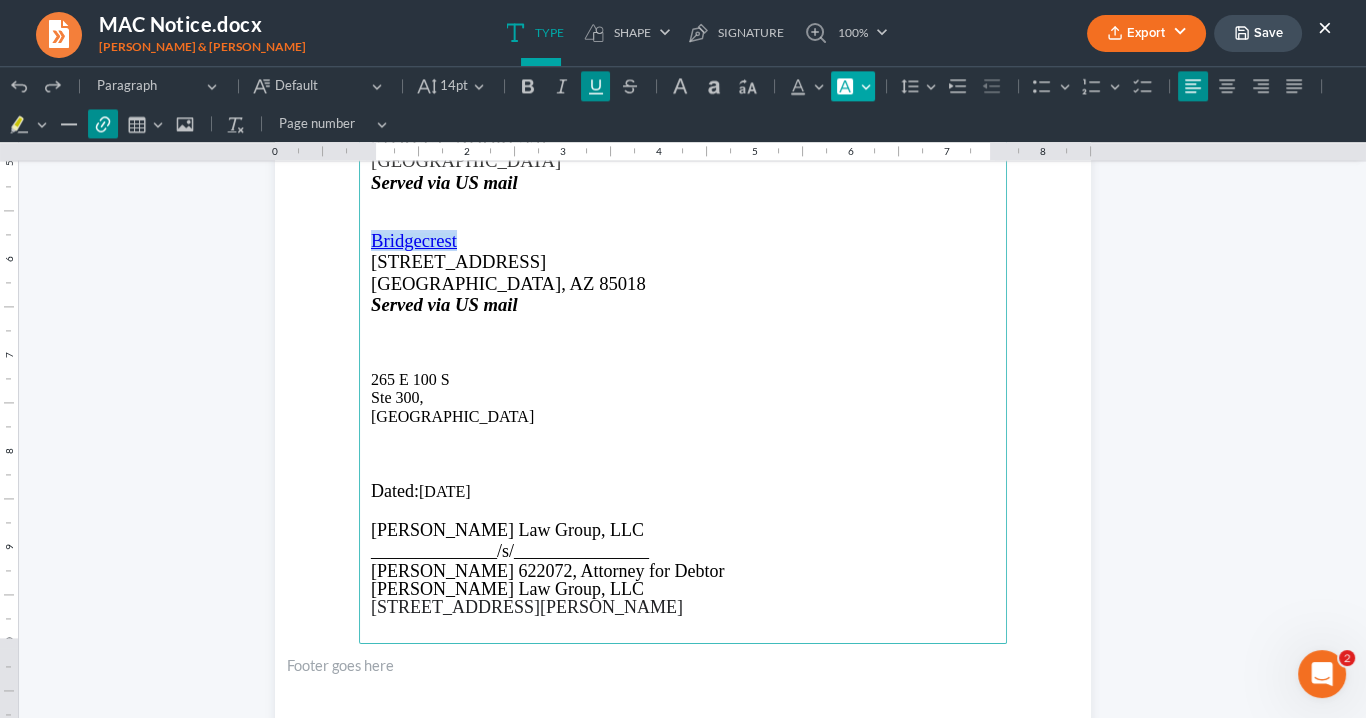 click 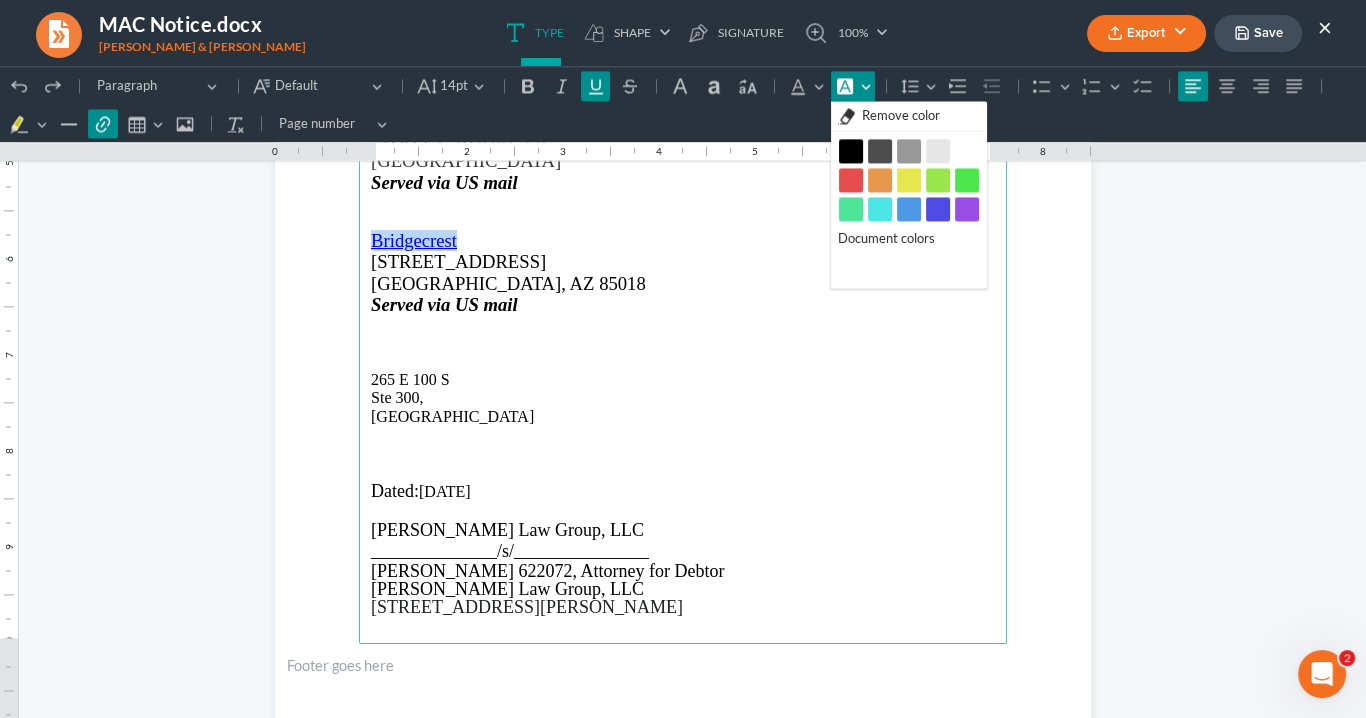 click on "Black Black" at bounding box center [851, 151] 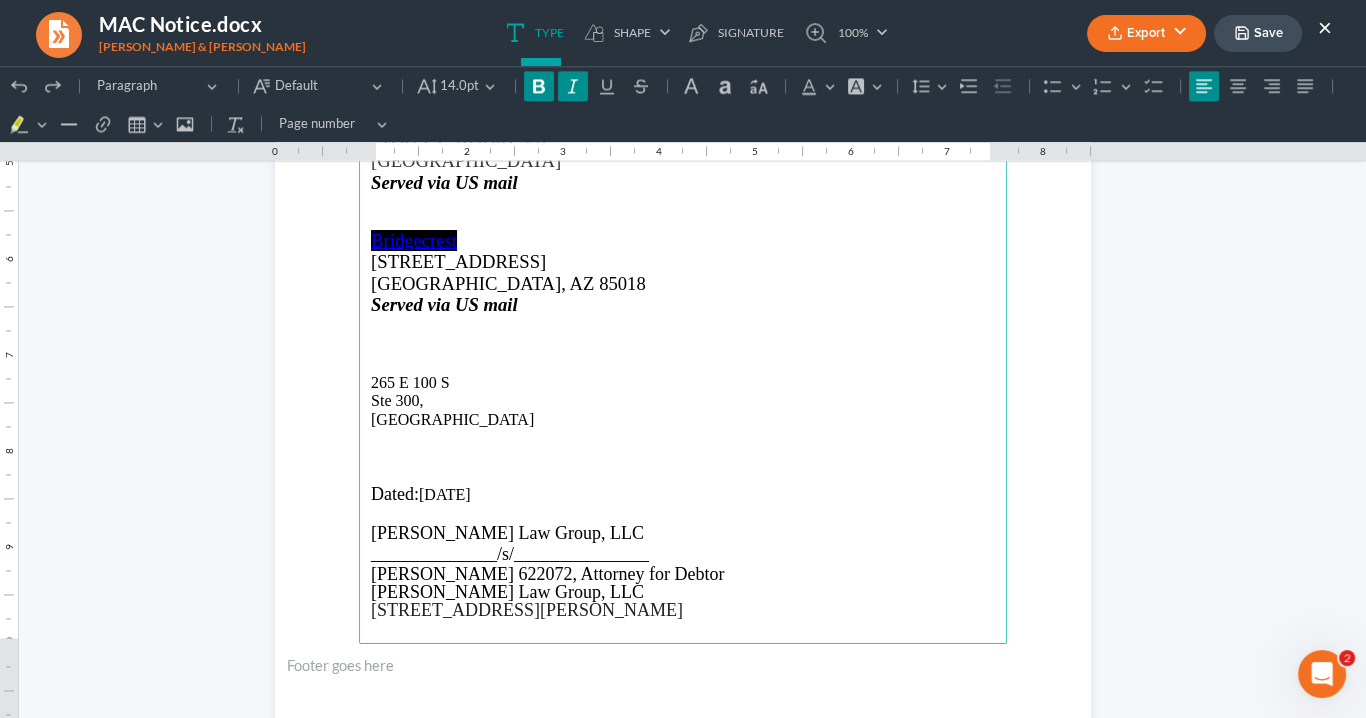 drag, startPoint x: 739, startPoint y: 322, endPoint x: 751, endPoint y: 327, distance: 13 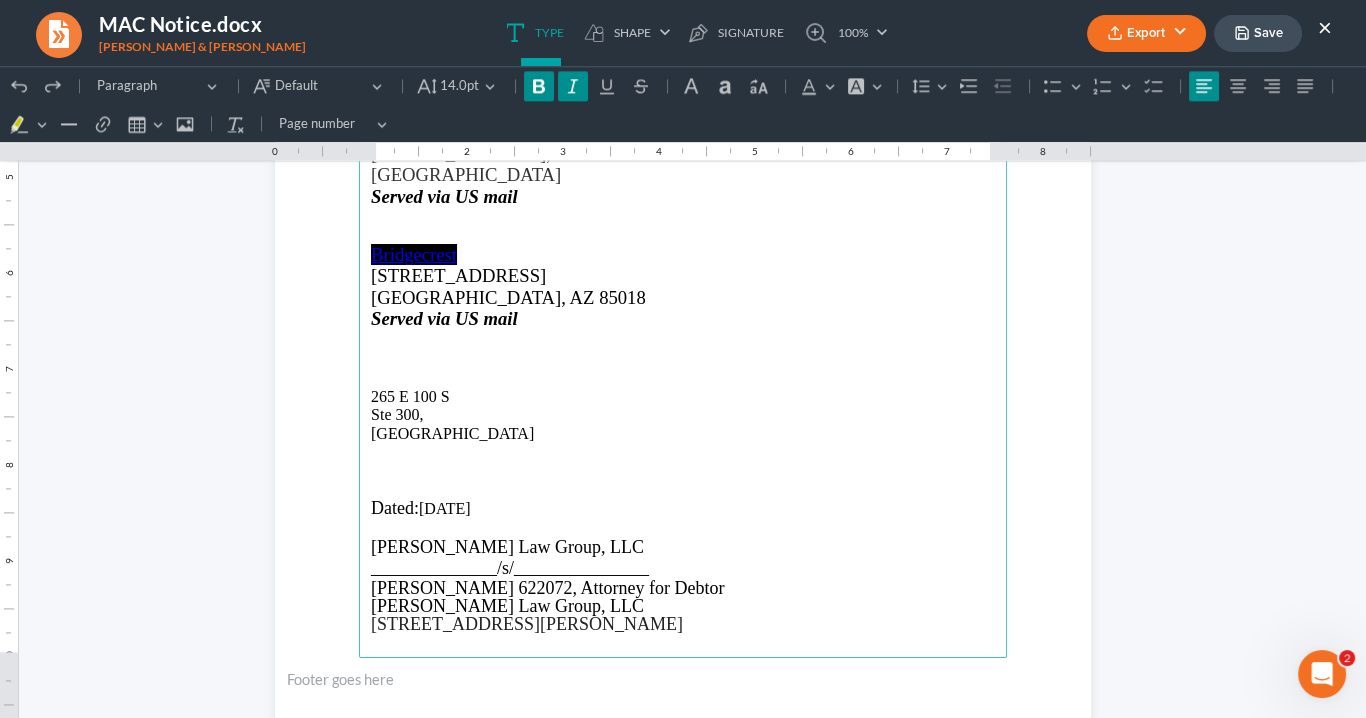 scroll, scrollTop: 3597, scrollLeft: 0, axis: vertical 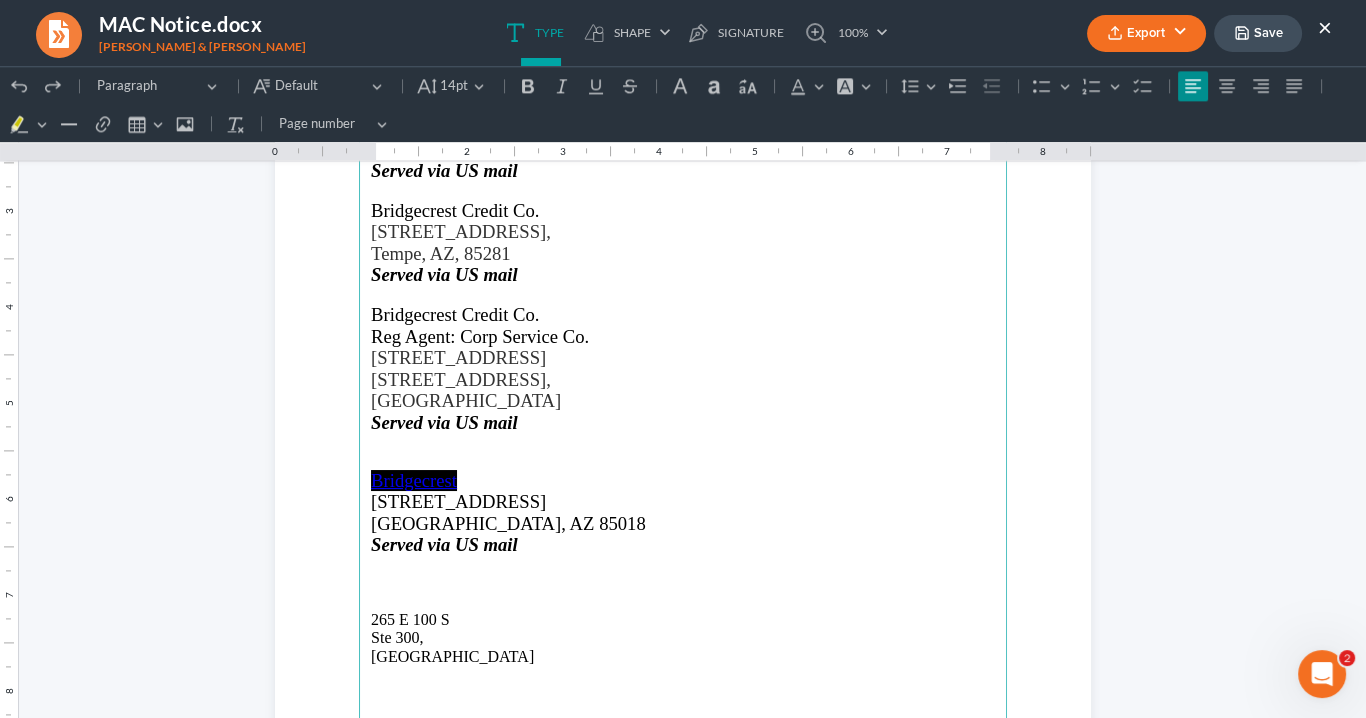 click on "Bridgecrest Credit Co. Attn: Mary Leigh Phillips, CEO 7300 E. Hampton Ave Ste 101 Mesa, AZ 85209 Served via US mail Bridgecrest Credit Co. 1720 W Rio Salado Parkway,  Tempe, AZ, 85281 Served via US mail Bridgecrest Credit Co. Reg Agent: Corp Service Co. 2 Sun Court  Ste 400,  Peachtree Corners, GA 30092 Served via US mail Bridgecrest 4020 E Indian School Rd.  Phoenix, AZ 85018 Served via US mail 265 E 100 S  Ste 300,  Salt Lake City, UT 84111 Dated:  07/12/2025          Saedi Law Group, LLC ______________/s/_______________ Lorena L. Saedi 622072, Attorney for Debtor Saedi Law Group, LLC 3411 Pierce Dr" at bounding box center (683, 452) 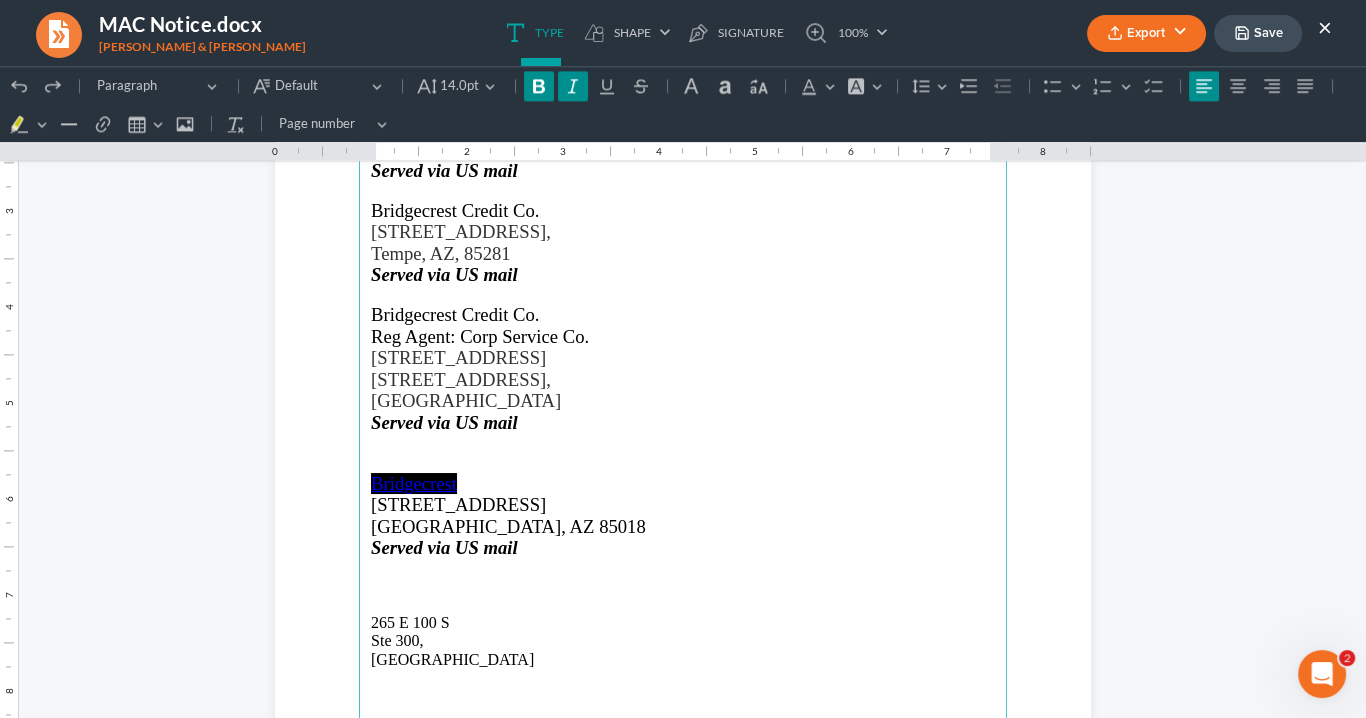 click at bounding box center [683, 443] 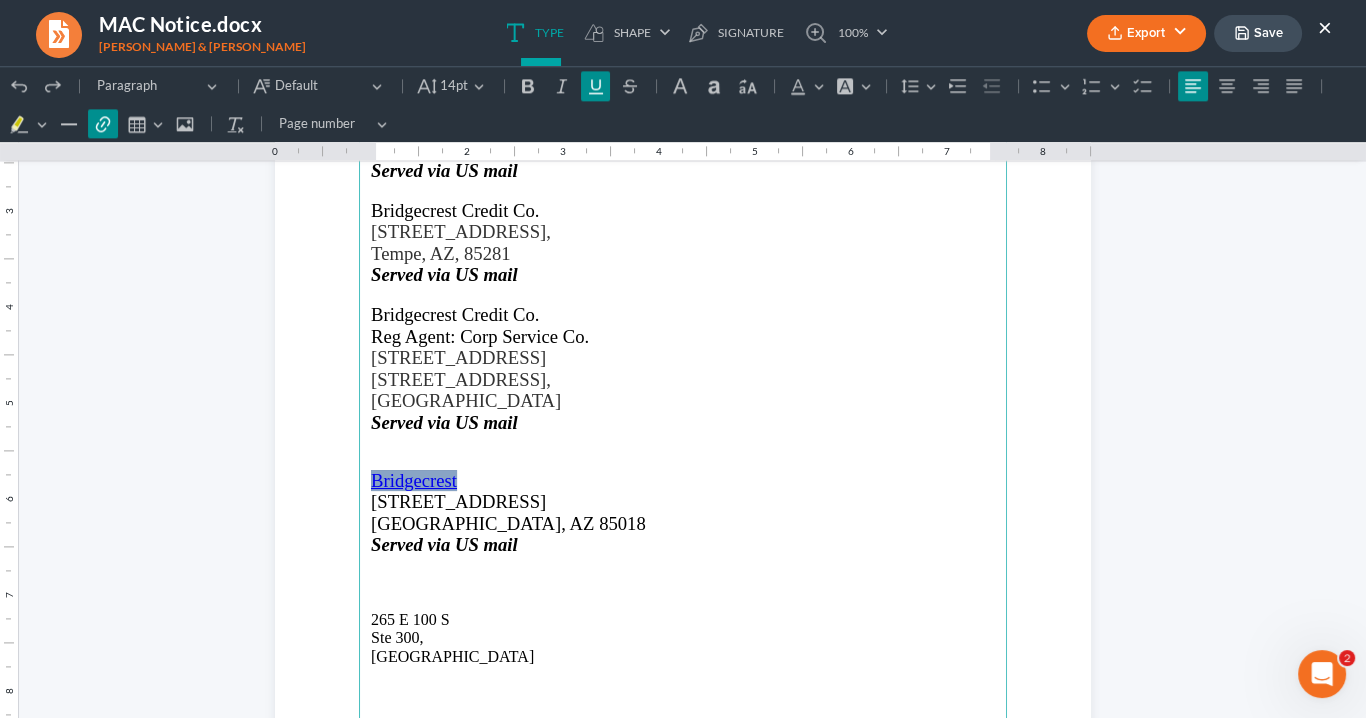 drag, startPoint x: 472, startPoint y: 479, endPoint x: 355, endPoint y: 475, distance: 117.06836 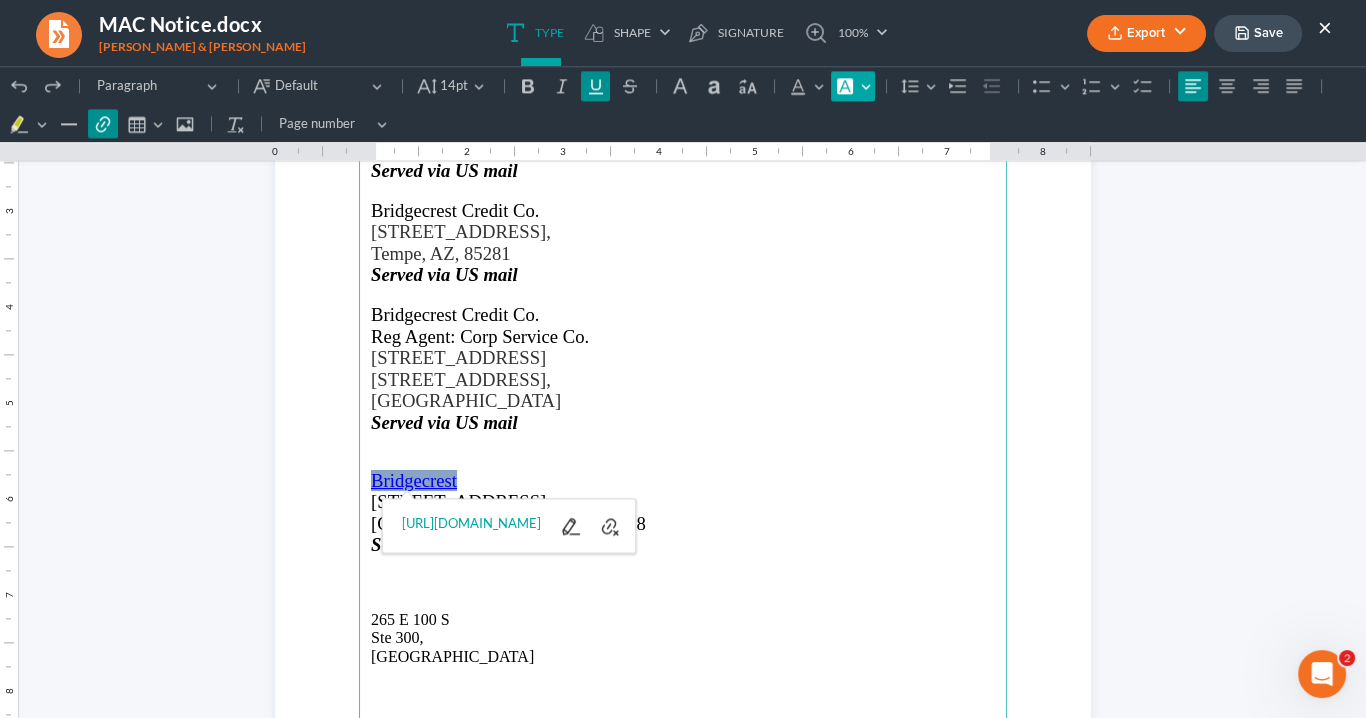 click on "Font Background Color Font Background Color" at bounding box center [853, 86] 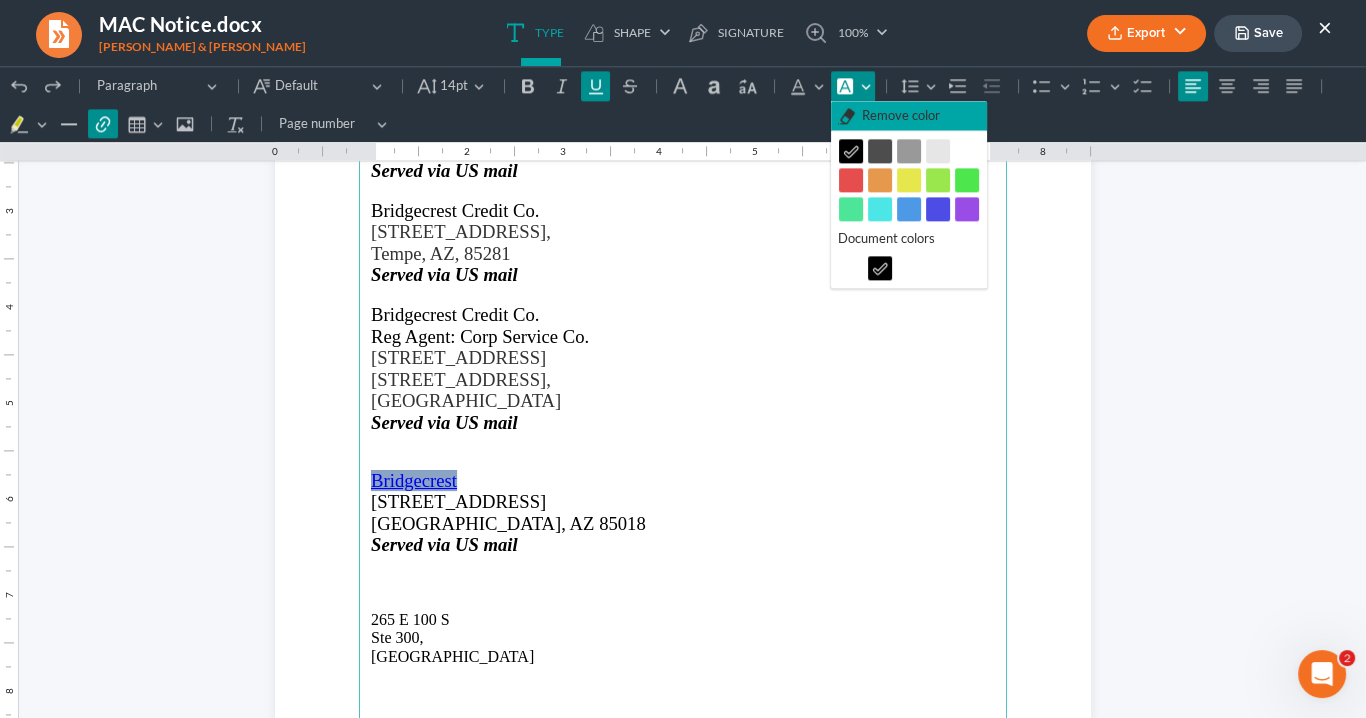 click on "Remove color" at bounding box center [901, 116] 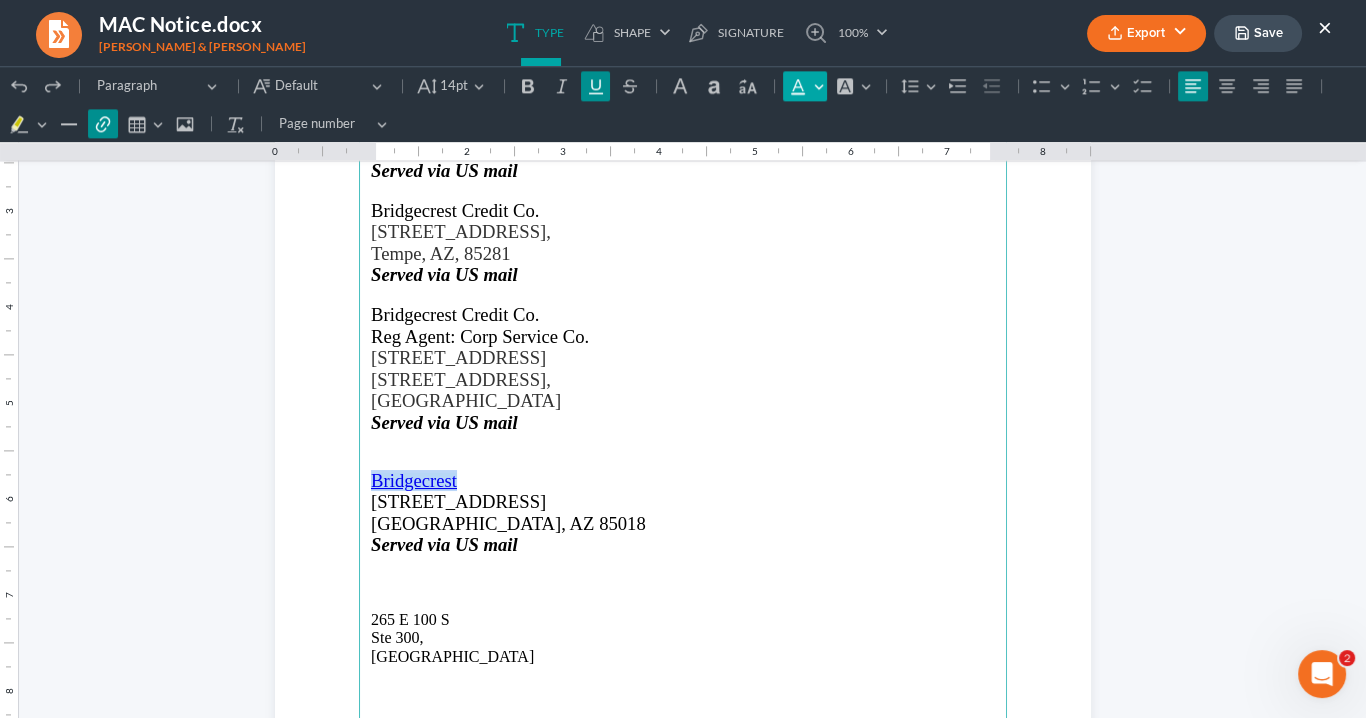 click on "Font Color Font Color" at bounding box center (805, 86) 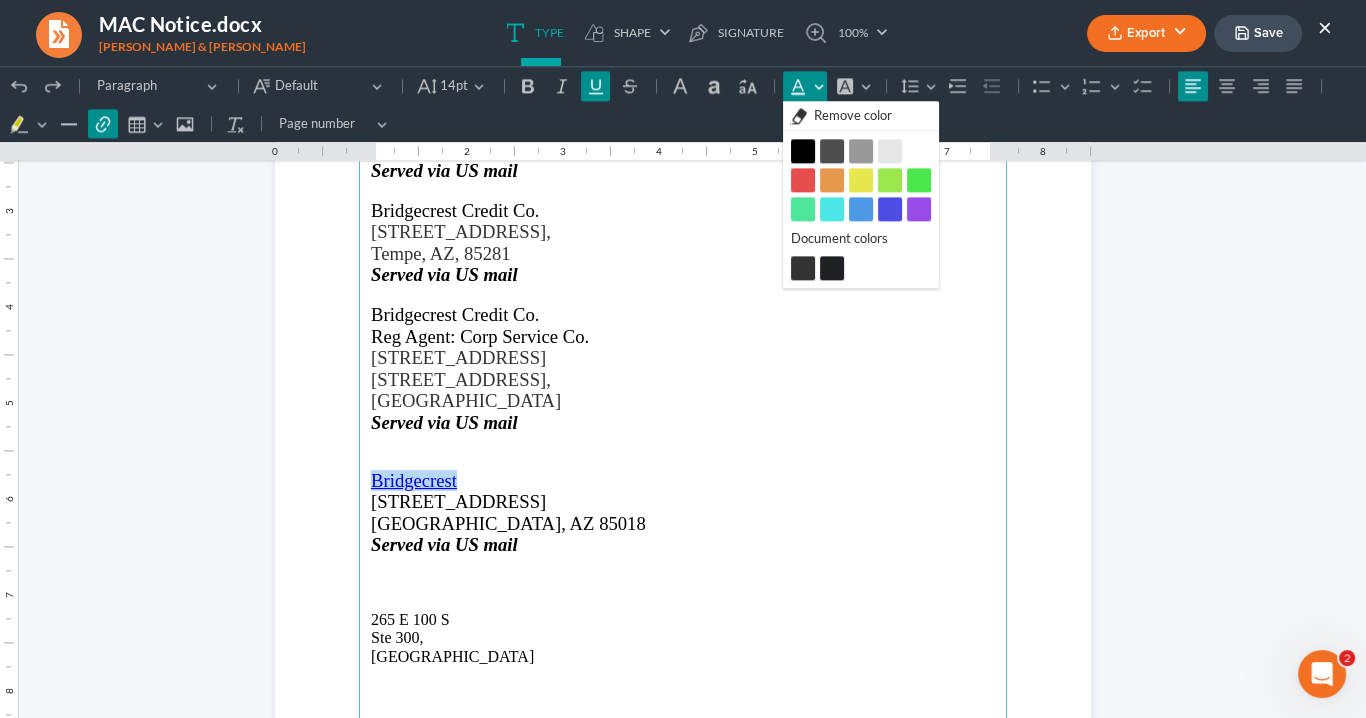 click on "Black Black" at bounding box center [803, 151] 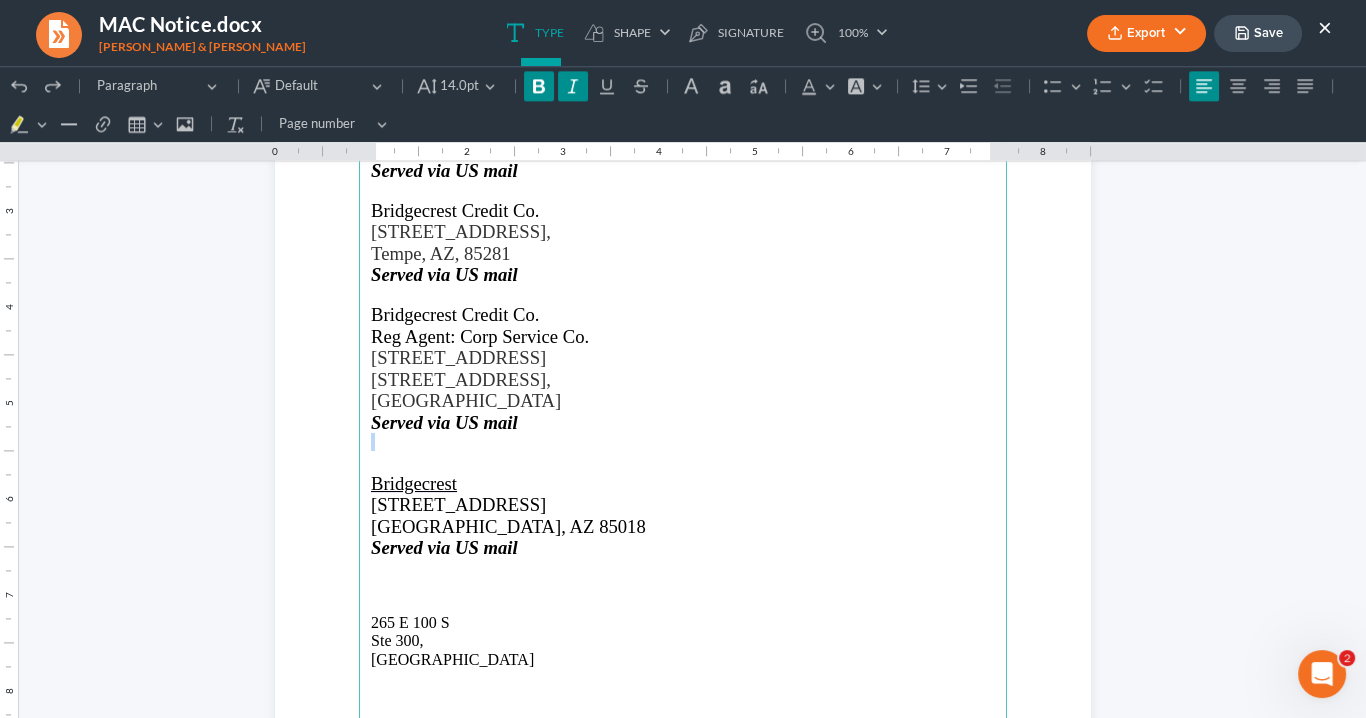 click on "Bridgecrest Credit Co. Attn: Mary Leigh Phillips, CEO 7300 E. Hampton Ave Ste 101 Mesa, AZ 85209 Served via US mail Bridgecrest Credit Co. 1720 W Rio Salado Parkway,  Tempe, AZ, 85281 Served via US mail Bridgecrest Credit Co. Reg Agent: Corp Service Co. 2 Sun Court  Ste 400,  Peachtree Corners, GA 30092 Served via US mail Bridgecrest 4020 E Indian School Rd.  Phoenix, AZ 85018 Served via US mail 265 E 100 S  Ste 300,  Salt Lake City, UT 84111 Dated:  07/12/2025          Saedi Law Group, LLC ______________/s/_______________ Lorena L. Saedi 622072, Attorney for Debtor Saedi Law Group, LLC 3411 Pierce Dr" at bounding box center (683, 452) 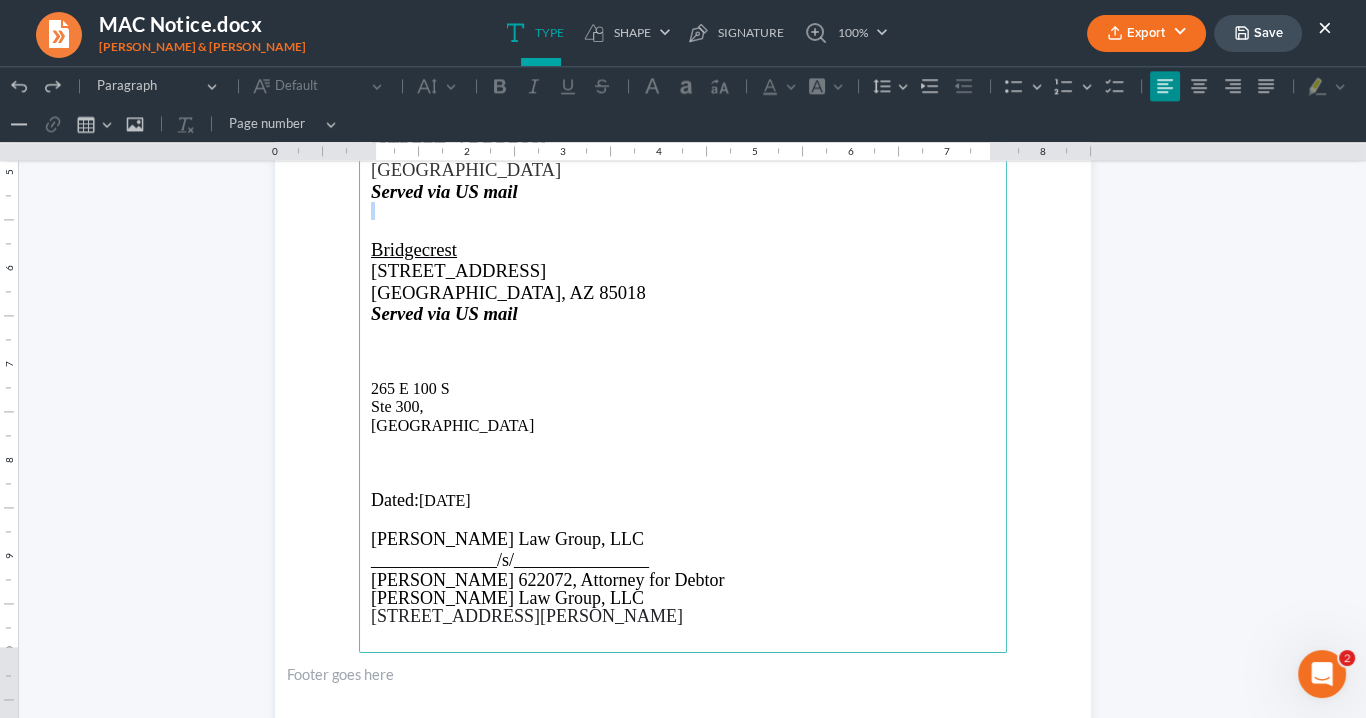 scroll, scrollTop: 3917, scrollLeft: 0, axis: vertical 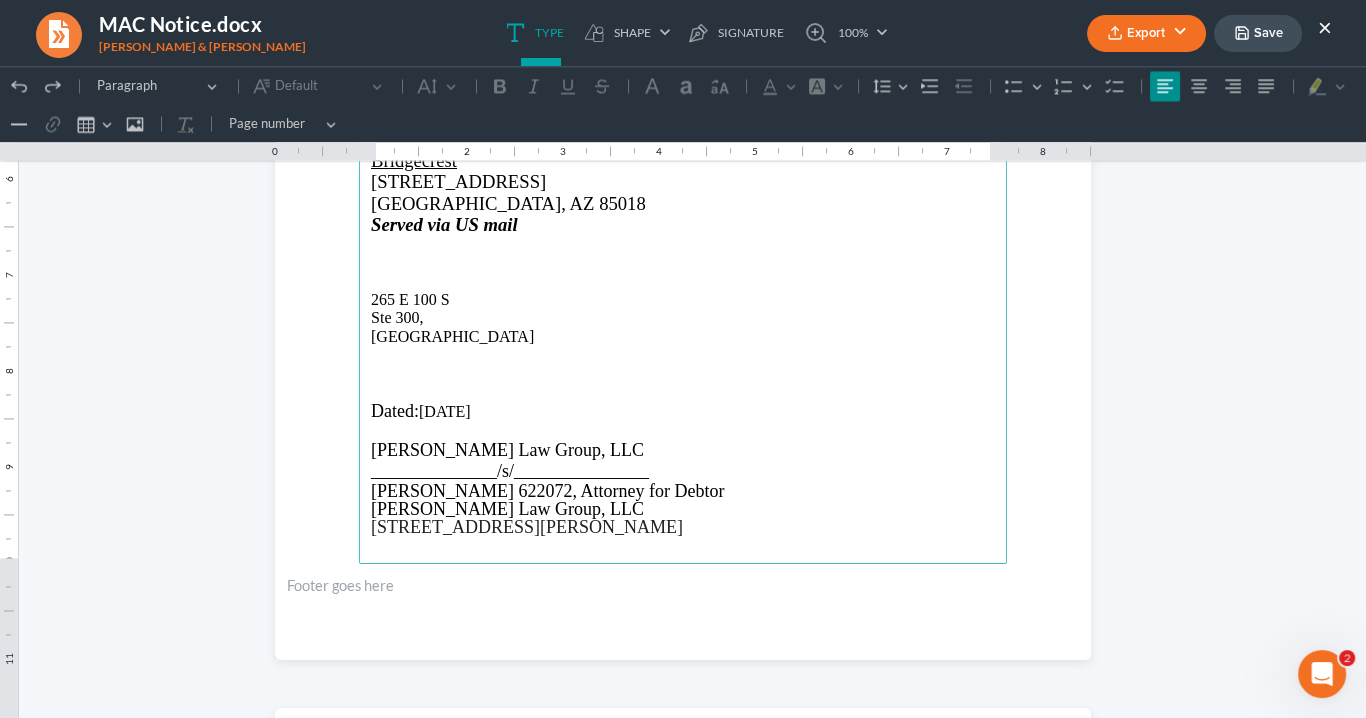 click at bounding box center [683, 263] 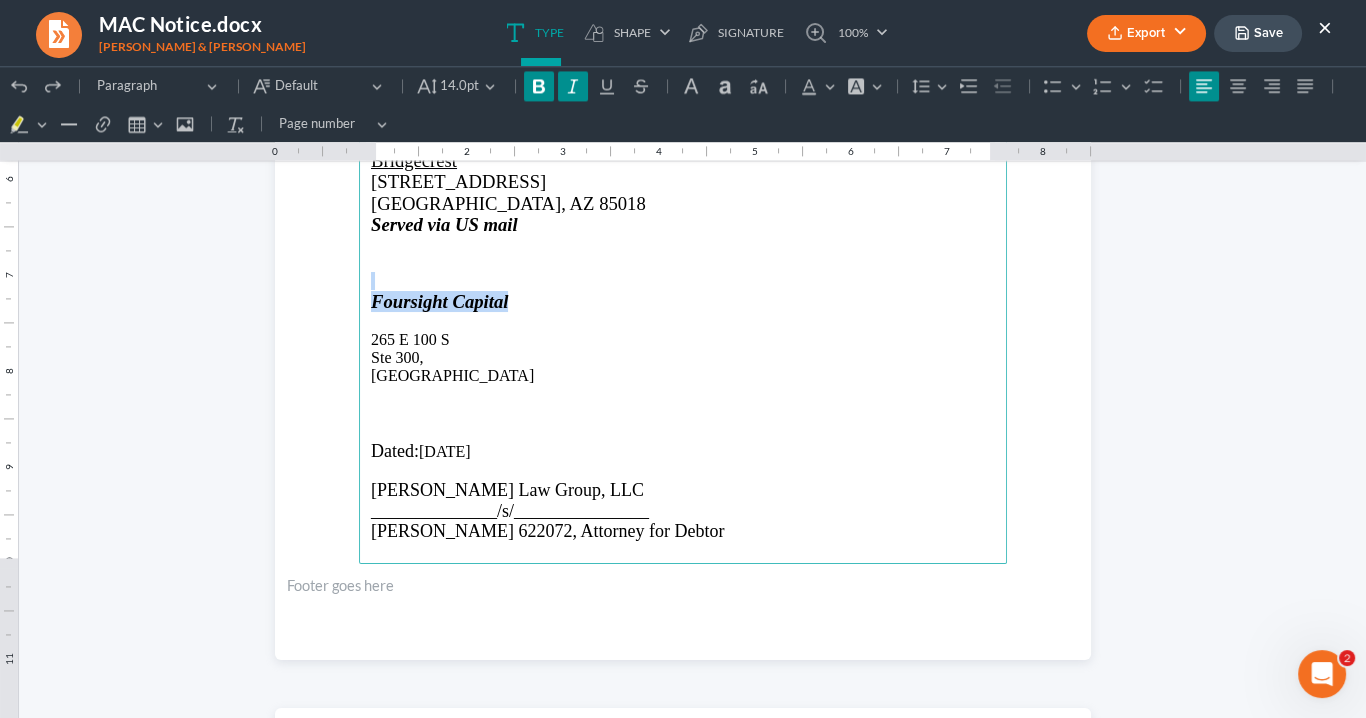 drag, startPoint x: 528, startPoint y: 300, endPoint x: 343, endPoint y: 285, distance: 185.60712 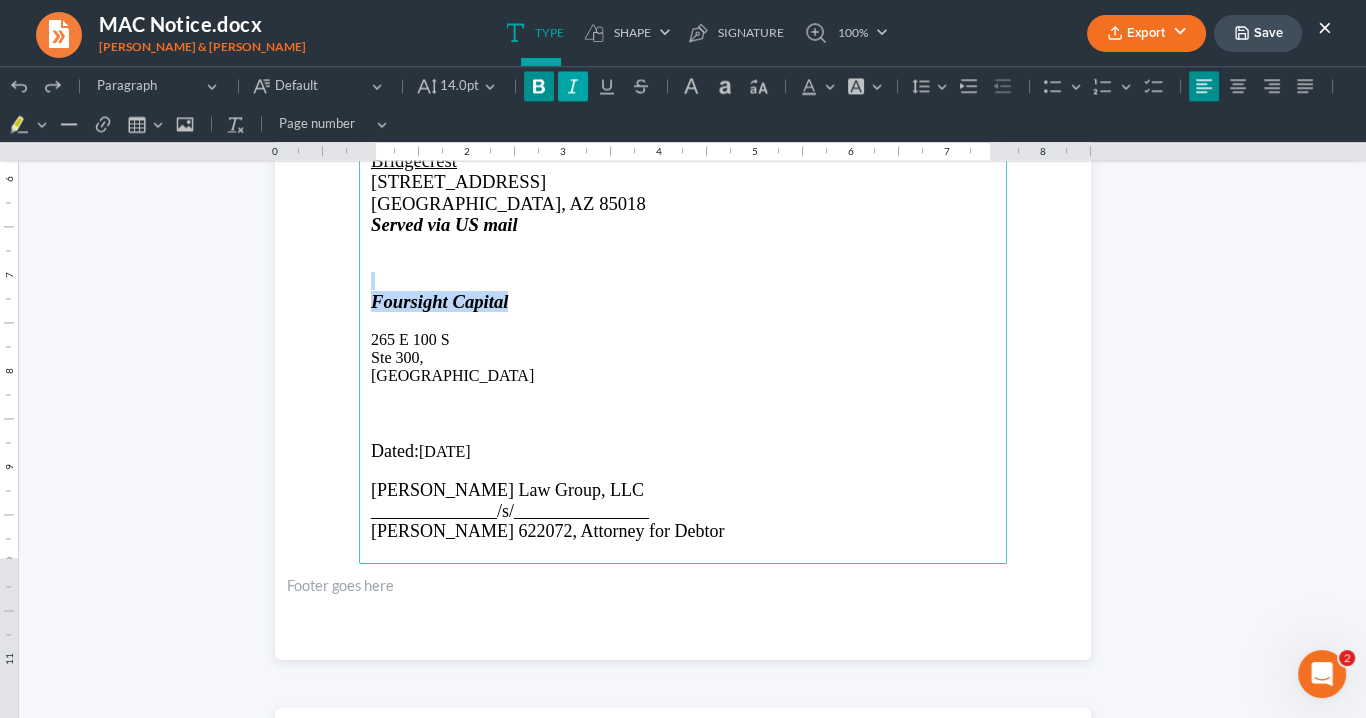 click 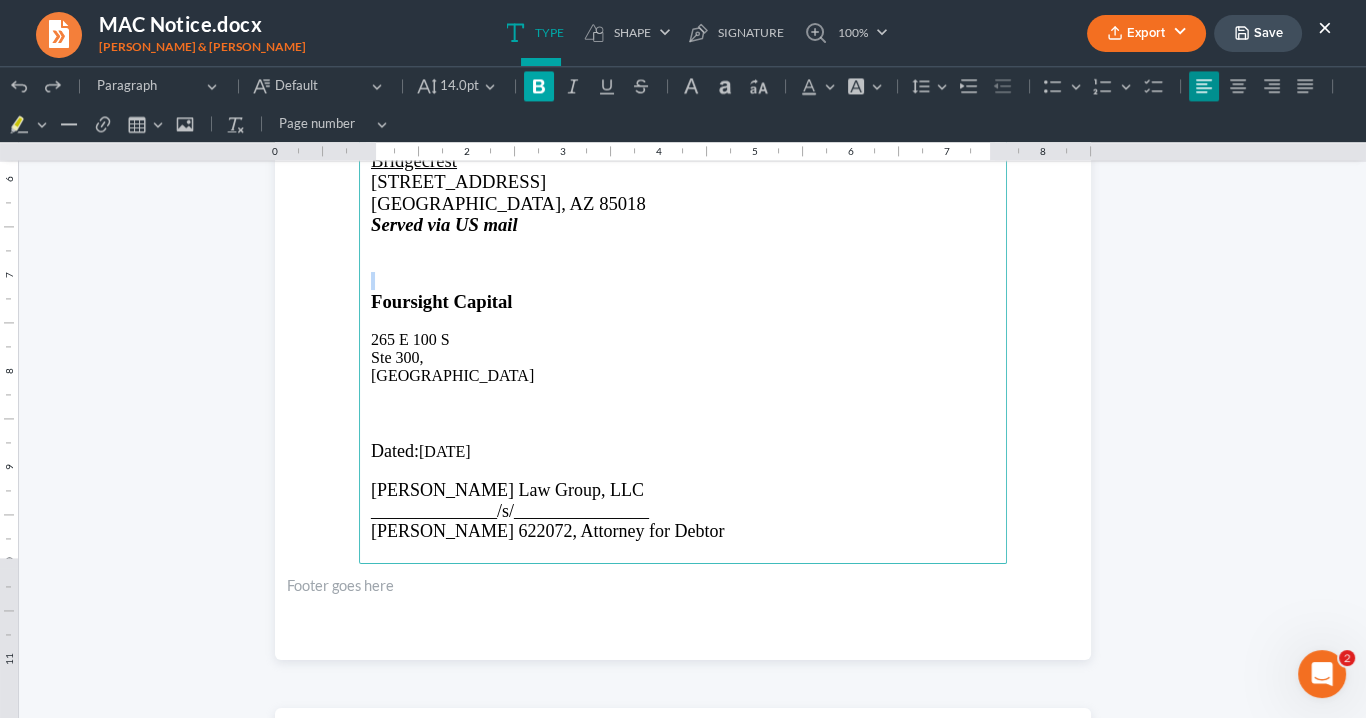 click 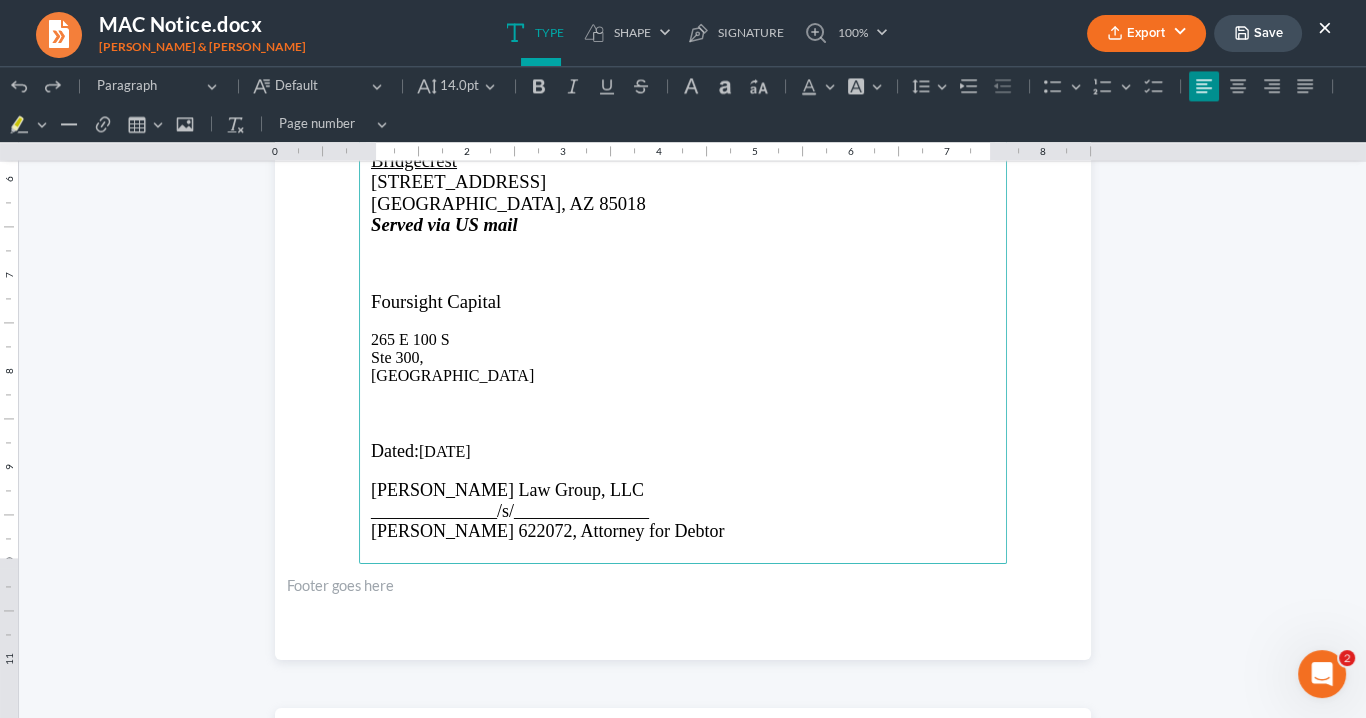 click on "265 E 100 S" at bounding box center [683, 340] 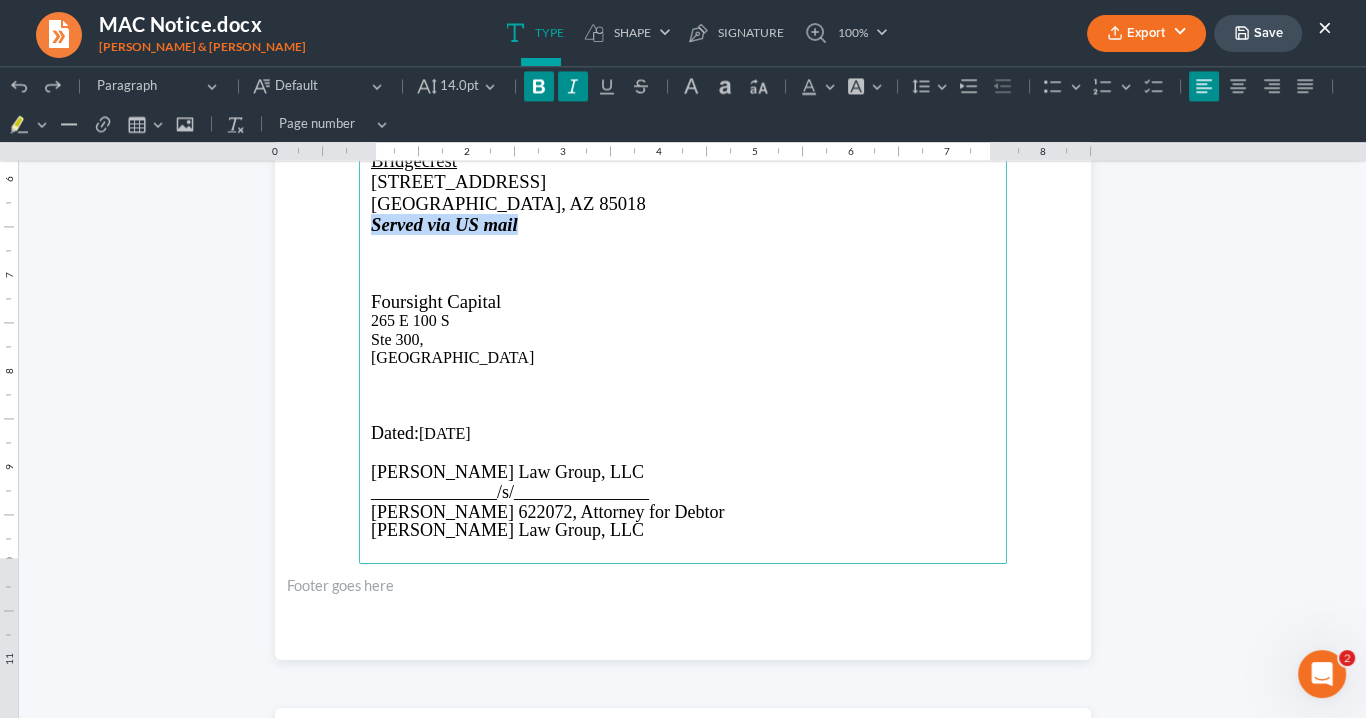 drag, startPoint x: 524, startPoint y: 227, endPoint x: 376, endPoint y: 226, distance: 148.00337 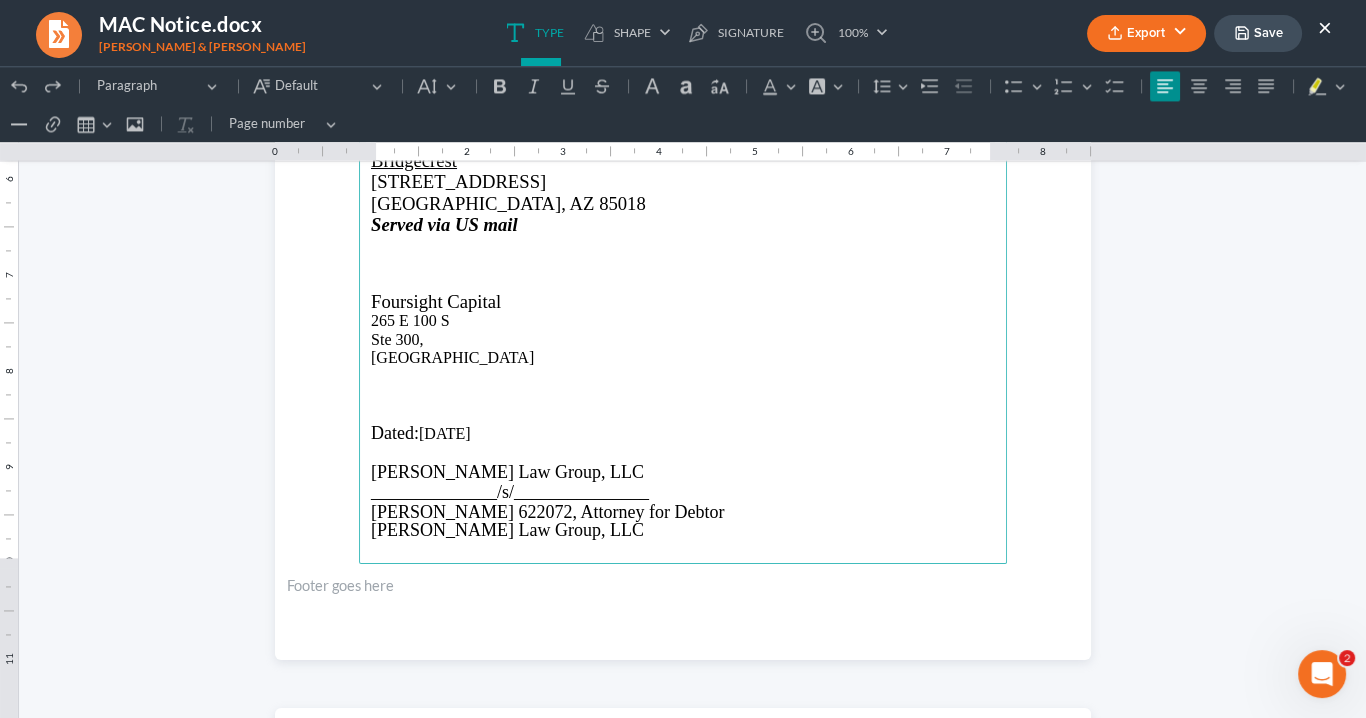 click at bounding box center [683, 376] 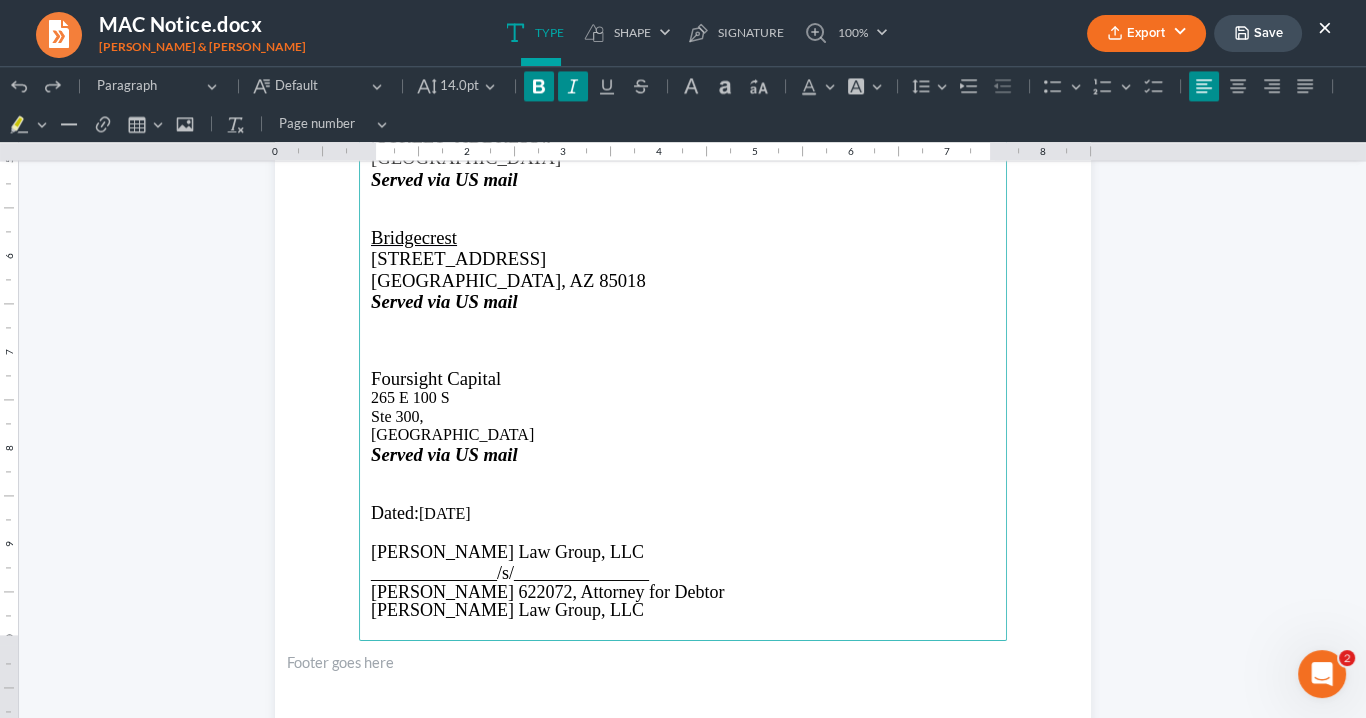 scroll, scrollTop: 3757, scrollLeft: 0, axis: vertical 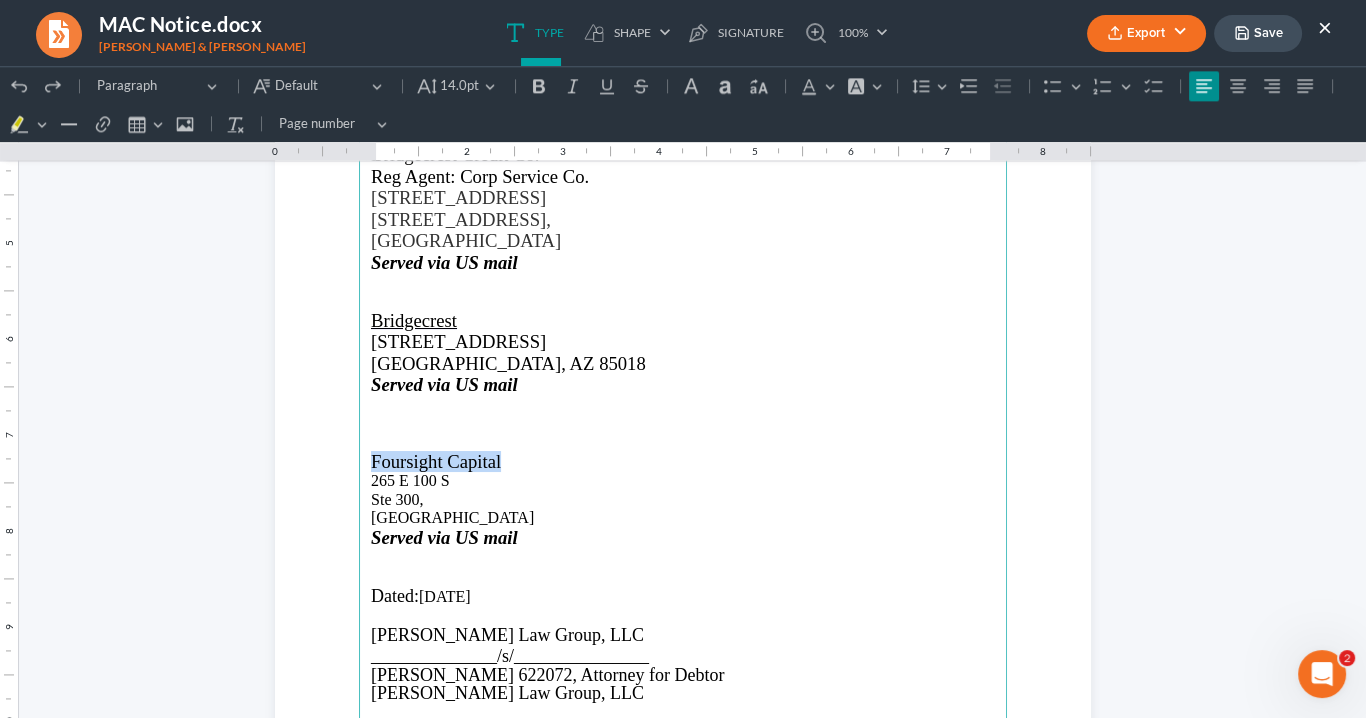 drag, startPoint x: 500, startPoint y: 463, endPoint x: 371, endPoint y: 457, distance: 129.13947 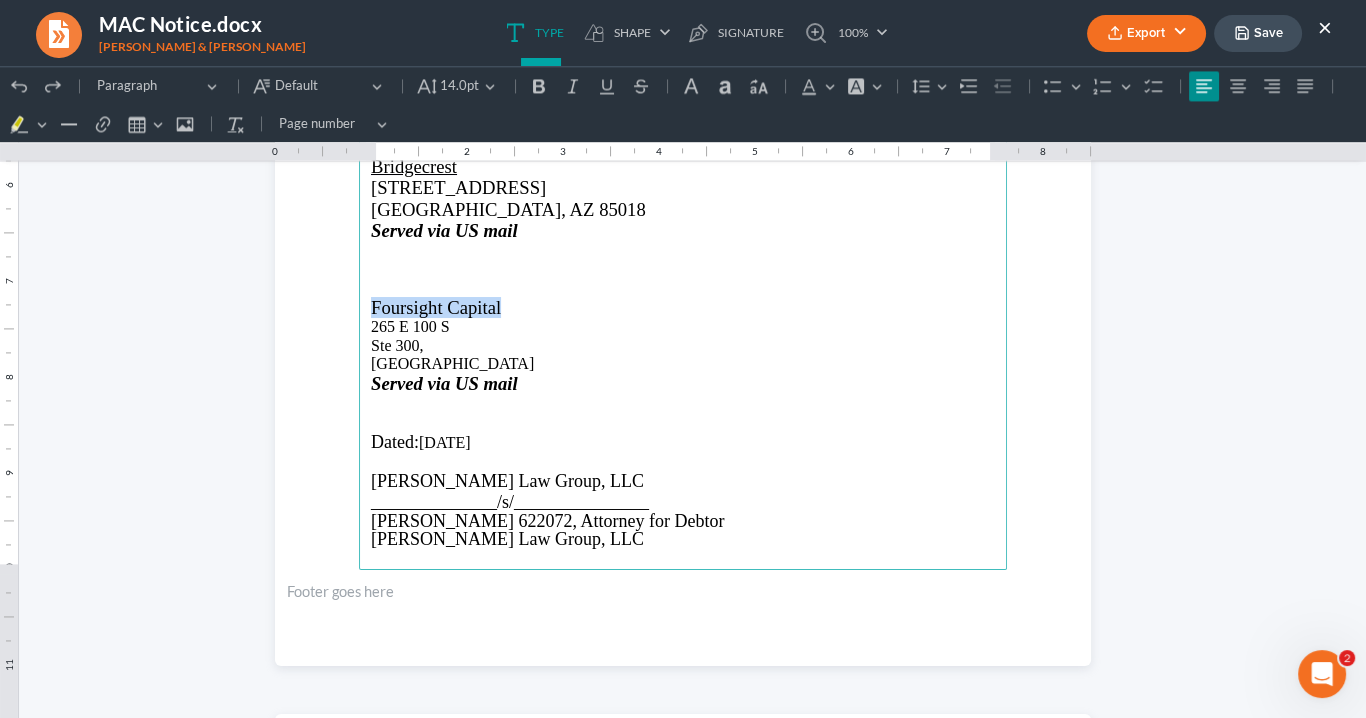 scroll, scrollTop: 3917, scrollLeft: 0, axis: vertical 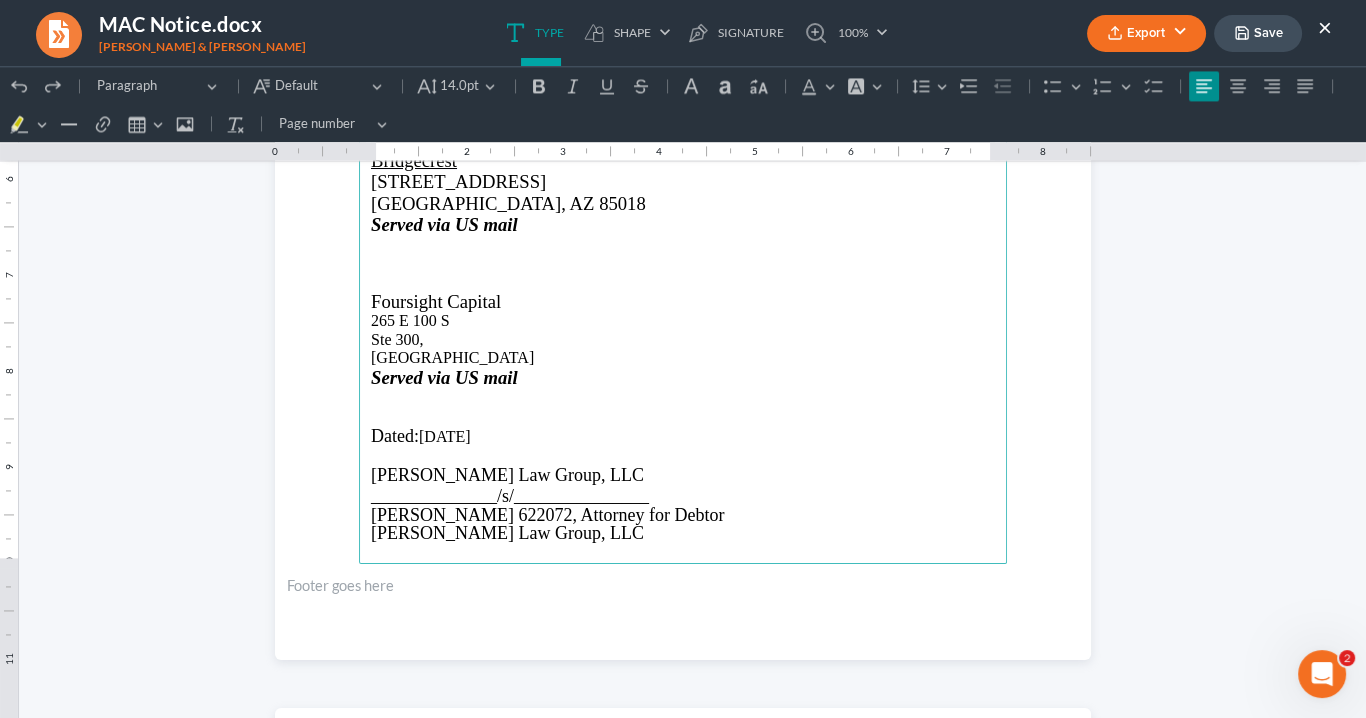click on "Served via US mail" at bounding box center (683, 377) 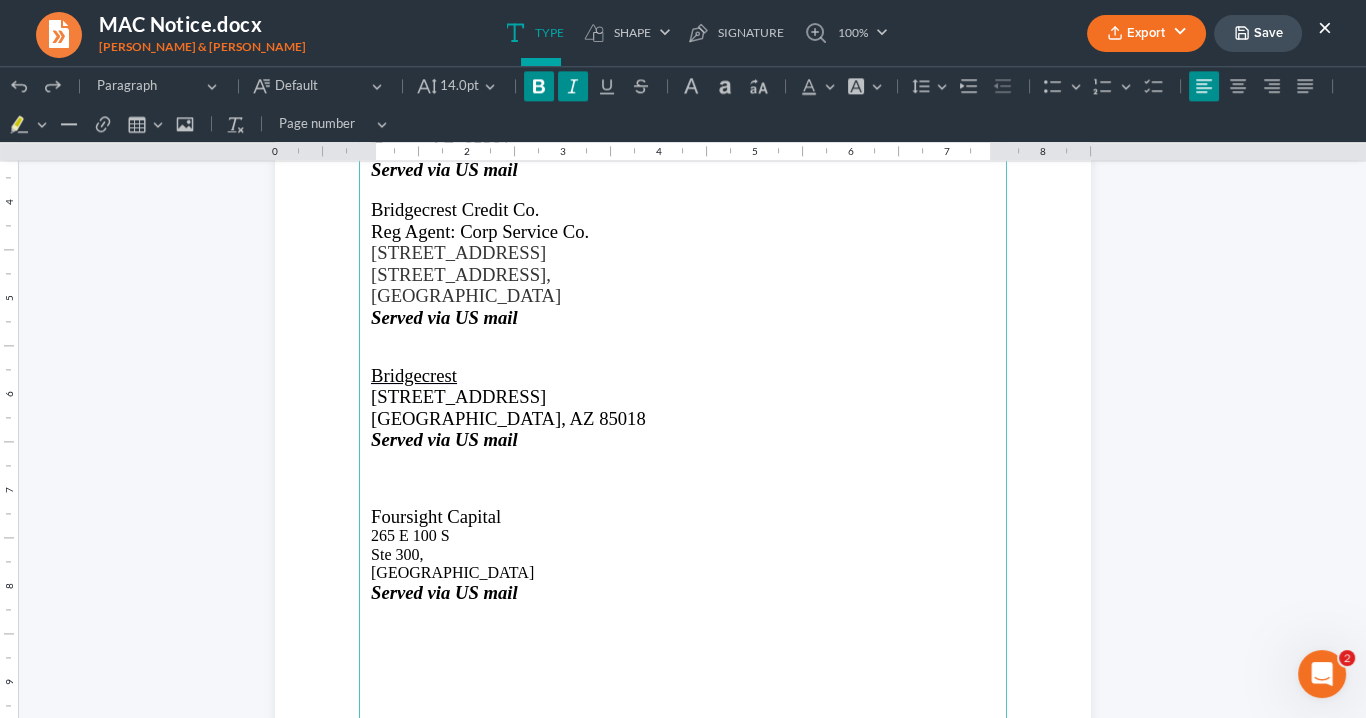 scroll, scrollTop: 3677, scrollLeft: 0, axis: vertical 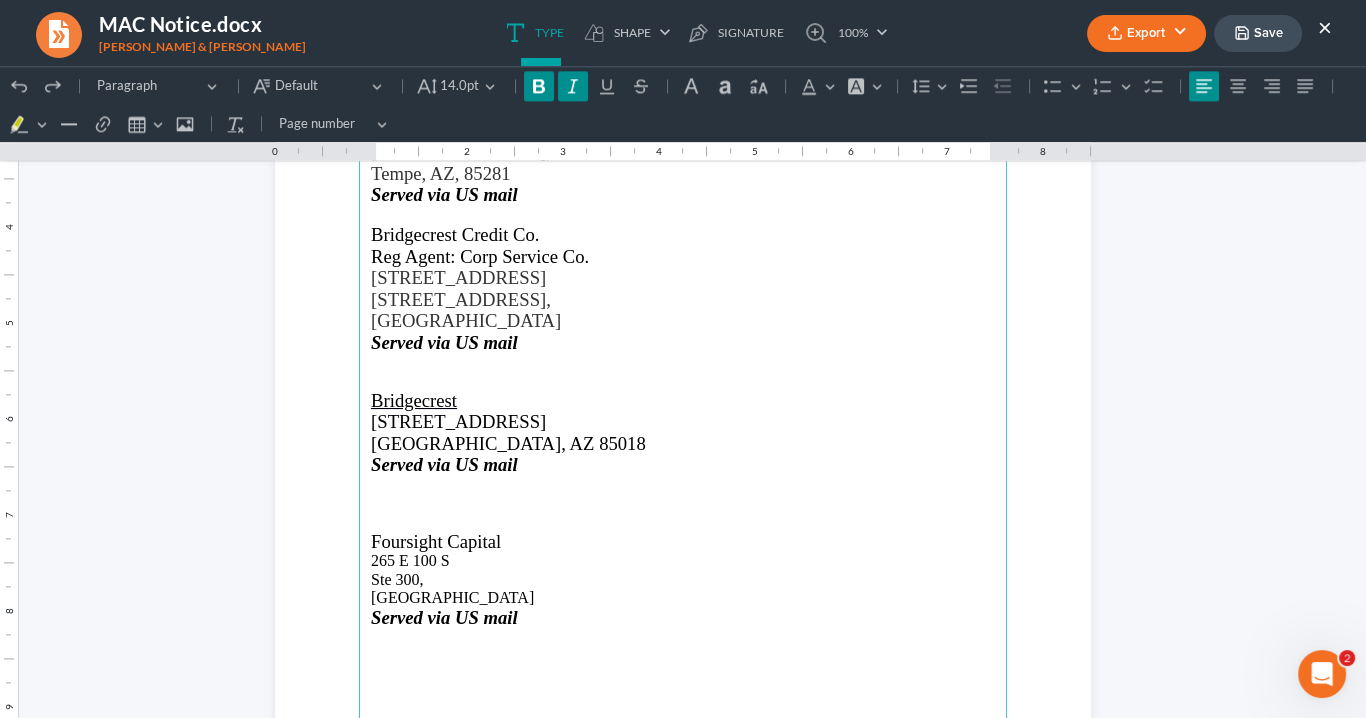 click at bounding box center (683, 503) 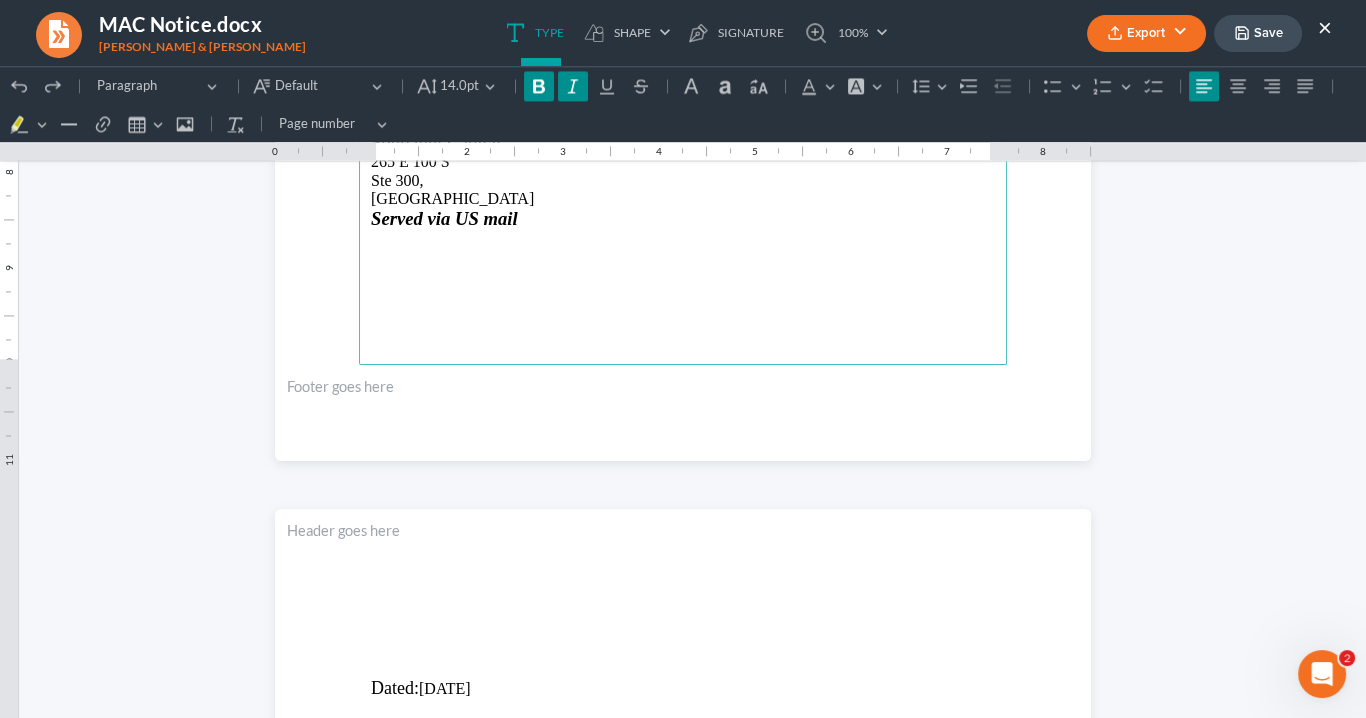 scroll, scrollTop: 4237, scrollLeft: 0, axis: vertical 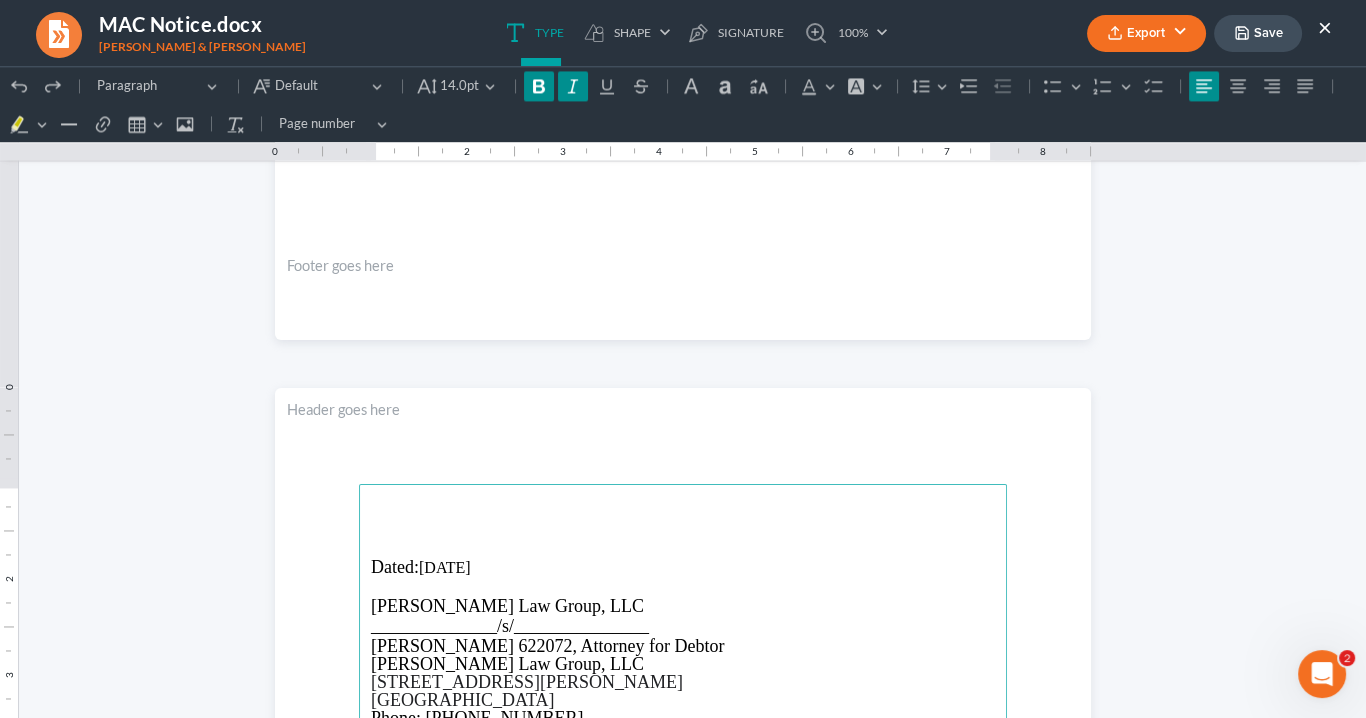 click at bounding box center (683, 508) 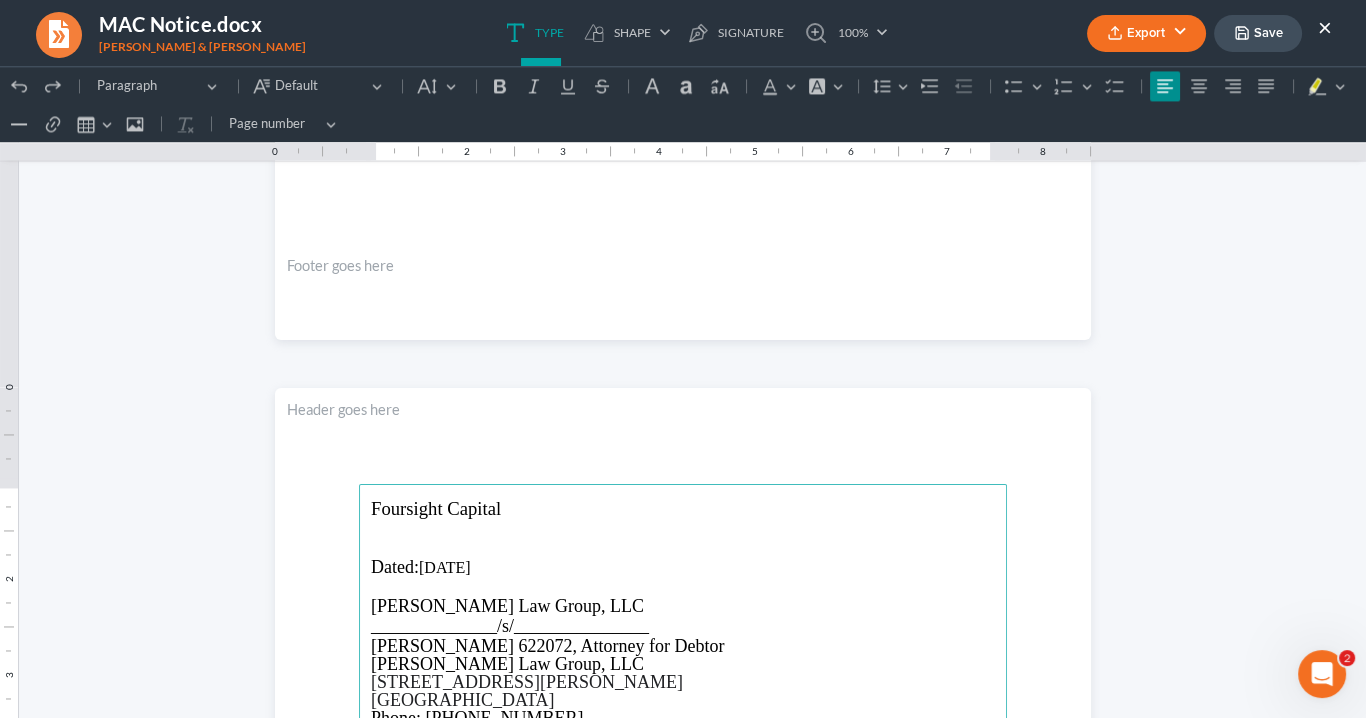 click at bounding box center (683, 529) 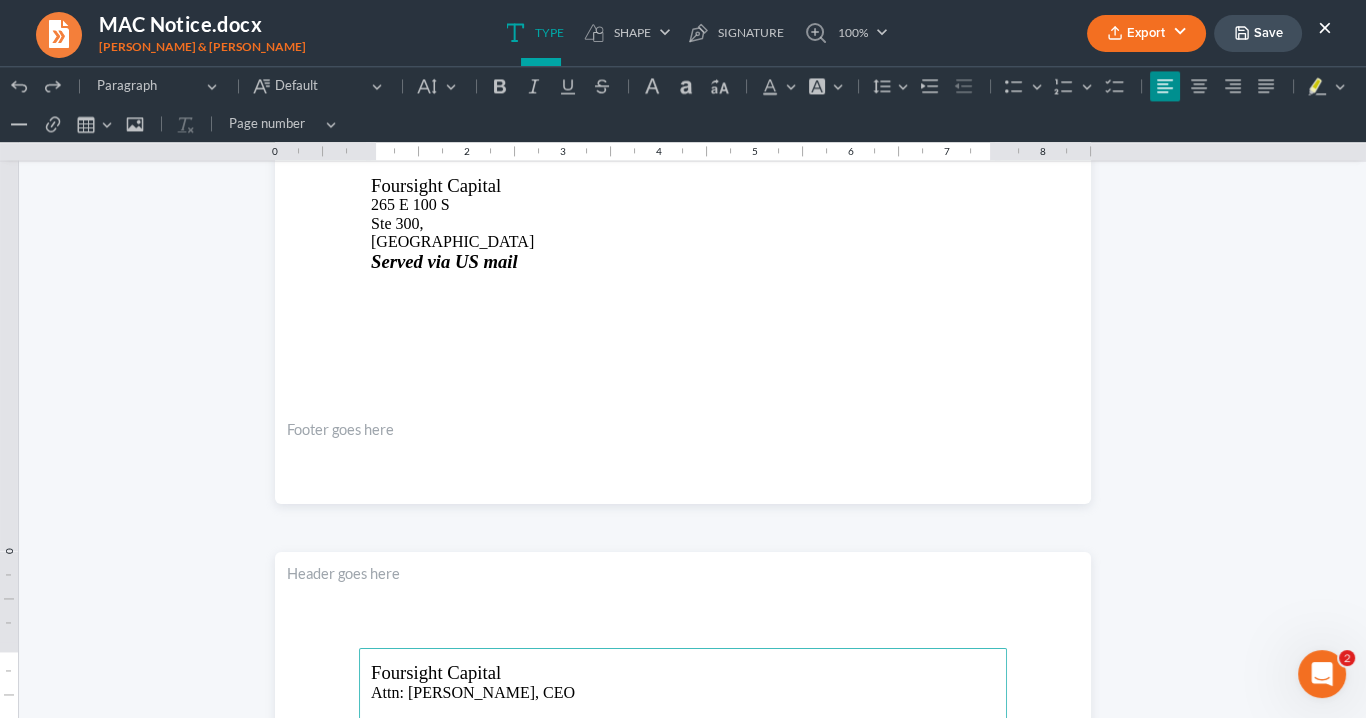 scroll, scrollTop: 3917, scrollLeft: 0, axis: vertical 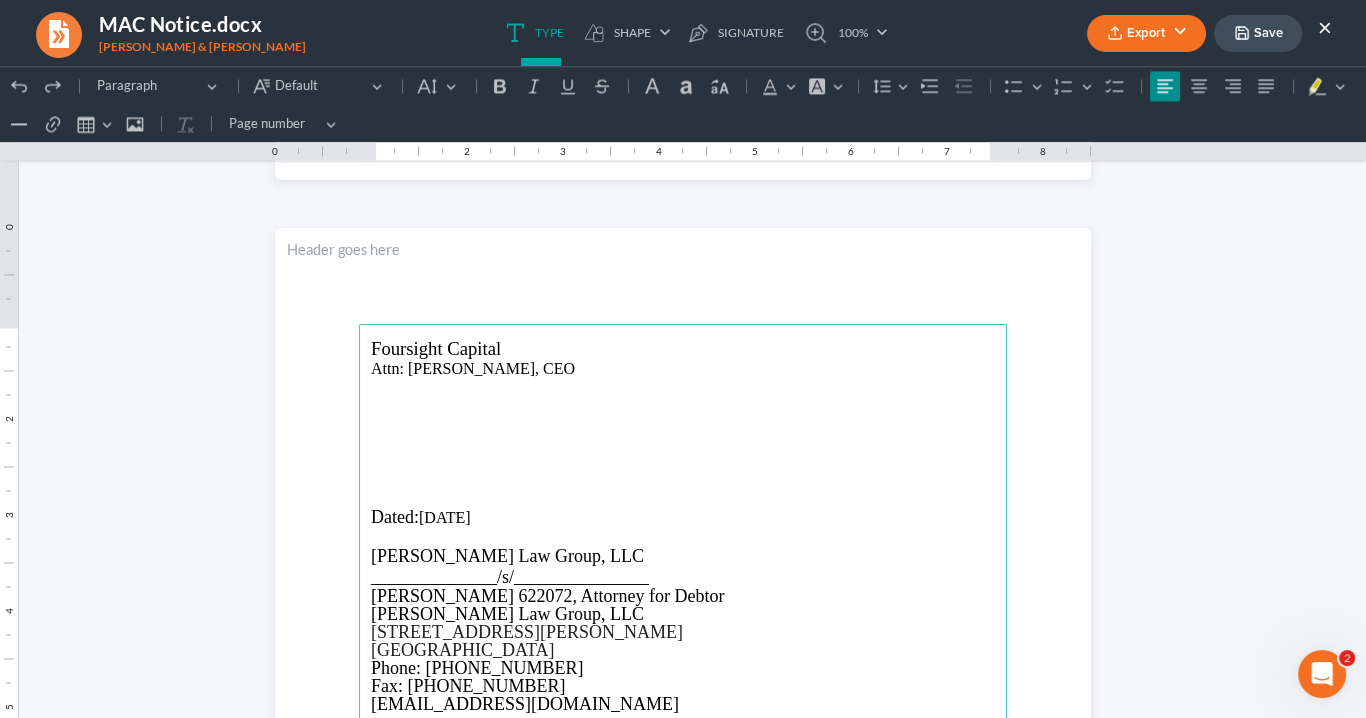 click at bounding box center (683, 461) 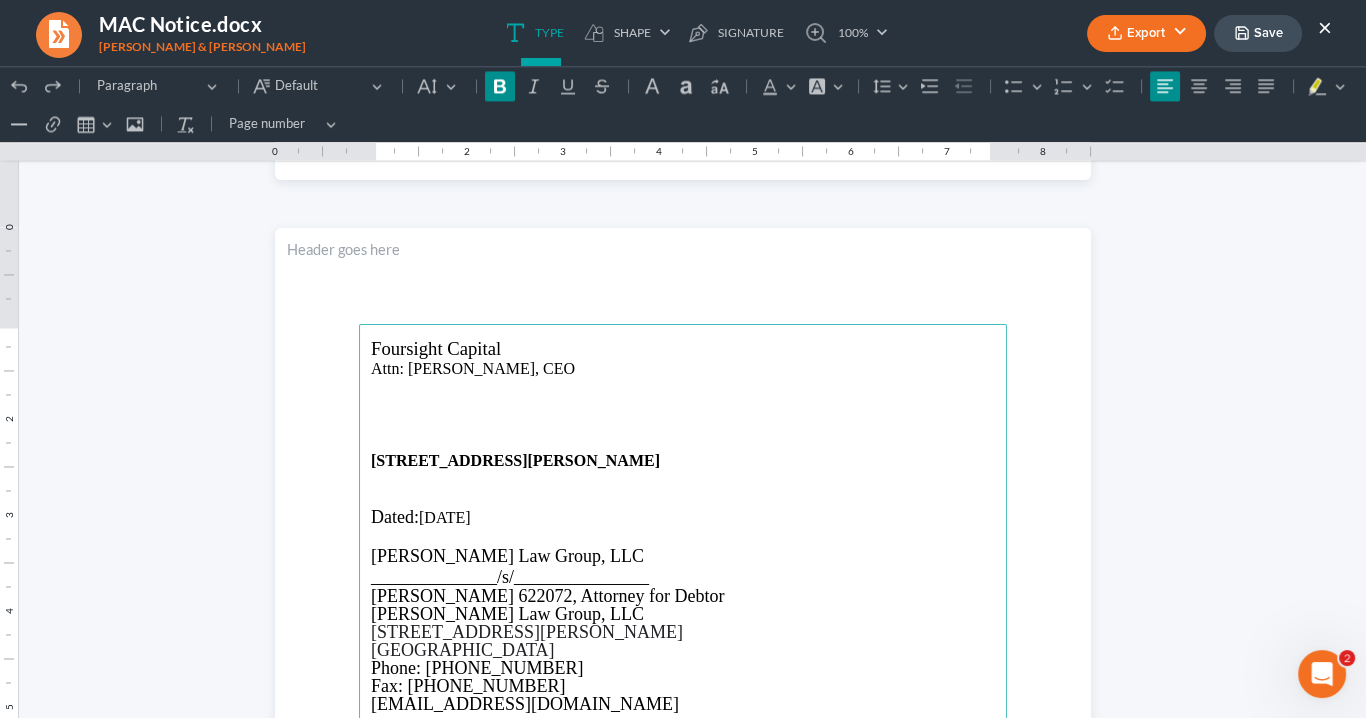 click on "289 S. Culver St., Lawrenceville, GA, 30046-4805" at bounding box center [515, 460] 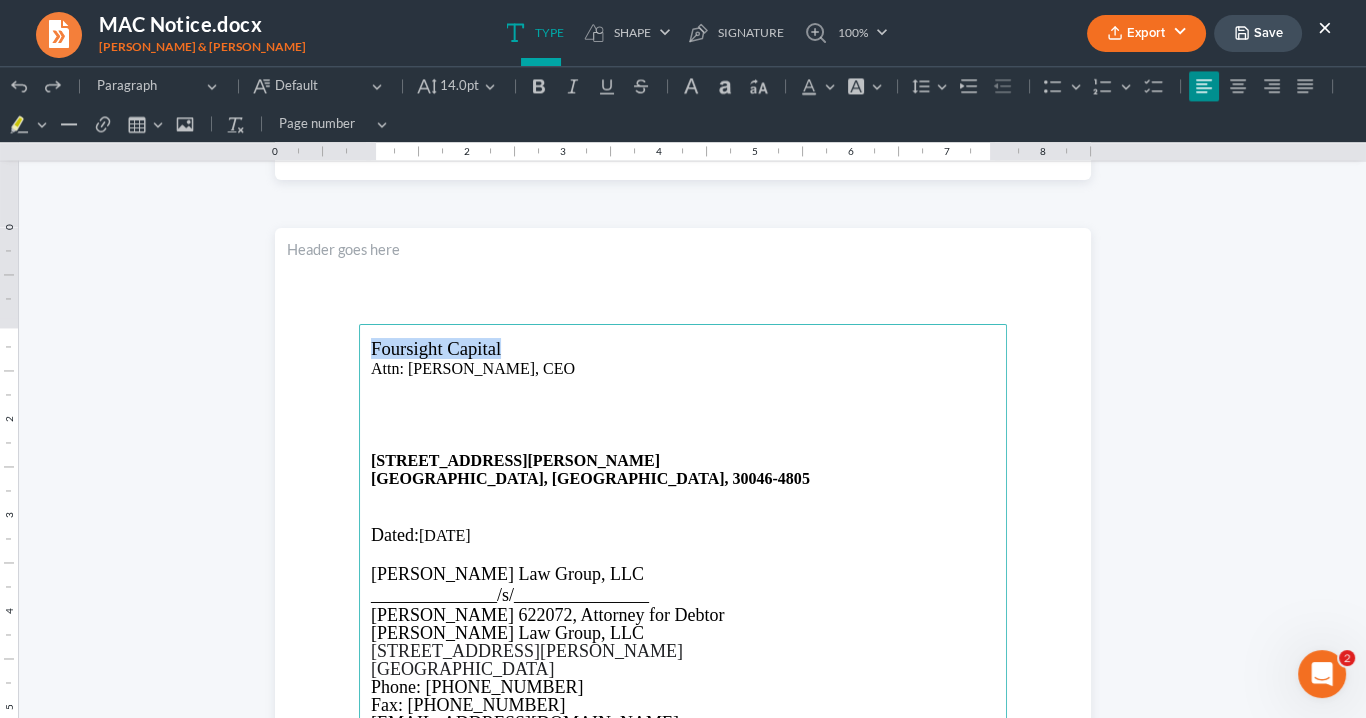 drag, startPoint x: 462, startPoint y: 346, endPoint x: 375, endPoint y: 350, distance: 87.0919 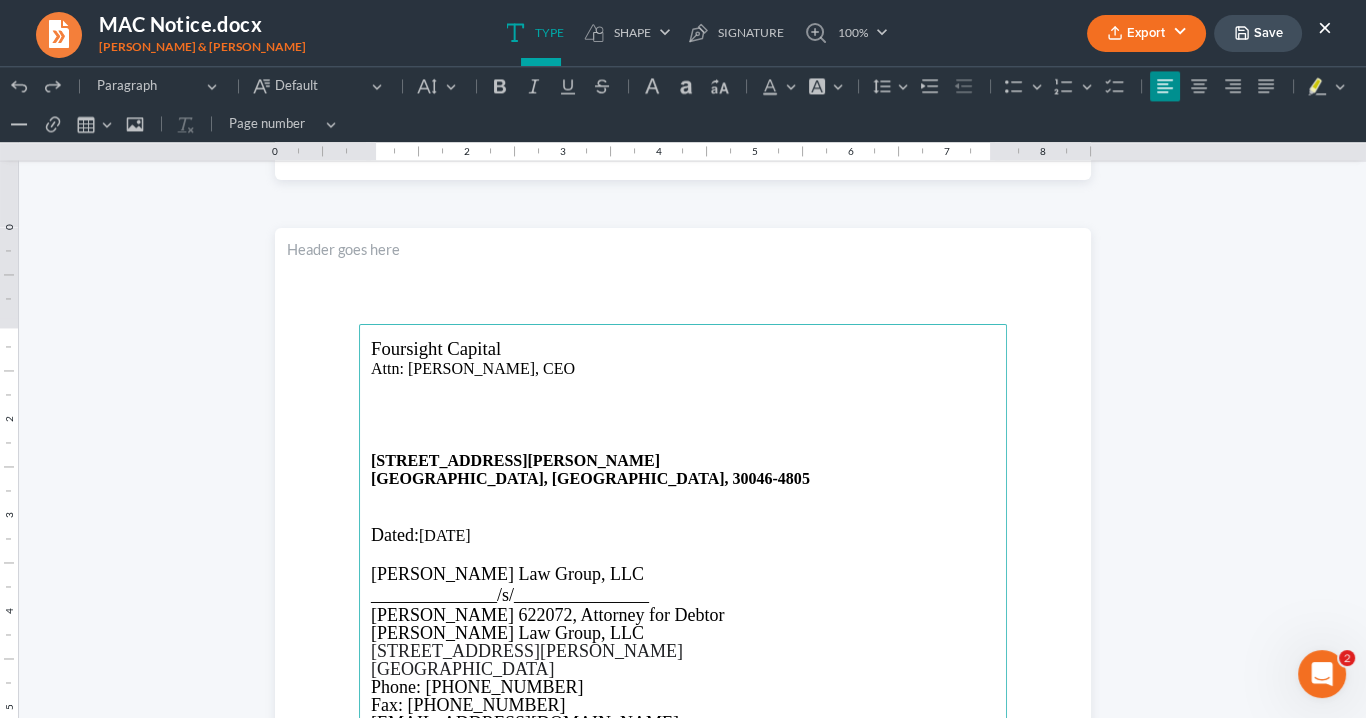 click at bounding box center [683, 442] 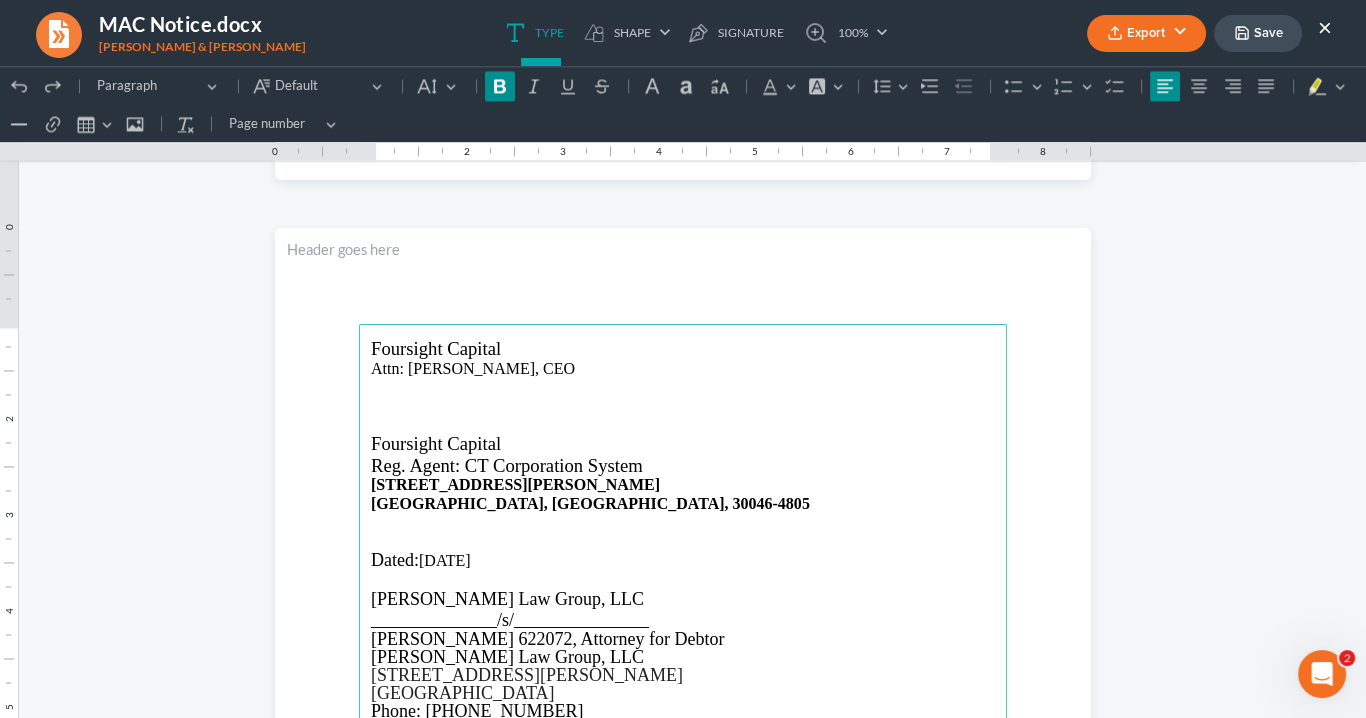 click on "Lawrenceville, GA, 30046-4805" at bounding box center (590, 503) 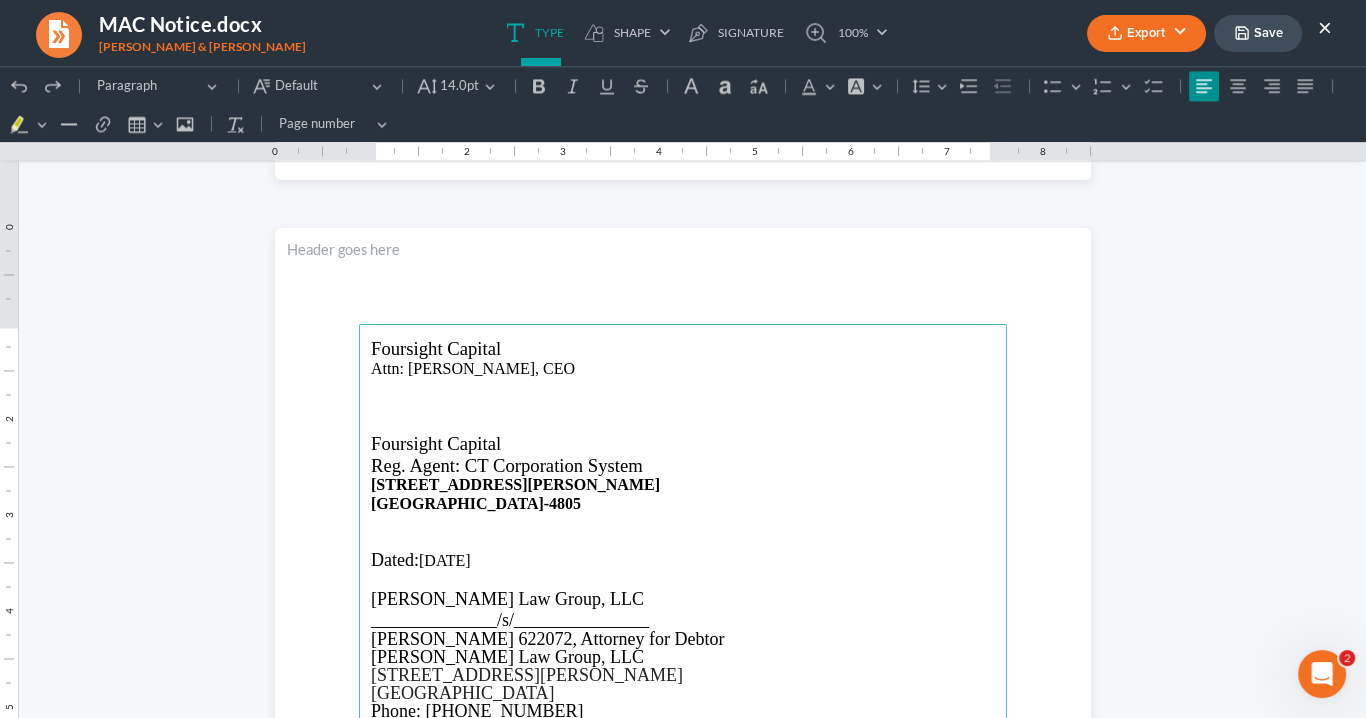 drag, startPoint x: 530, startPoint y: 499, endPoint x: 358, endPoint y: 436, distance: 183.17477 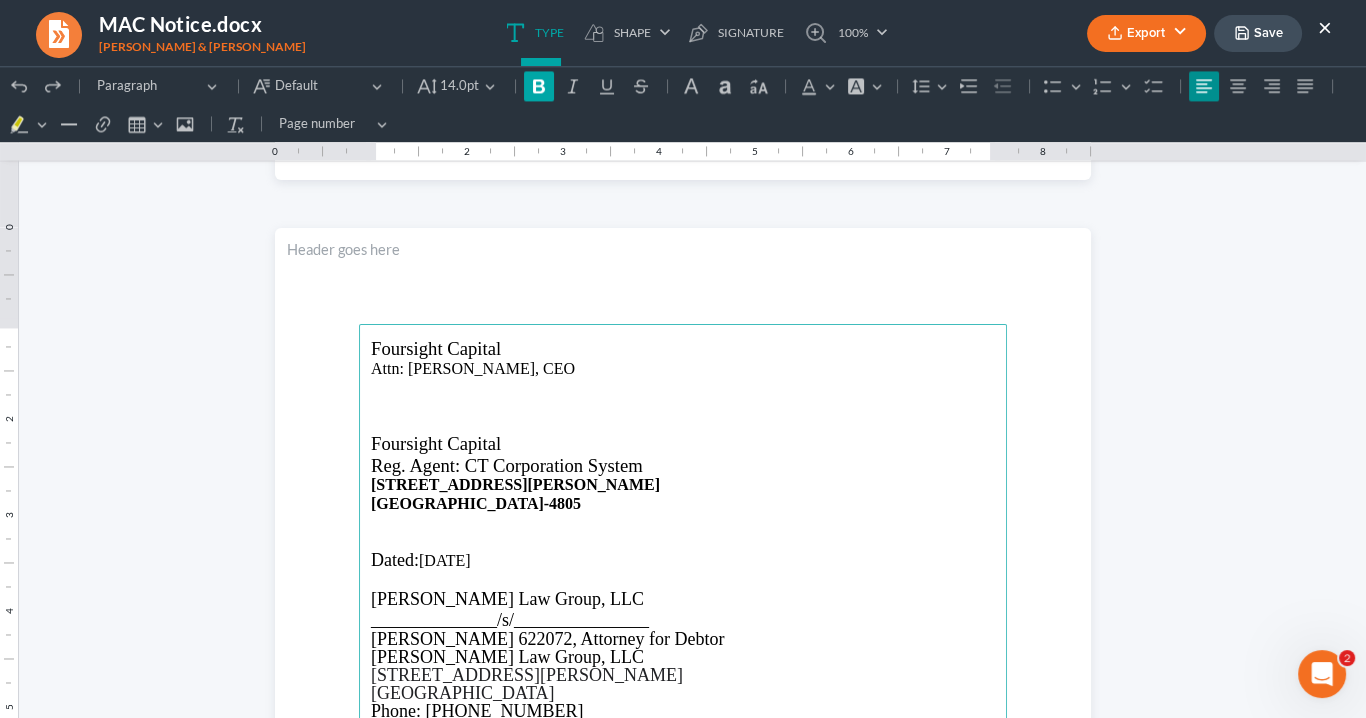 click 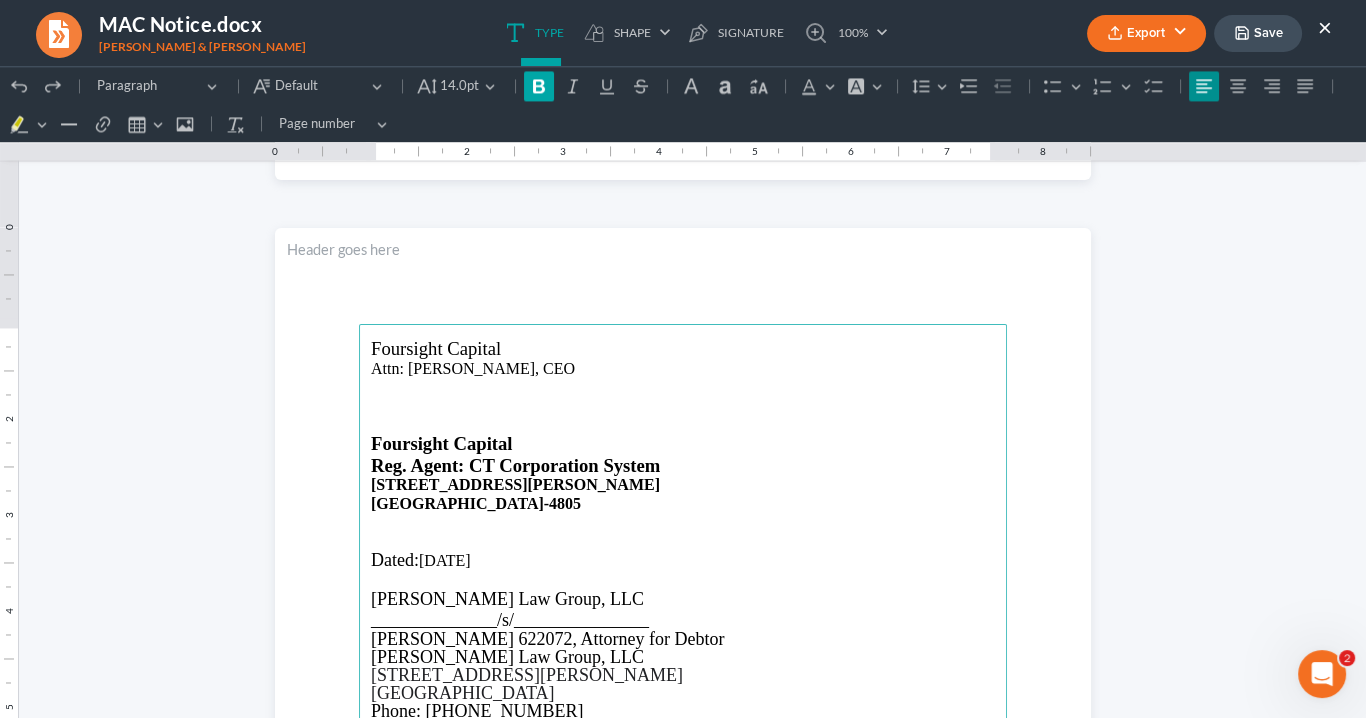 click 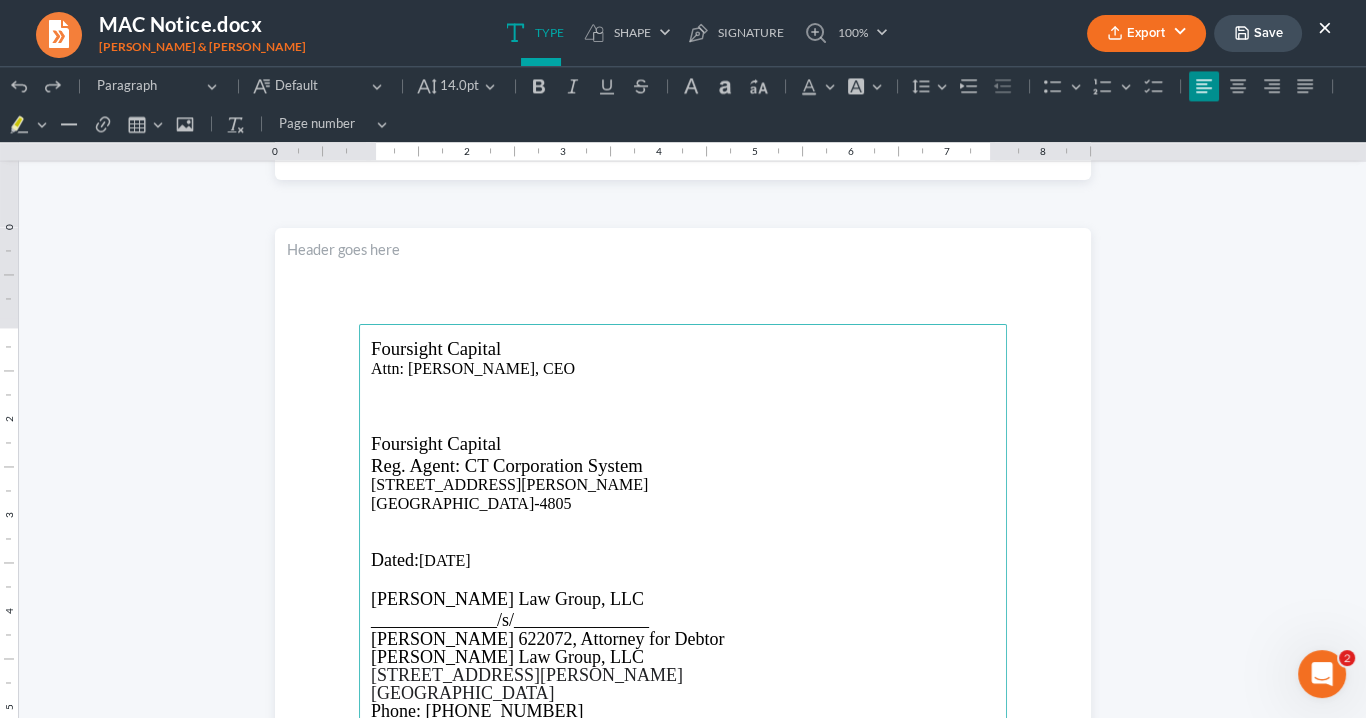click on "Reg. Agent: CT Corporation System" at bounding box center (683, 465) 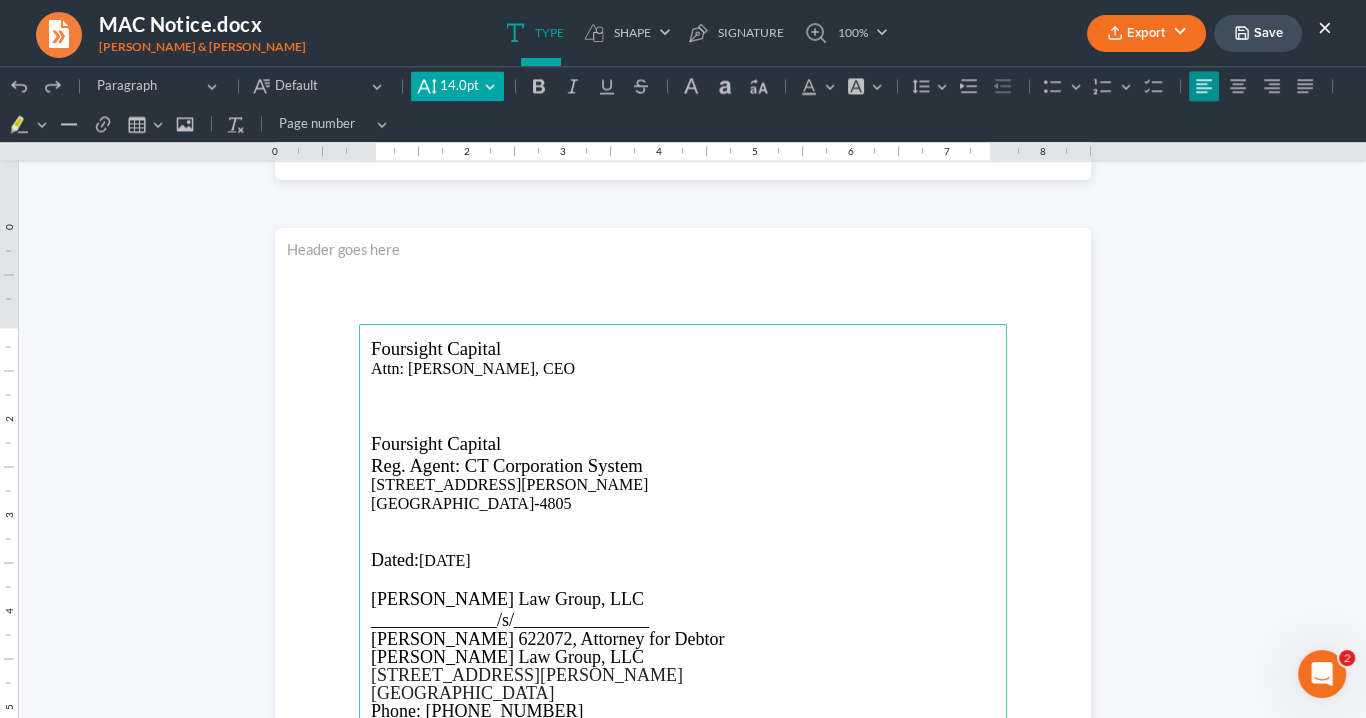 click on "14.0pt 14.0pt" at bounding box center (457, 86) 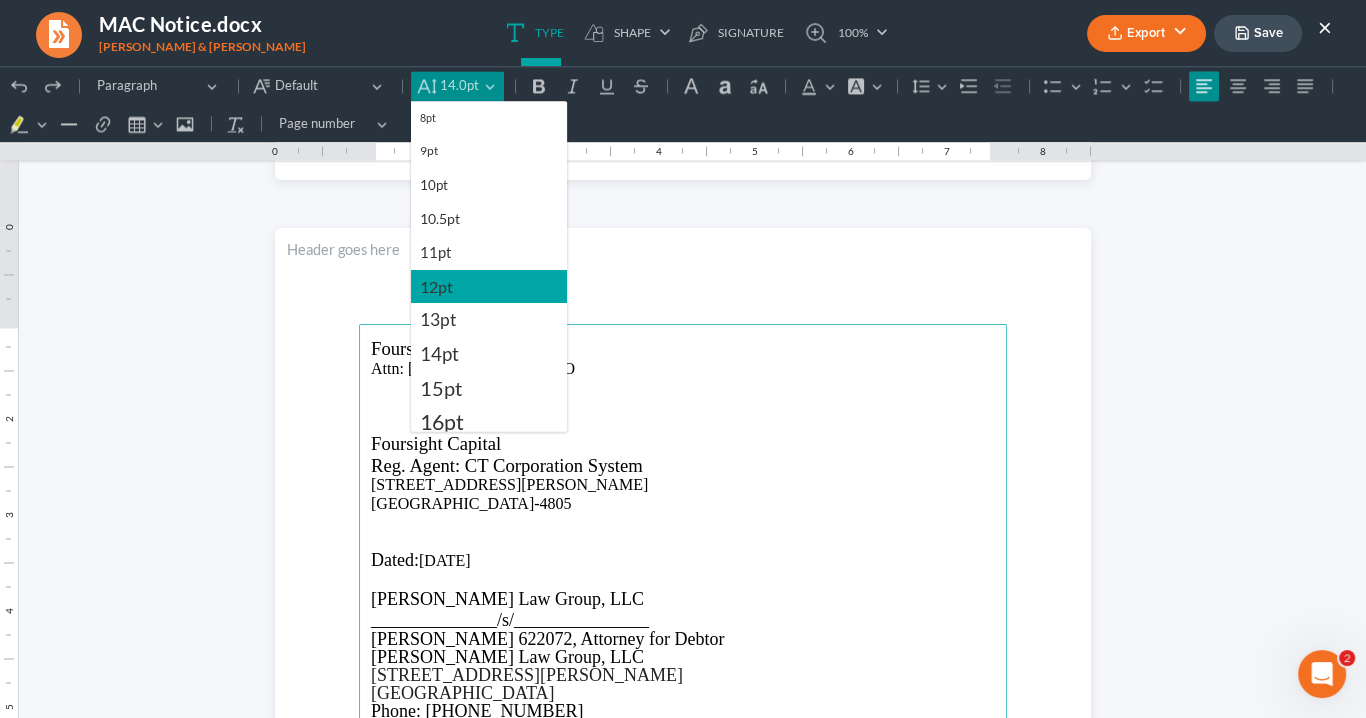click on "12pt" at bounding box center (436, 287) 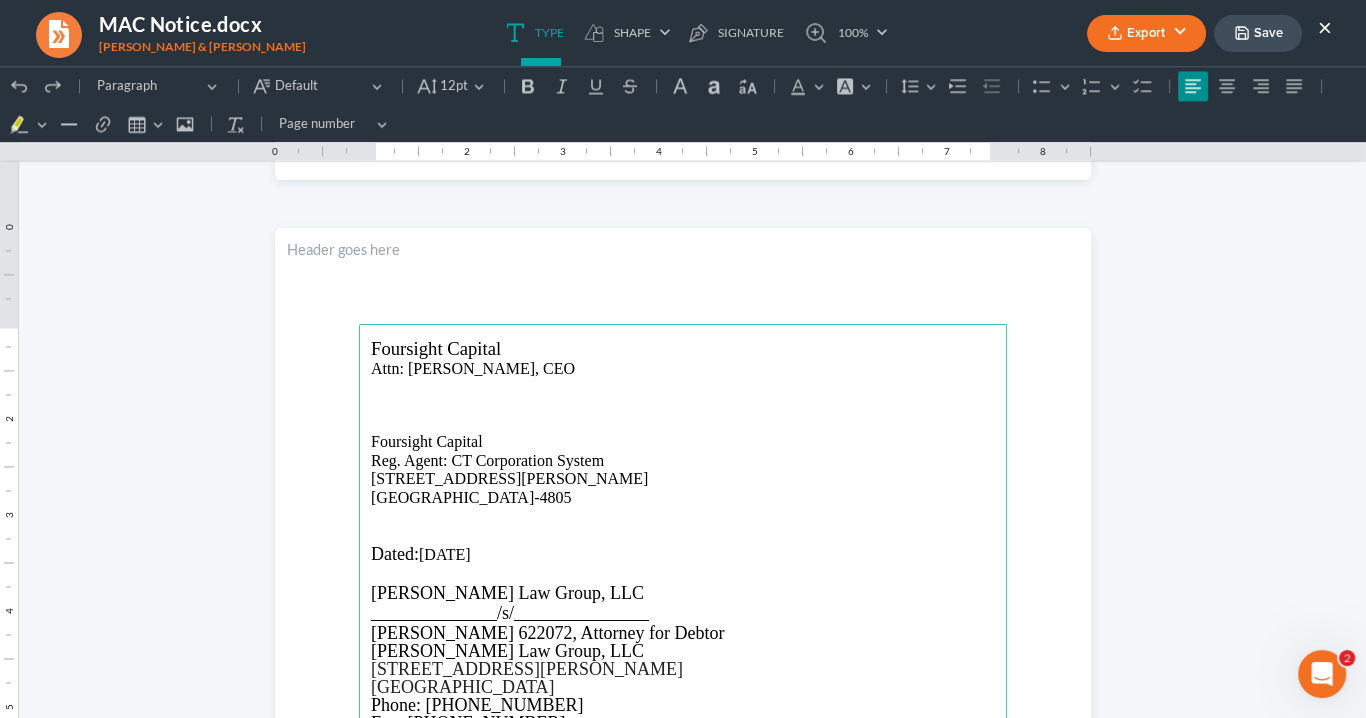click at bounding box center [683, 424] 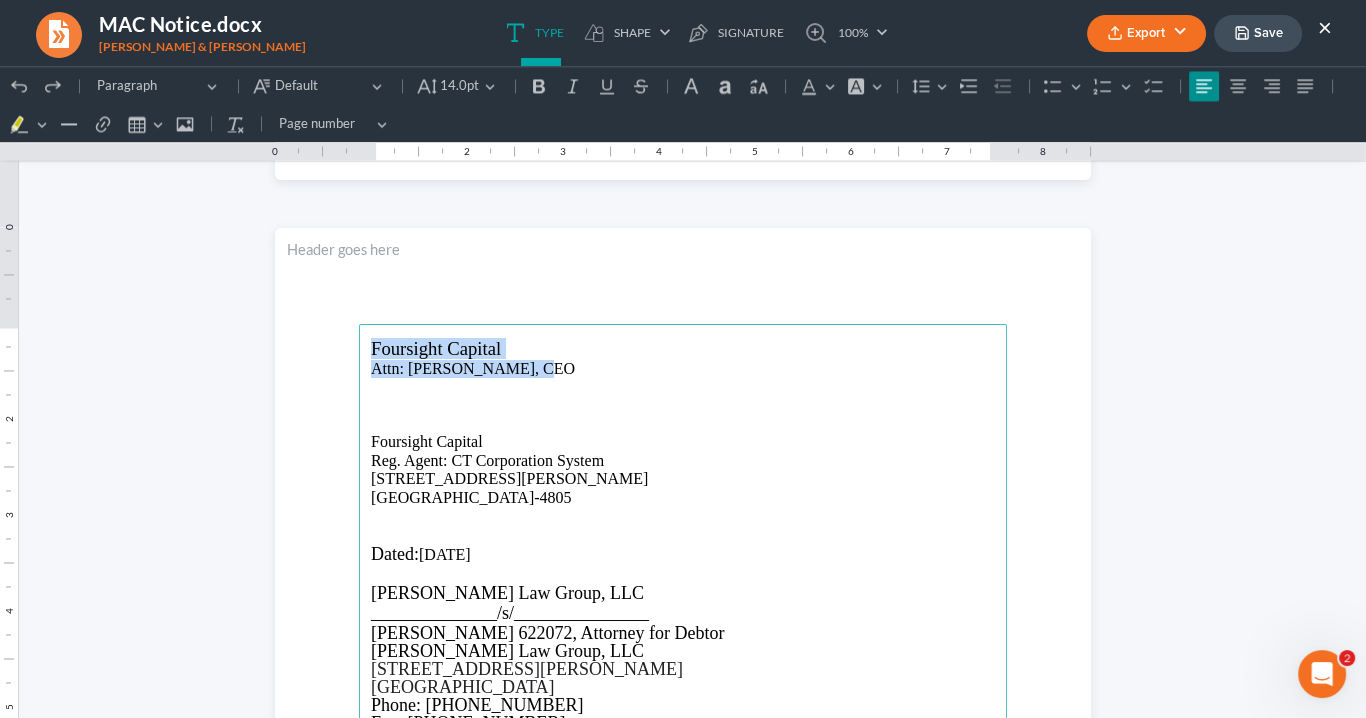 drag, startPoint x: 525, startPoint y: 367, endPoint x: 372, endPoint y: 340, distance: 155.36409 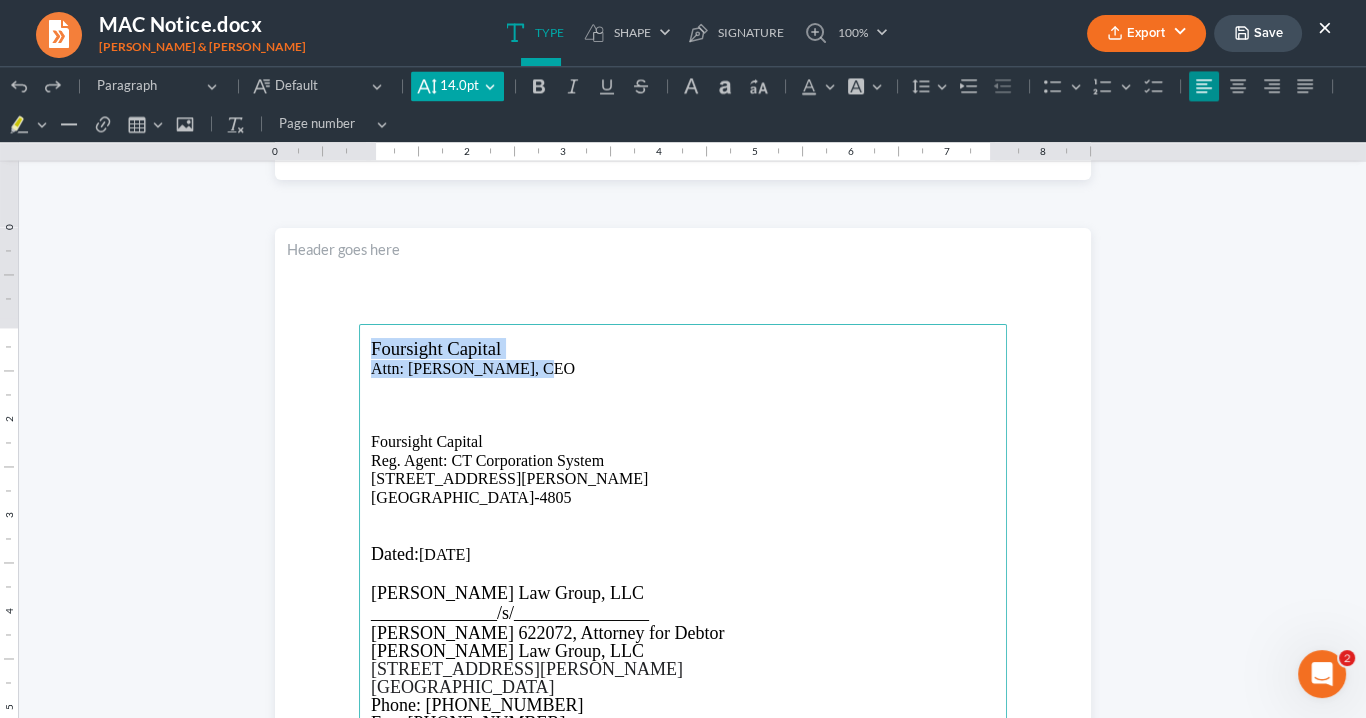 click on "14.0pt 14.0pt" at bounding box center [457, 86] 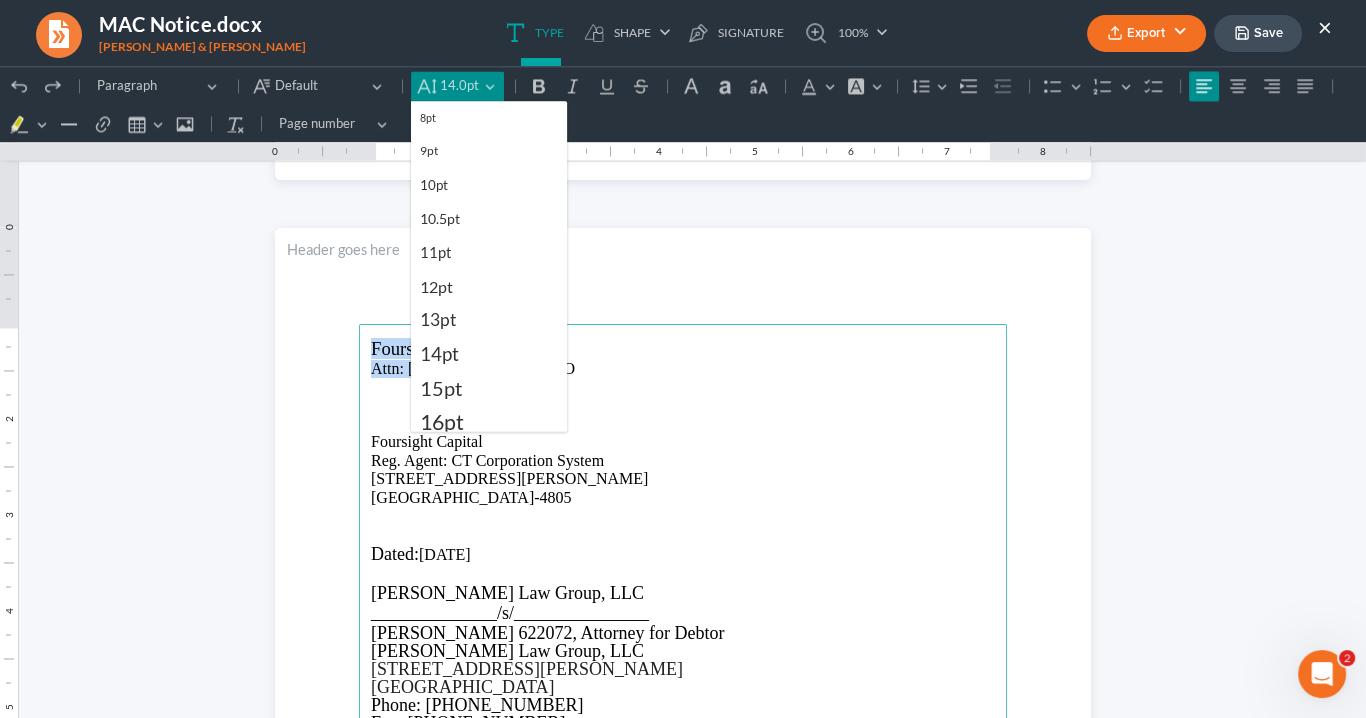 click on "12pt" at bounding box center (436, 287) 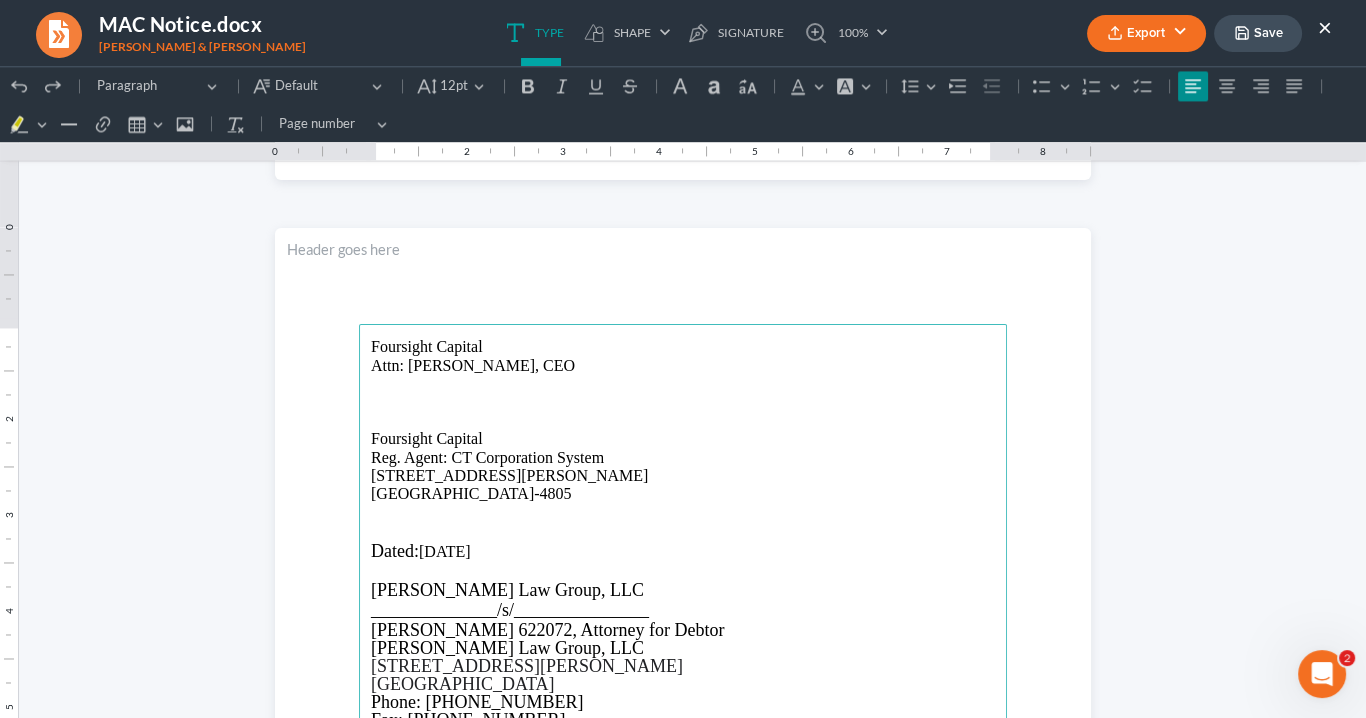 click at bounding box center [683, 403] 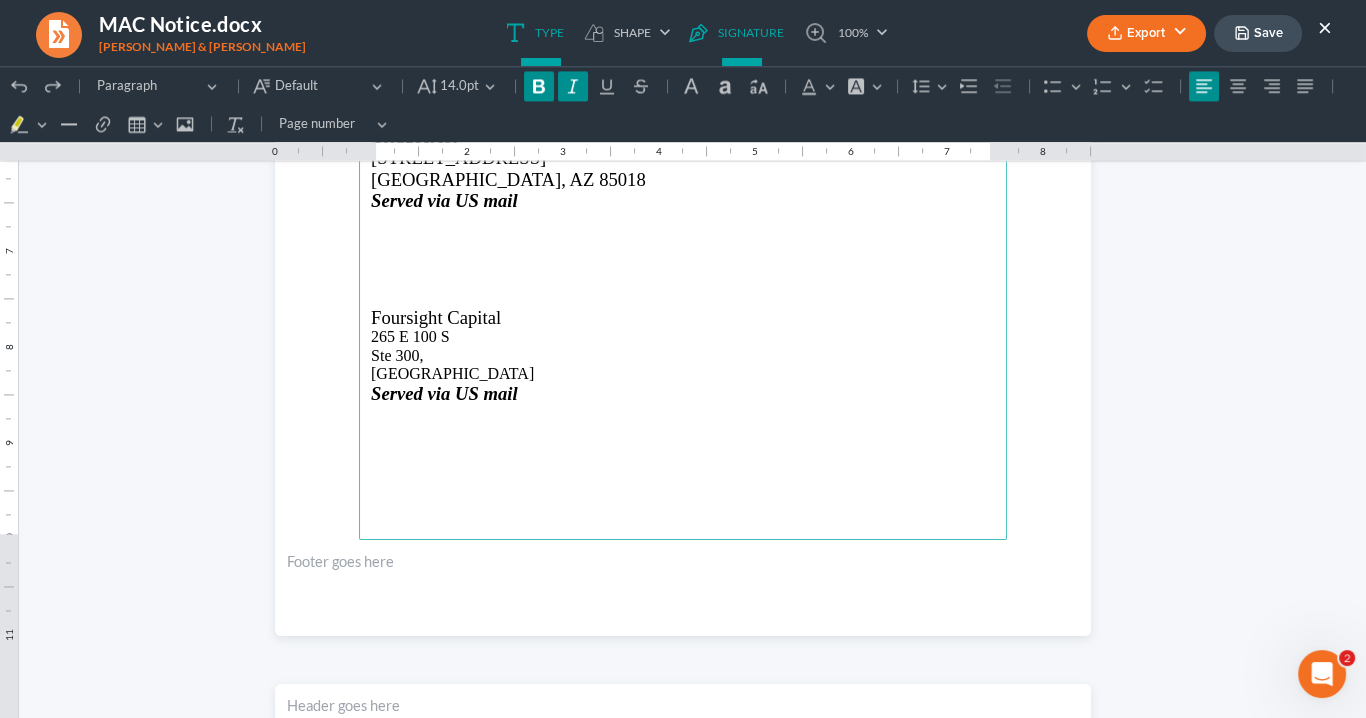 scroll, scrollTop: 3917, scrollLeft: 0, axis: vertical 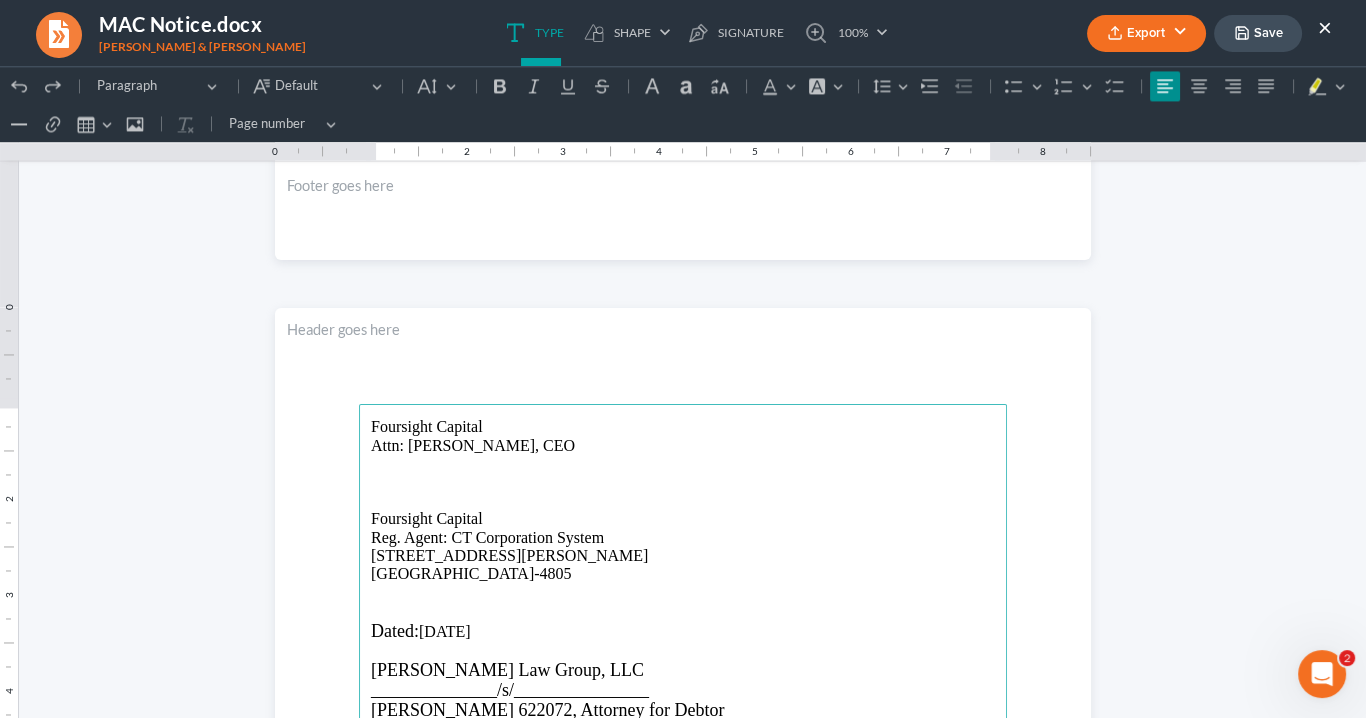 click at bounding box center (683, 464) 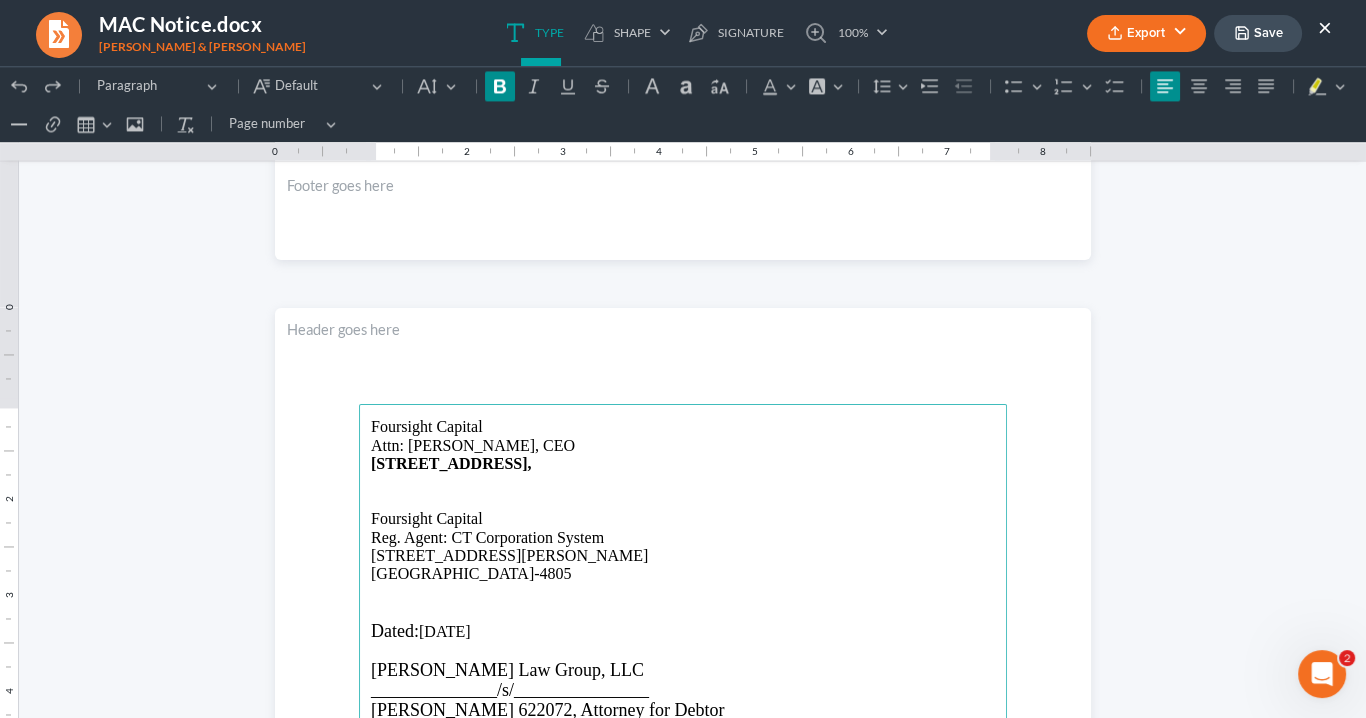 click on "2783 S Leadership Ct, Suite 400, West Valley City, UT, 84120," at bounding box center (451, 463) 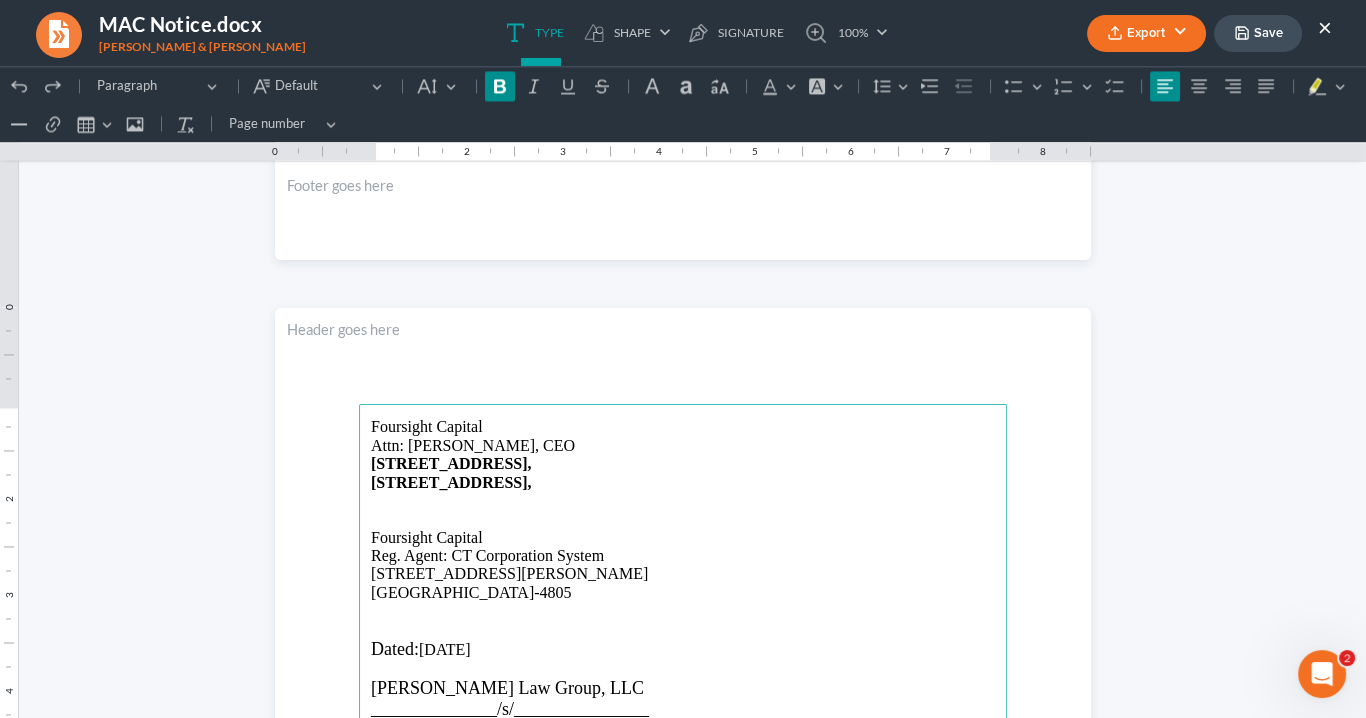 click on "Suite 400, West Valley City, UT, 84120," at bounding box center (451, 482) 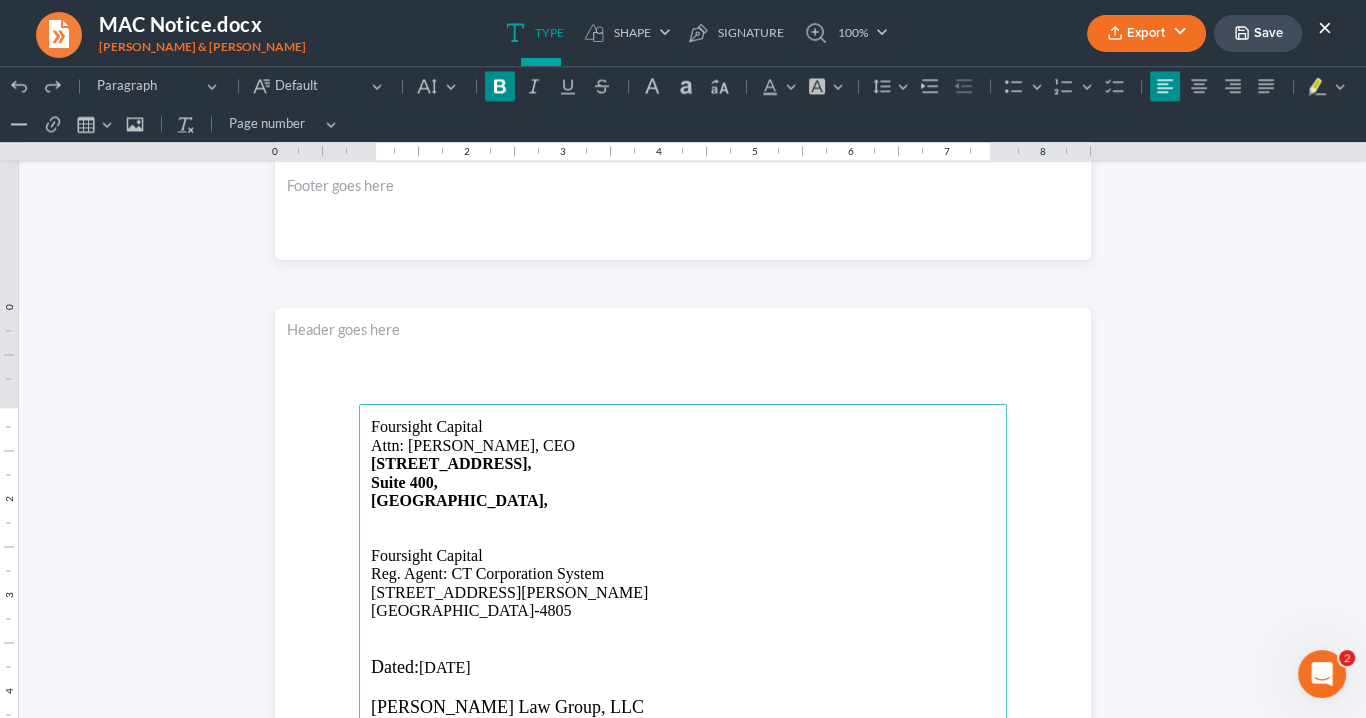 click on "West Valley City, UT, 84120," at bounding box center [459, 500] 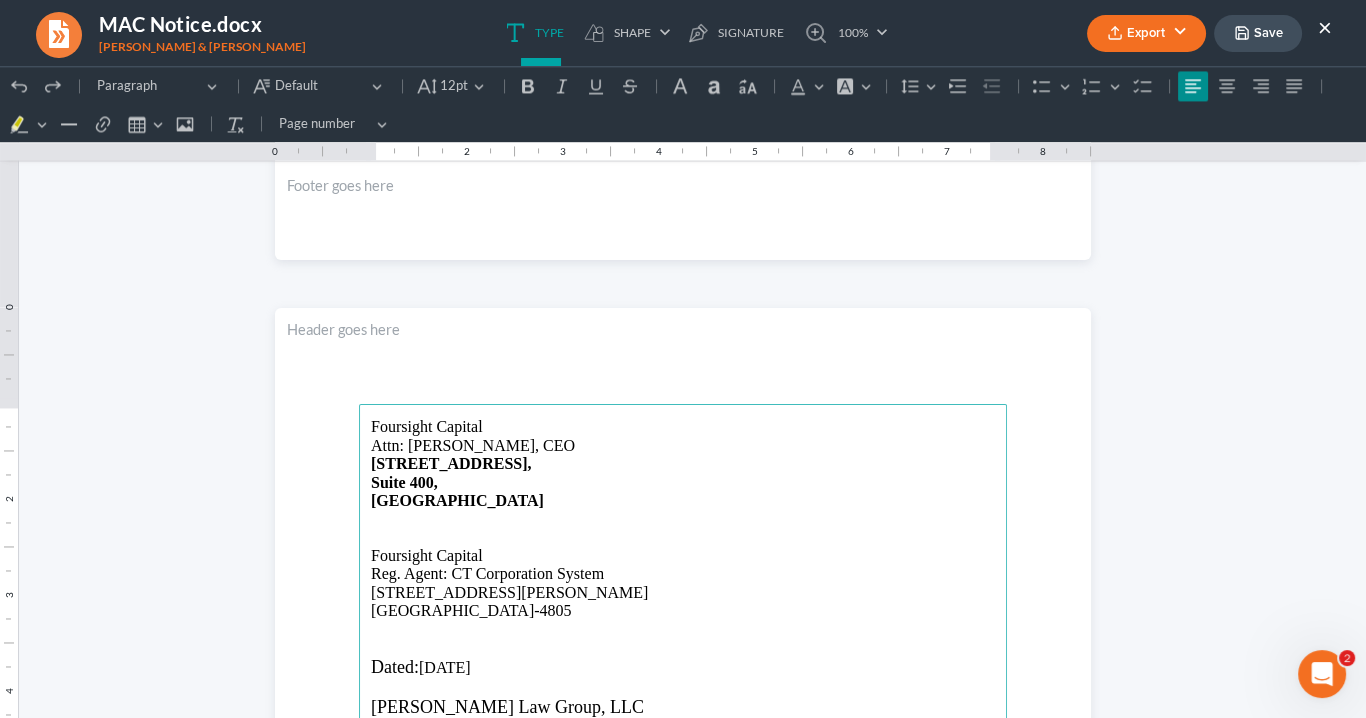drag, startPoint x: 565, startPoint y: 503, endPoint x: 349, endPoint y: 415, distance: 233.23808 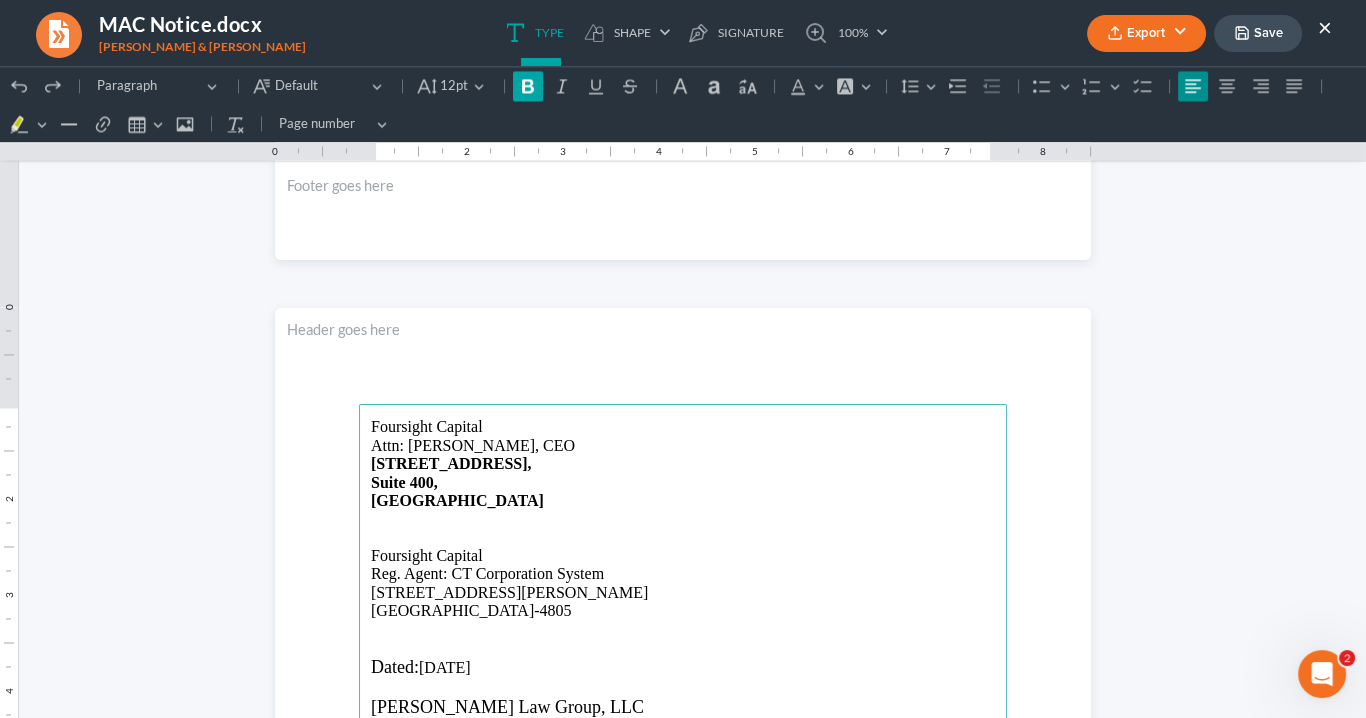 click 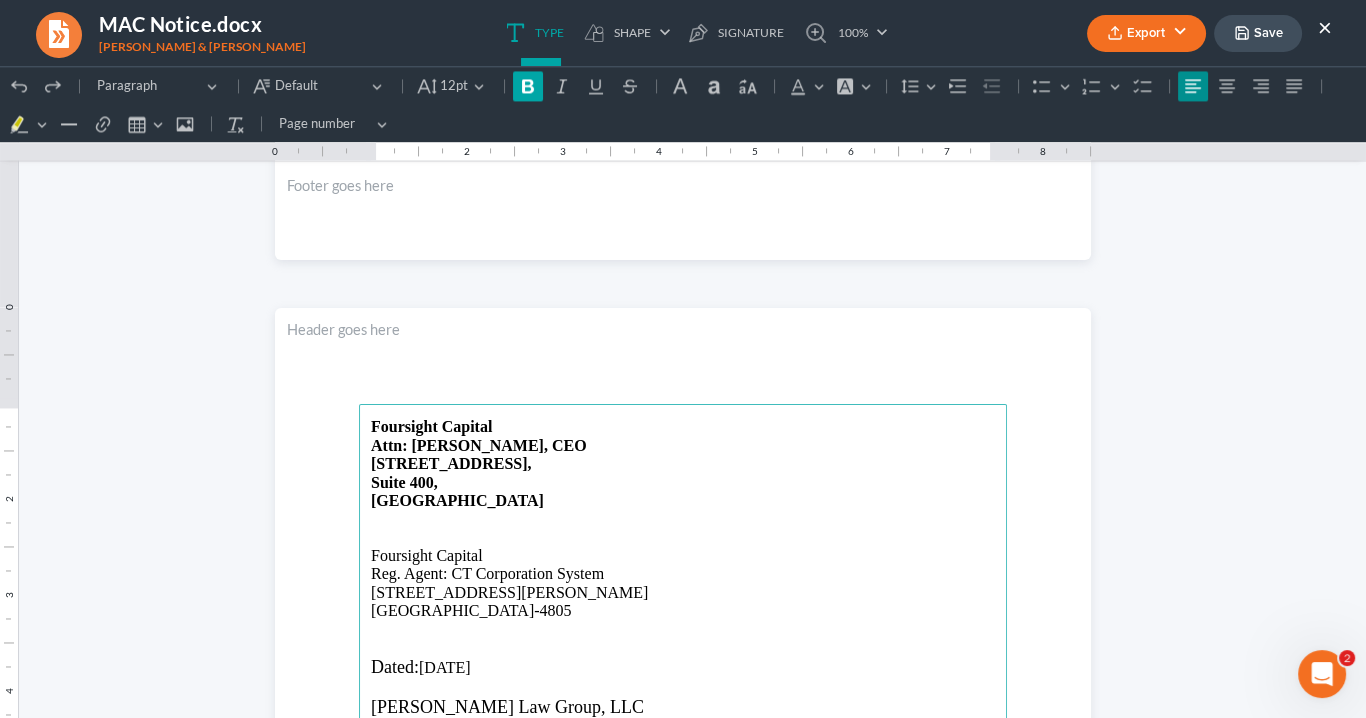 click 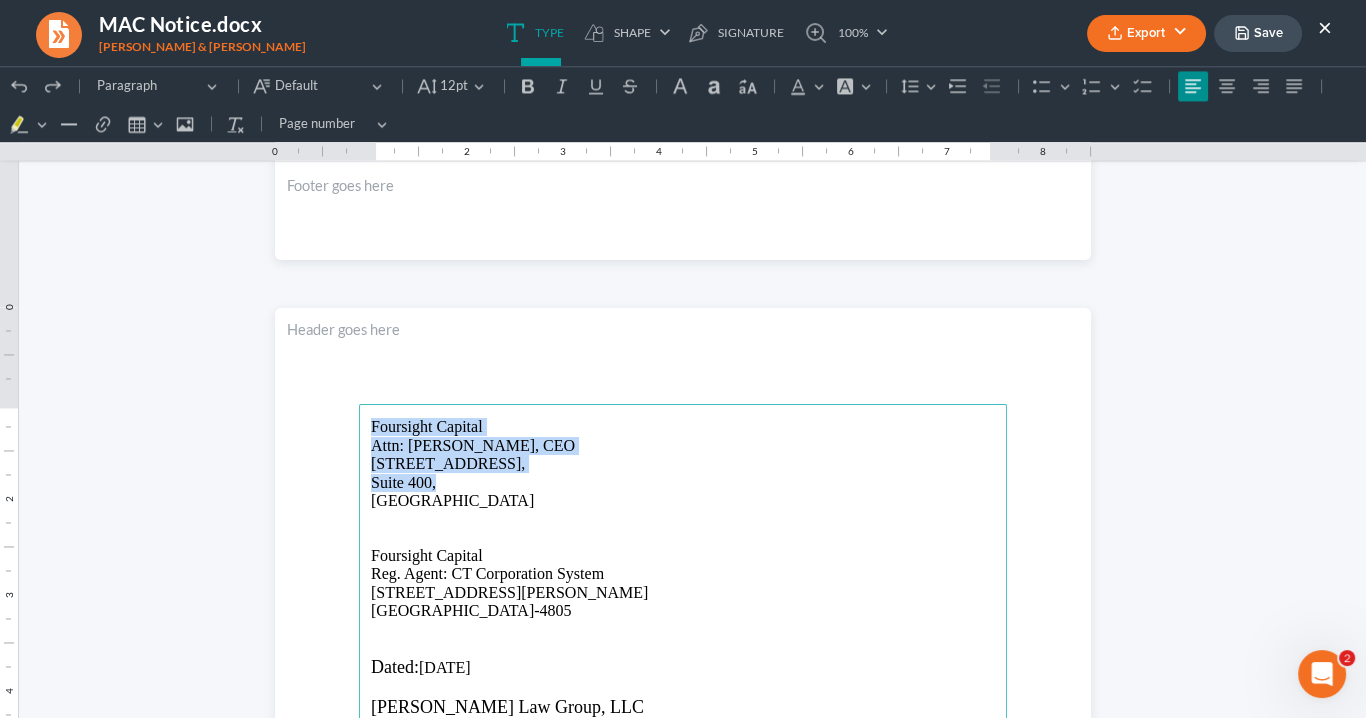 click on "2783 S Leadership Ct," at bounding box center [683, 464] 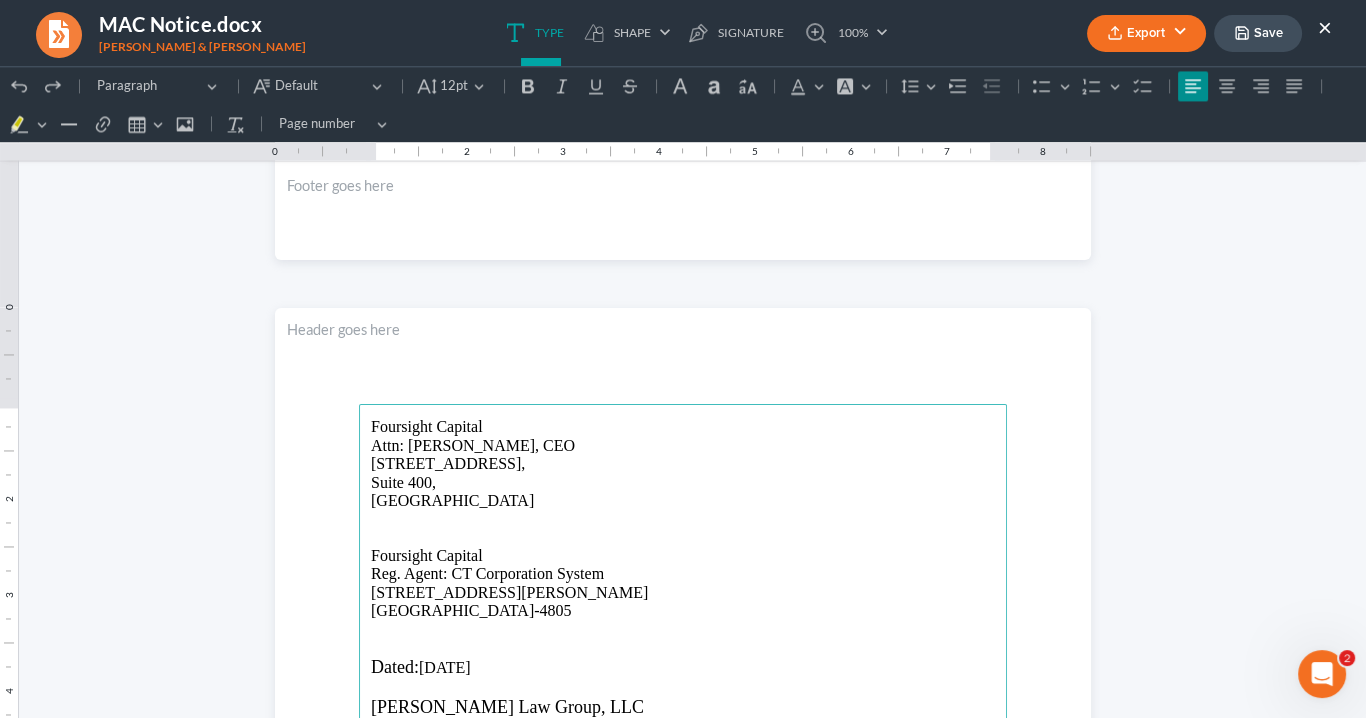drag, startPoint x: 501, startPoint y: 537, endPoint x: 514, endPoint y: 532, distance: 13.928389 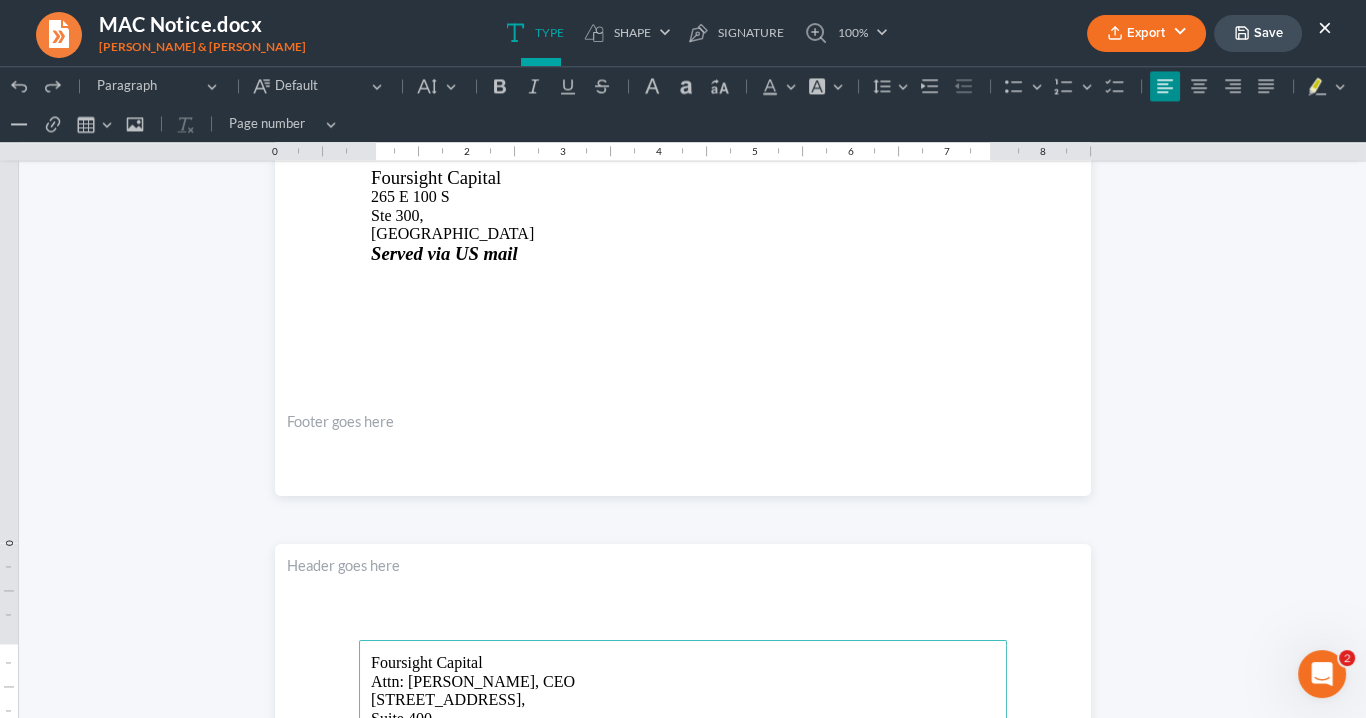 scroll, scrollTop: 4077, scrollLeft: 0, axis: vertical 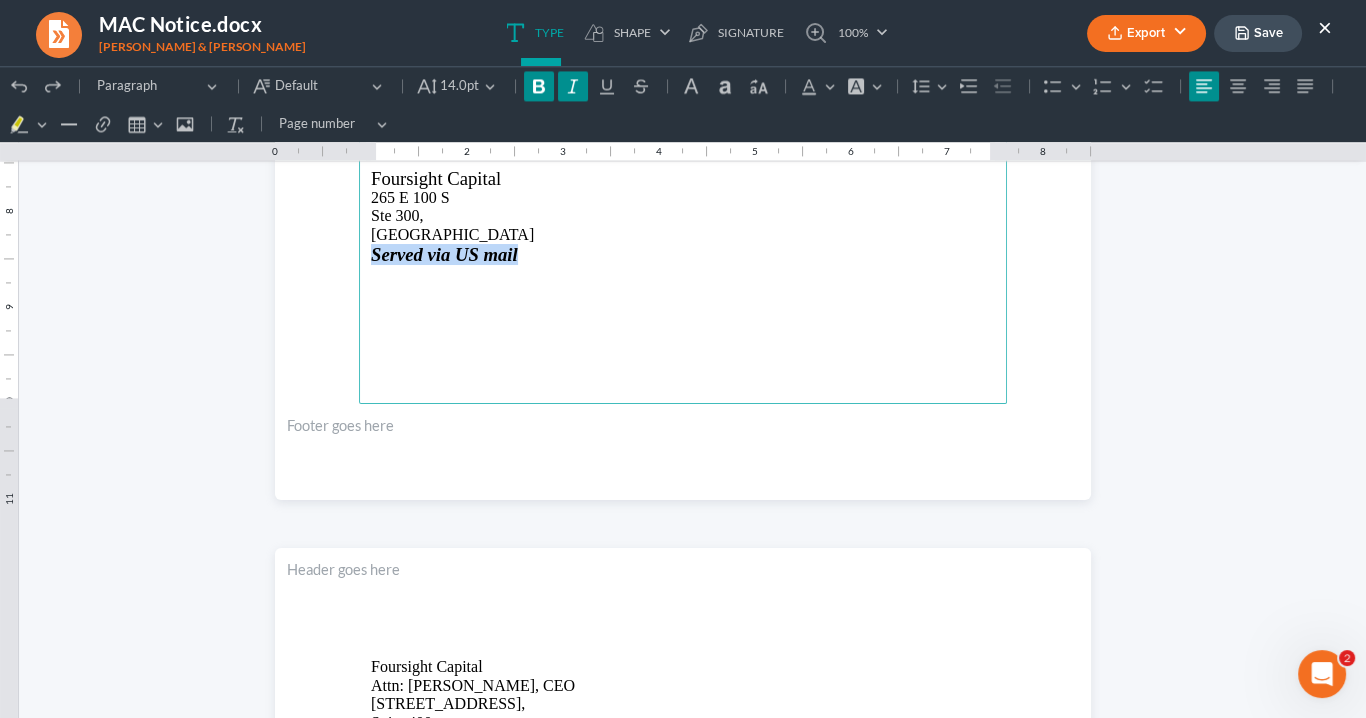 drag, startPoint x: 452, startPoint y: 255, endPoint x: 362, endPoint y: 257, distance: 90.02222 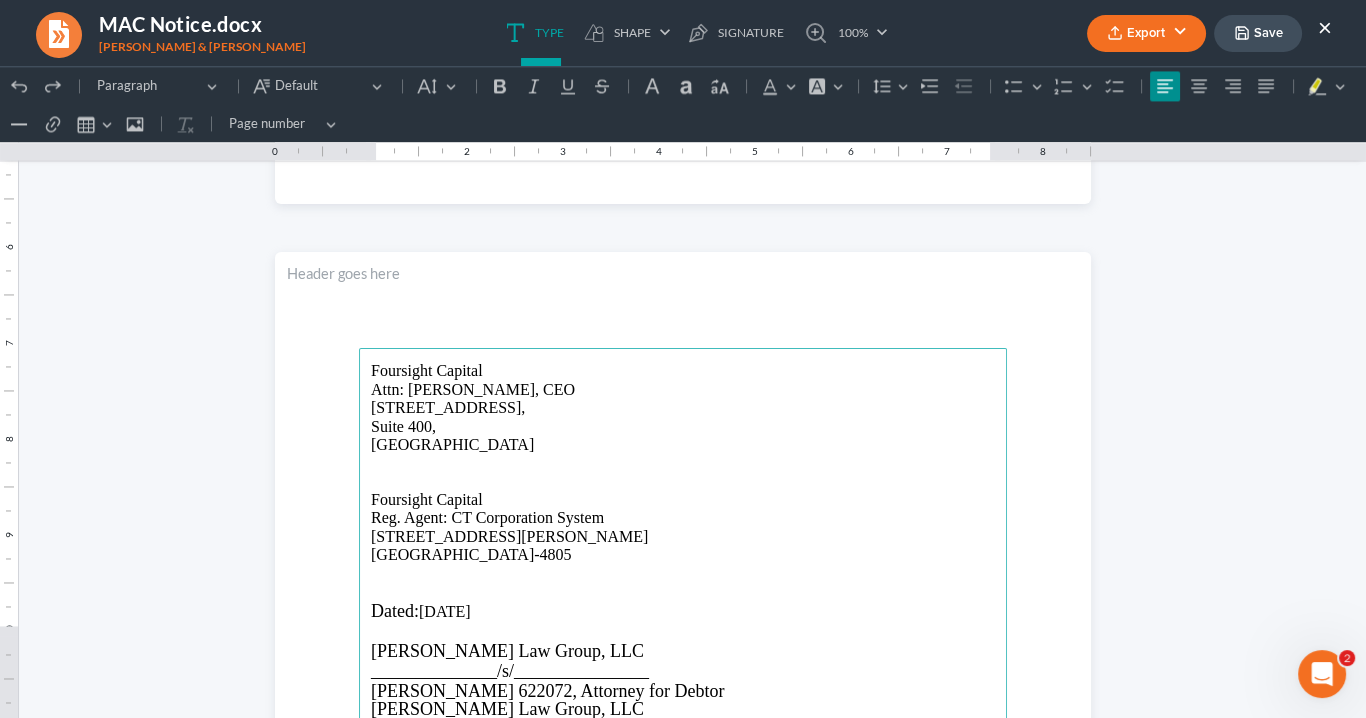 scroll, scrollTop: 4397, scrollLeft: 0, axis: vertical 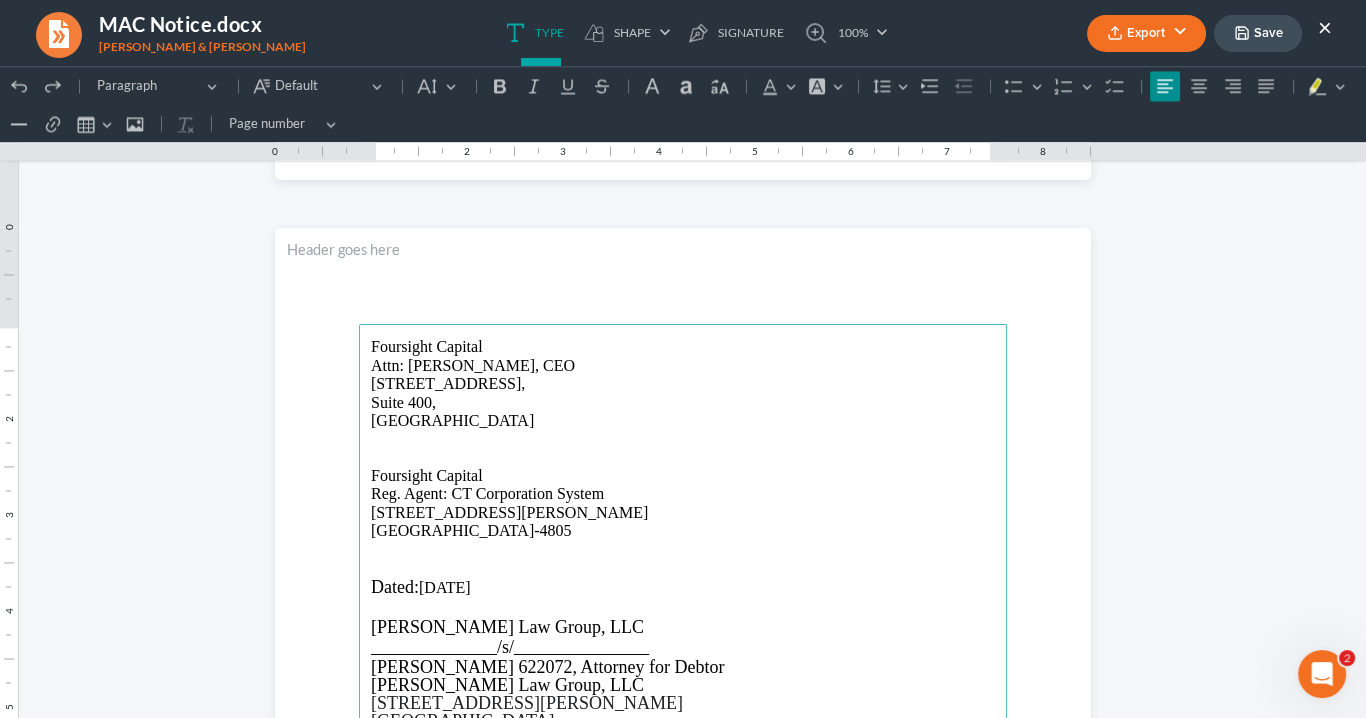 click at bounding box center [683, 439] 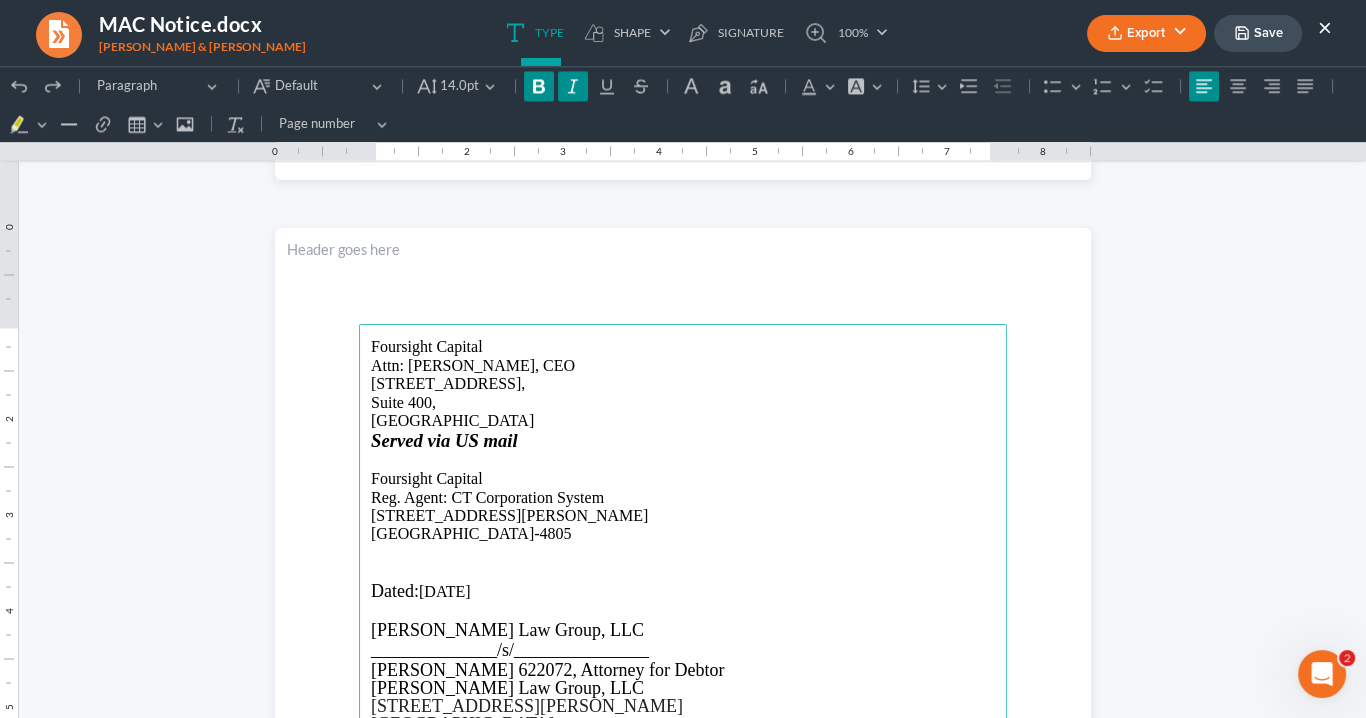 click at bounding box center (683, 553) 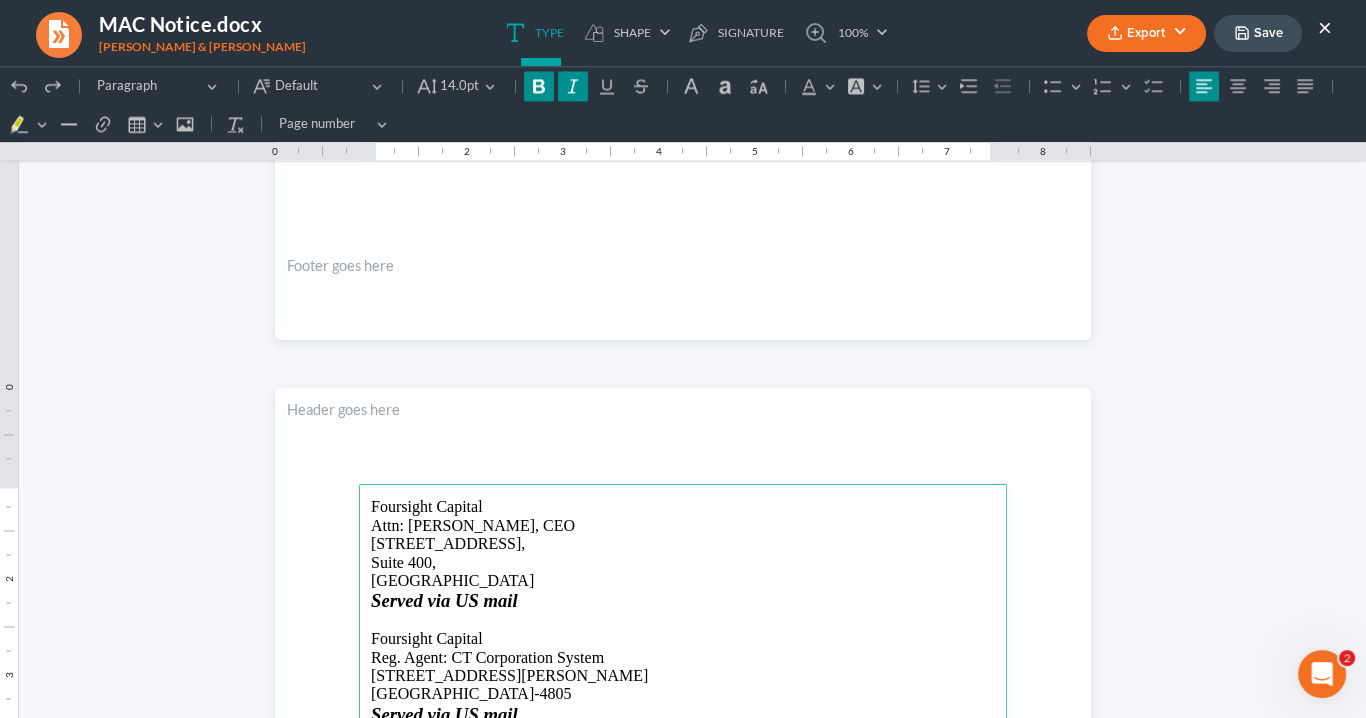 scroll, scrollTop: 3997, scrollLeft: 0, axis: vertical 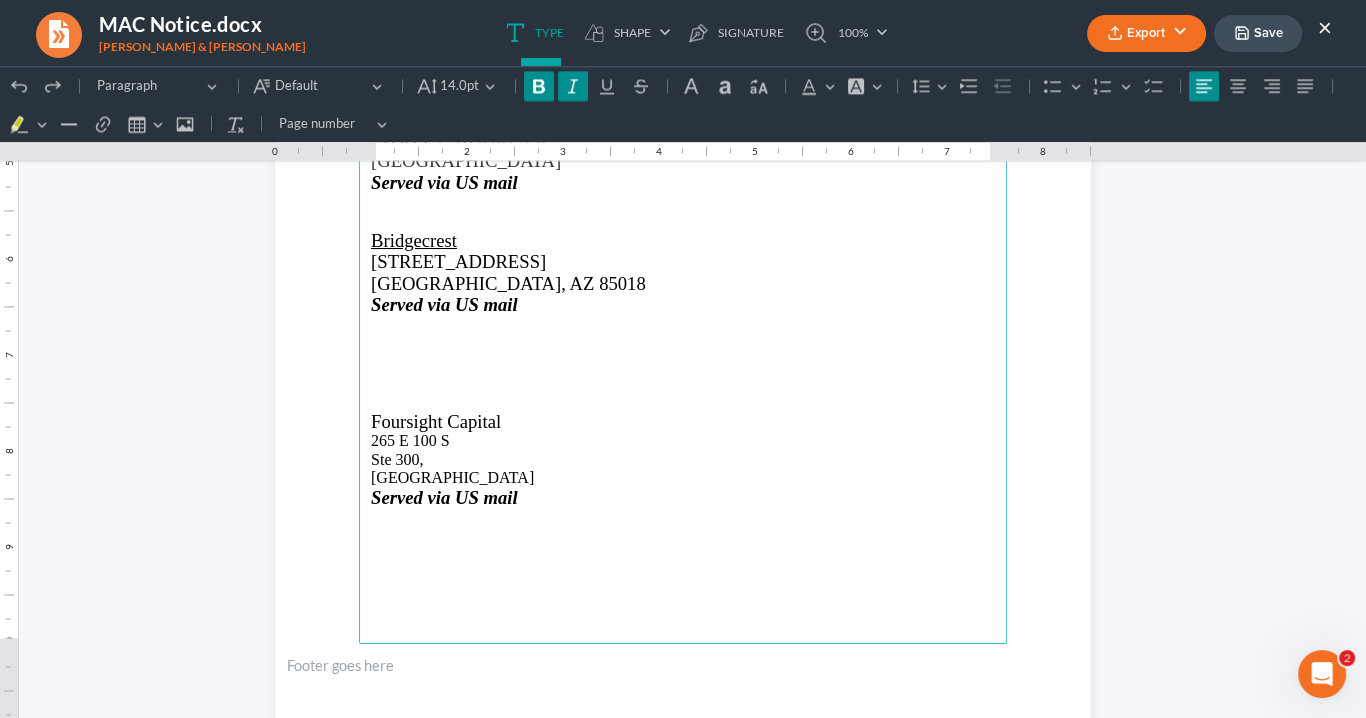 click at bounding box center (683, 399) 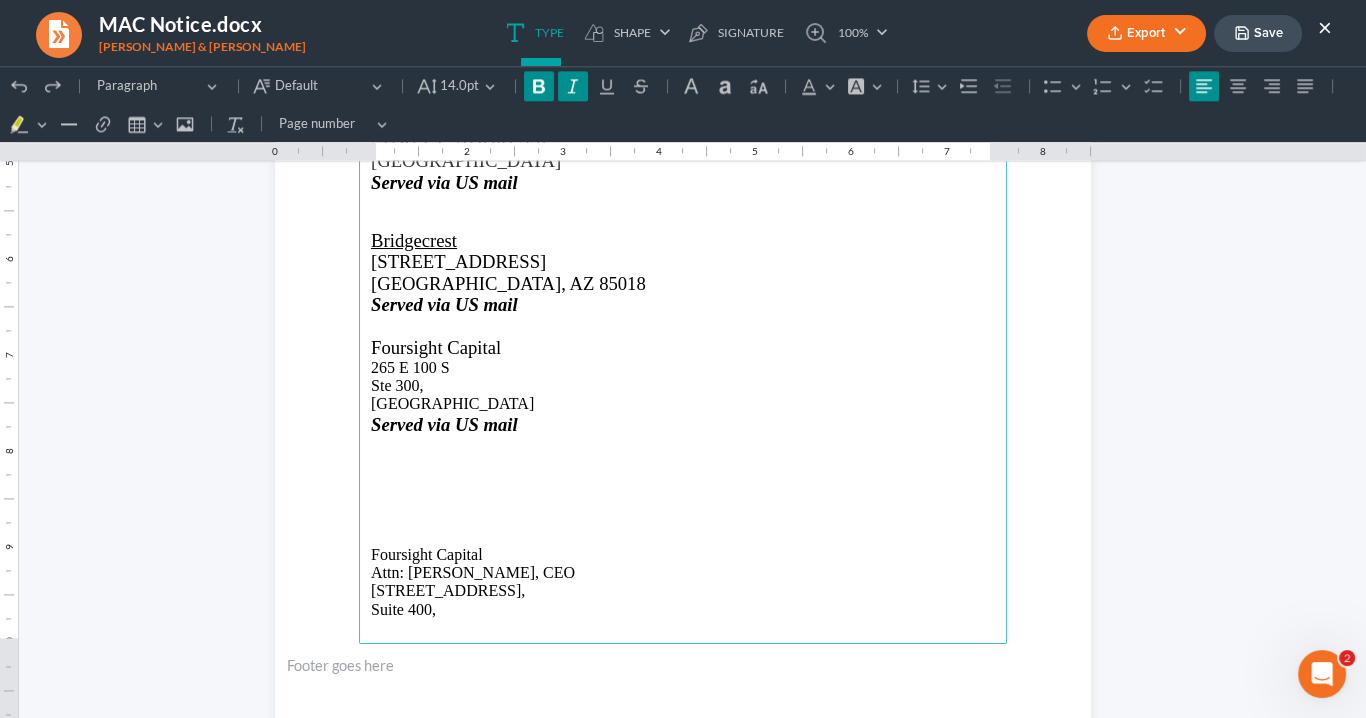 drag, startPoint x: 384, startPoint y: 536, endPoint x: 397, endPoint y: 522, distance: 19.104973 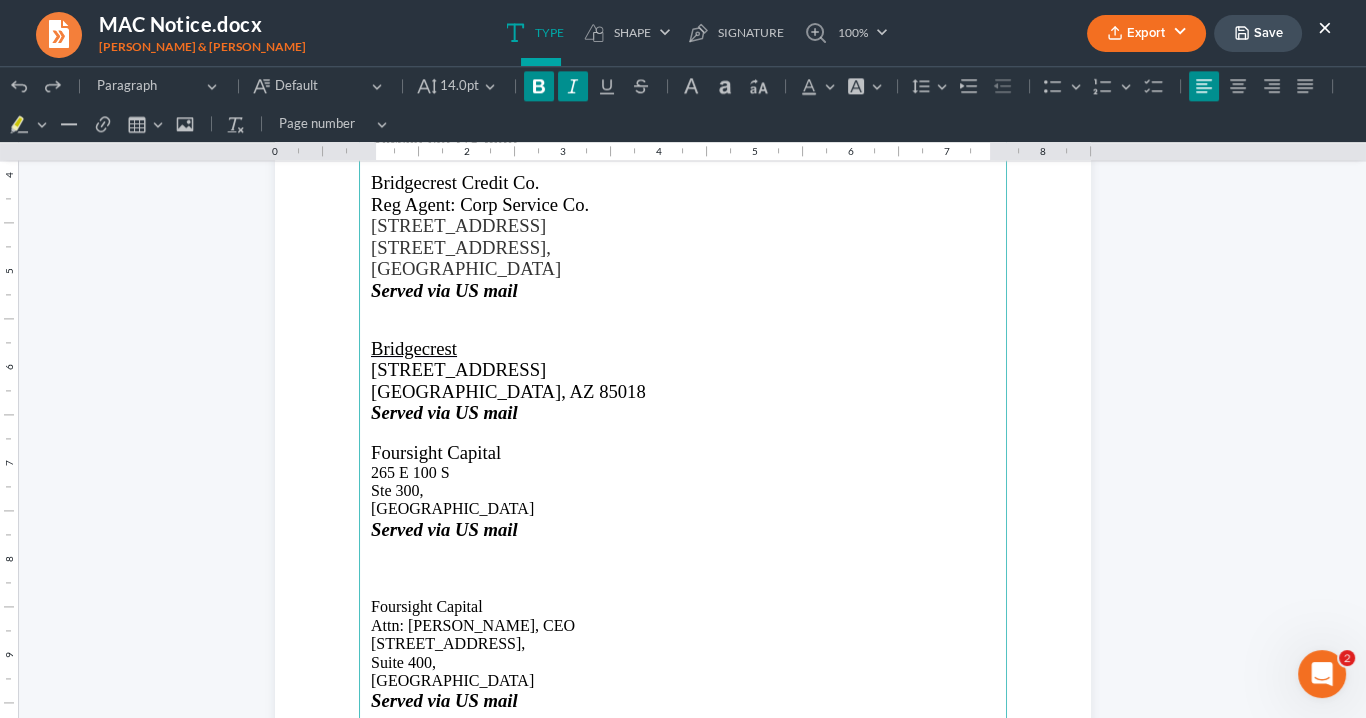 scroll, scrollTop: 3677, scrollLeft: 0, axis: vertical 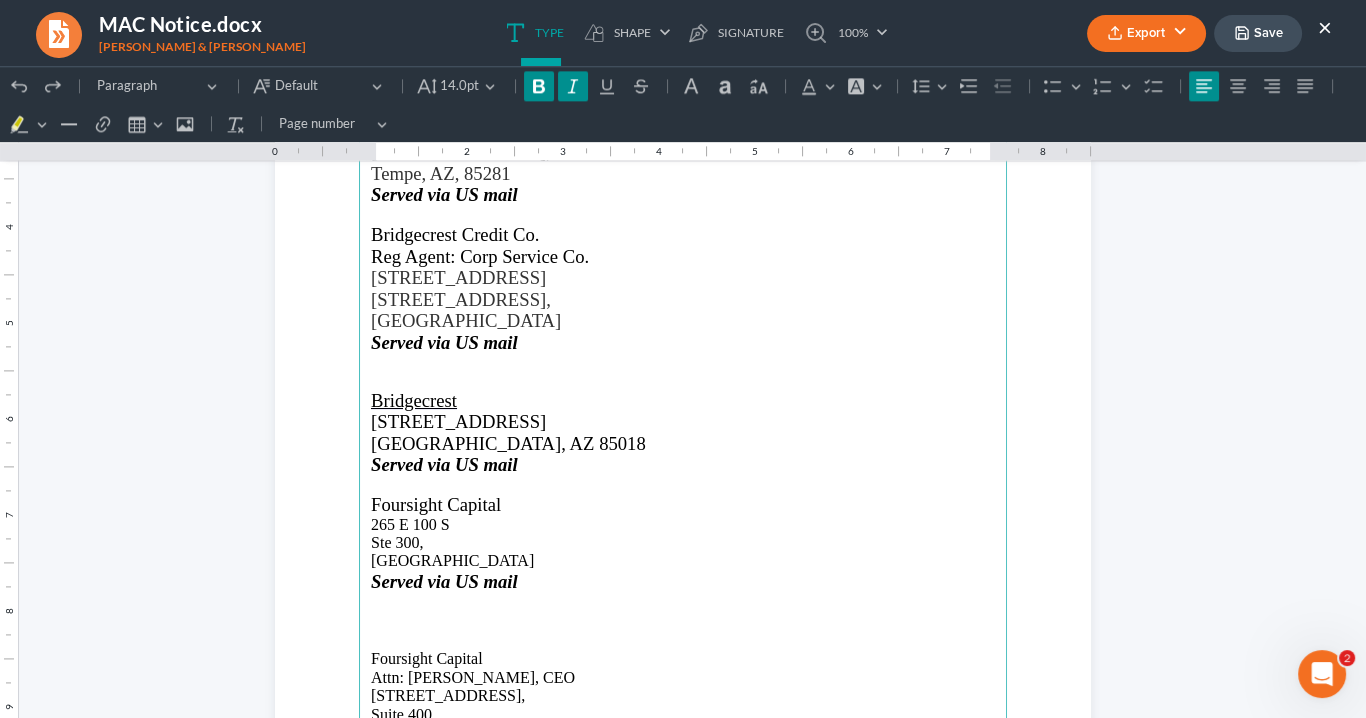 click at bounding box center (683, 639) 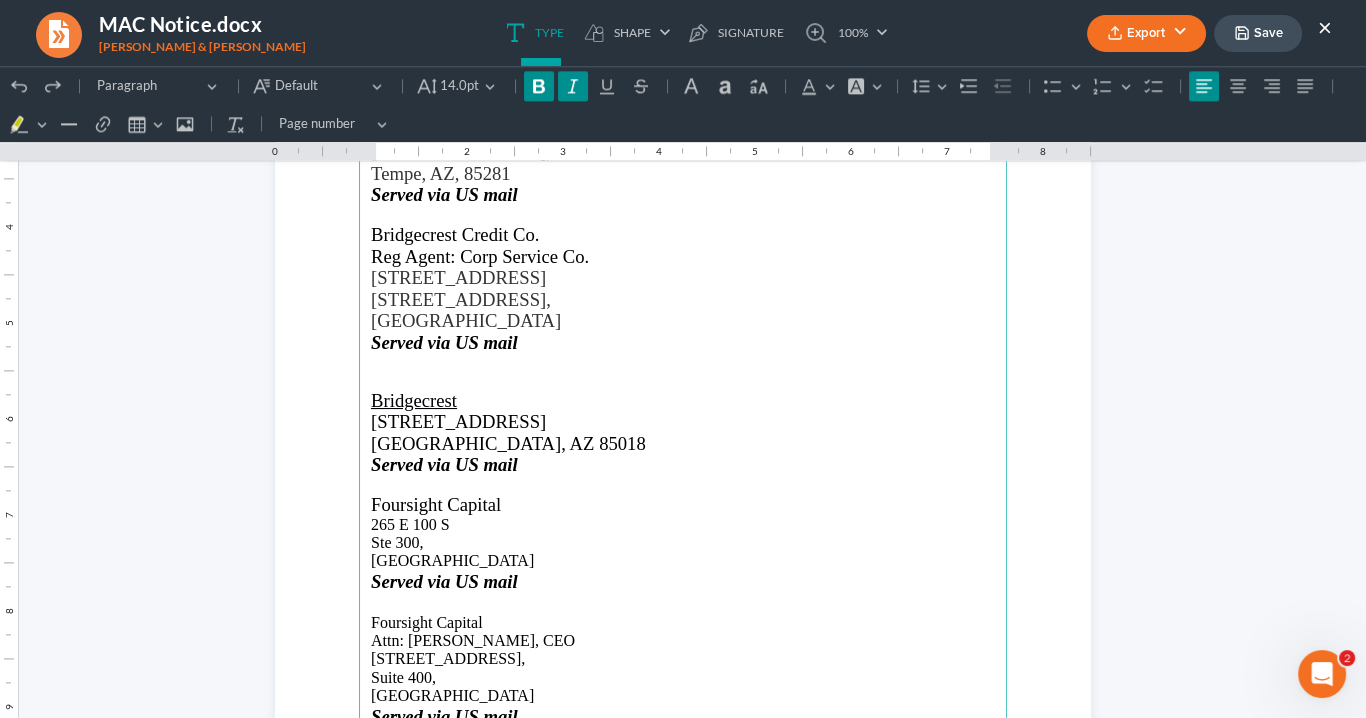 click on "Foursight Capital" at bounding box center (436, 504) 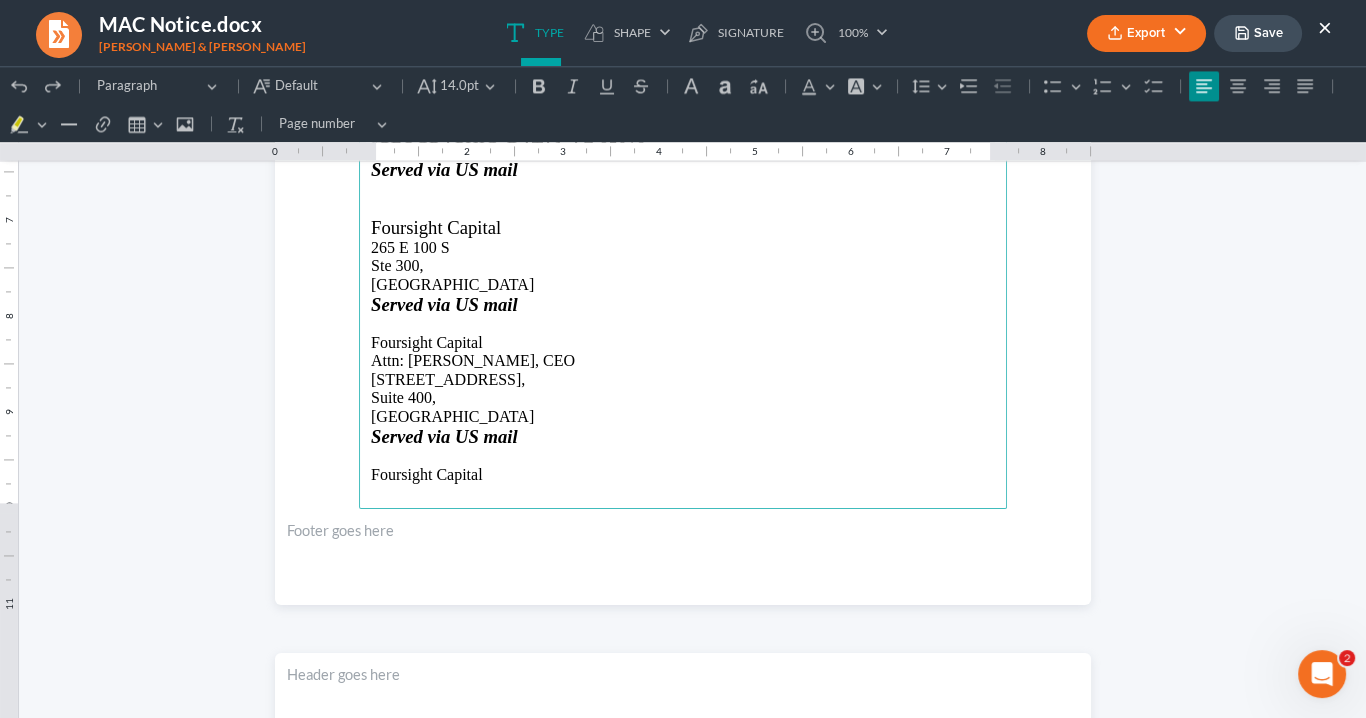 scroll, scrollTop: 3997, scrollLeft: 0, axis: vertical 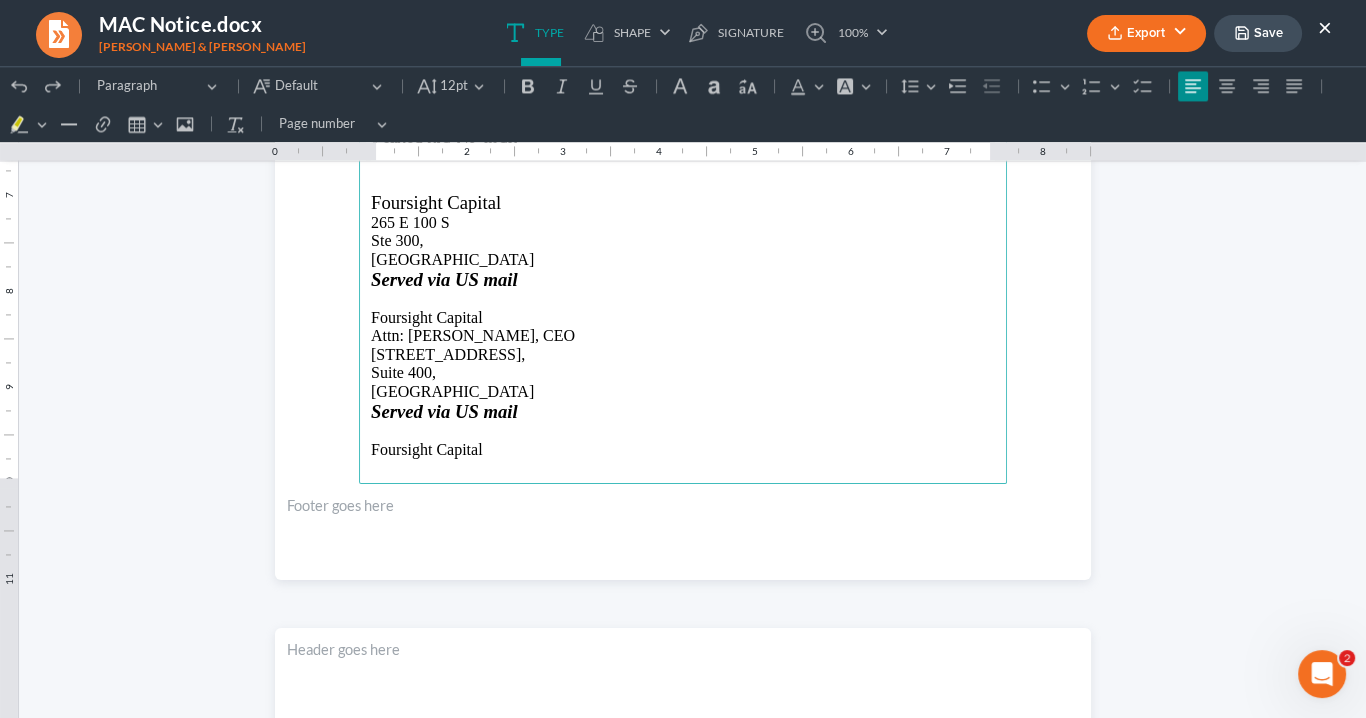 click on "Bridgecrest Credit Co. Attn: Mary Leigh Phillips, CEO 7300 E. Hampton Ave Ste 101 Mesa, AZ 85209 Served via US mail Bridgecrest Credit Co. 1720 W Rio Salado Parkway,  Tempe, AZ, 85281 Served via US mail Bridgecrest Credit Co. Reg Agent: Corp Service Co. 2 Sun Court  Ste 400,  Peachtree Corners, GA 30092 Served via US mail Bridgecrest 4020 E Indian School Rd.  Phoenix, AZ 85018 Served via US mail Foursight Capital 265 E 100 S  Ste 300,  Salt Lake City, UT 84111 Served via US mail Foursight Capital Attn: Mark Miller, CEO 2783 S Leadership Ct,  Suite 400,  West Valley City, UT 84120 Served via US mail Foursight Capital" at bounding box center (683, 52) 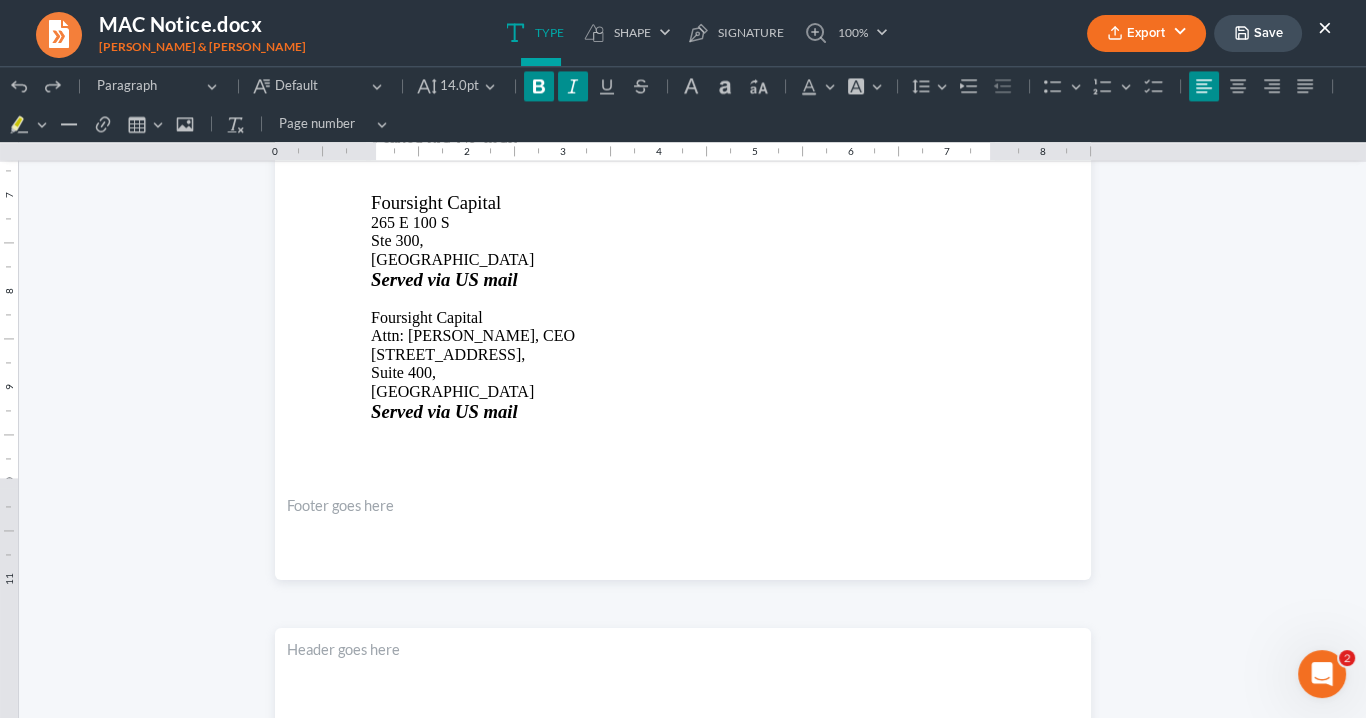scroll, scrollTop: 4147, scrollLeft: 0, axis: vertical 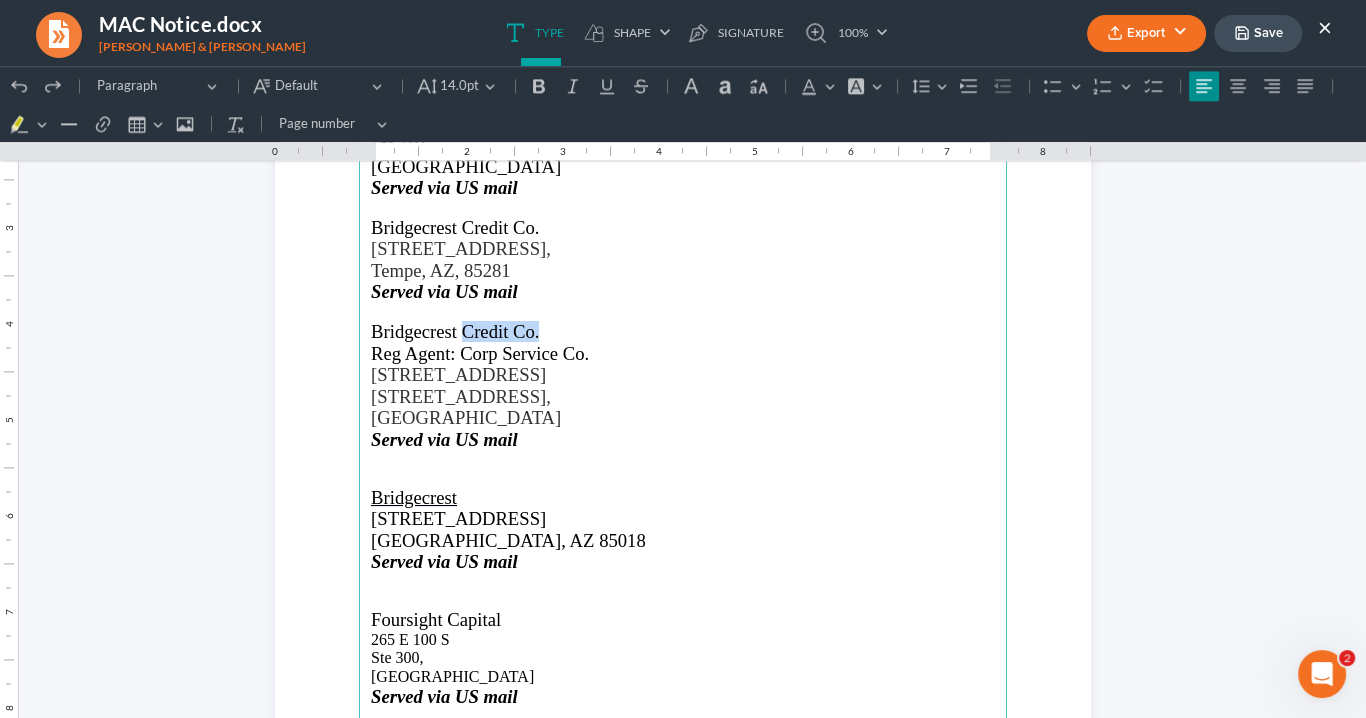 drag, startPoint x: 539, startPoint y: 332, endPoint x: 486, endPoint y: 319, distance: 54.571056 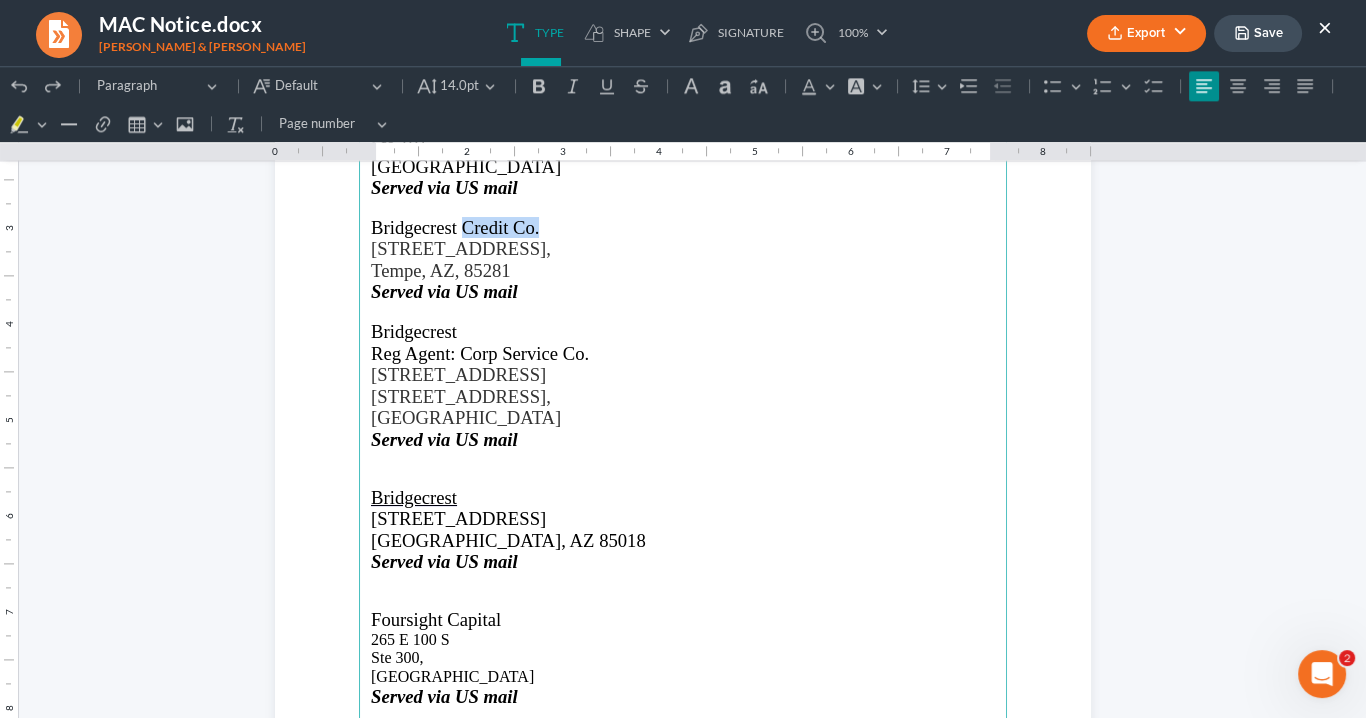 drag, startPoint x: 486, startPoint y: 224, endPoint x: 466, endPoint y: 212, distance: 23.323807 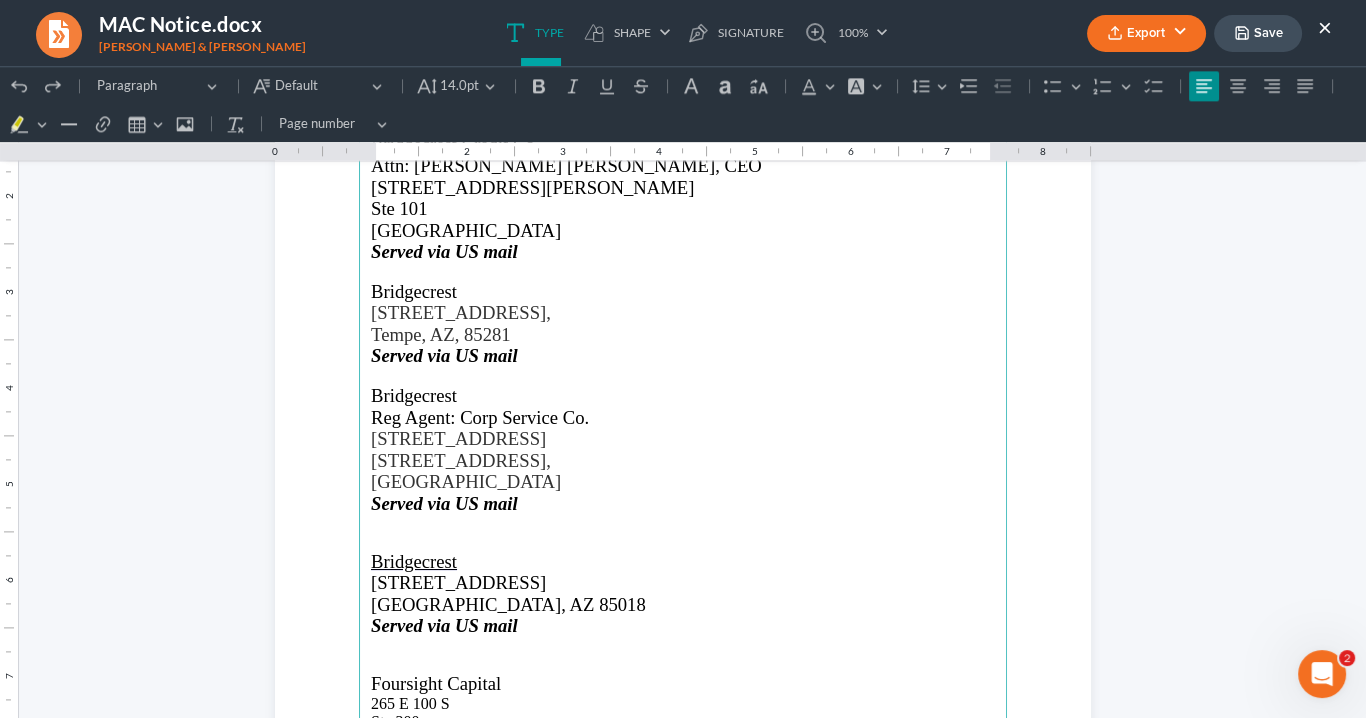 scroll, scrollTop: 3420, scrollLeft: 0, axis: vertical 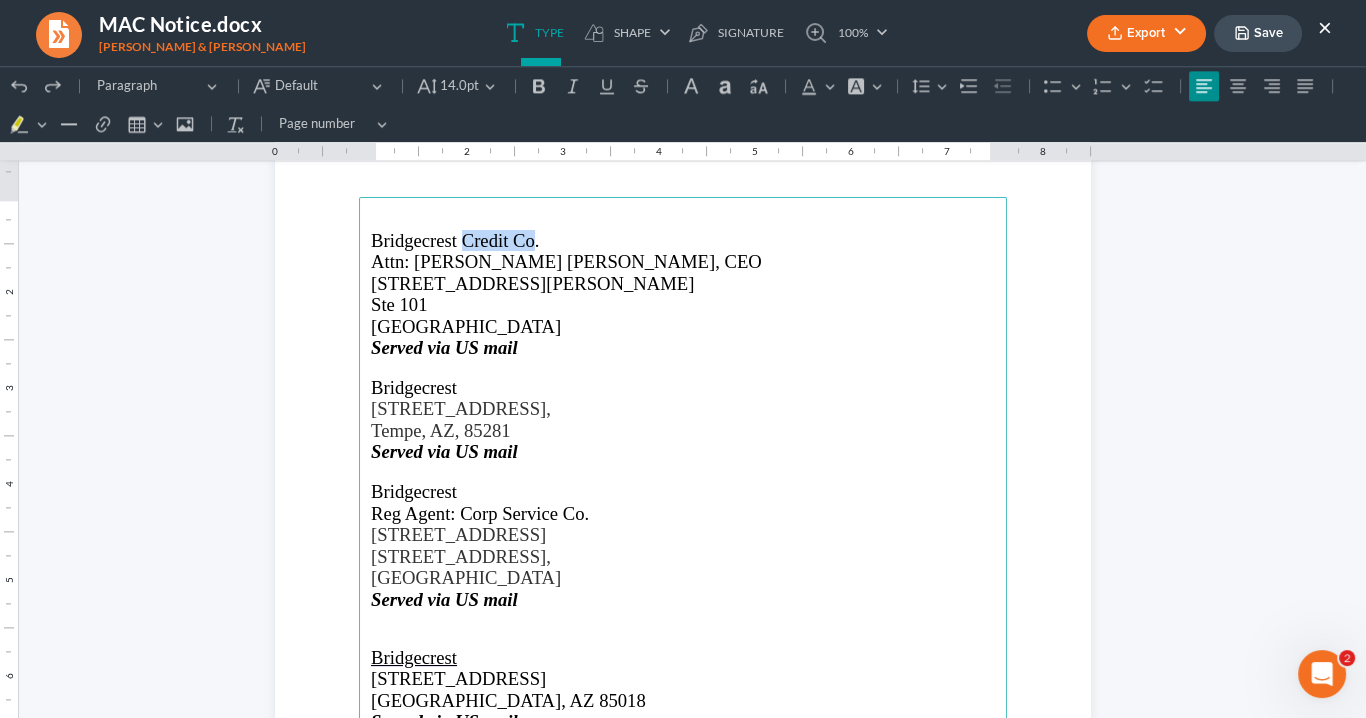 drag, startPoint x: 491, startPoint y: 238, endPoint x: 493, endPoint y: 256, distance: 18.110771 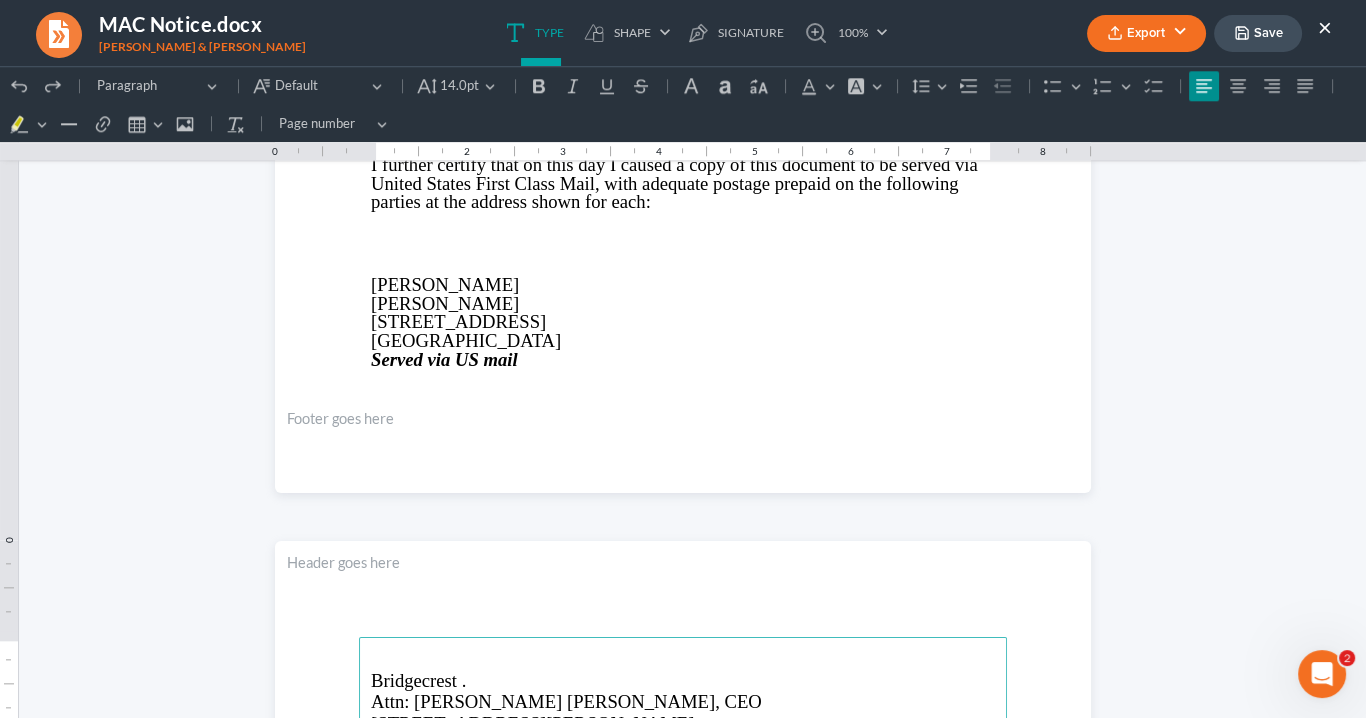 scroll, scrollTop: 2940, scrollLeft: 0, axis: vertical 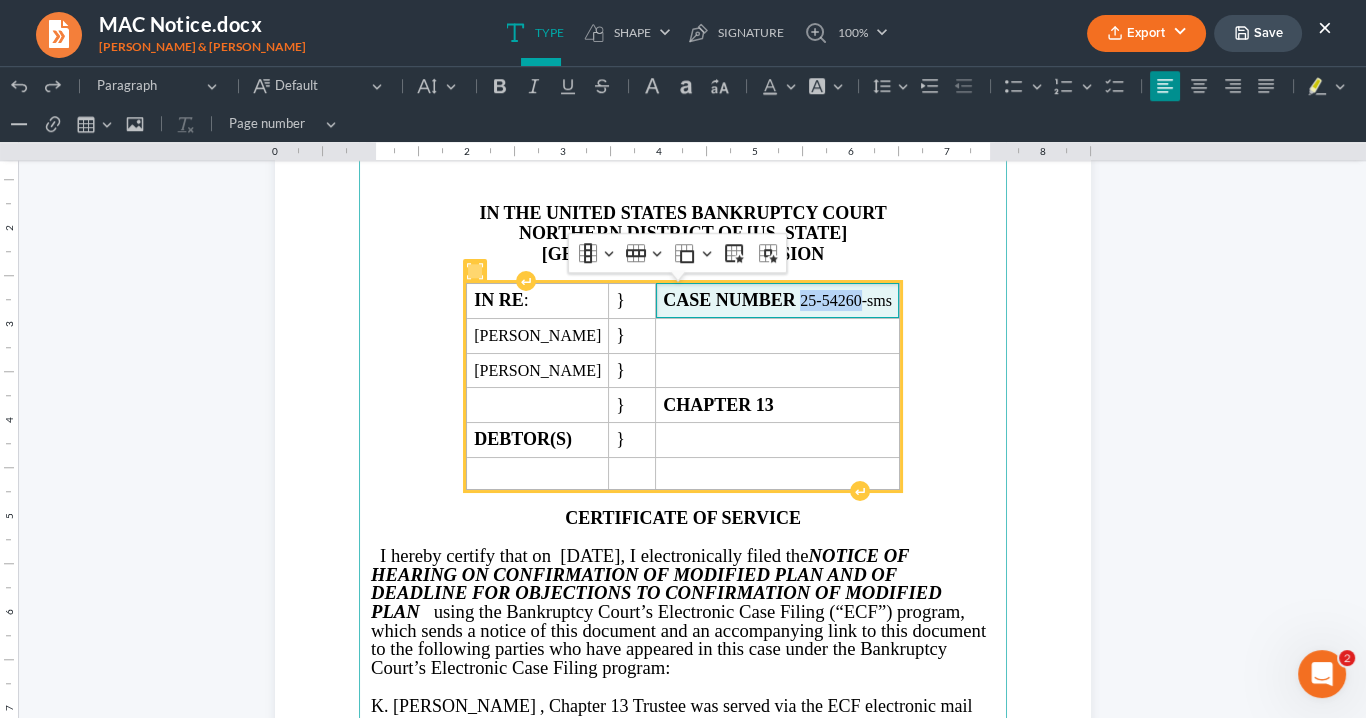 drag, startPoint x: 898, startPoint y: 297, endPoint x: 839, endPoint y: 297, distance: 59 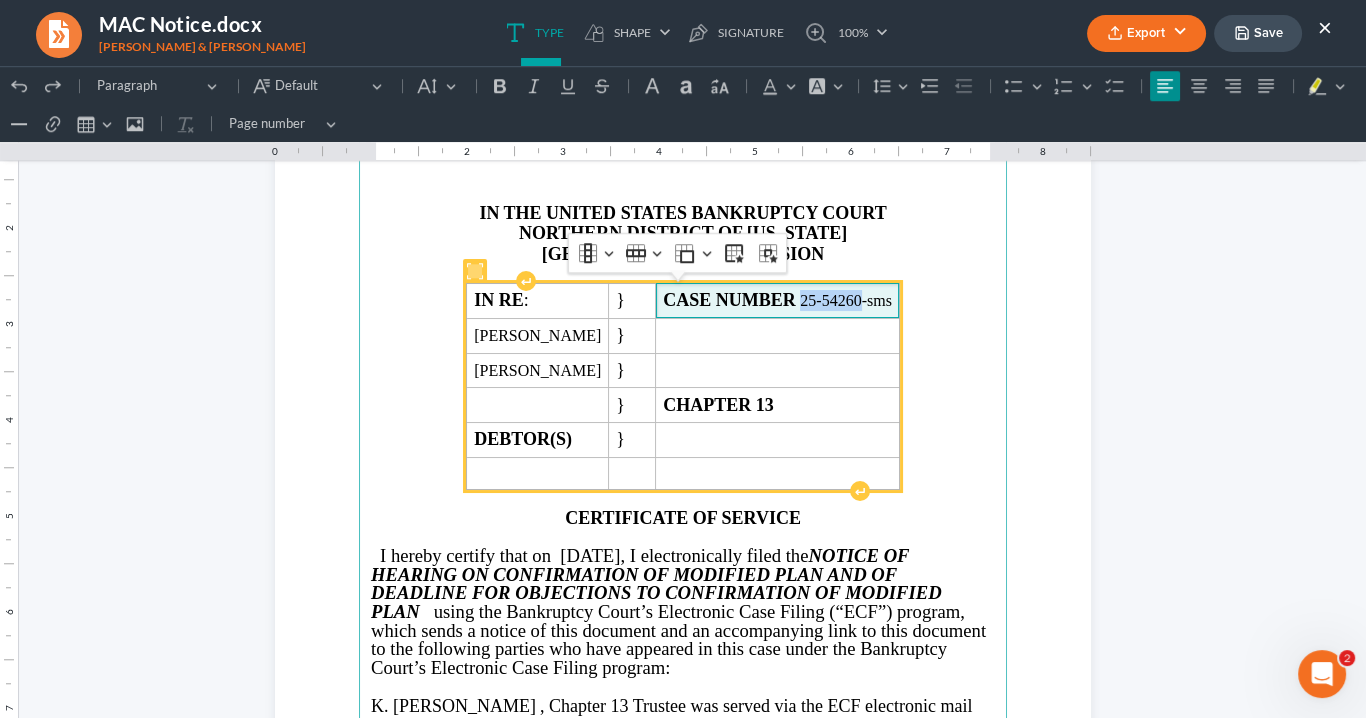 click on "CASE NUMBER   25-54260-sms" at bounding box center (777, 300) 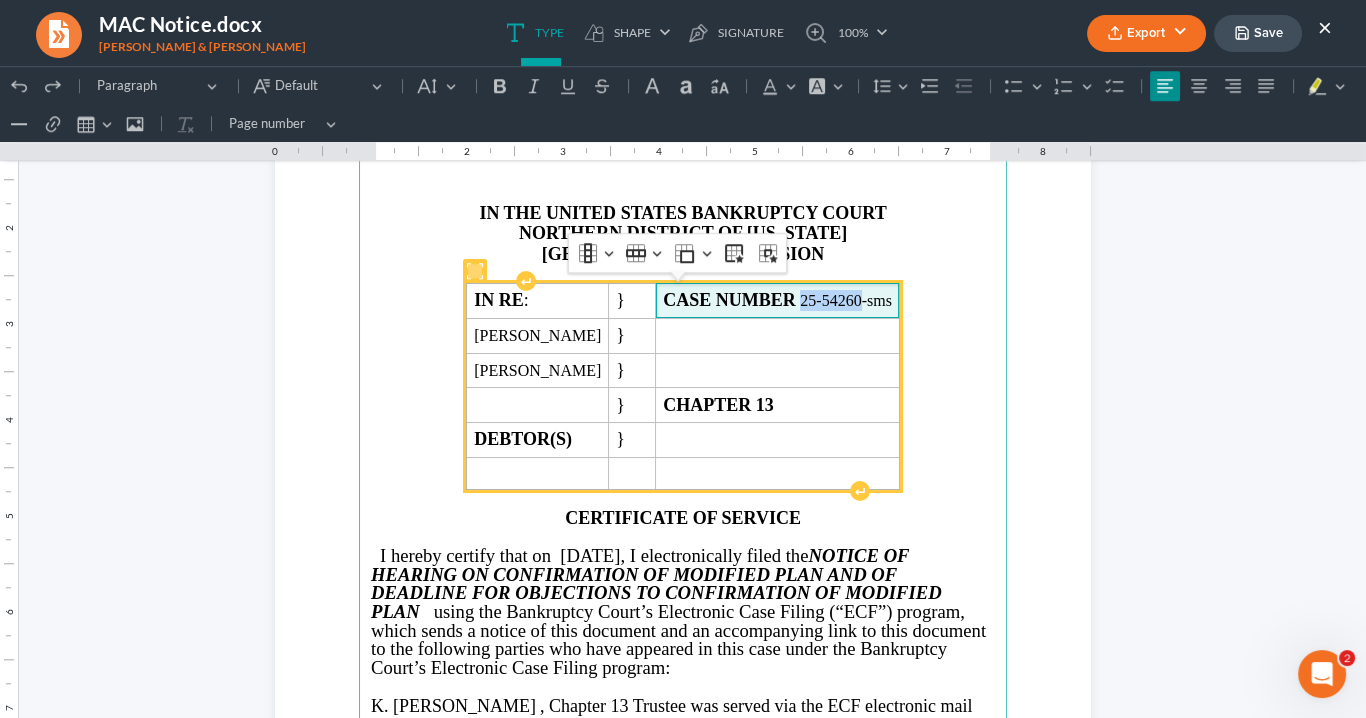 copy on "25-54260" 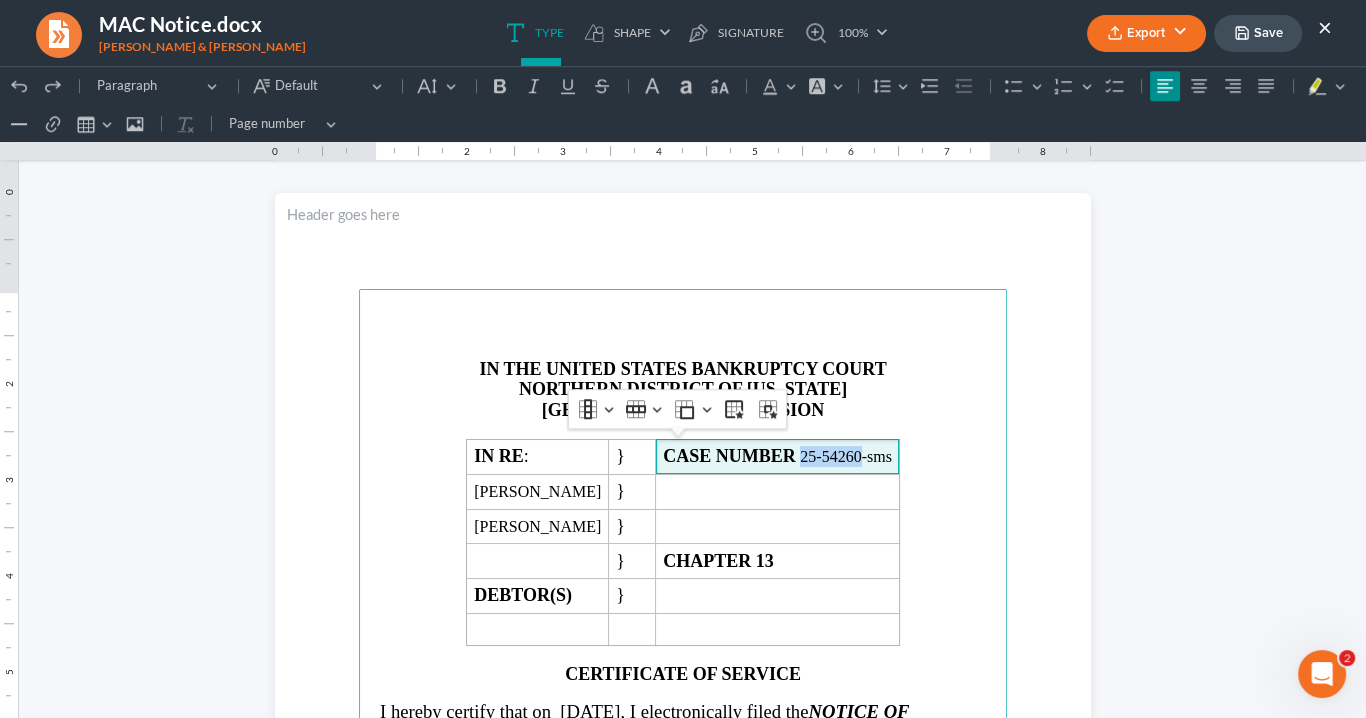 scroll, scrollTop: 2220, scrollLeft: 0, axis: vertical 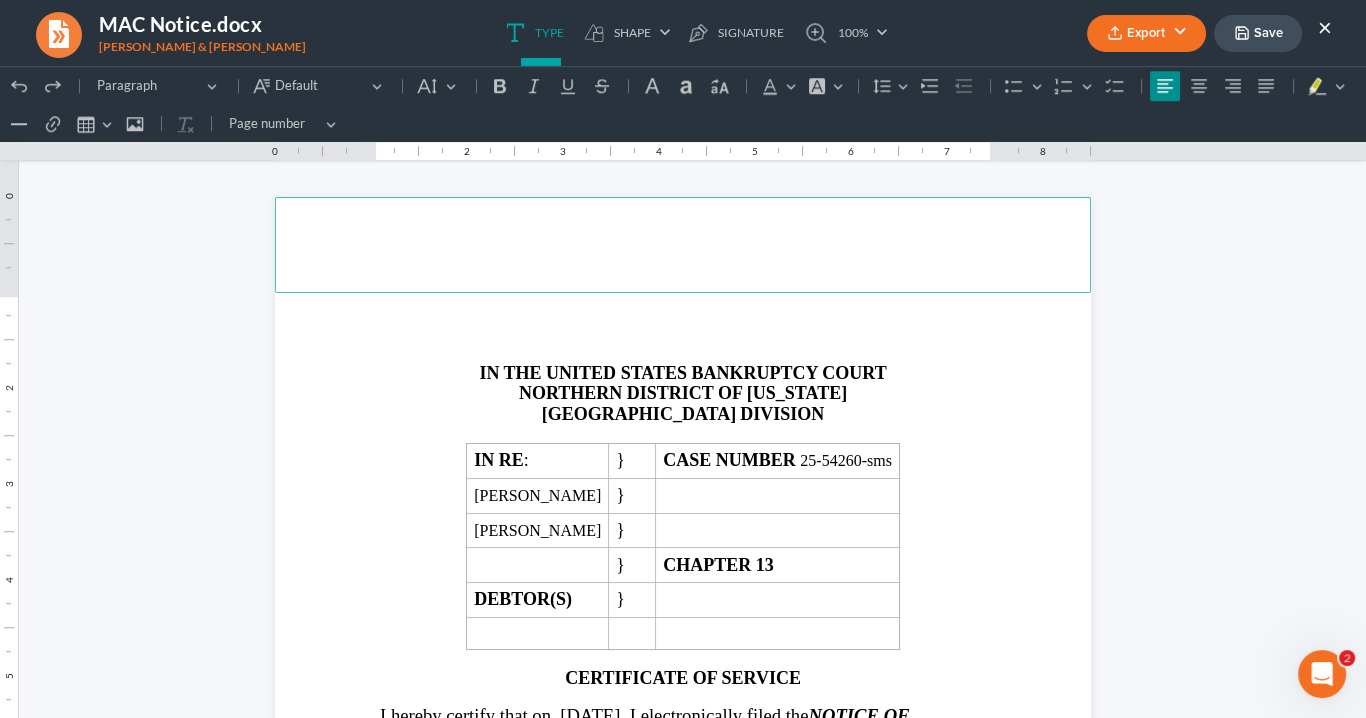 click at bounding box center (683, 245) 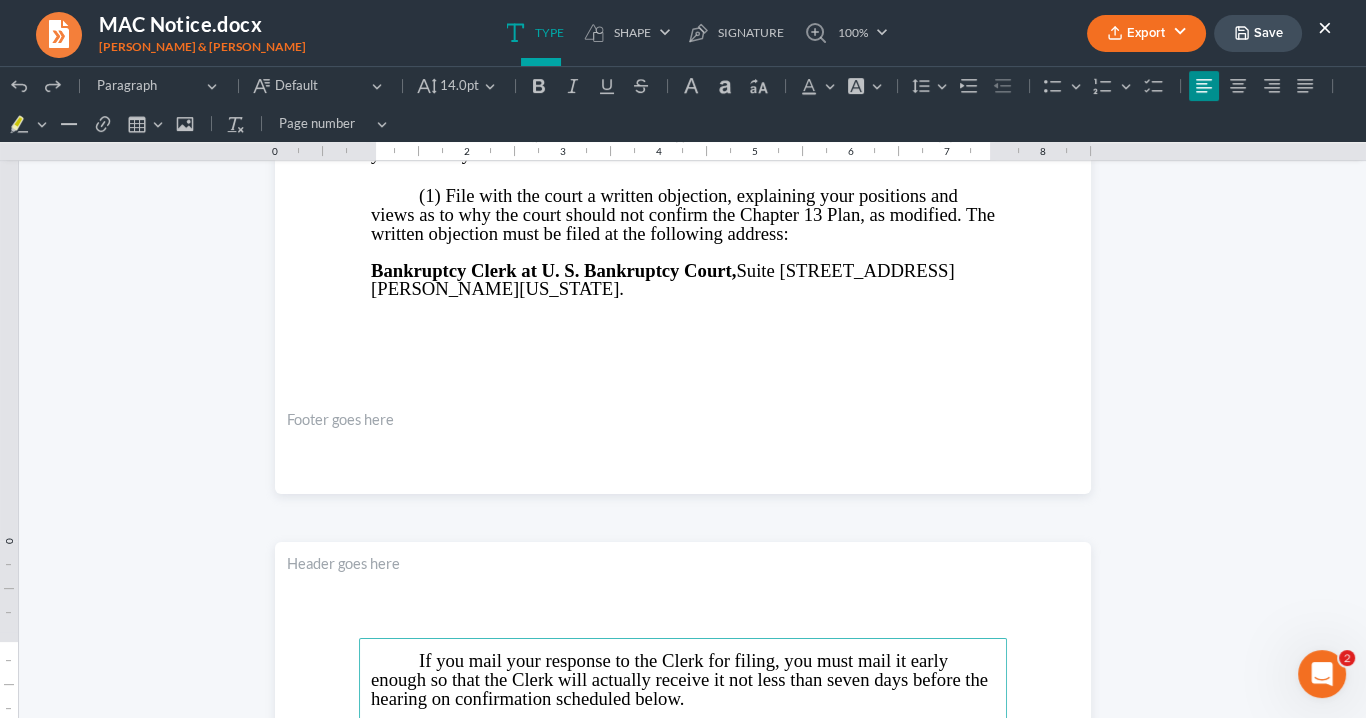 scroll, scrollTop: 620, scrollLeft: 0, axis: vertical 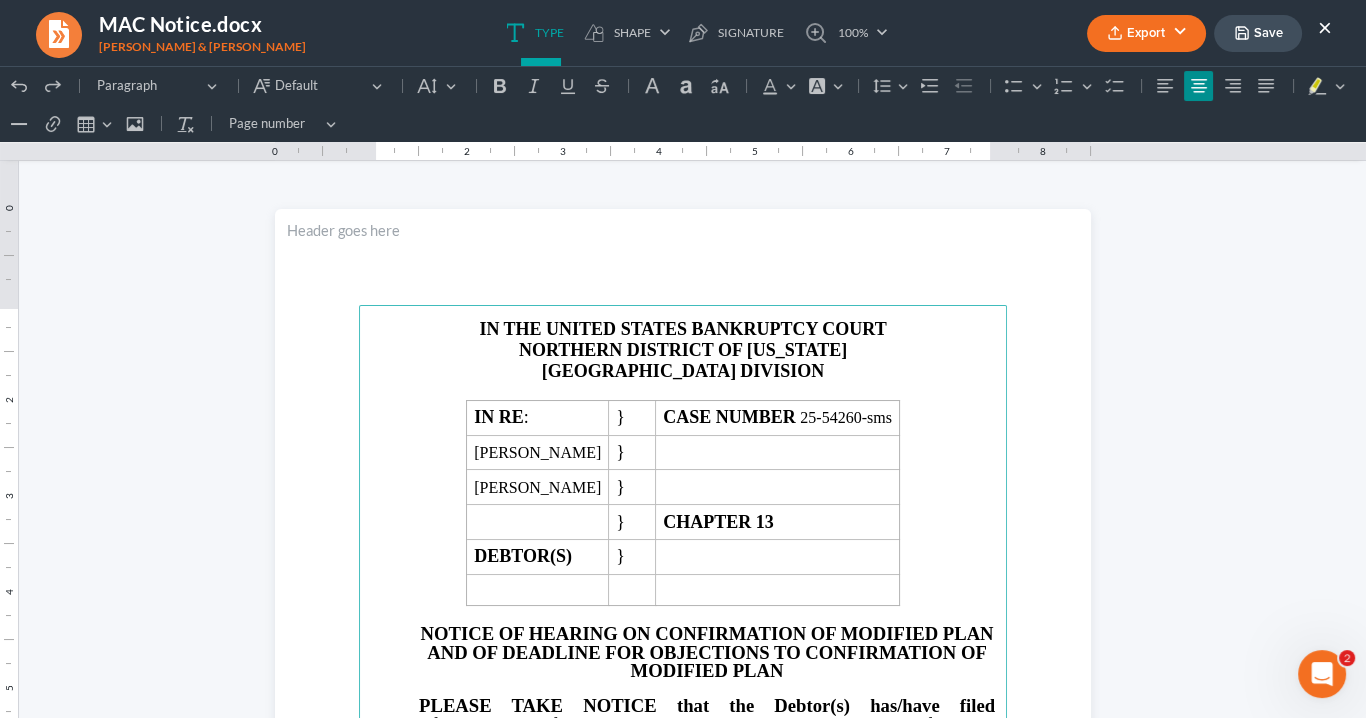 click on "Export" at bounding box center [1146, 33] 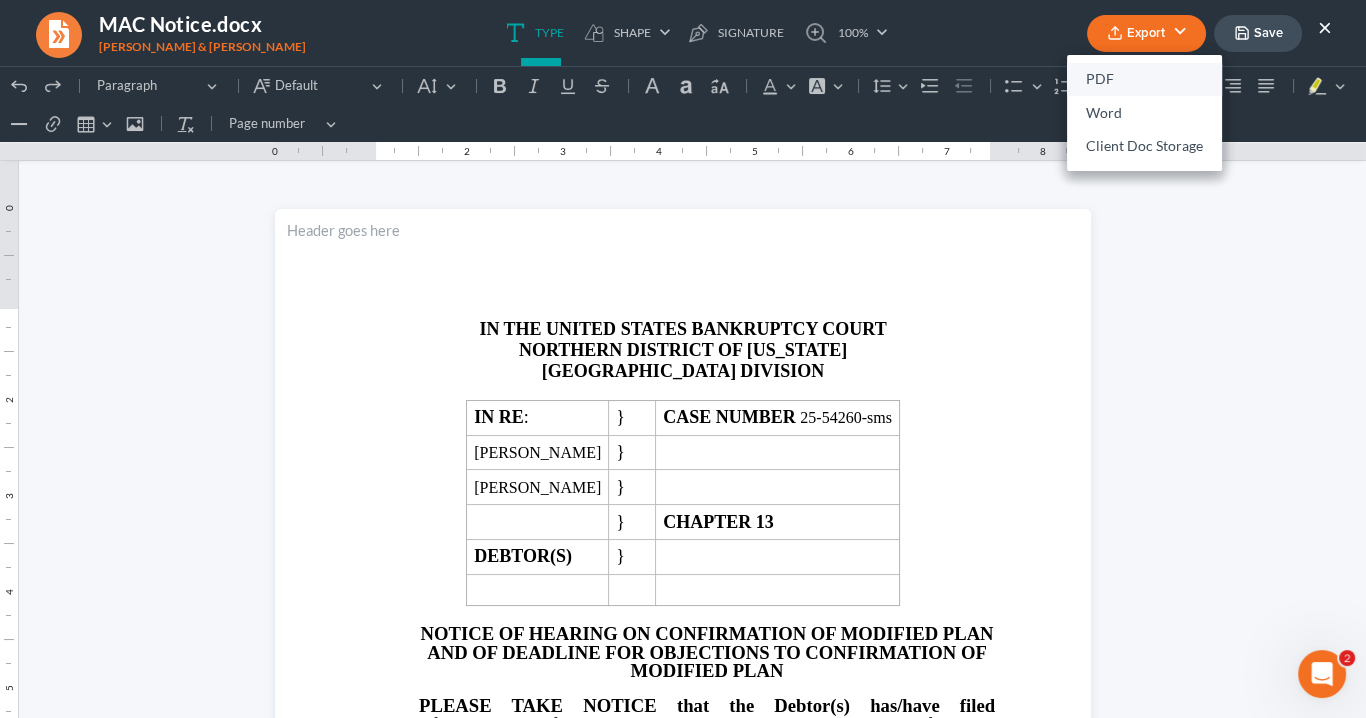 click on "PDF" at bounding box center (1144, 80) 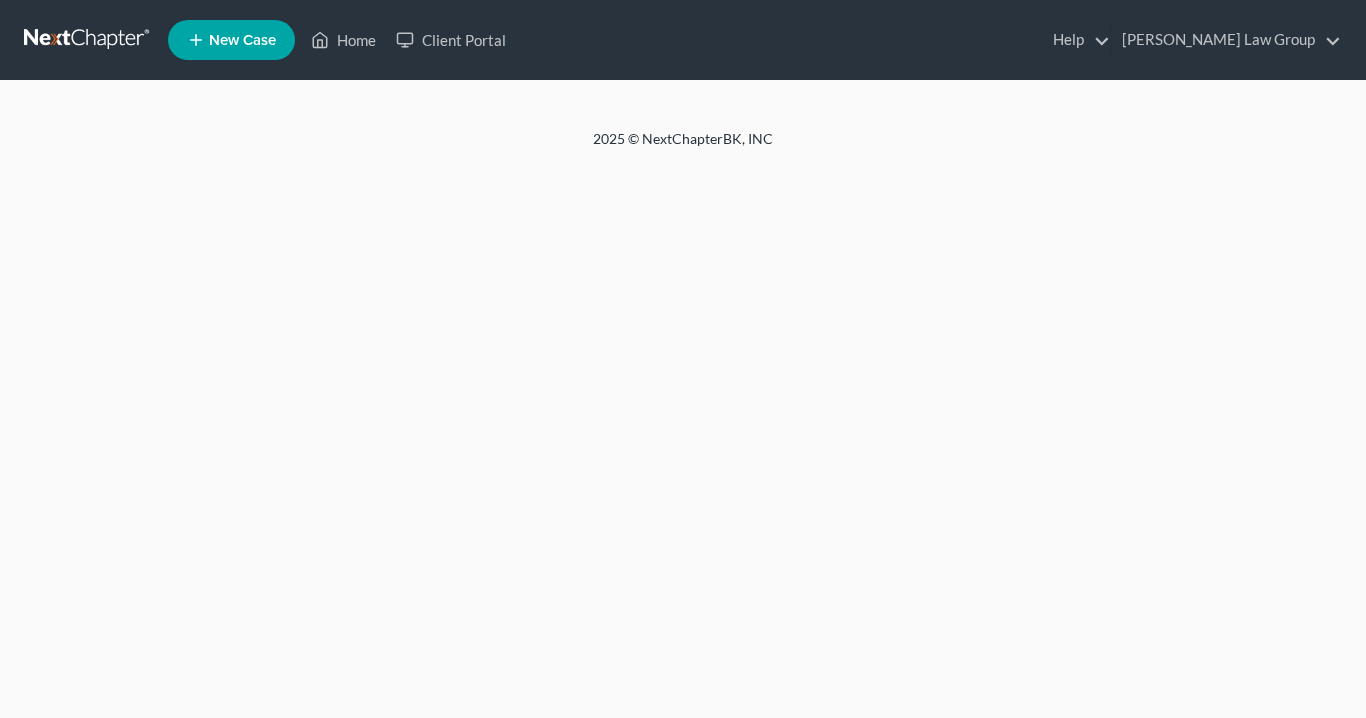 scroll, scrollTop: 0, scrollLeft: 0, axis: both 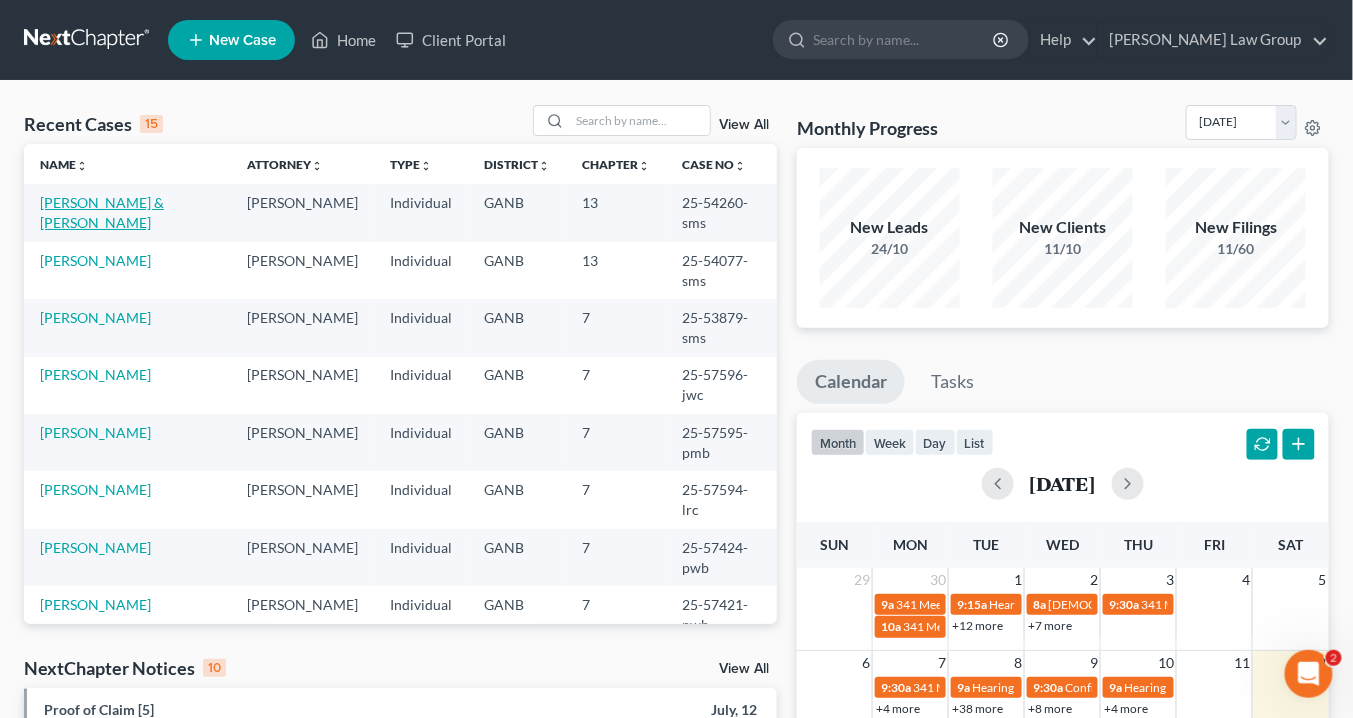 click on "[PERSON_NAME] & [PERSON_NAME]" at bounding box center [102, 212] 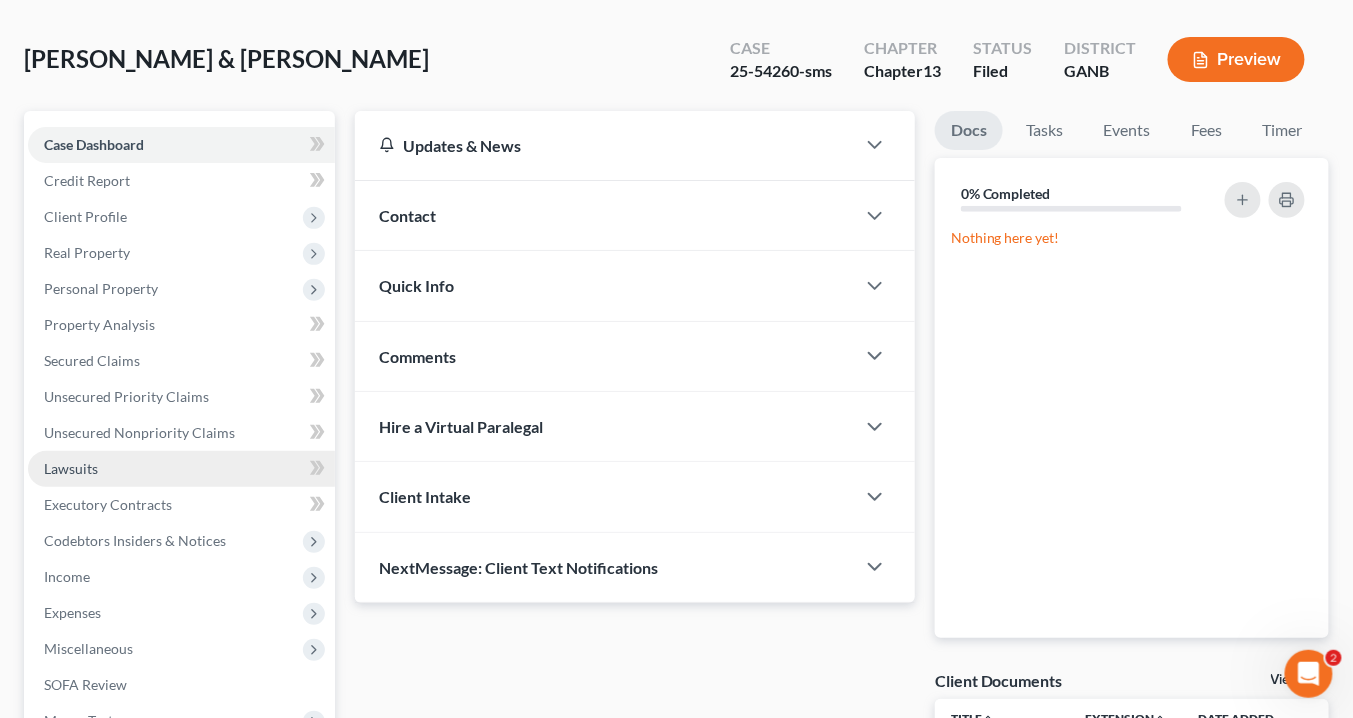 scroll, scrollTop: 160, scrollLeft: 0, axis: vertical 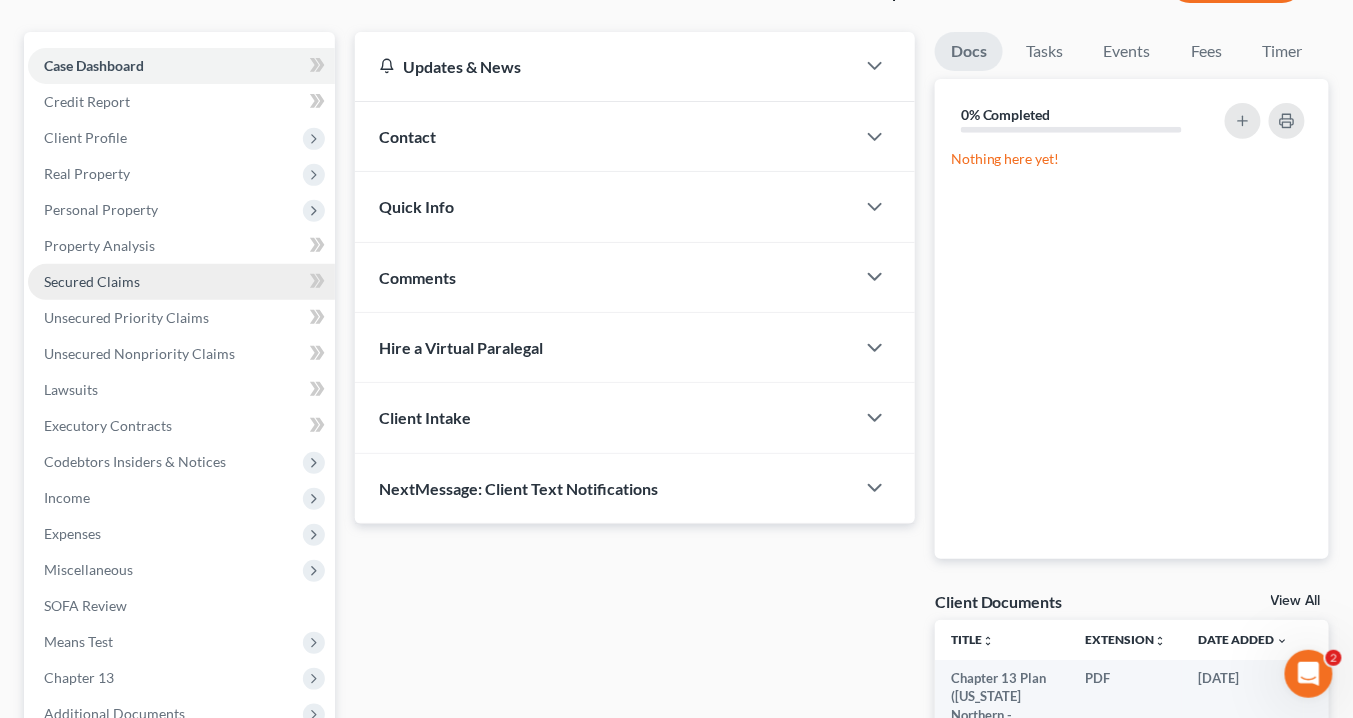 click on "Secured Claims" at bounding box center (92, 281) 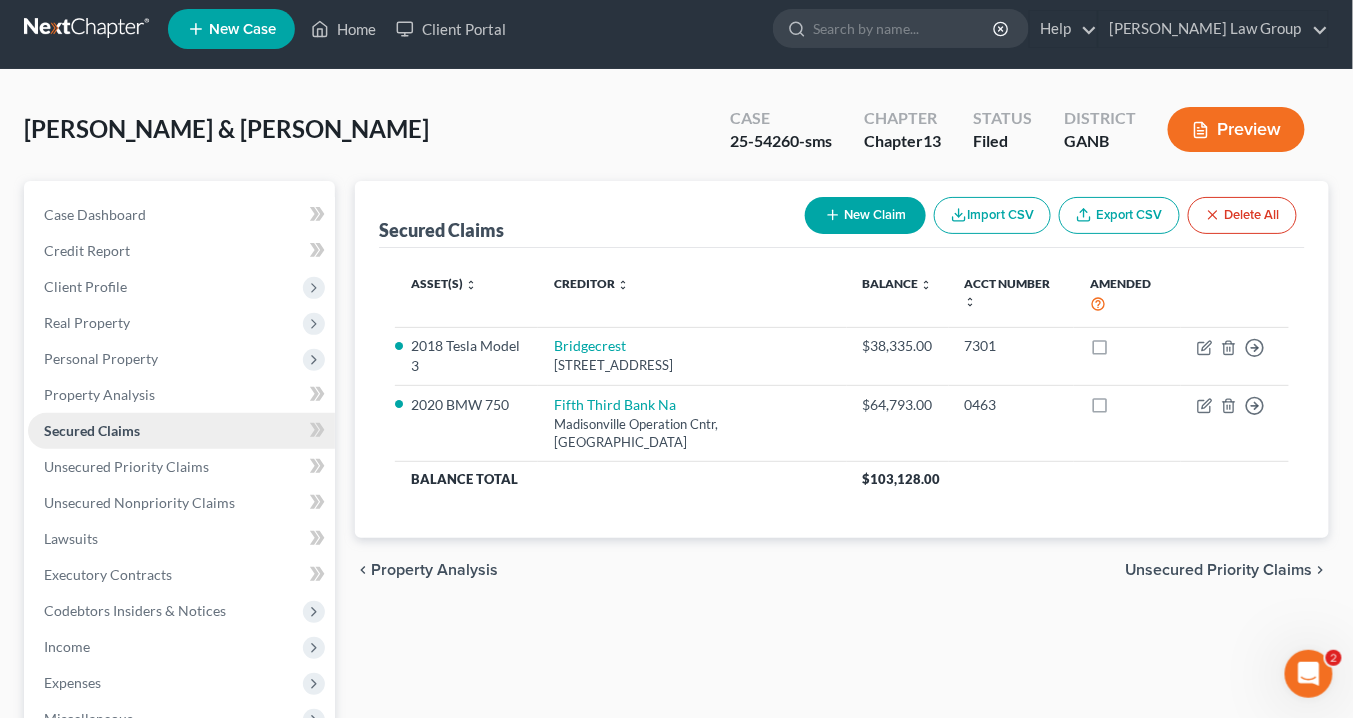 scroll, scrollTop: 0, scrollLeft: 0, axis: both 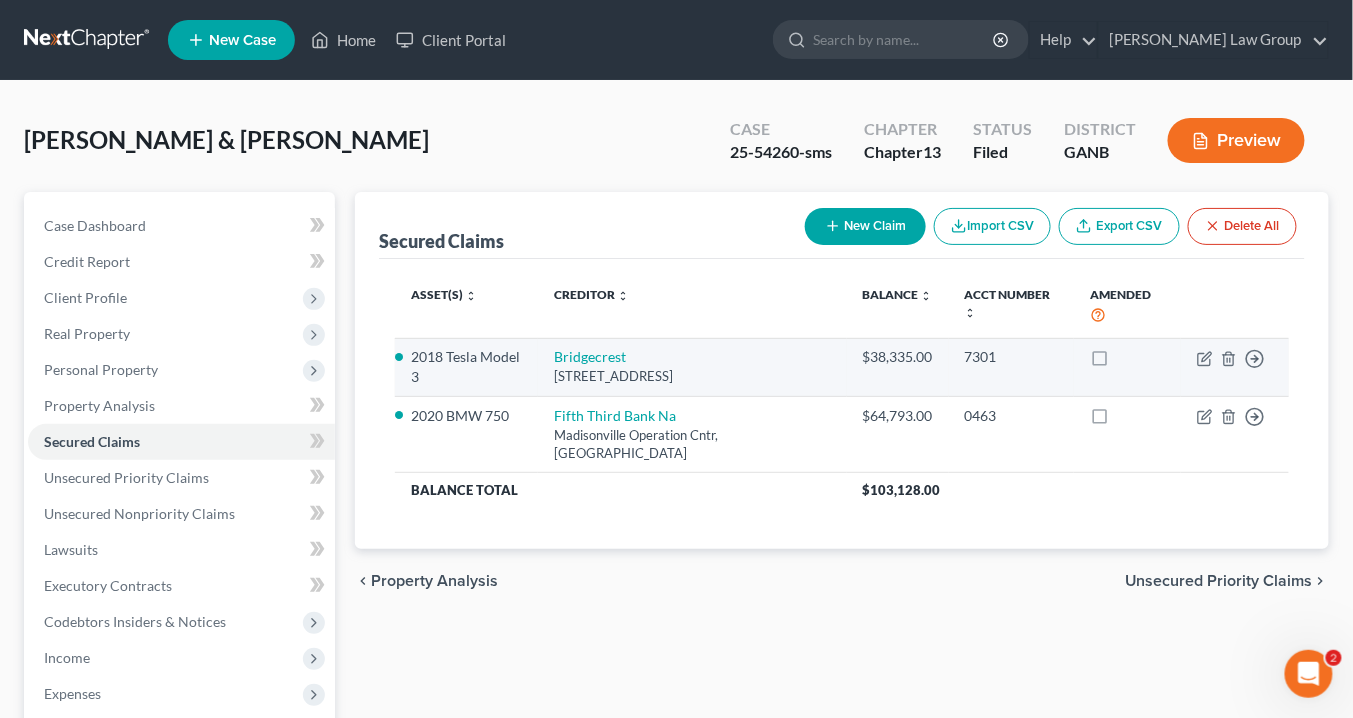 drag, startPoint x: 813, startPoint y: 375, endPoint x: 551, endPoint y: 359, distance: 262.4881 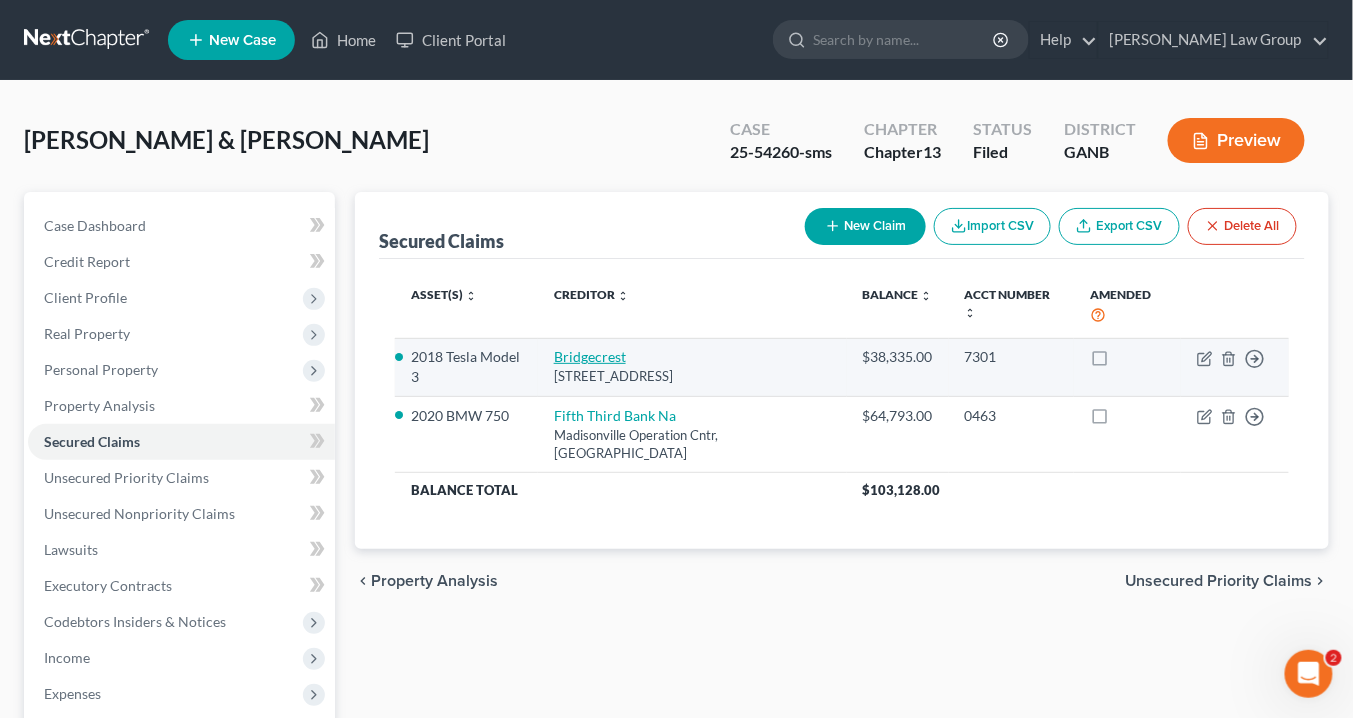 copy on "Bridgecrest [STREET_ADDRESS]" 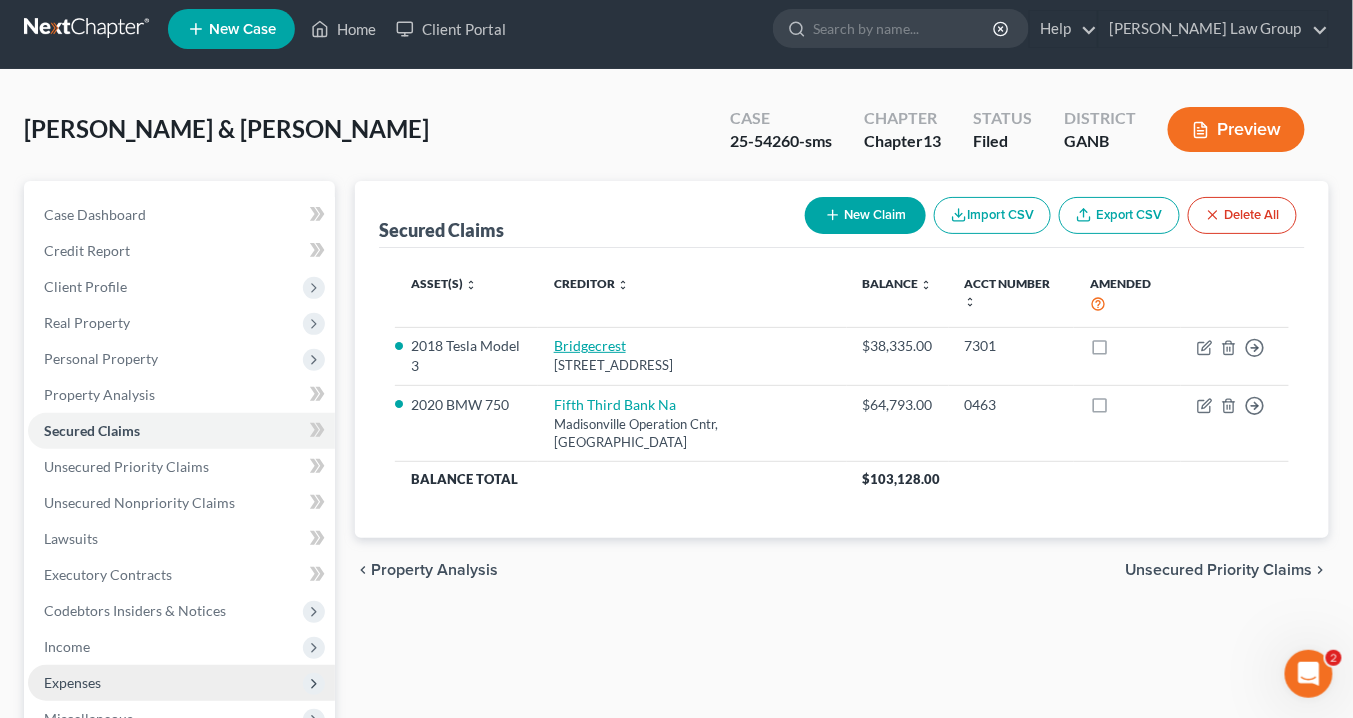 scroll, scrollTop: 240, scrollLeft: 0, axis: vertical 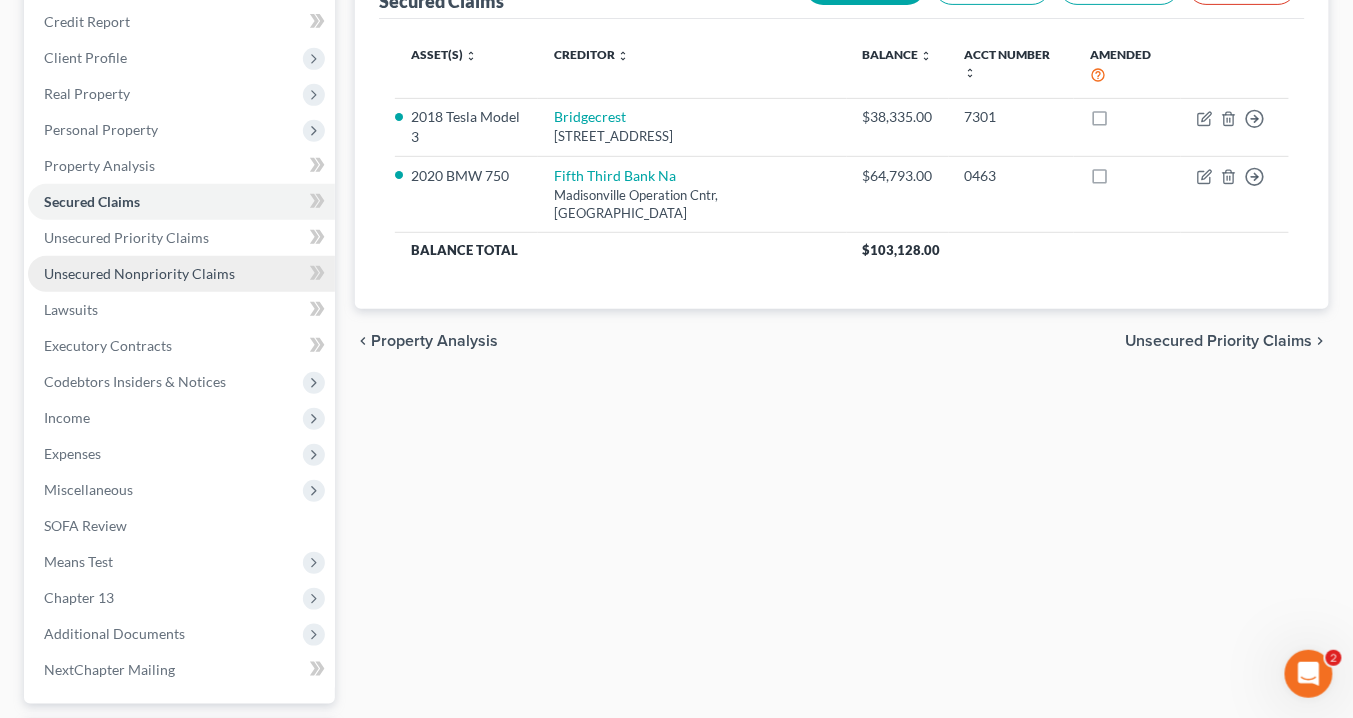 click on "Unsecured Nonpriority Claims" at bounding box center (139, 273) 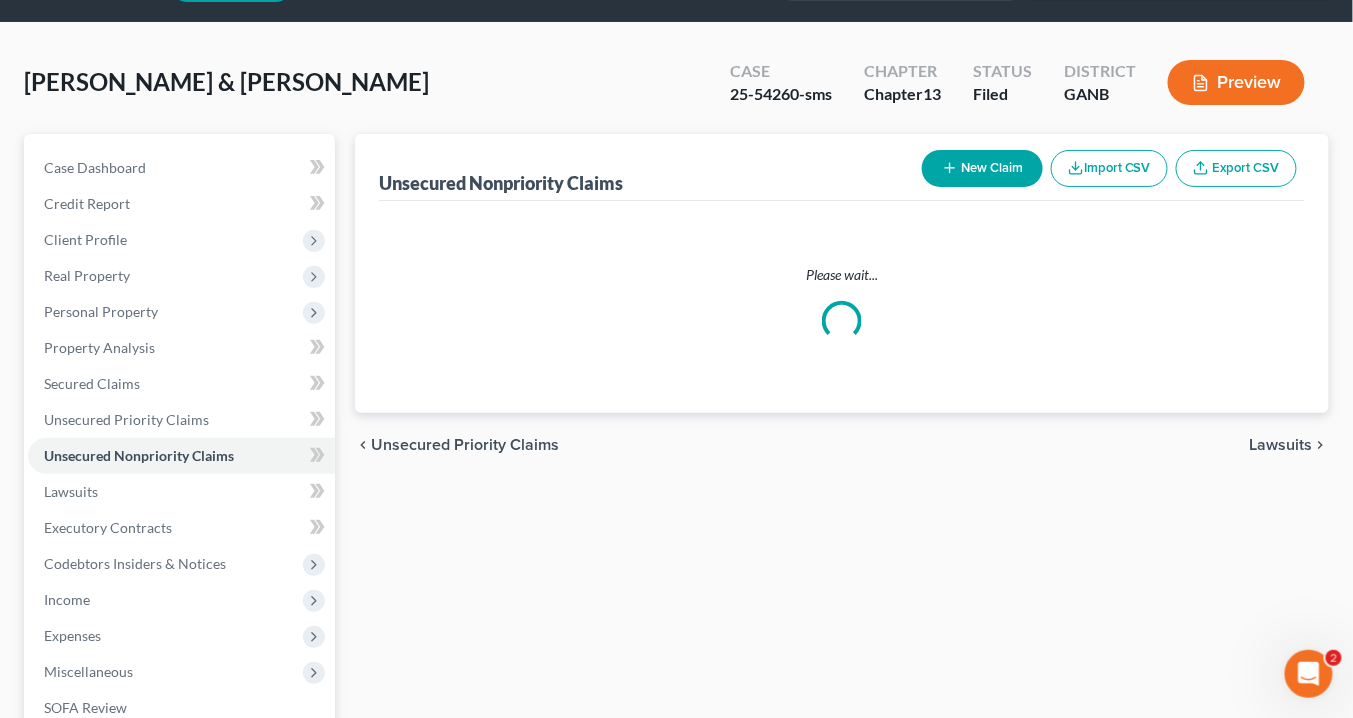 scroll, scrollTop: 0, scrollLeft: 0, axis: both 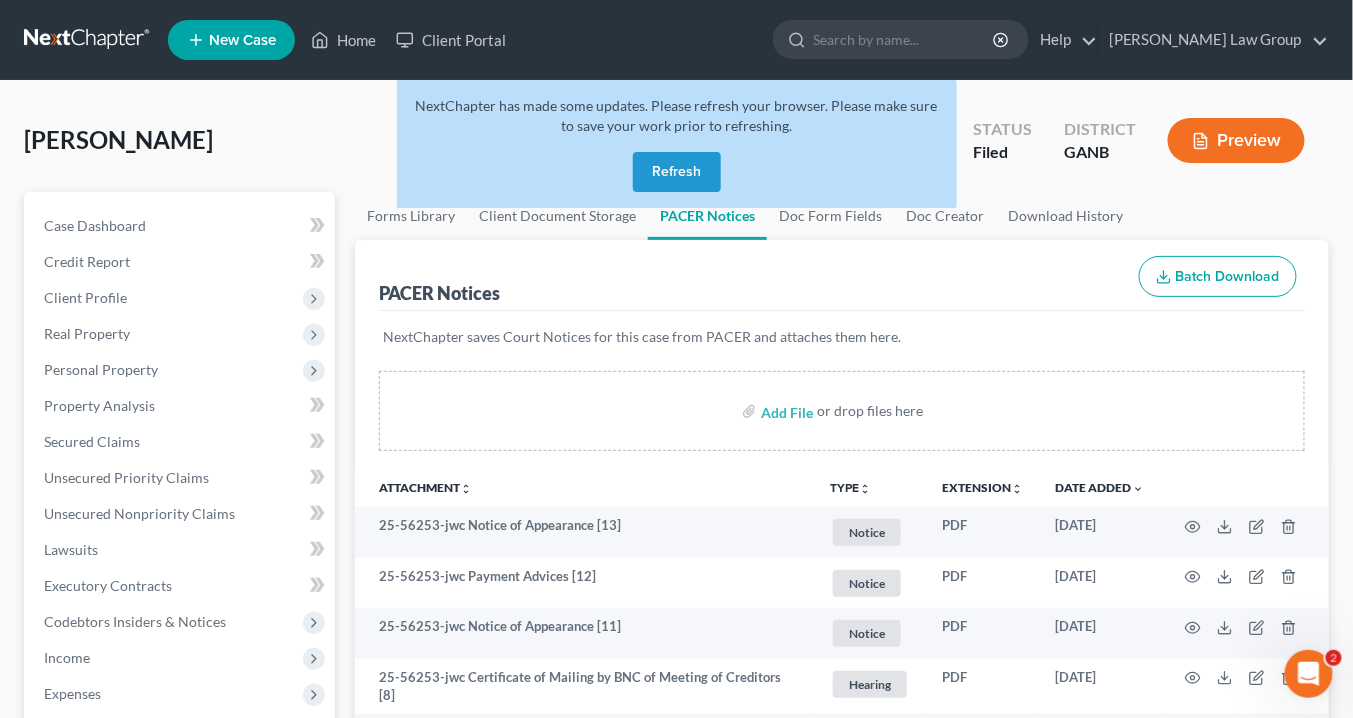 click on "Refresh" at bounding box center (677, 172) 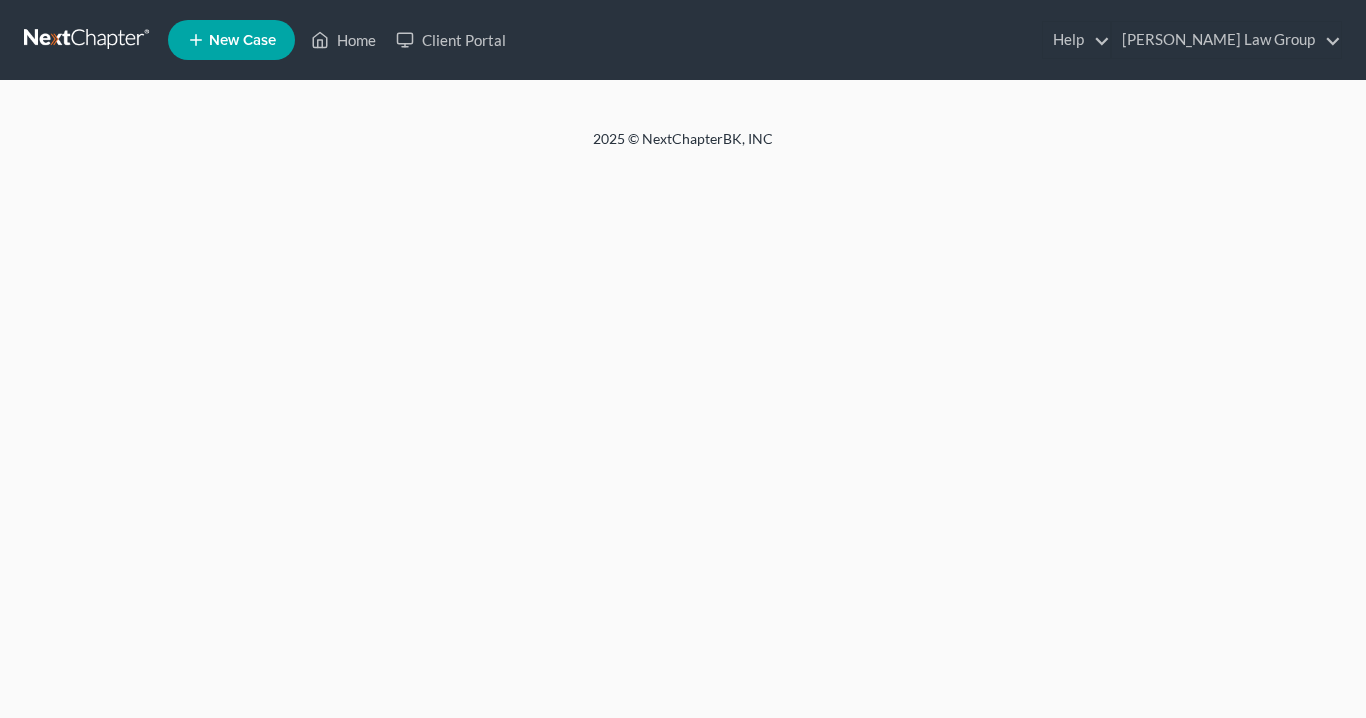 scroll, scrollTop: 0, scrollLeft: 0, axis: both 